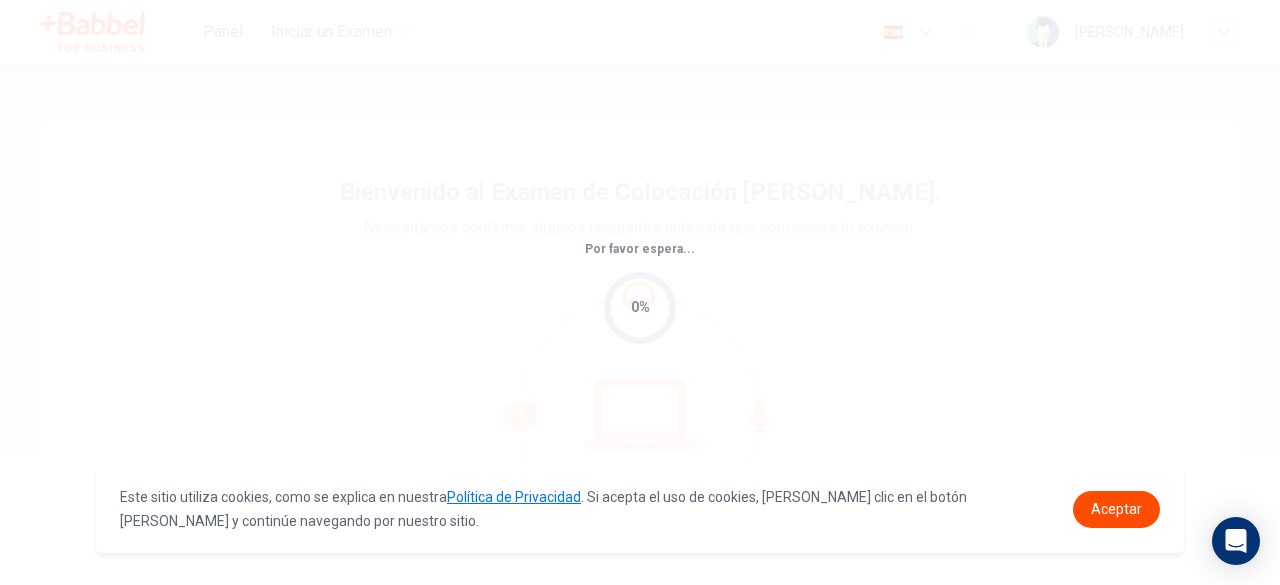scroll, scrollTop: 0, scrollLeft: 0, axis: both 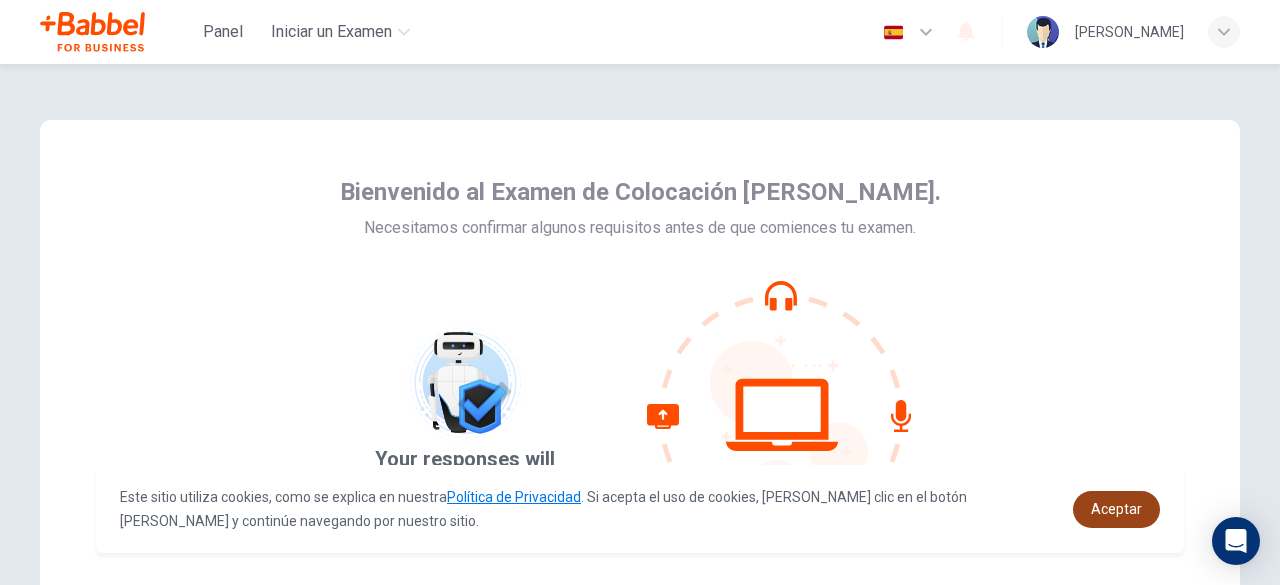 click on "Aceptar" at bounding box center [1116, 509] 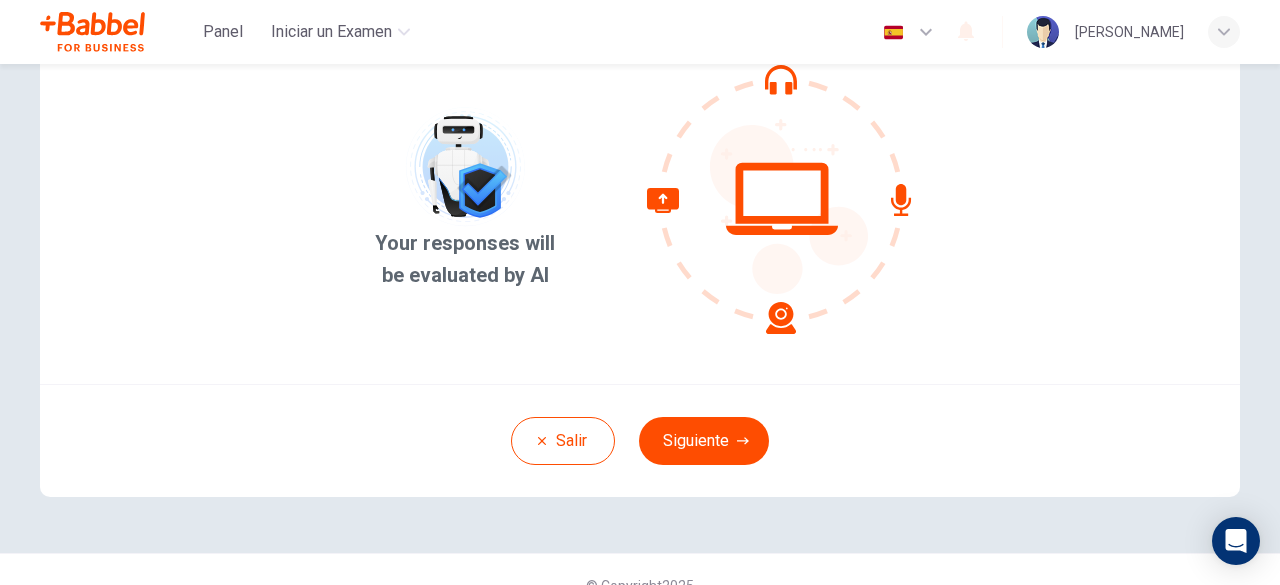scroll, scrollTop: 247, scrollLeft: 0, axis: vertical 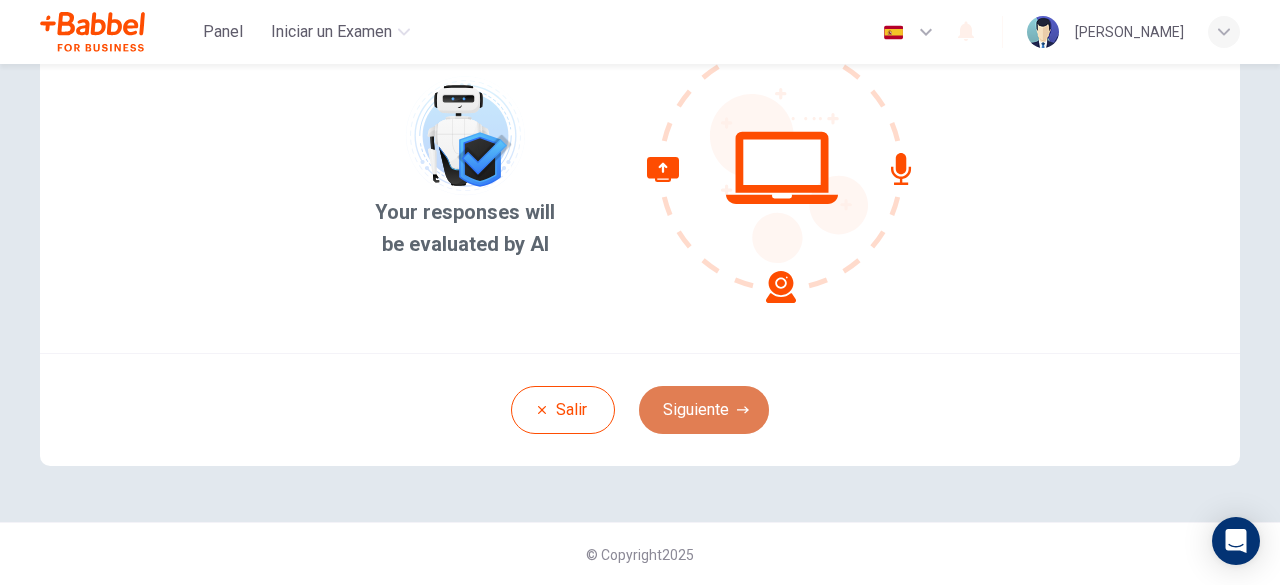 click on "Siguiente" at bounding box center (704, 410) 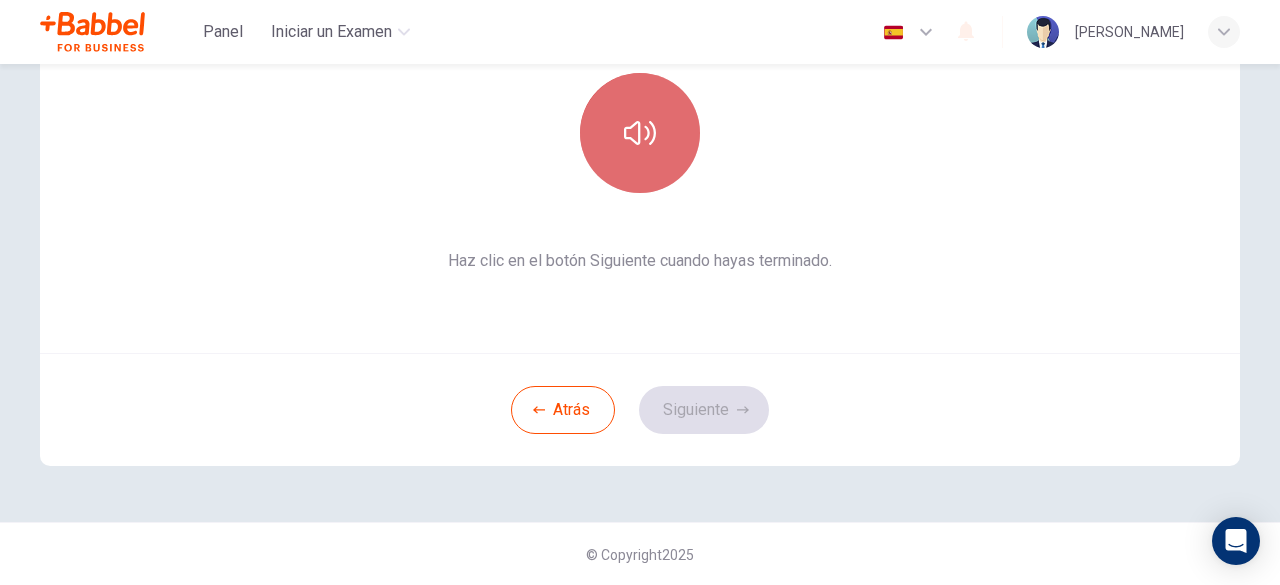 click 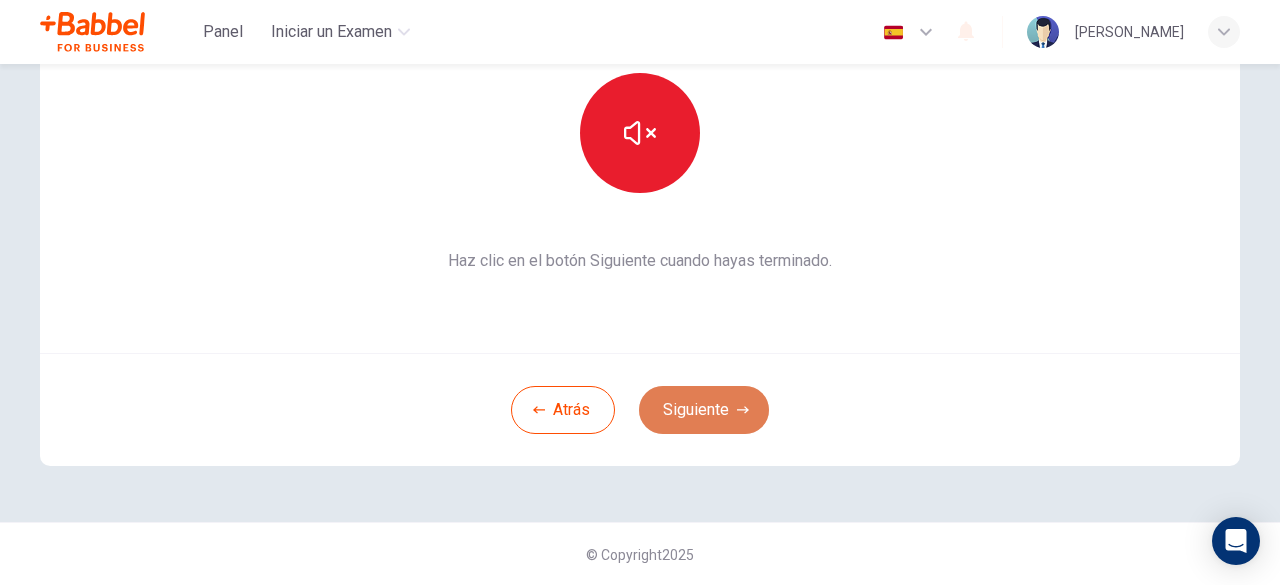 click on "Siguiente" at bounding box center (704, 410) 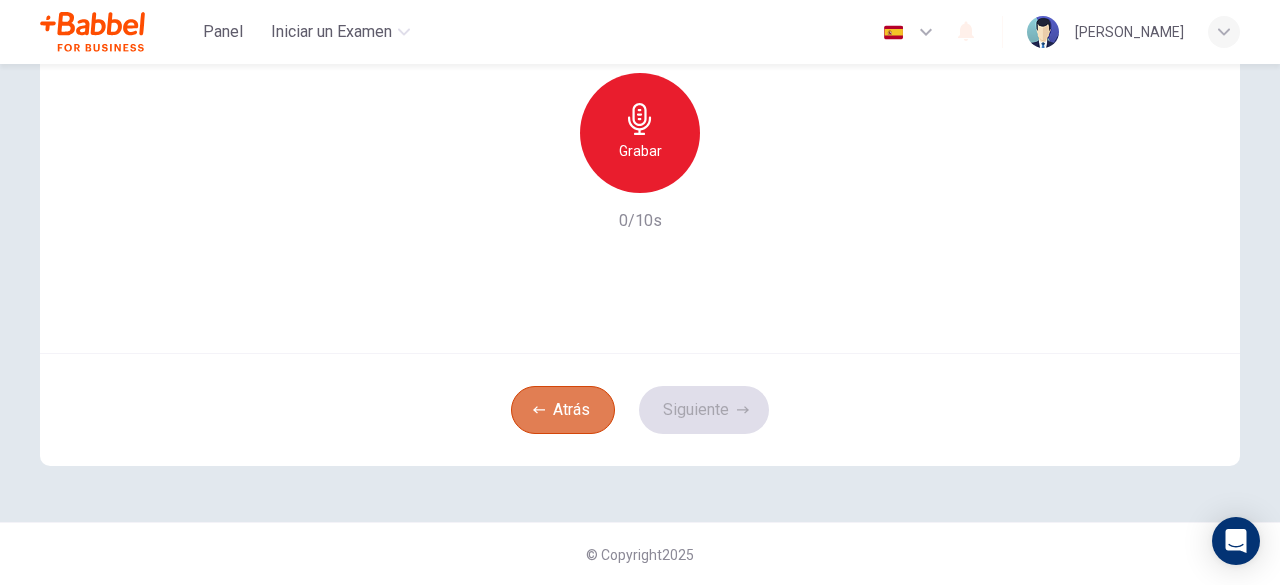 click 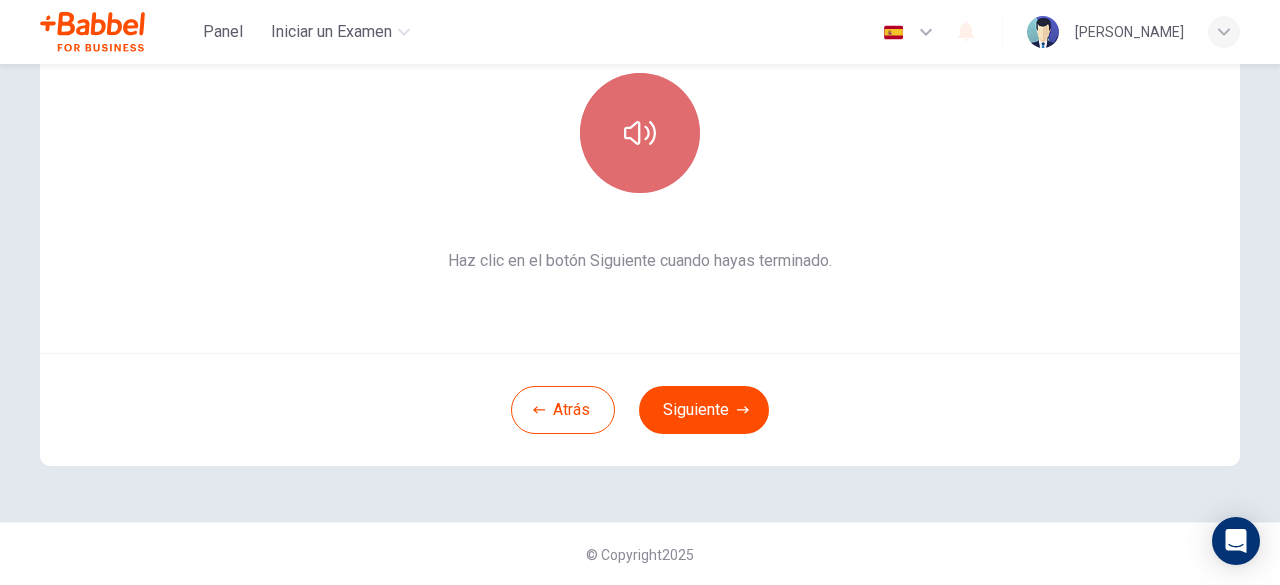 click 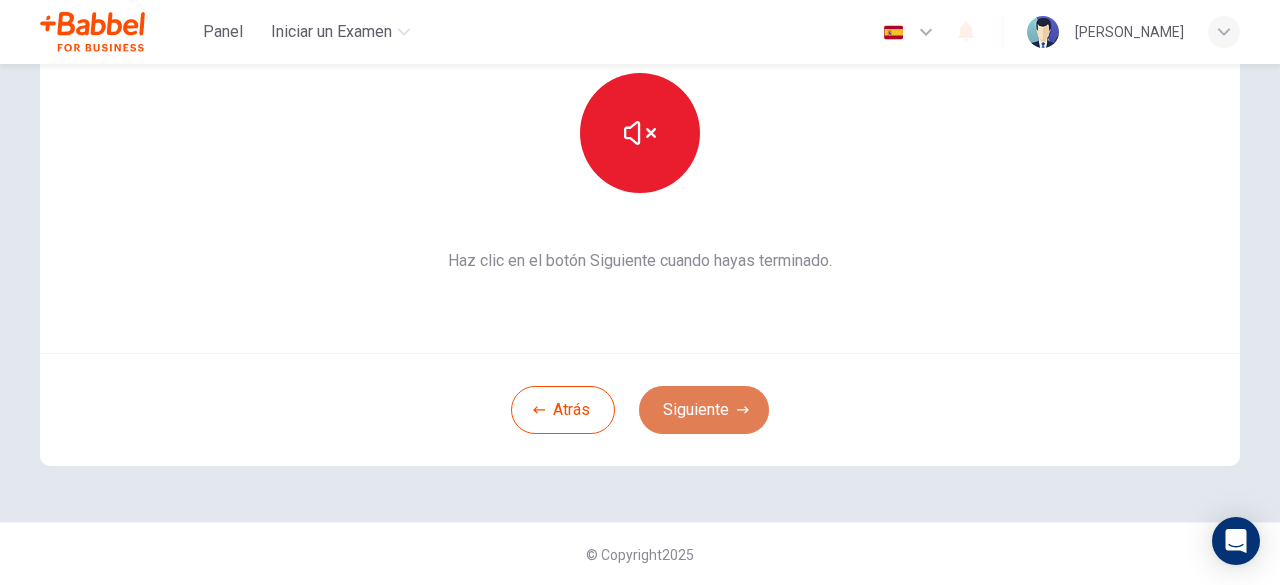 click on "Siguiente" at bounding box center (704, 410) 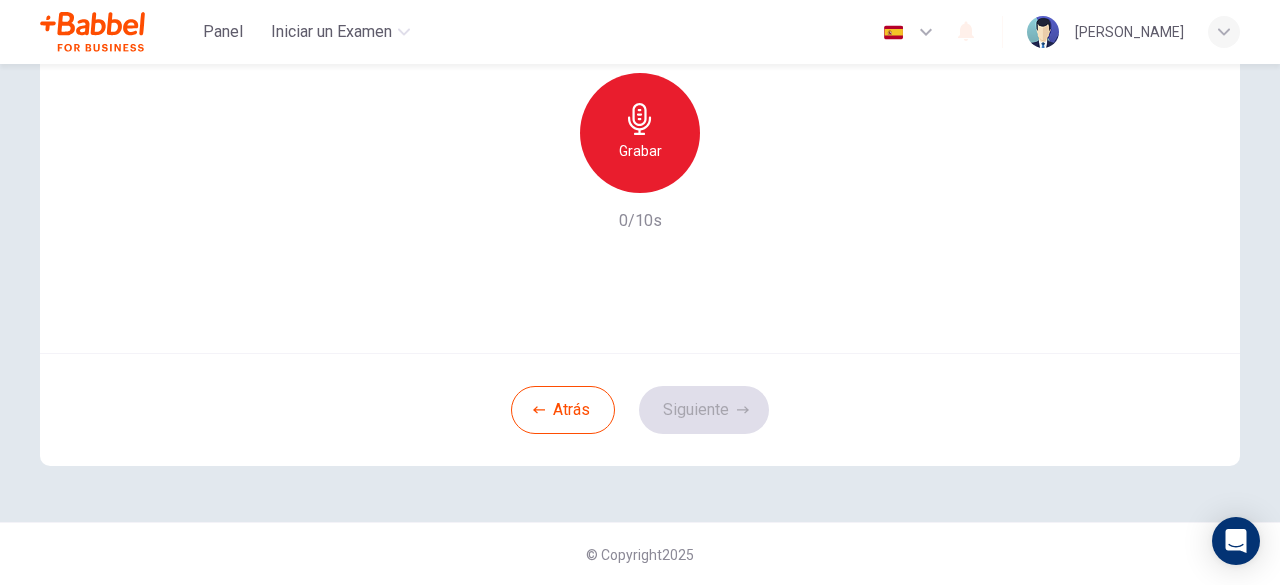 click on "Grabar" at bounding box center [640, 133] 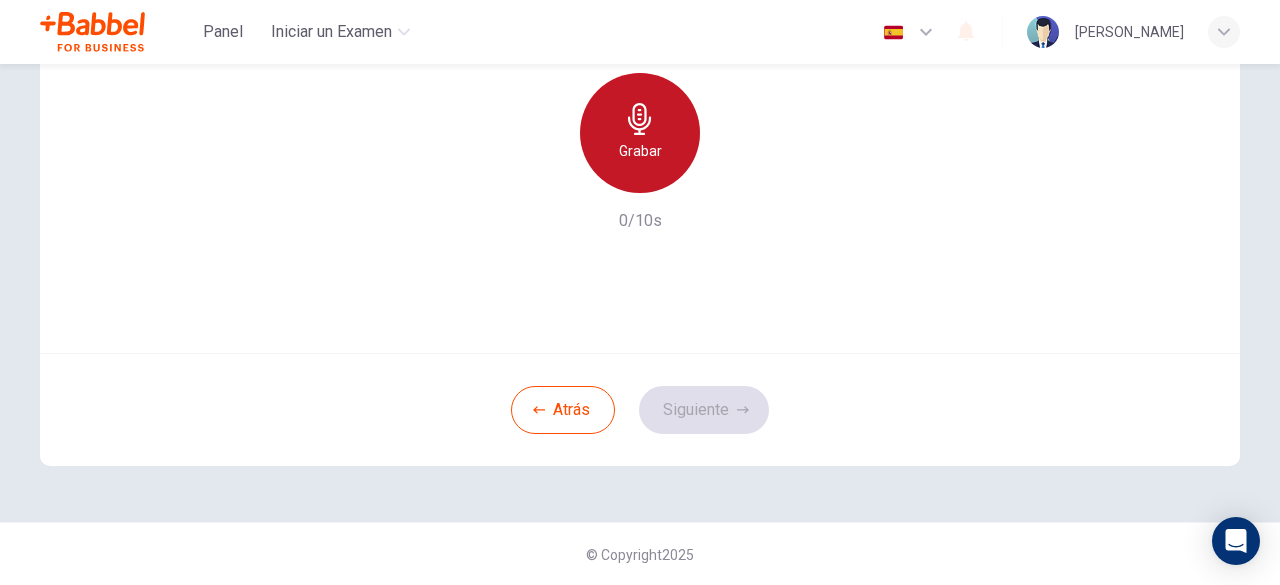 click on "Grabar" at bounding box center [640, 151] 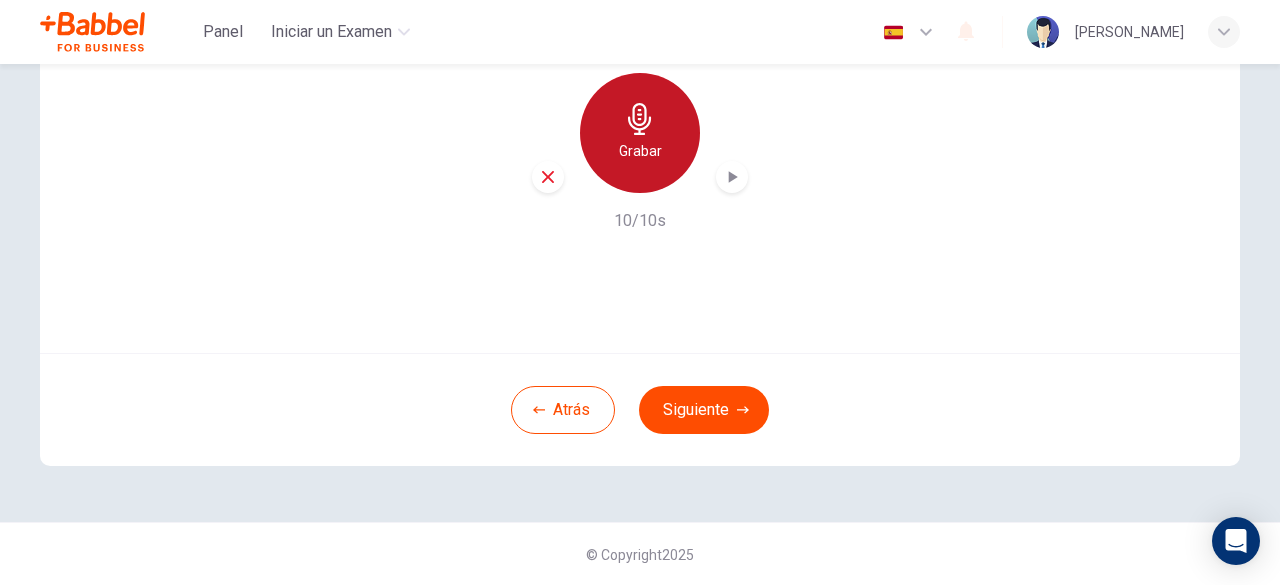 click on "Grabar" at bounding box center (640, 133) 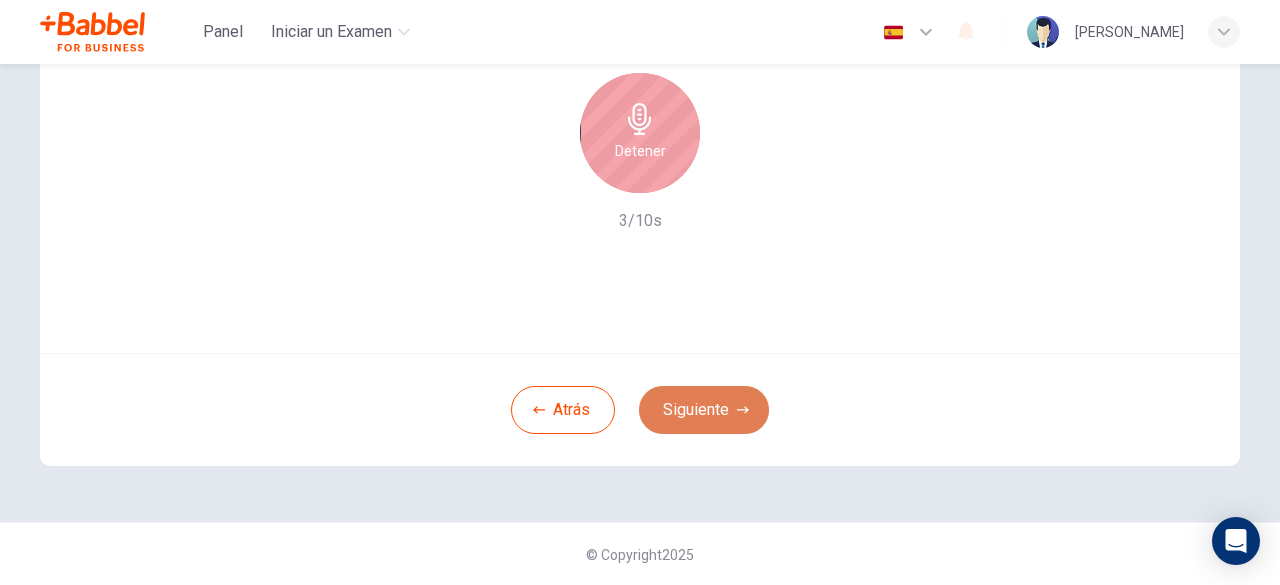 click on "Siguiente" at bounding box center (704, 410) 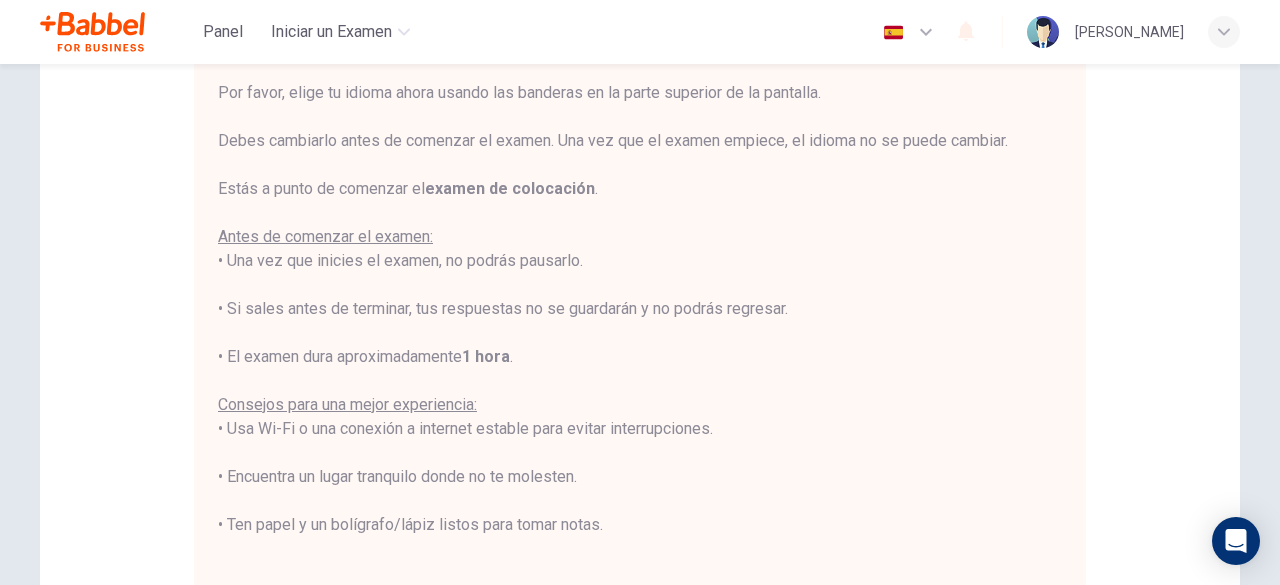 click on "Aviso General: ****IMPORTANTE: No puedes cambiar el idioma durante el examen.****
Por favor, elige tu idioma ahora usando las [PERSON_NAME] en la parte superior de la pantalla. [PERSON_NAME] cambiarlo antes de comenzar el examen. Una vez que el examen empiece, el idioma no se puede cambiar.
Estás a punto de comenzar el  examen de colocación .
Antes de comenzar el examen:
• Una vez que inicies el examen, no podrás pausarlo.
• Si sales antes de terminar, tus respuestas no se guardarán y no podrás regresar.
• El examen dura aproximadamente  1 hora .
Consejos para una mejor experiencia:
• Usa Wi-Fi o una conexión a internet estable para evitar interrupciones.
• Encuentra un lugar tranquilo donde no te molesten.
• Ten papel y un bolígrafo/lápiz listos para [PERSON_NAME] notas.
• Cierra otras aplicaciones y desactiva las notificaciones.
• Asegúrate de que tu dispositivo esté completamente cargado o tenga suficiente batería para durar al menos 90 minutos." at bounding box center [640, 252] 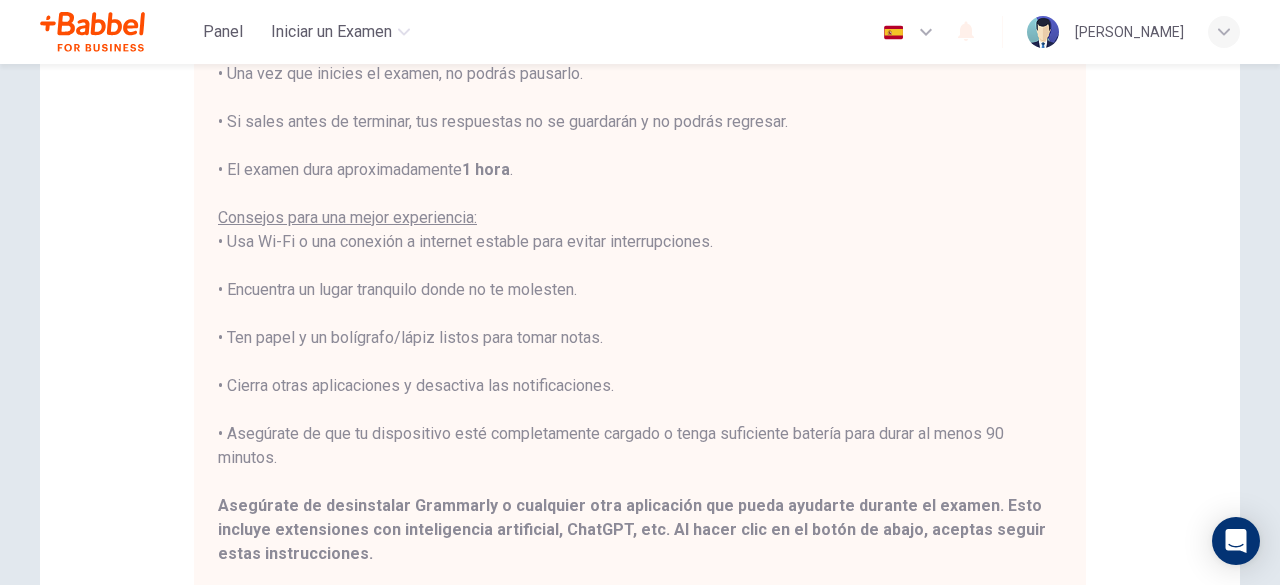 scroll, scrollTop: 238, scrollLeft: 0, axis: vertical 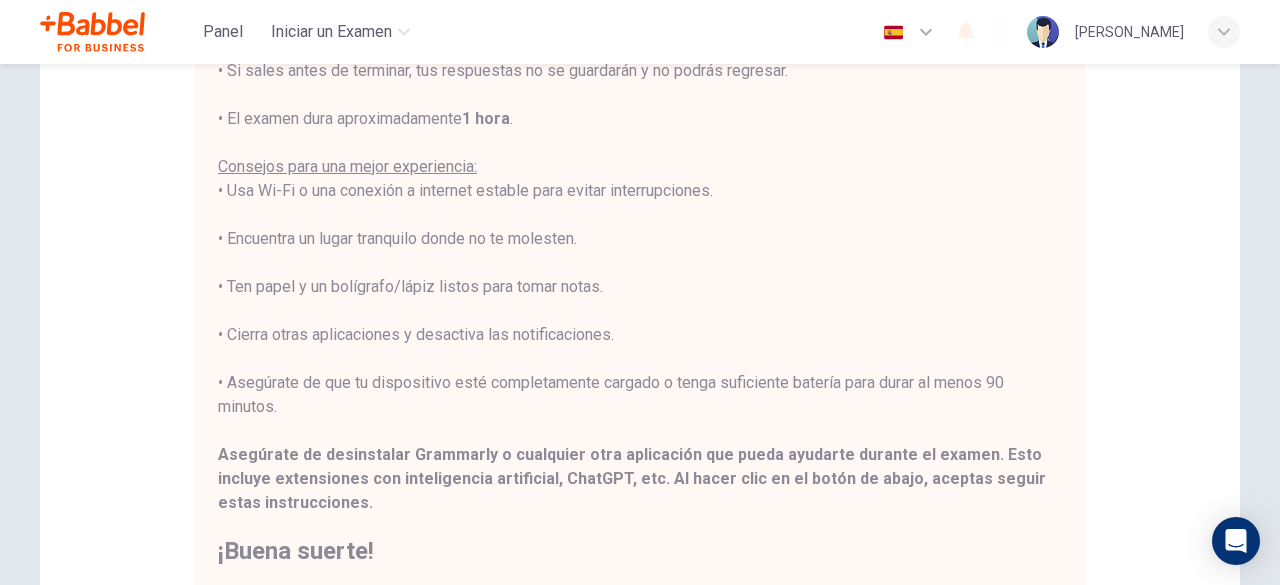 click 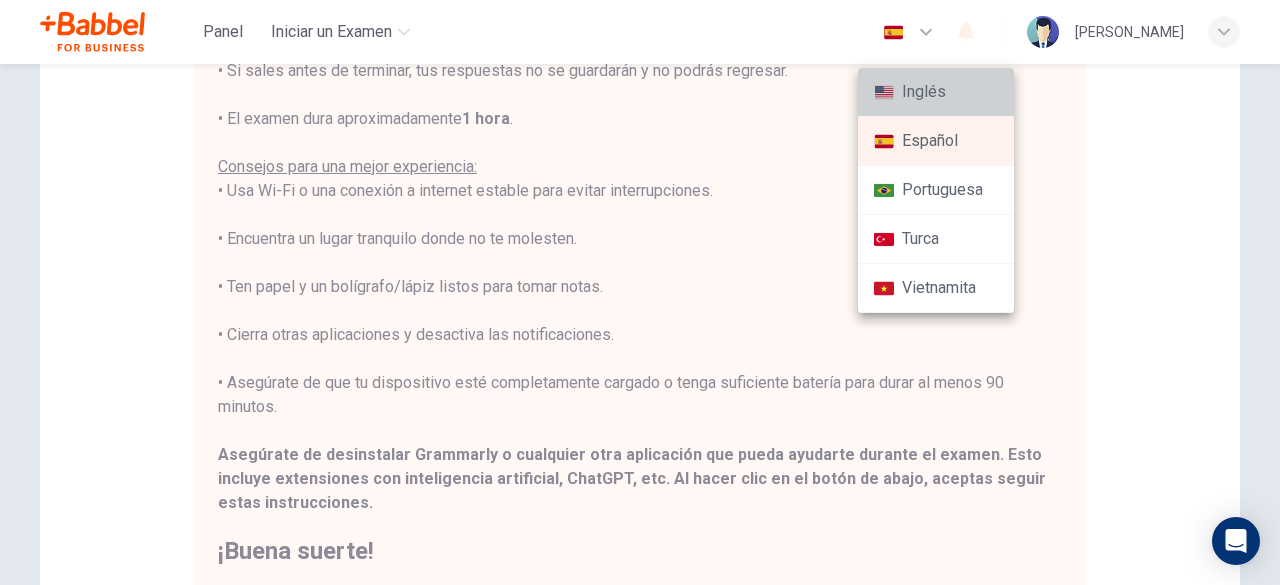 click on "Inglés" at bounding box center [936, 92] 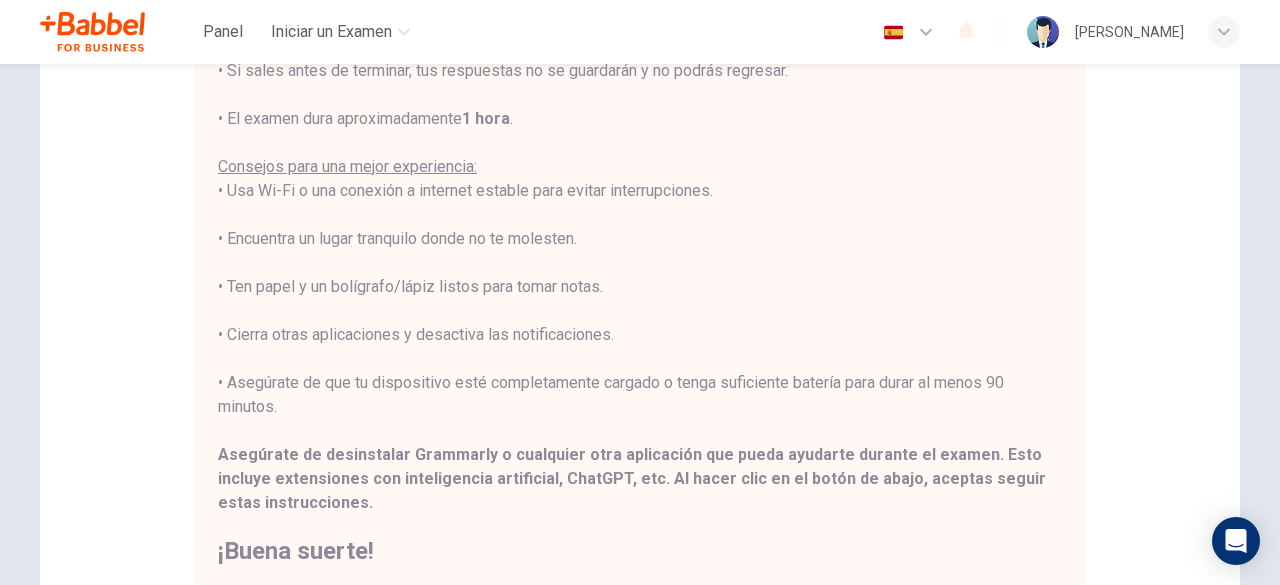 type on "en" 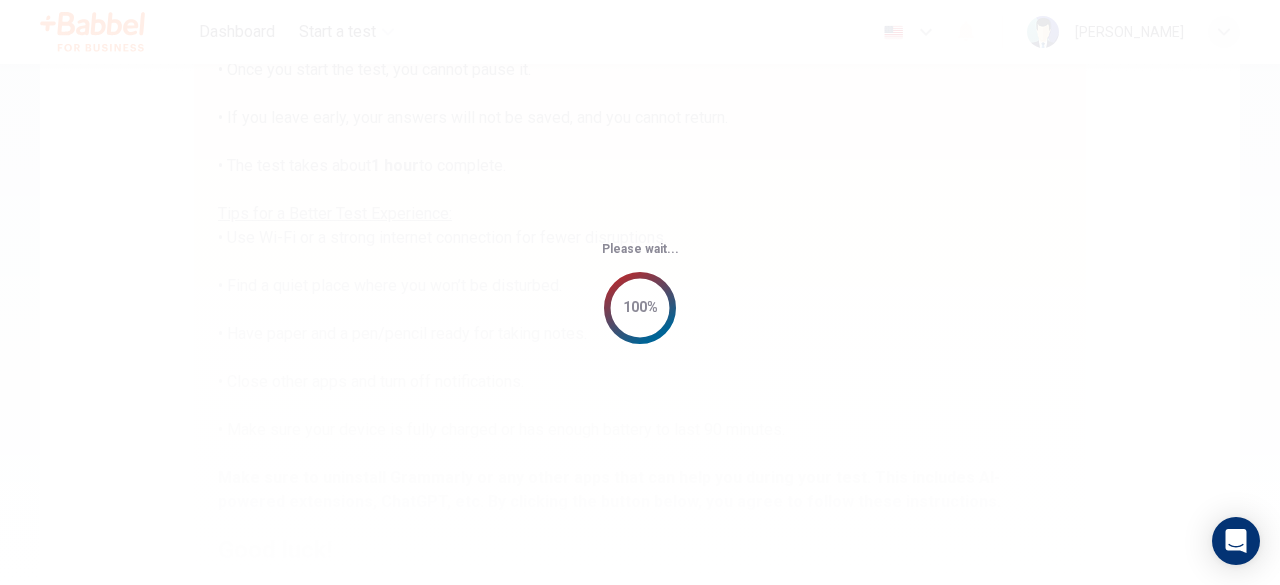 scroll, scrollTop: 190, scrollLeft: 0, axis: vertical 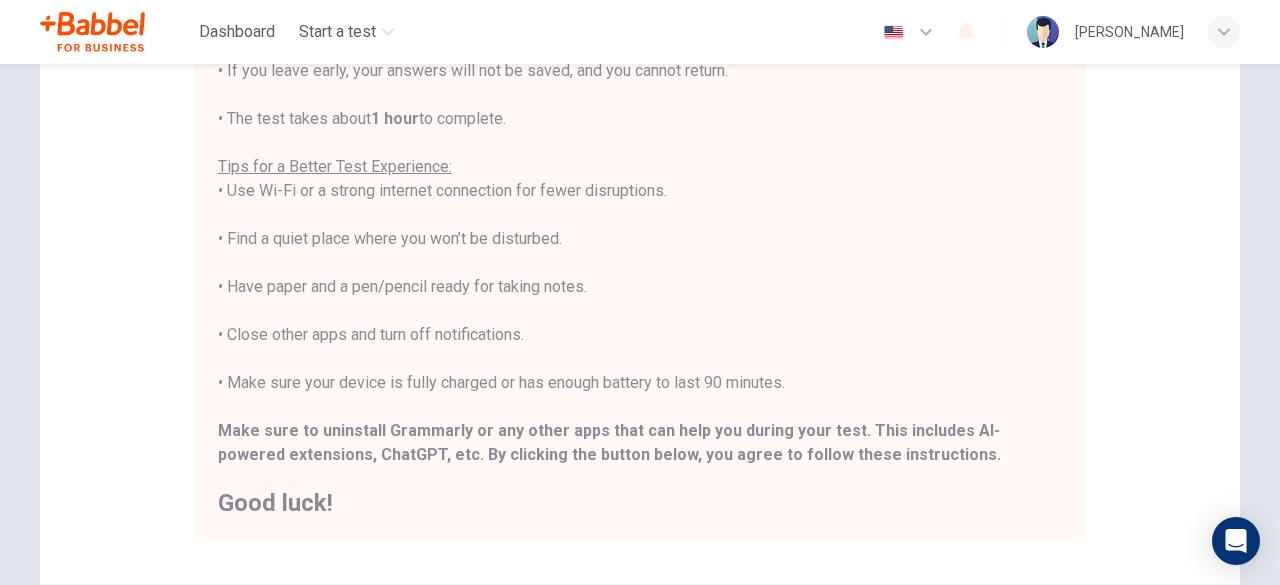 click on "Disclaimer: ****IMPORTANT: You cannot change the language during the test.****
Please choose your language now using the flags at the top of the screen. You must change it before you start the test. Once the test begins, the language will stay the same.
You are about to start a  CEFR Level Test .
Before You Start the Test:
• Once you start the test, you cannot pause it.
• If you leave early, your answers will not be saved, and you cannot return.
• The test takes about  1 hour  to complete.
Tips for a Better Test Experience:
• Use Wi-Fi or a strong internet connection for fewer disruptions.
• Find a quiet place where you won’t be disturbed.
• Have paper and a pen/pencil ready for taking notes.
• Close other apps and turn off notifications.
• Make sure your device is fully charged or has enough battery to last 90 minutes.
Make sure to uninstall Grammarly or any other apps that can help you during your test. This includes AI-powered extensions, ChatGPT, etc." at bounding box center [640, 204] 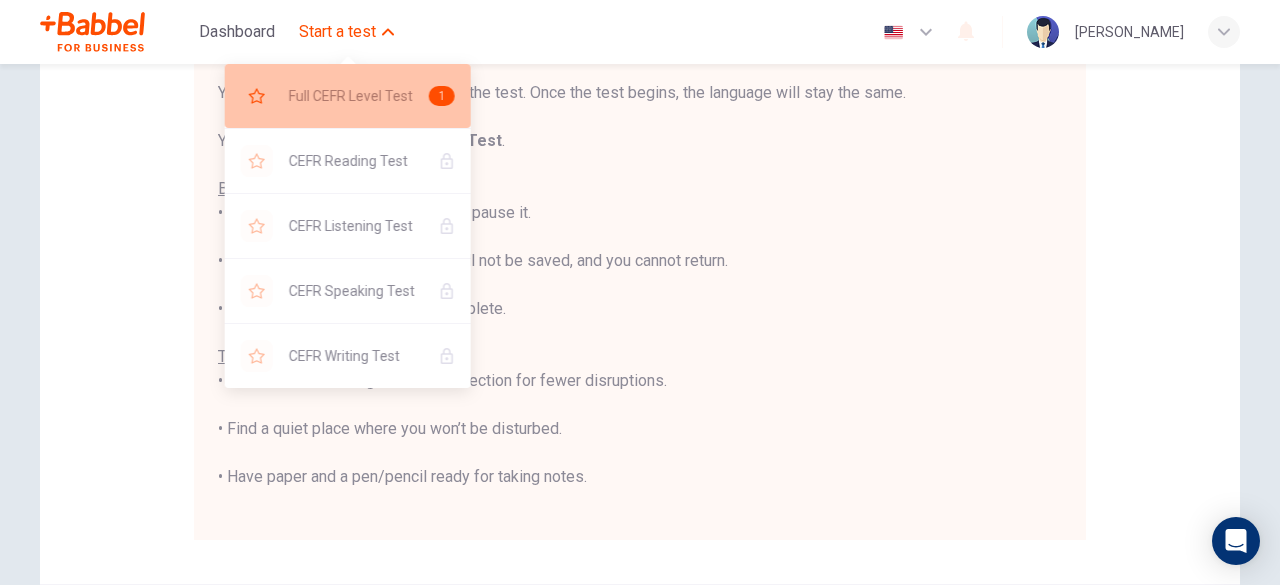 click on "Full CEFR Level Test 1" at bounding box center [348, 96] 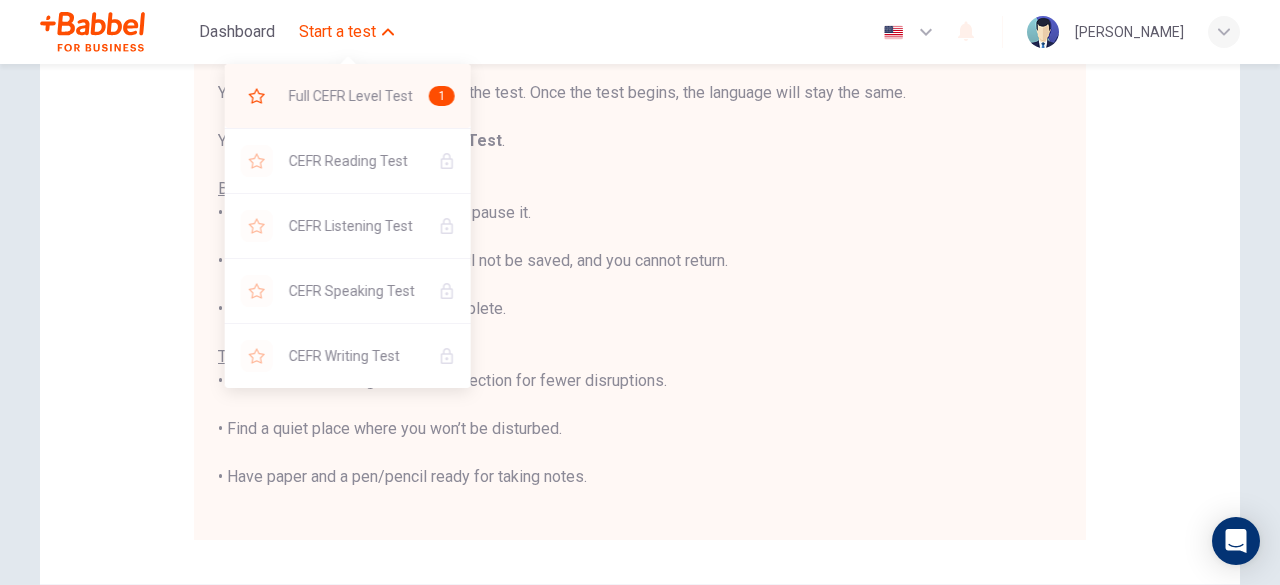 click on "Full CEFR Level Test 1" at bounding box center [348, 96] 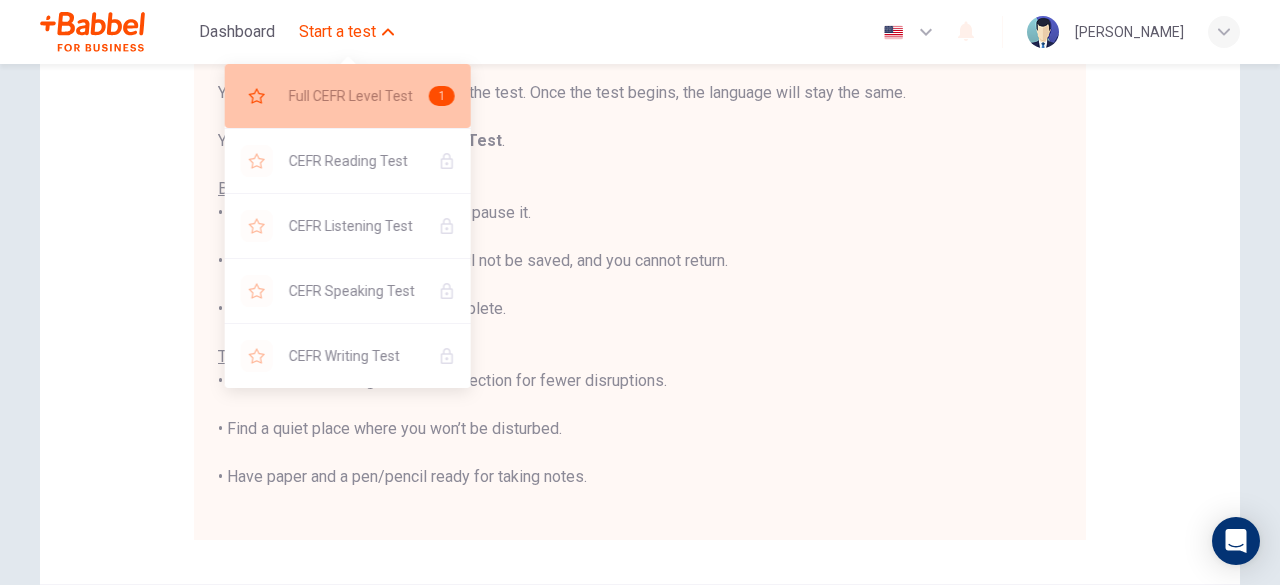 click on "1" at bounding box center (442, 96) 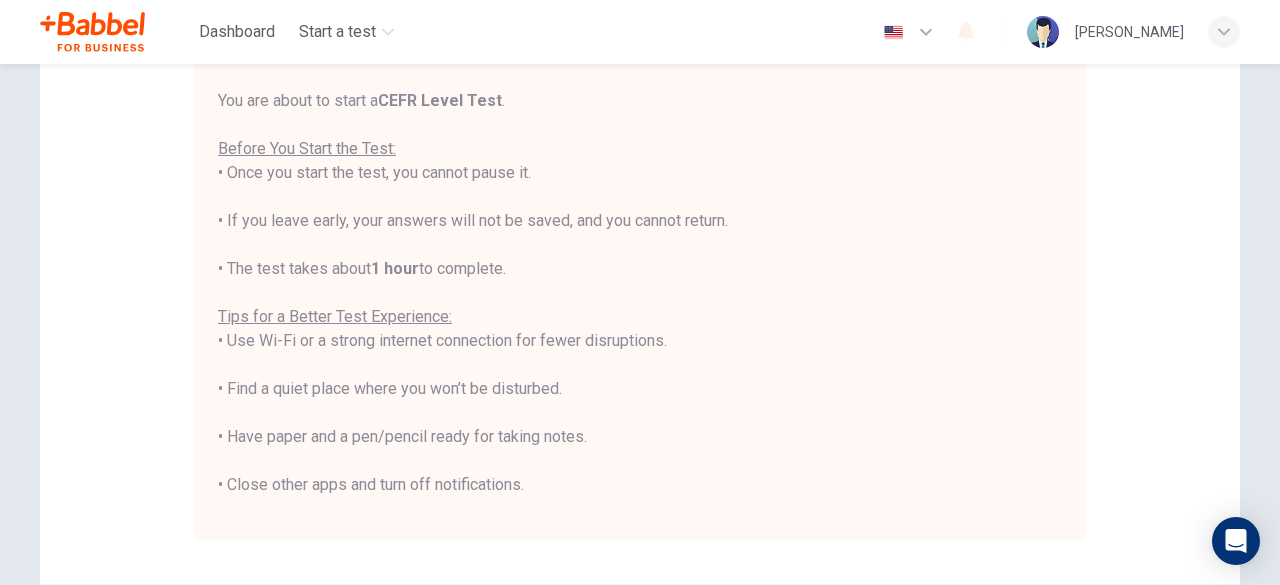 scroll, scrollTop: 190, scrollLeft: 0, axis: vertical 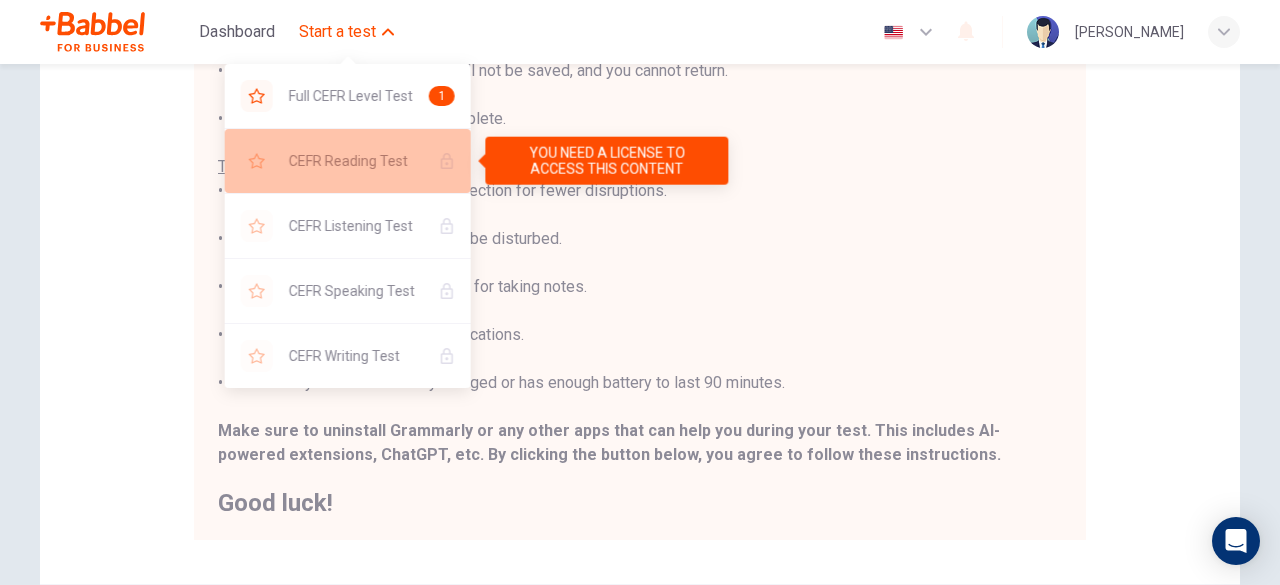 click 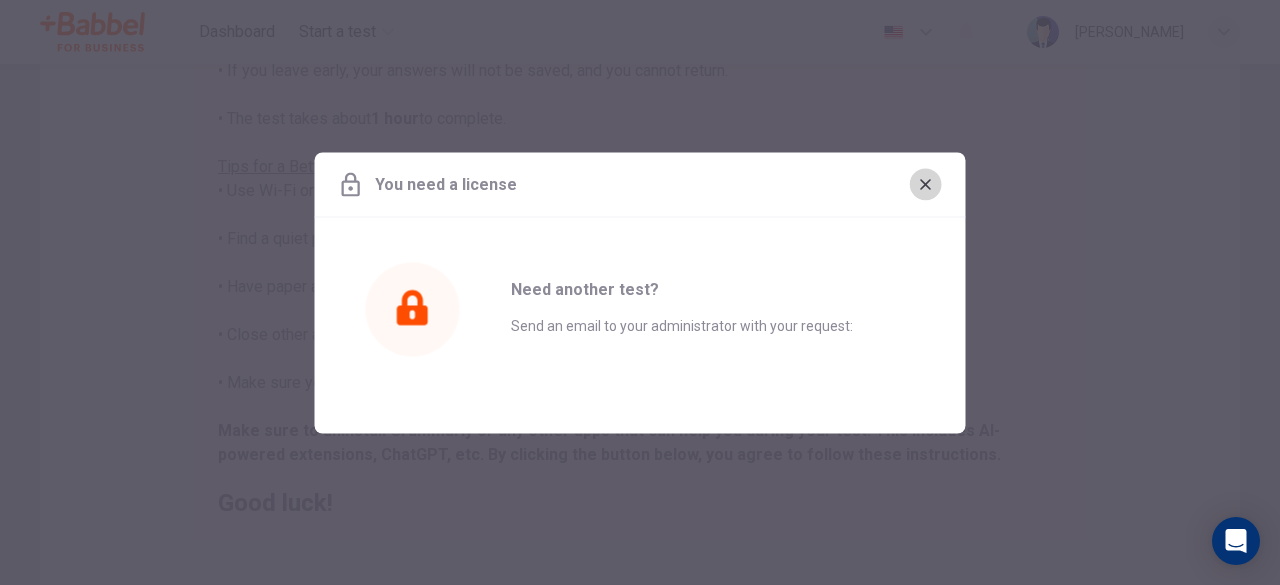 click 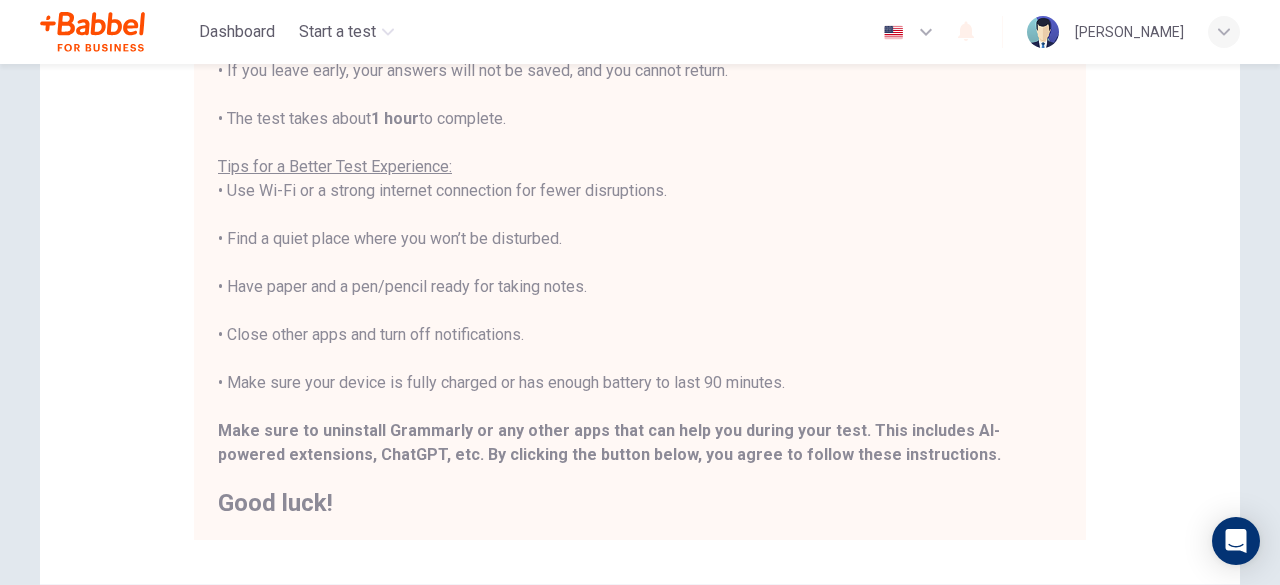 click on "Dashboard Start a test English en ​ [PERSON_NAME]" at bounding box center (640, 32) 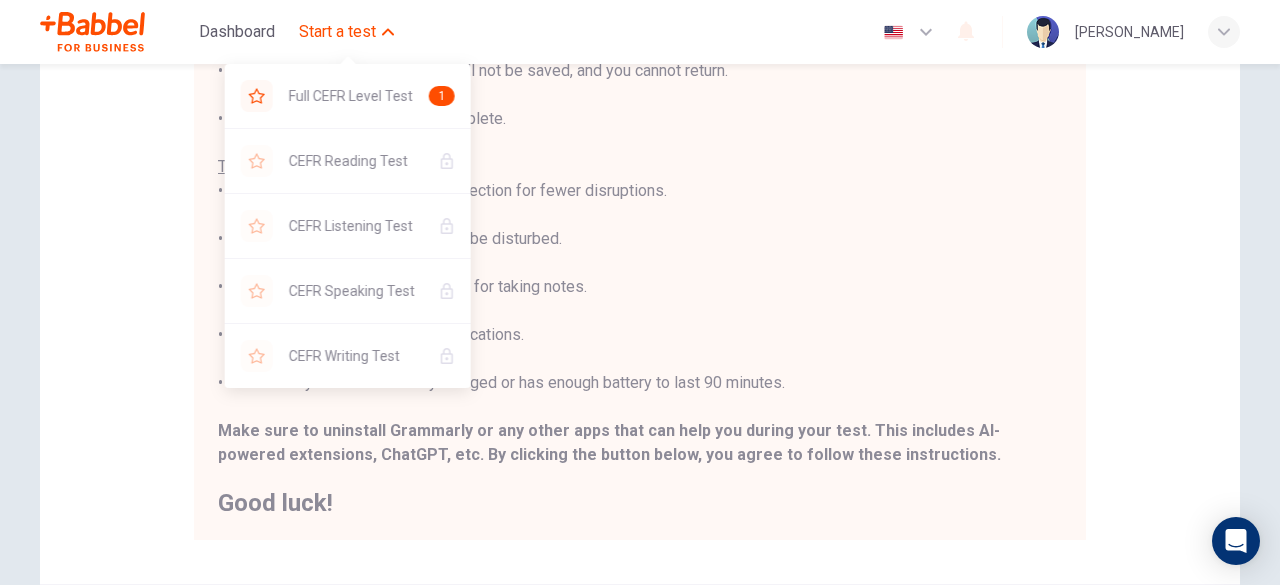 click 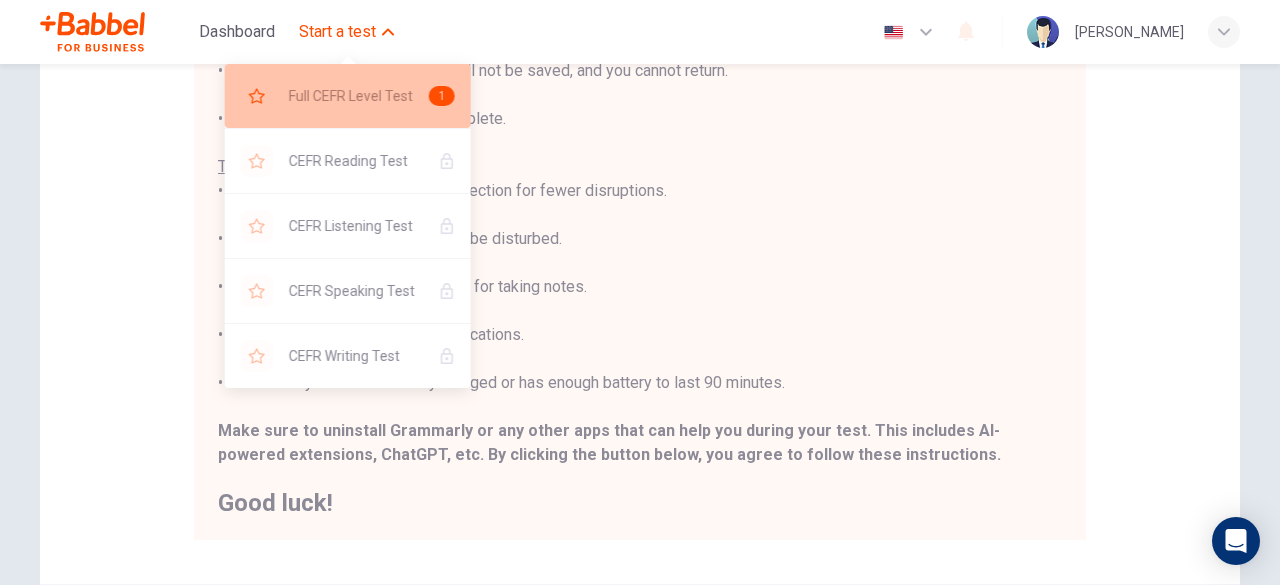 click on "Full CEFR Level Test 1" at bounding box center (348, 96) 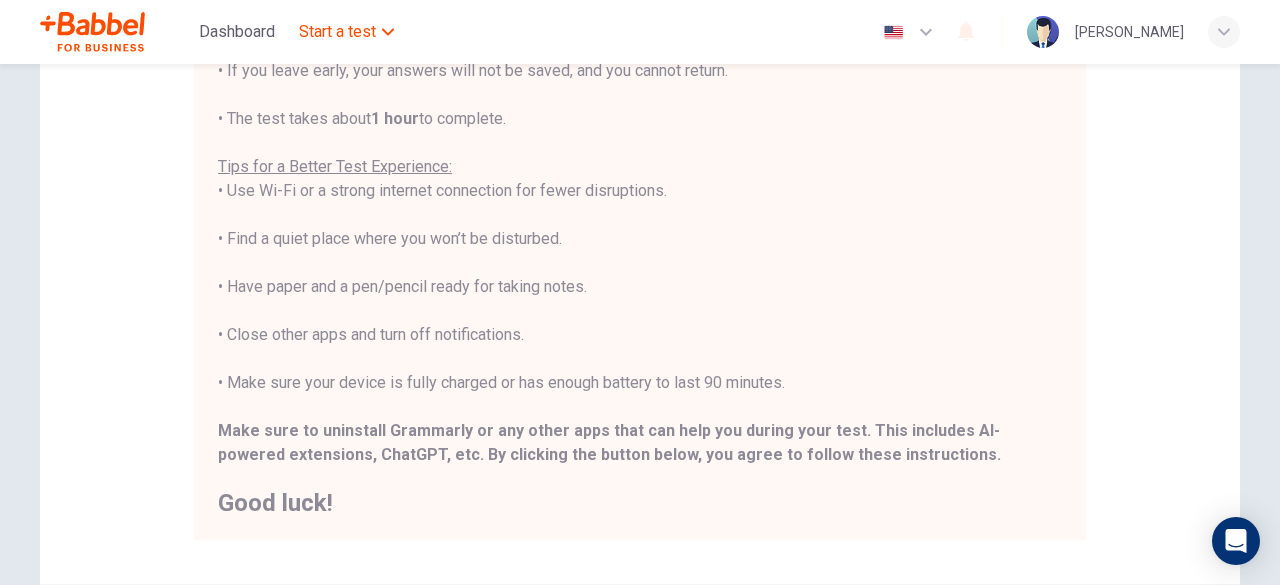 drag, startPoint x: 523, startPoint y: 19, endPoint x: 400, endPoint y: 45, distance: 125.71794 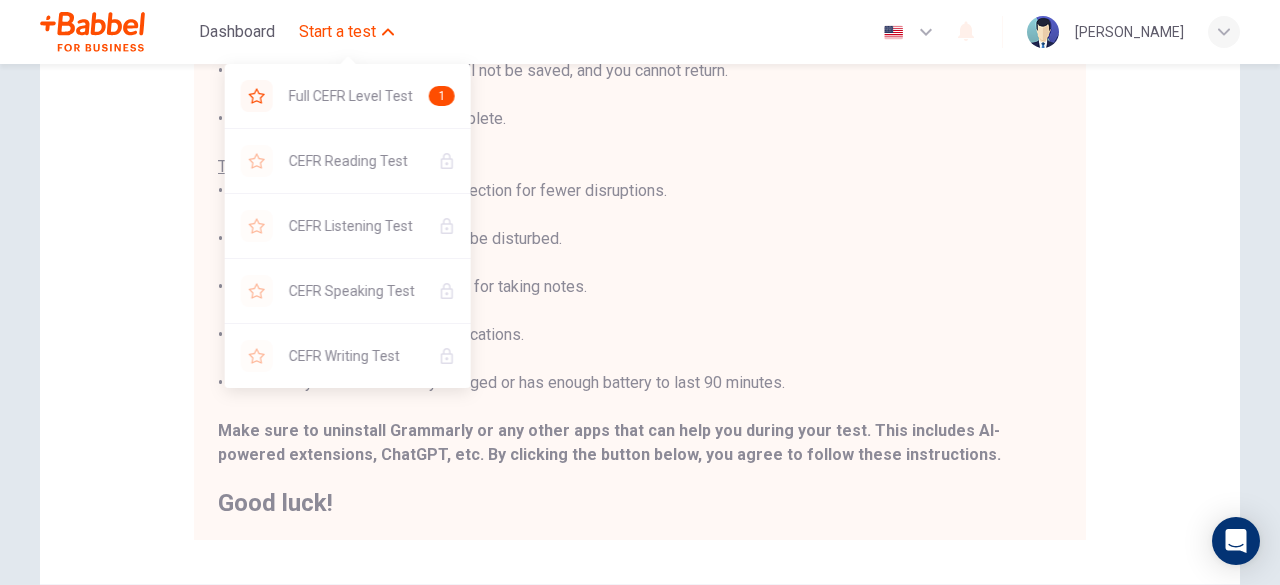 click 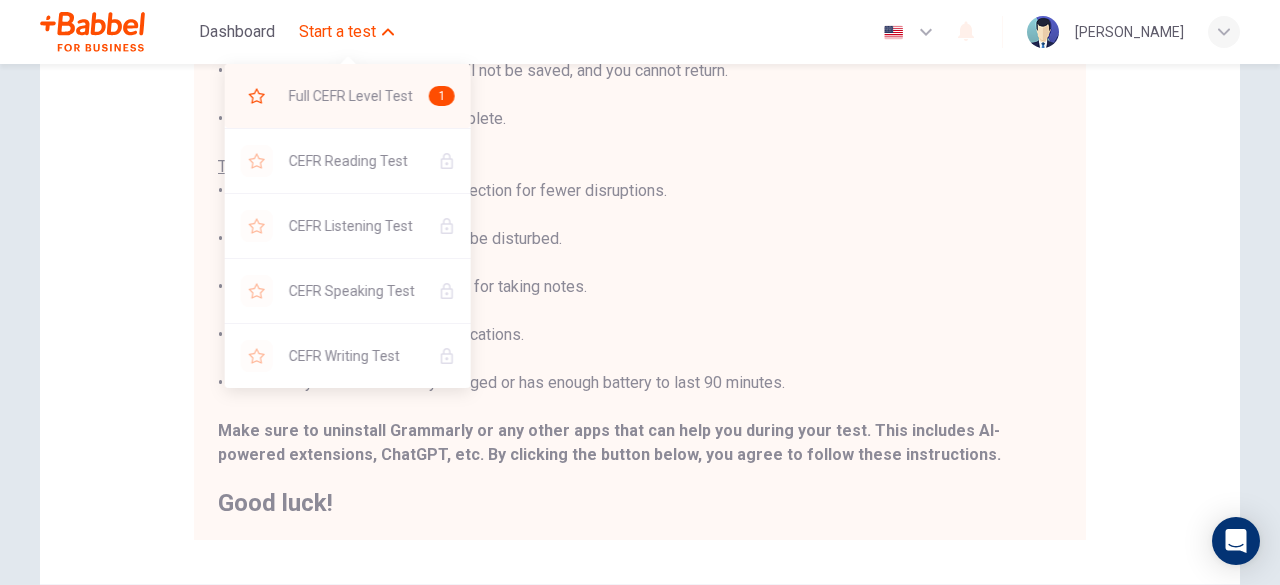 click on "Full CEFR Level Test 1" at bounding box center [348, 96] 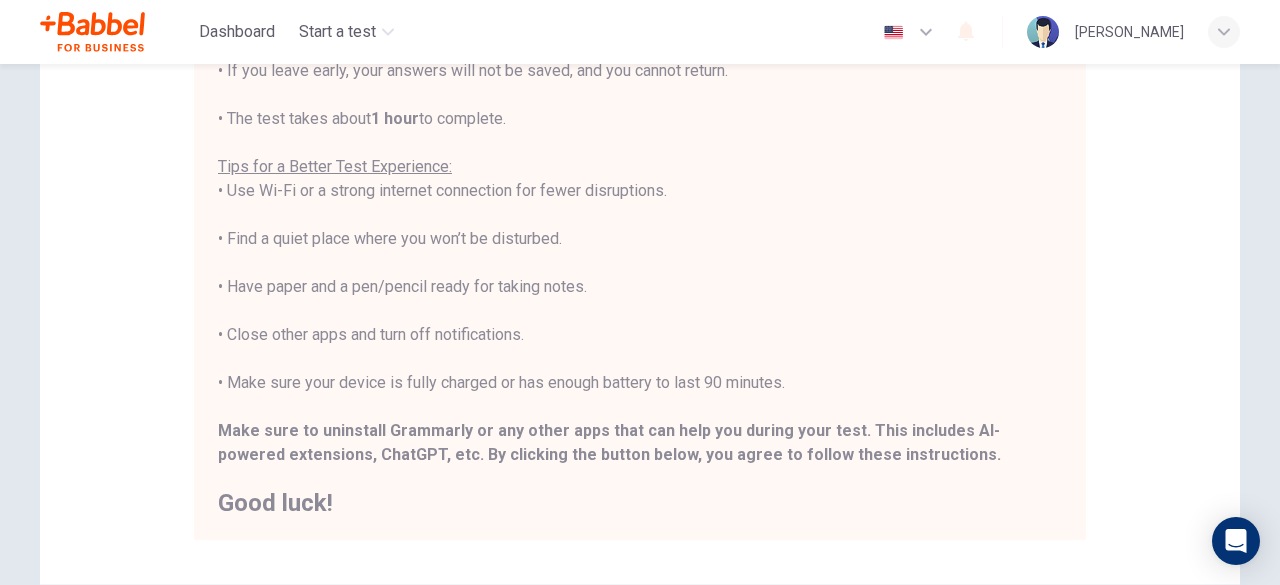 click on "Dashboard Start a test English en ​ [PERSON_NAME]" at bounding box center [640, 32] 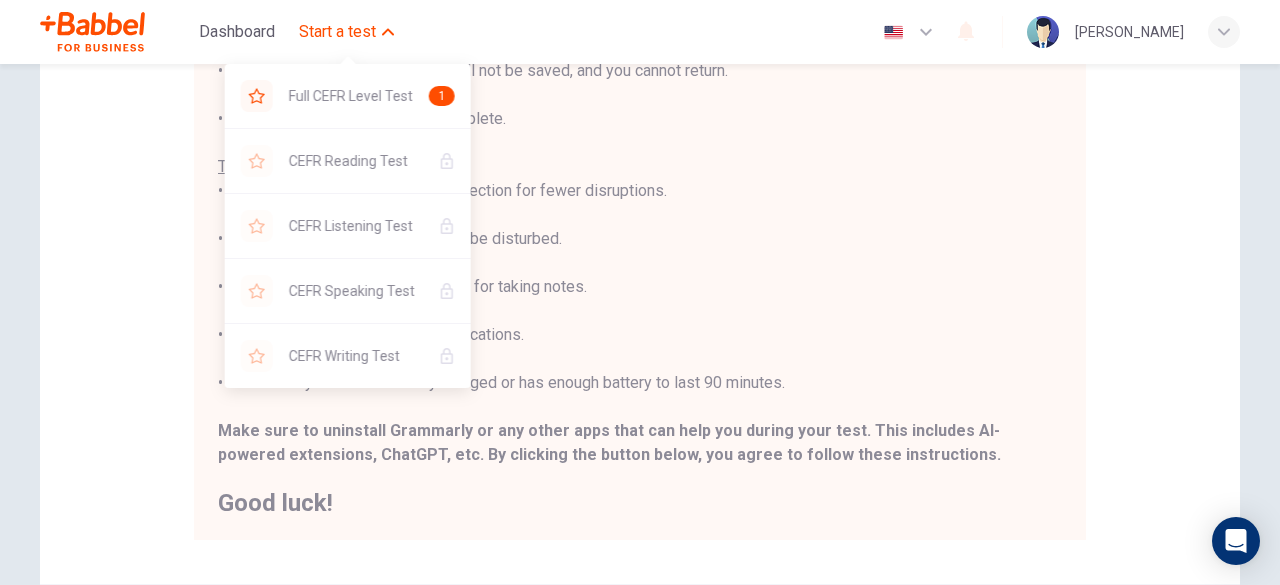 click on "Start a test" at bounding box center [337, 32] 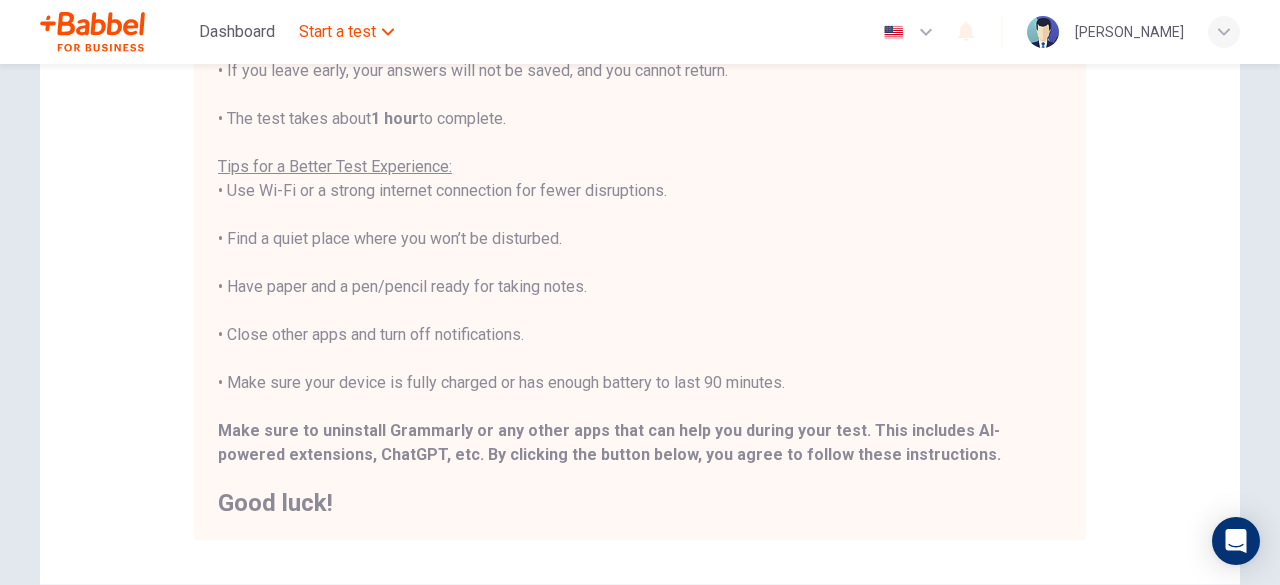click on "Start a test" at bounding box center (337, 32) 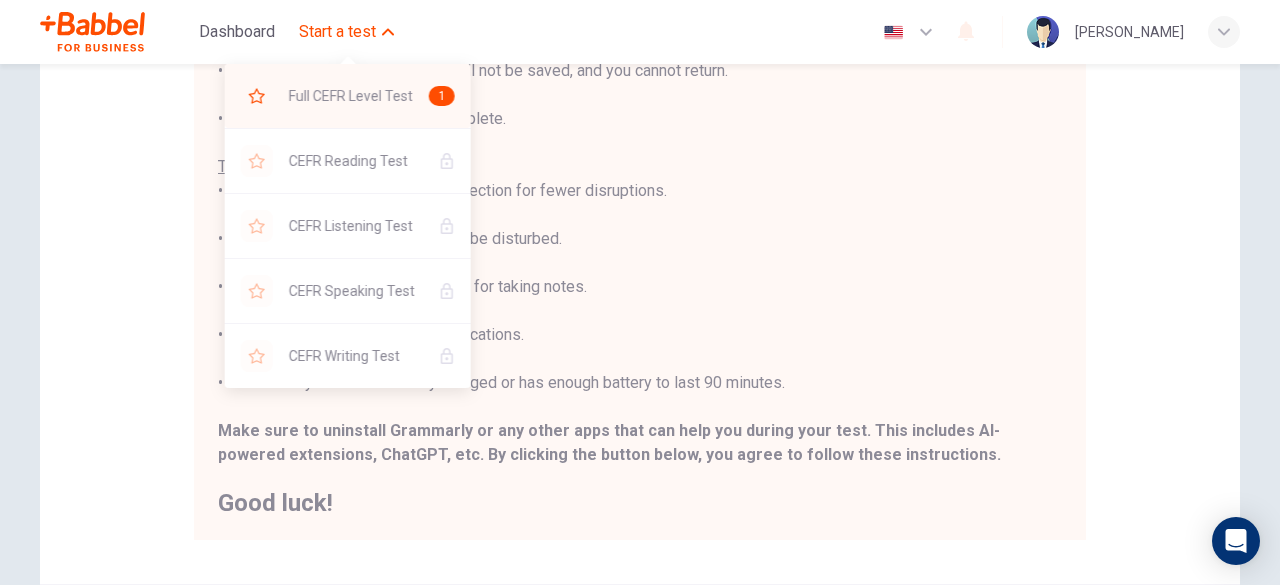 click on "Full CEFR Level Test" at bounding box center [351, 96] 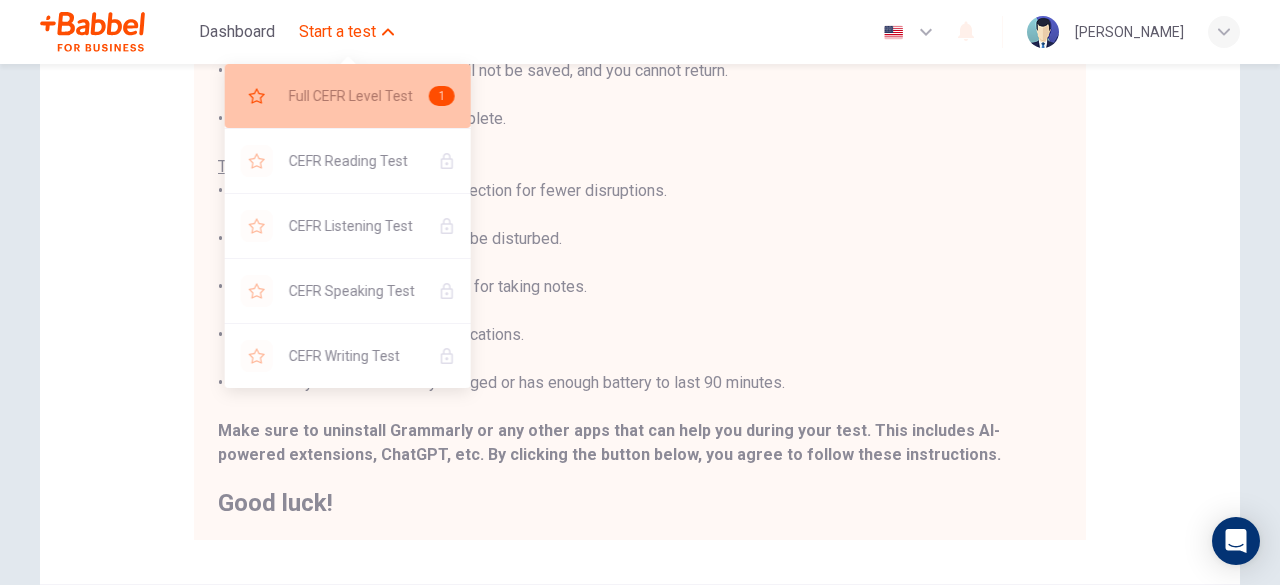 click on "Full CEFR Level Test" at bounding box center [351, 96] 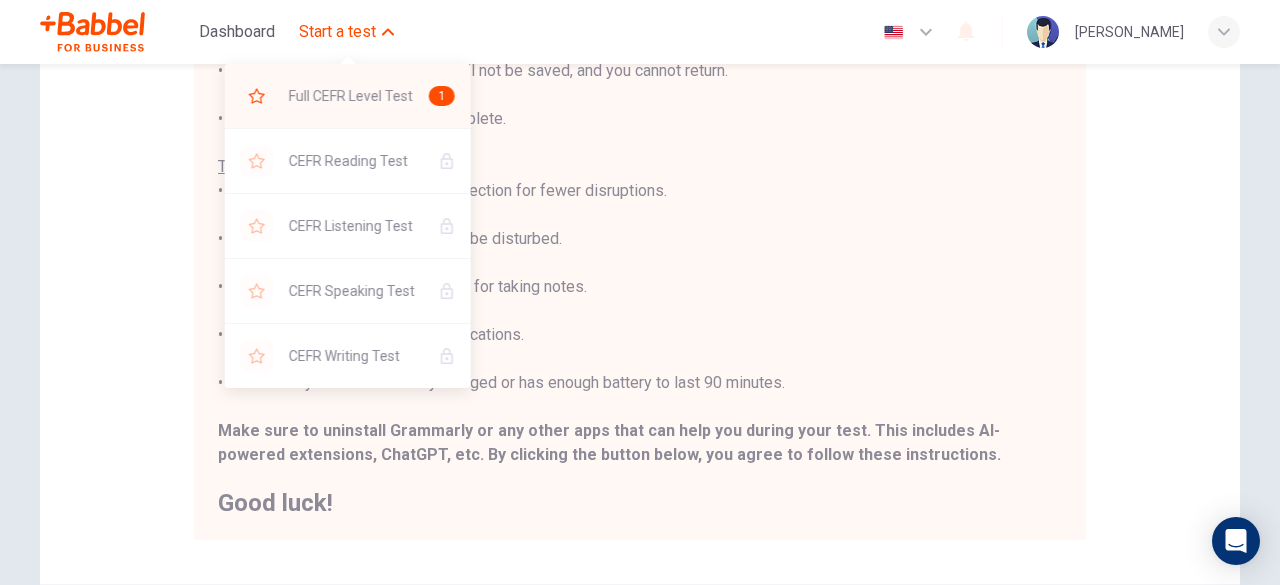 click 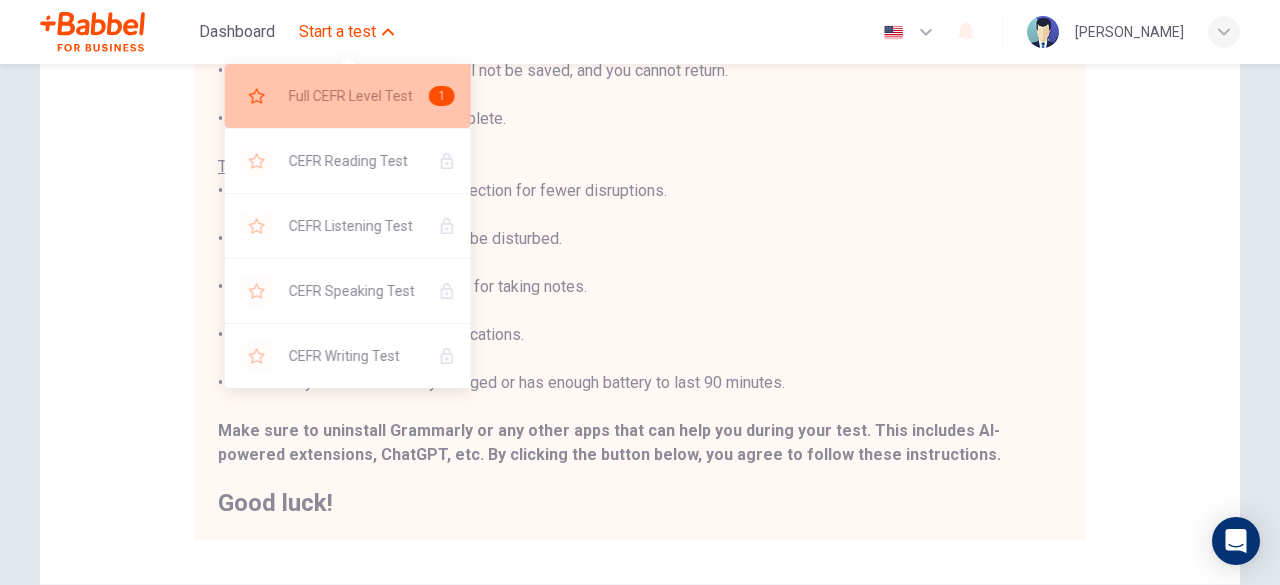 click 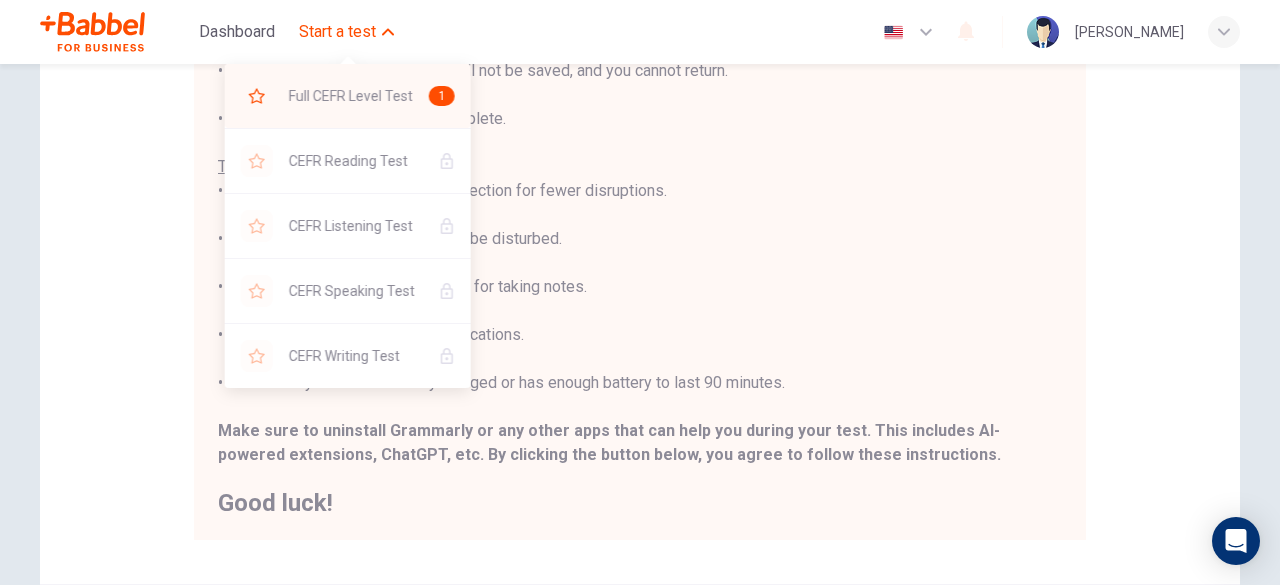 click 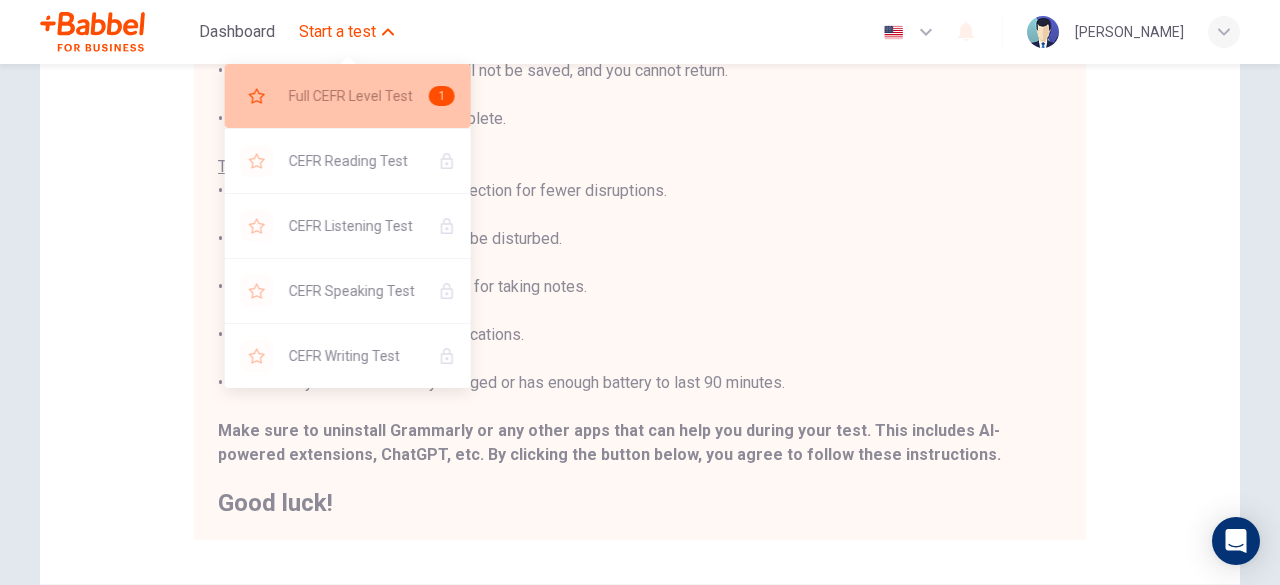 click 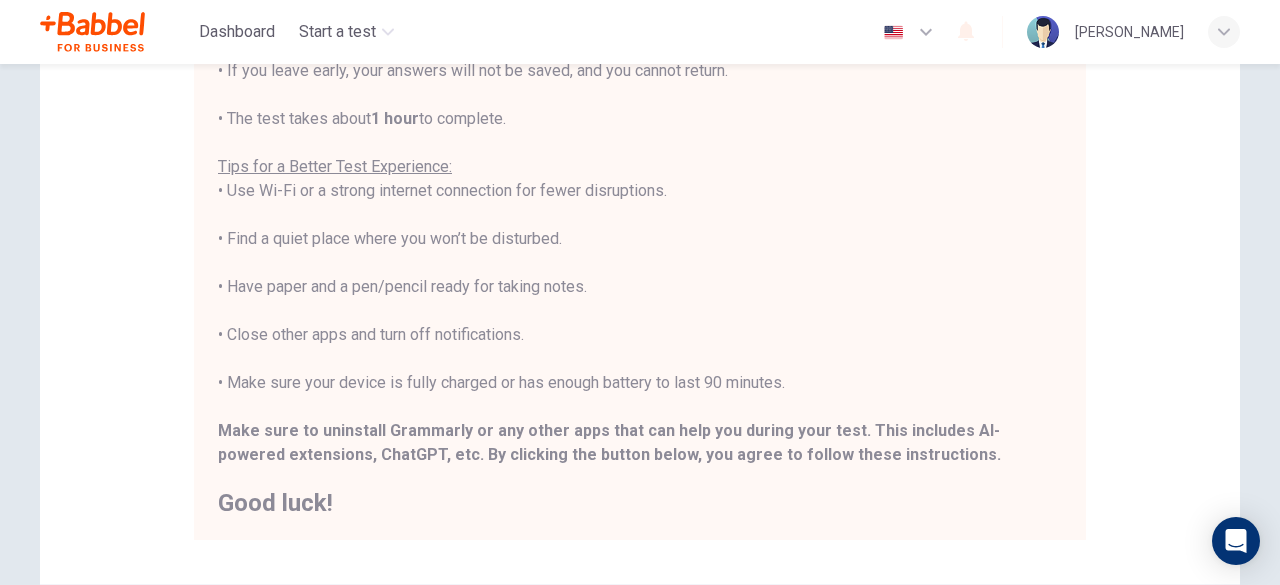 click on "Disclaimer: ****IMPORTANT: You cannot change the language during the test.****
Please choose your language now using the flags at the top of the screen. You must change it before you start the test. Once the test begins, the language will stay the same.
You are about to start a  CEFR Level Test .
Before You Start the Test:
• Once you start the test, you cannot pause it.
• If you leave early, your answers will not be saved, and you cannot return.
• The test takes about  1 hour  to complete.
Tips for a Better Test Experience:
• Use Wi-Fi or a strong internet connection for fewer disruptions.
• Find a quiet place where you won’t be disturbed.
• Have paper and a pen/pencil ready for taking notes.
• Close other apps and turn off notifications.
• Make sure your device is fully charged or has enough battery to last 90 minutes.
Make sure to uninstall Grammarly or any other apps that can help you during your test. This includes AI-powered extensions, ChatGPT, etc." at bounding box center [640, 204] 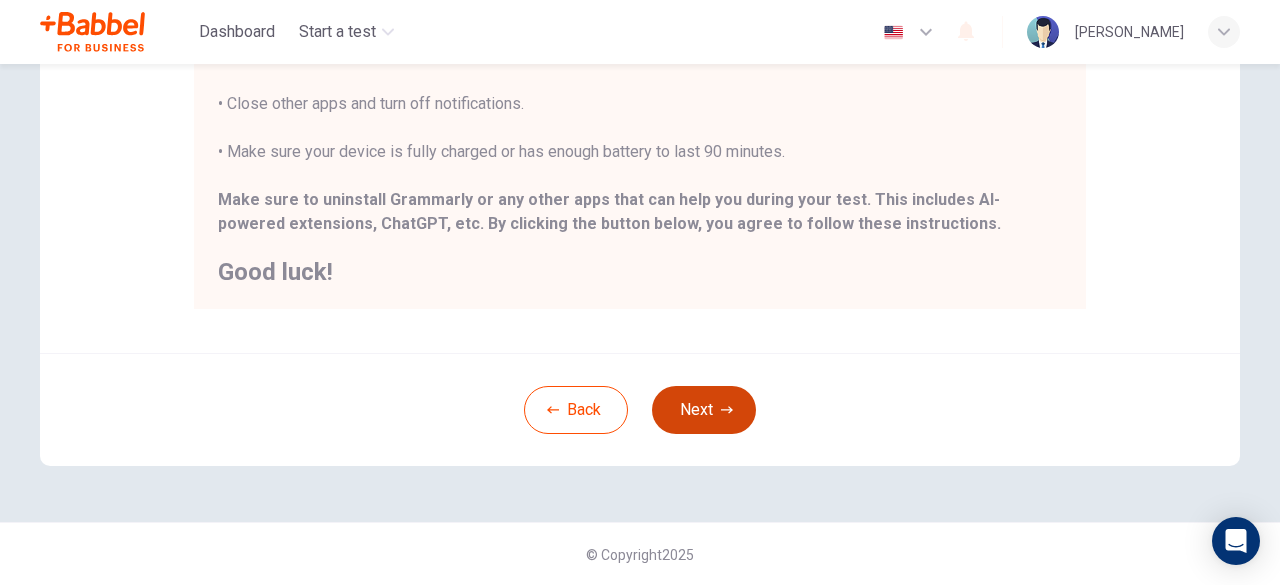 click on "Next" at bounding box center [704, 410] 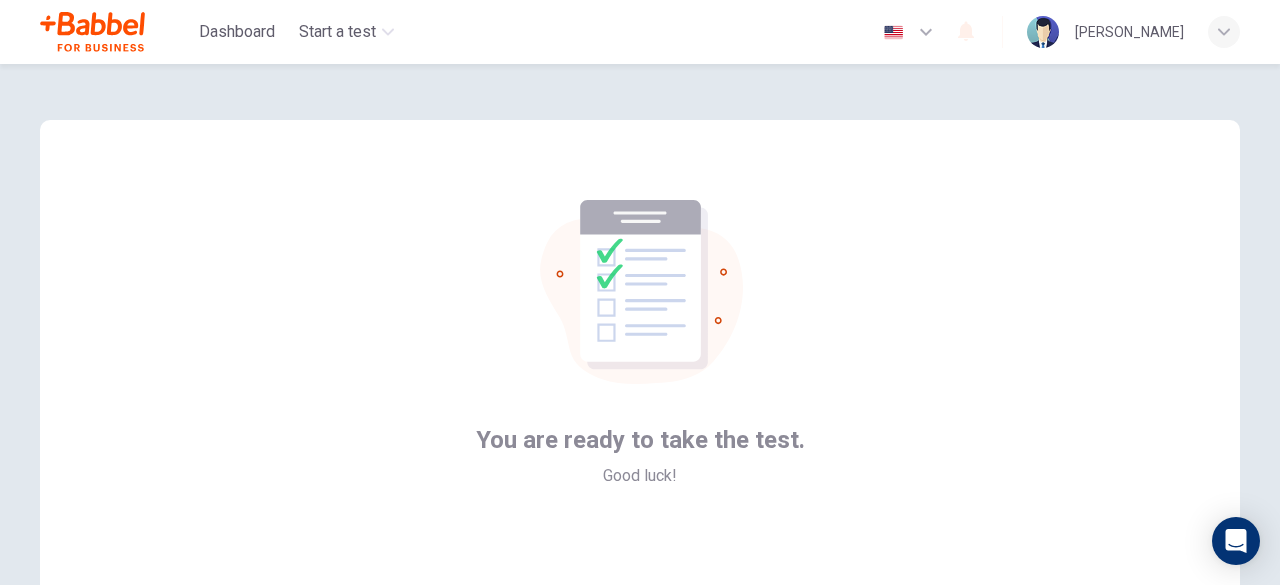 scroll, scrollTop: 247, scrollLeft: 0, axis: vertical 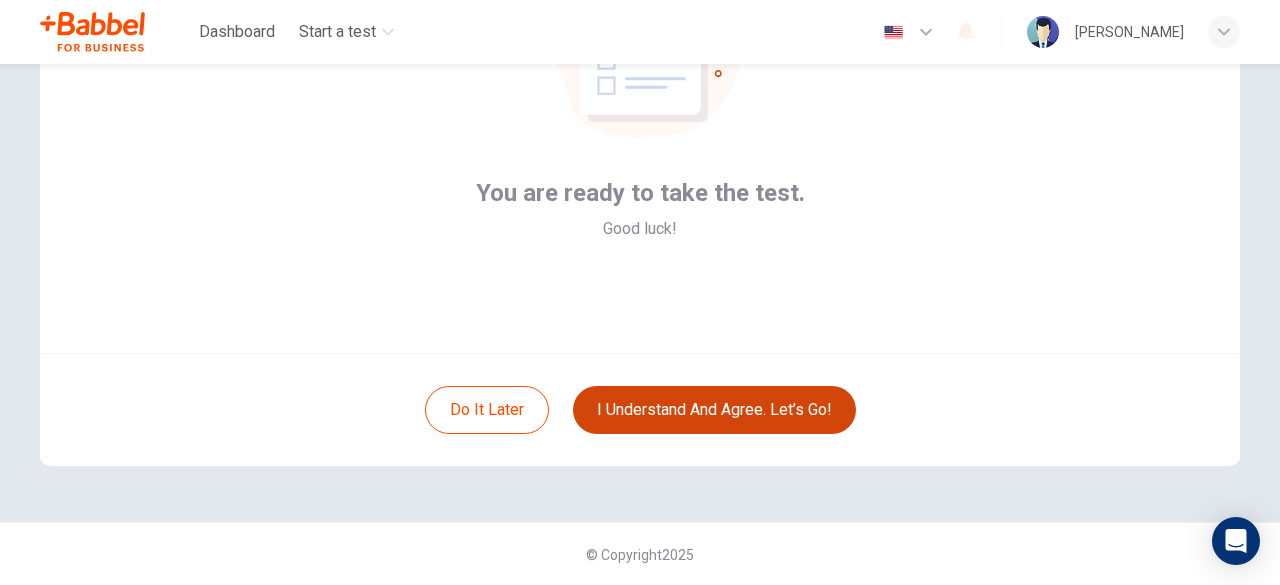 click on "I understand and agree. Let’s go!" at bounding box center (714, 410) 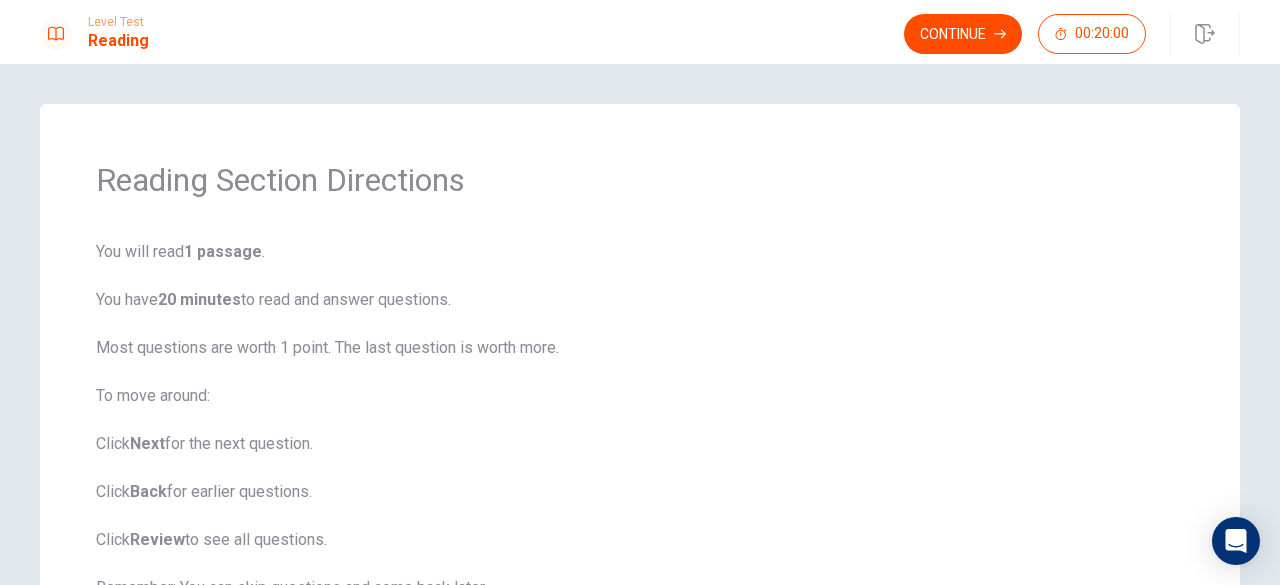 click on "You will read  1 passage .
You have  20 minutes  to read and answer questions.
Most questions are worth 1 point. The last question is worth more.
To move around:
Click  Next  for the next question.
Click  Back  for earlier questions.
Click  Review  to see all questions.
Remember: You can skip questions and come back later.
You have  20 minutes  total.
Click  Continue  to start." at bounding box center (640, 468) 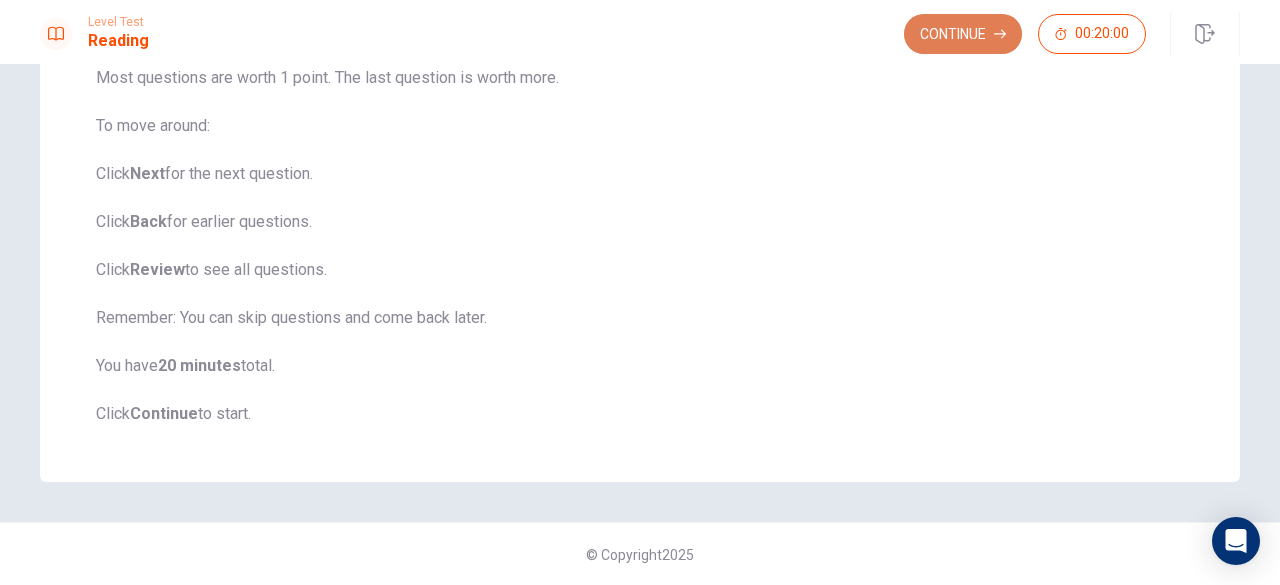 click on "Continue" at bounding box center [963, 34] 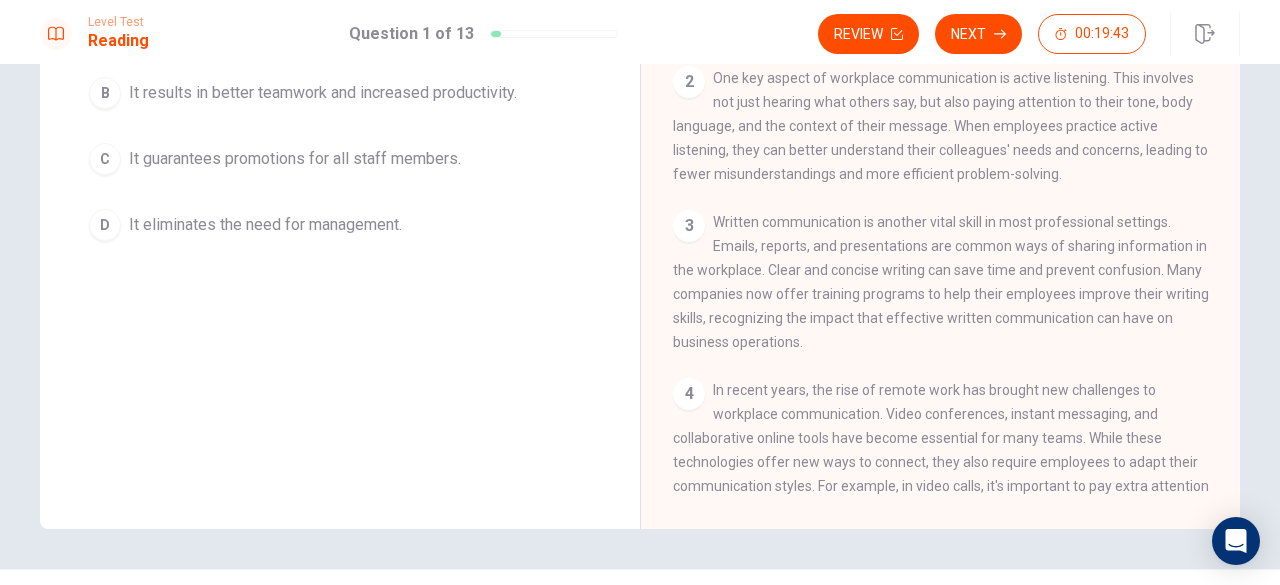 scroll, scrollTop: 0, scrollLeft: 0, axis: both 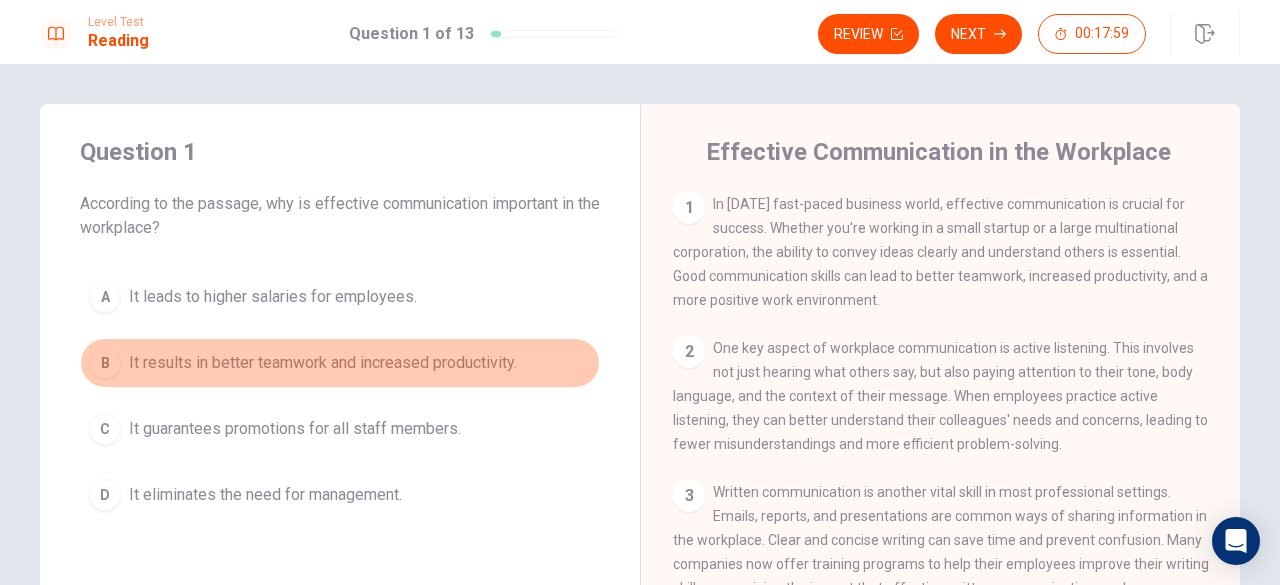 click on "B" at bounding box center [105, 363] 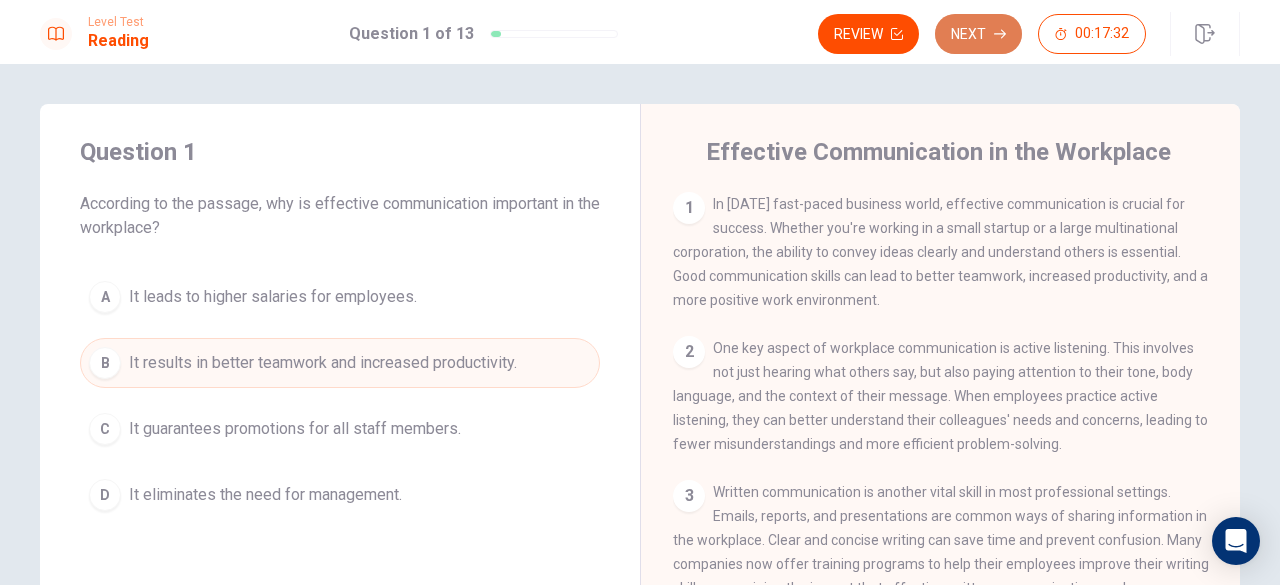 click on "Next" at bounding box center (978, 34) 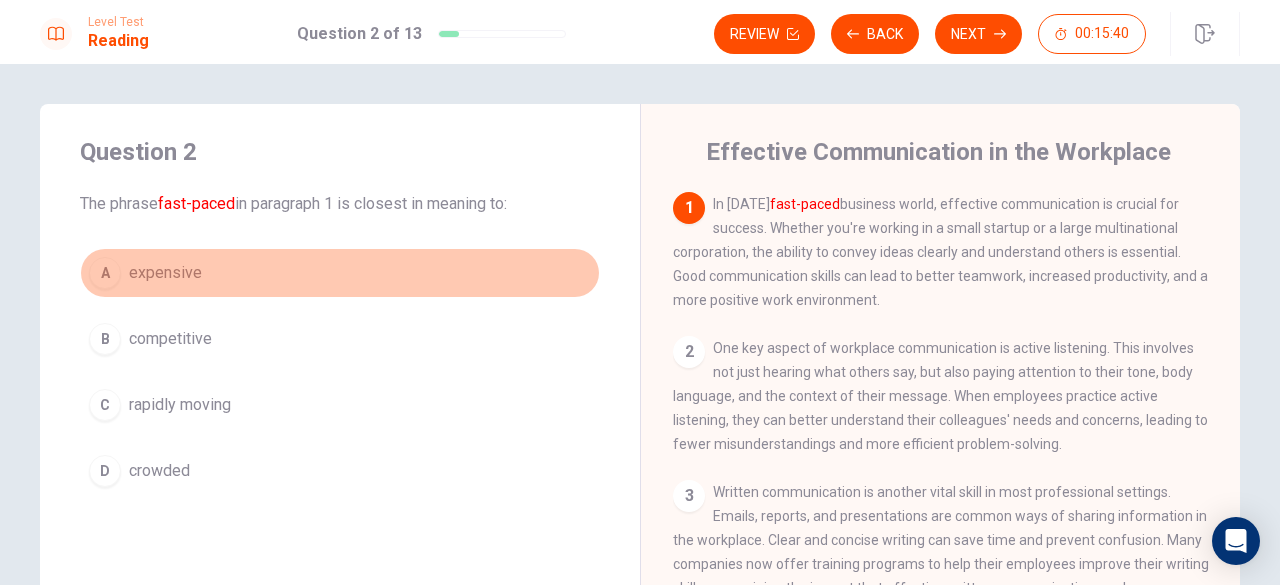 click on "expensive" at bounding box center [165, 273] 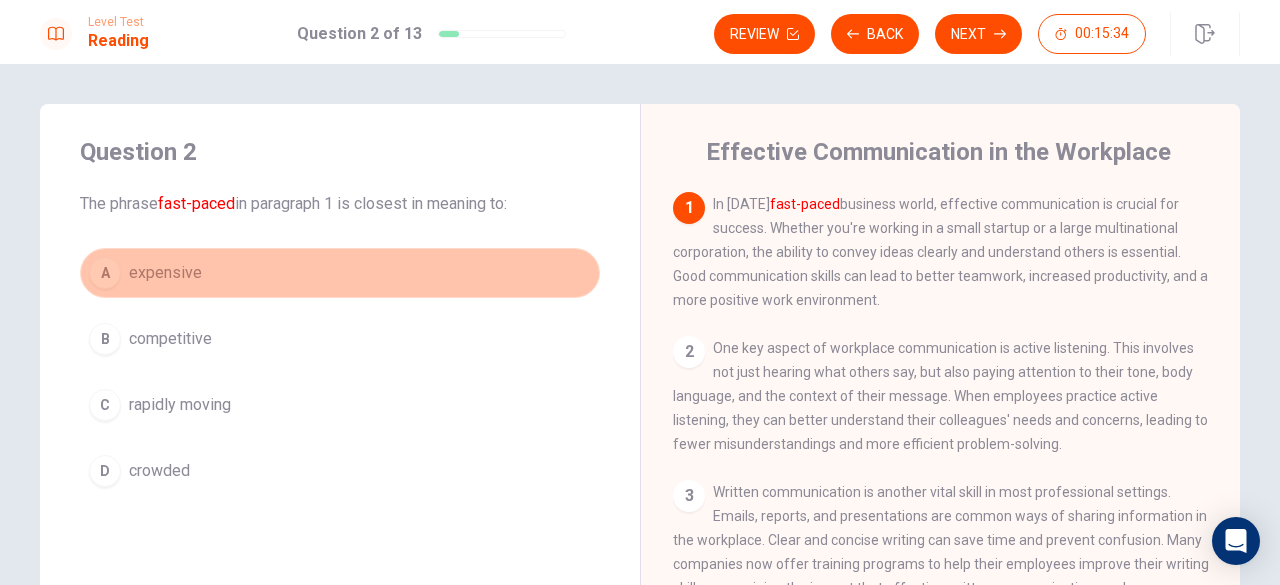 click on "A expensive" at bounding box center [340, 273] 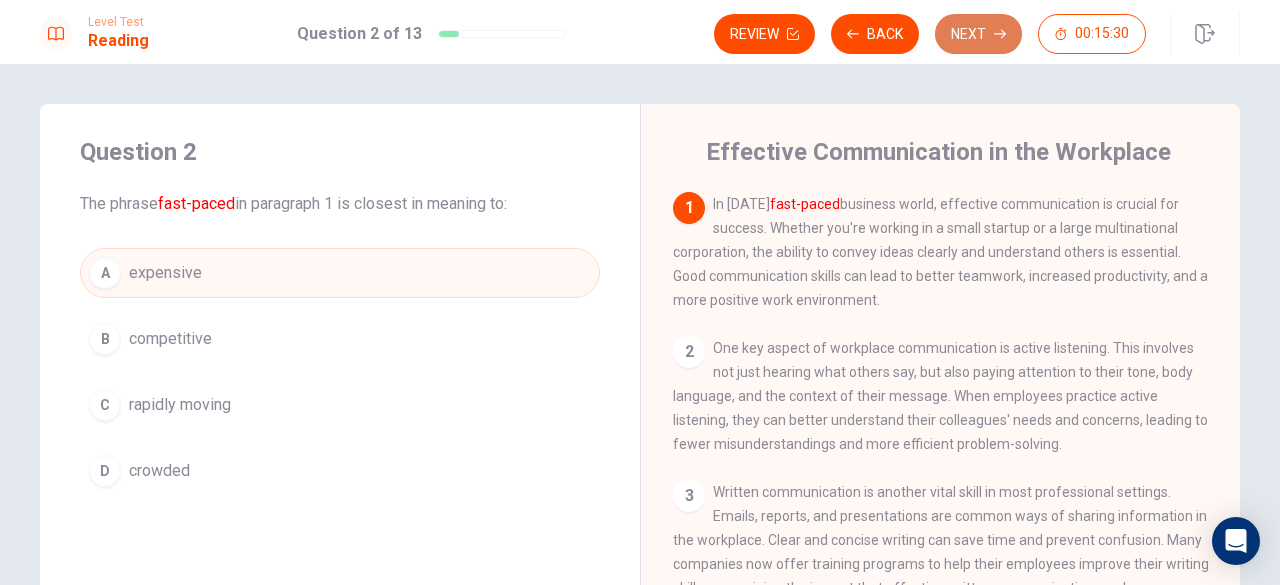 click on "Next" at bounding box center [978, 34] 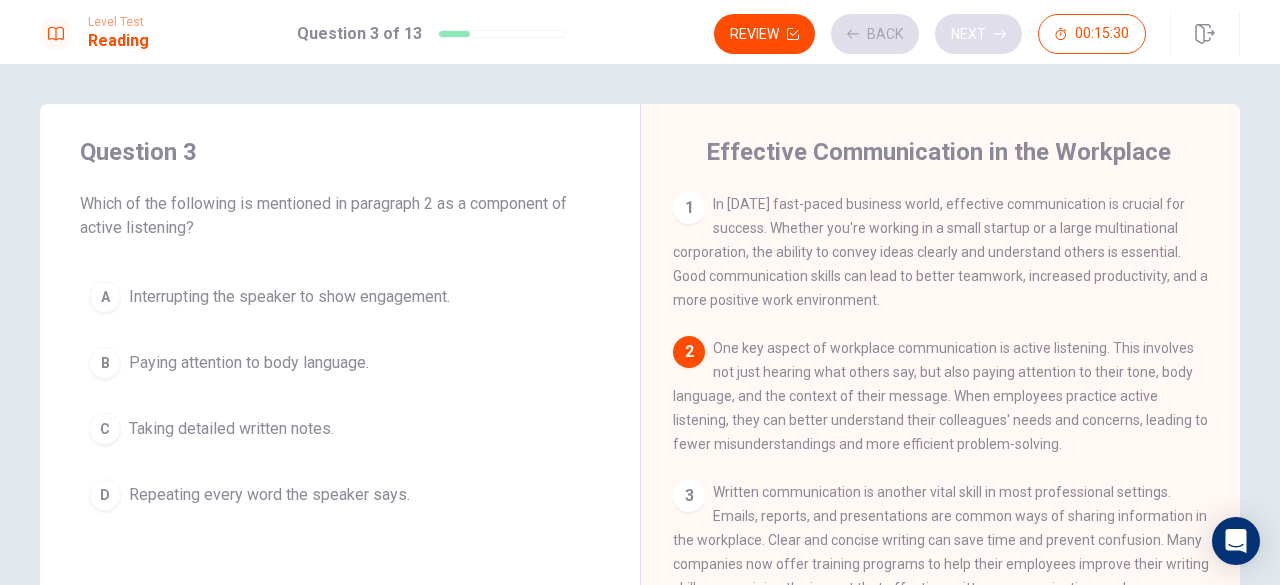 scroll, scrollTop: 147, scrollLeft: 0, axis: vertical 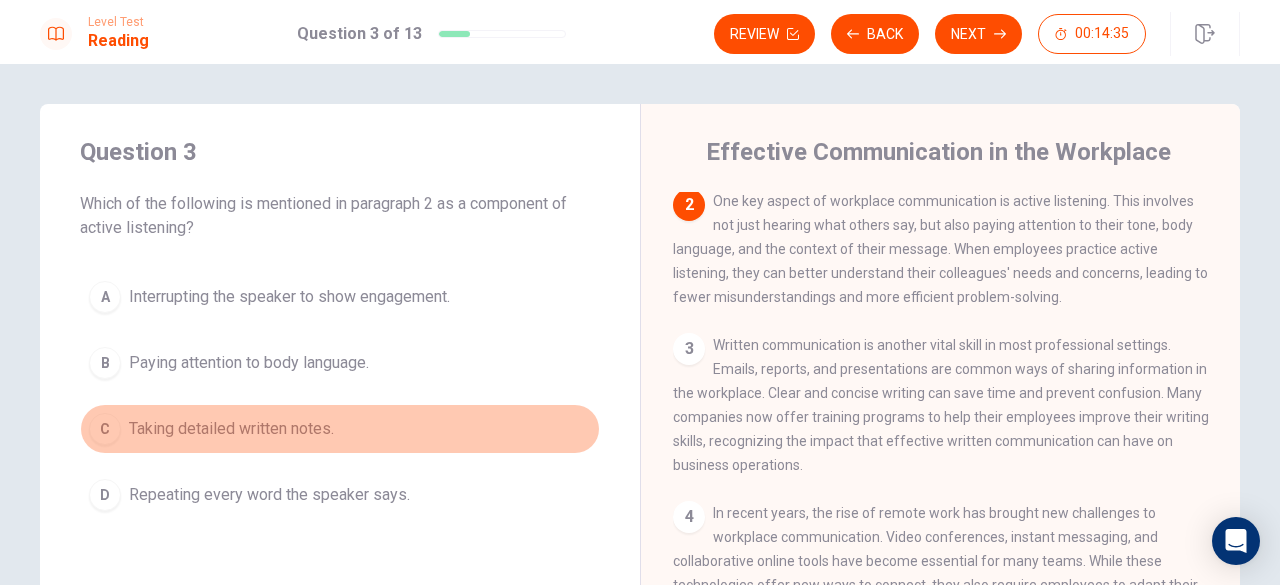 click on "Taking detailed written notes." at bounding box center [231, 429] 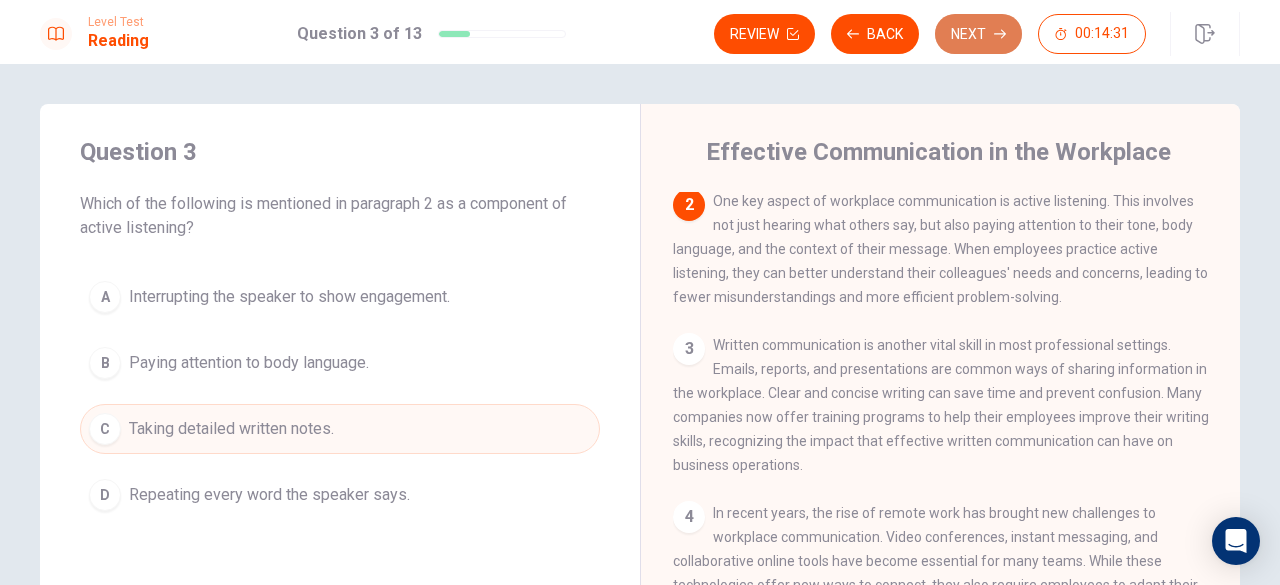 click on "Next" at bounding box center (978, 34) 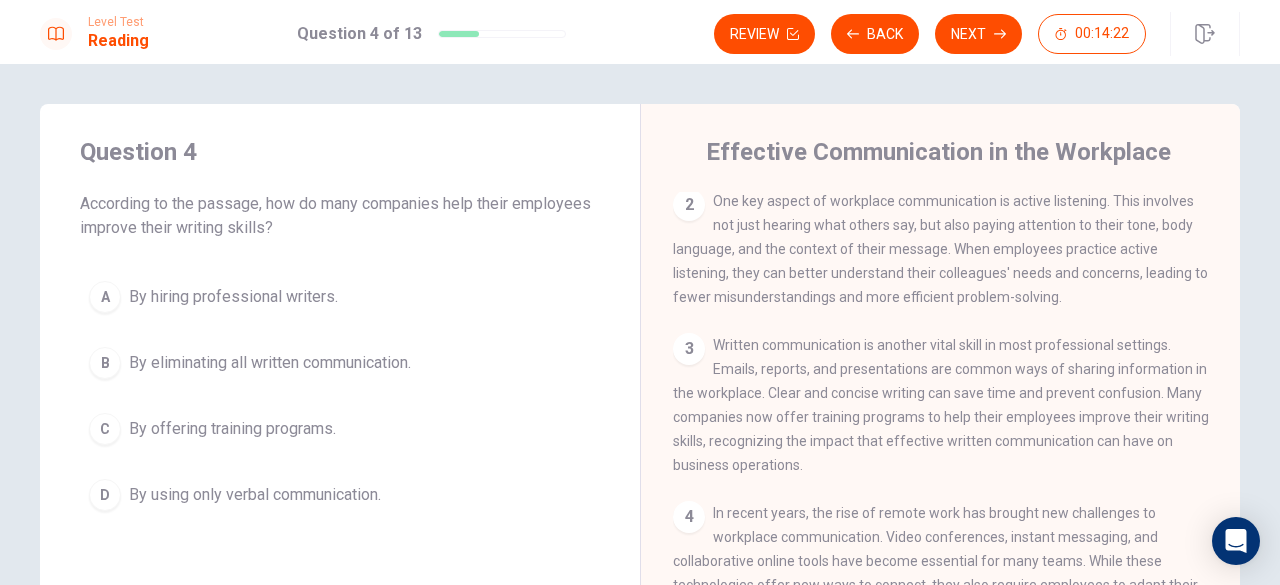 scroll, scrollTop: 318, scrollLeft: 0, axis: vertical 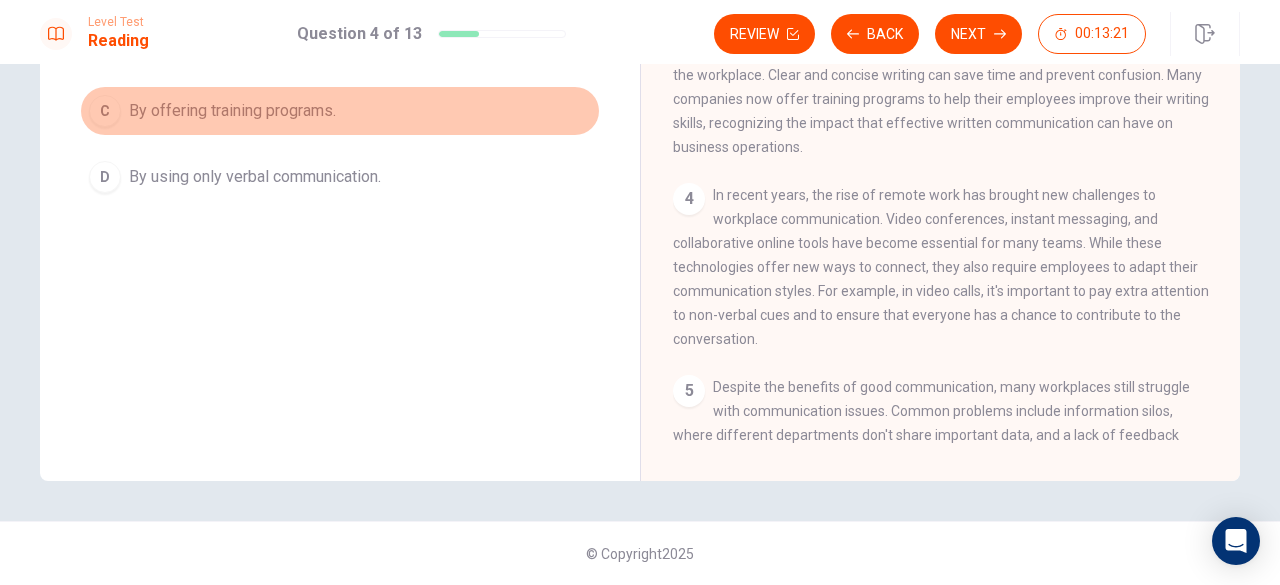click on "By offering training programs." at bounding box center [232, 111] 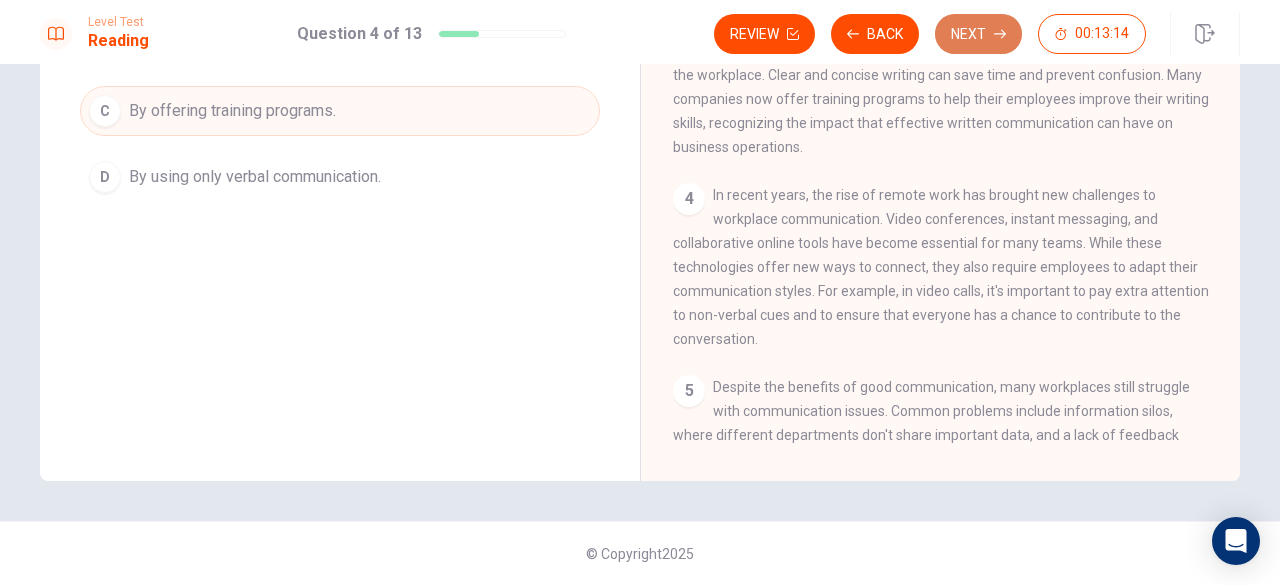 click on "Next" at bounding box center (978, 34) 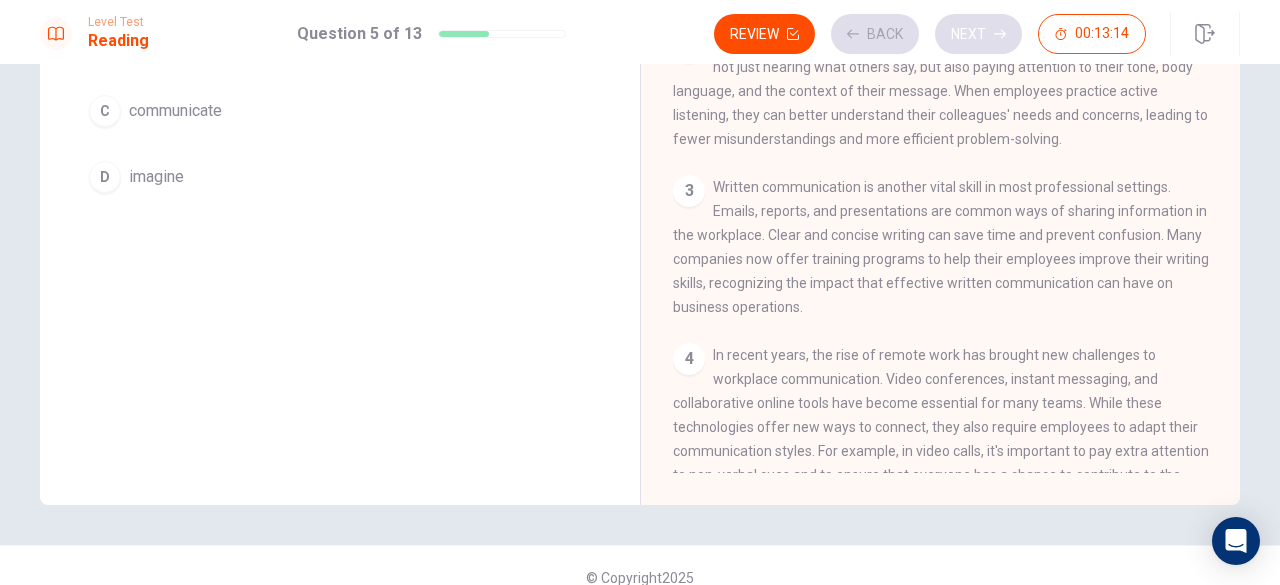 scroll, scrollTop: 0, scrollLeft: 0, axis: both 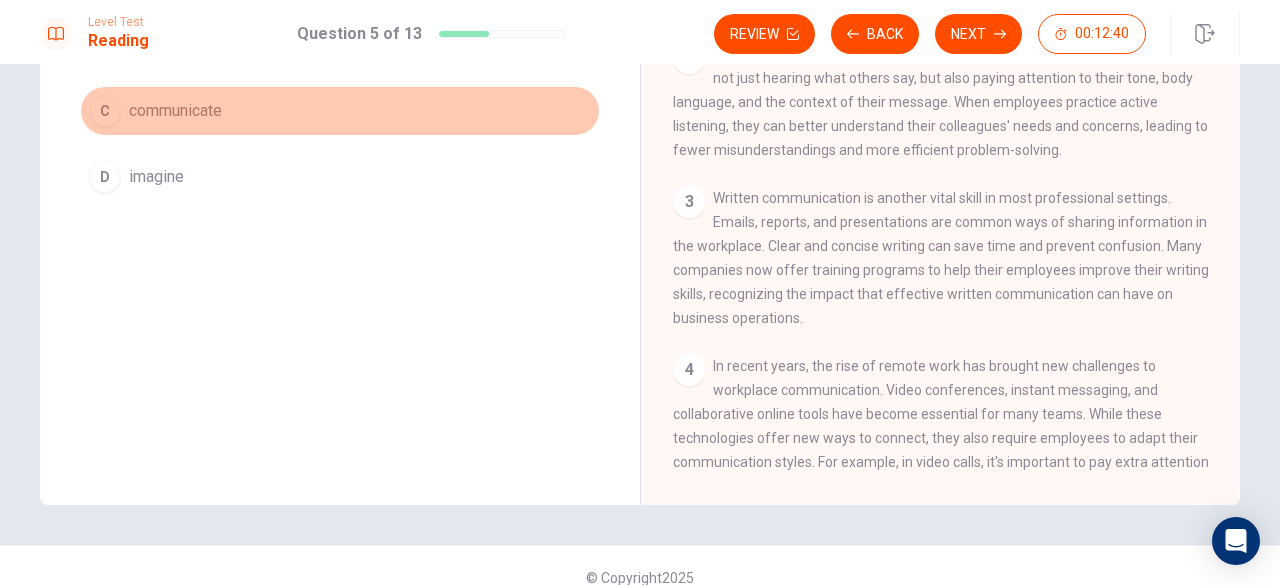 click on "communicate" at bounding box center [175, 111] 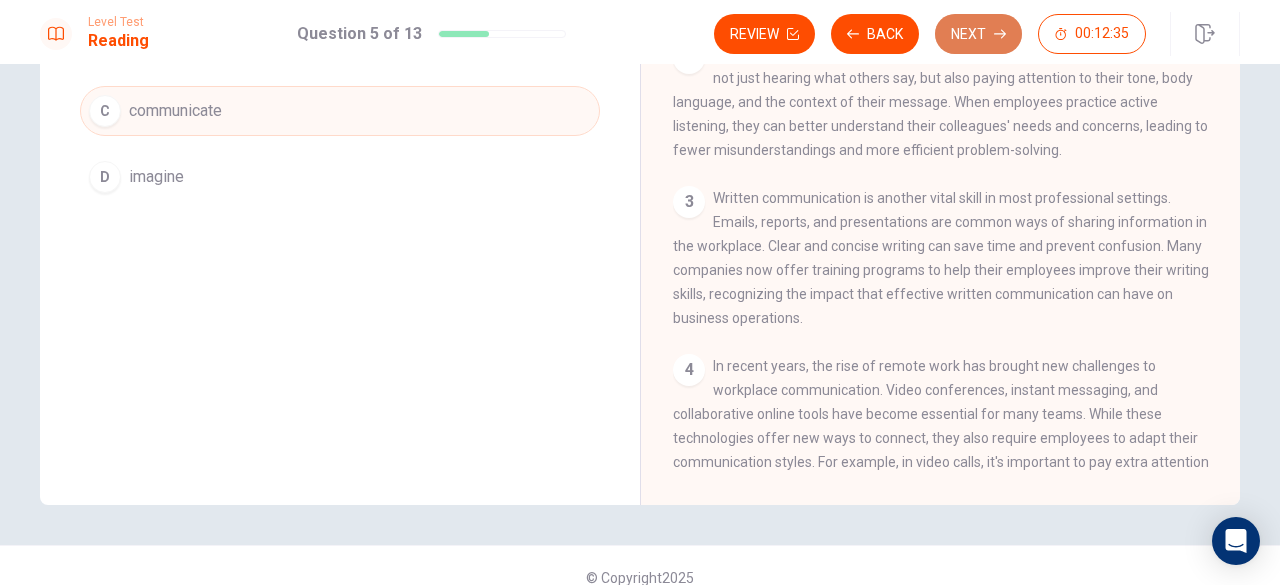 click on "Next" at bounding box center [978, 34] 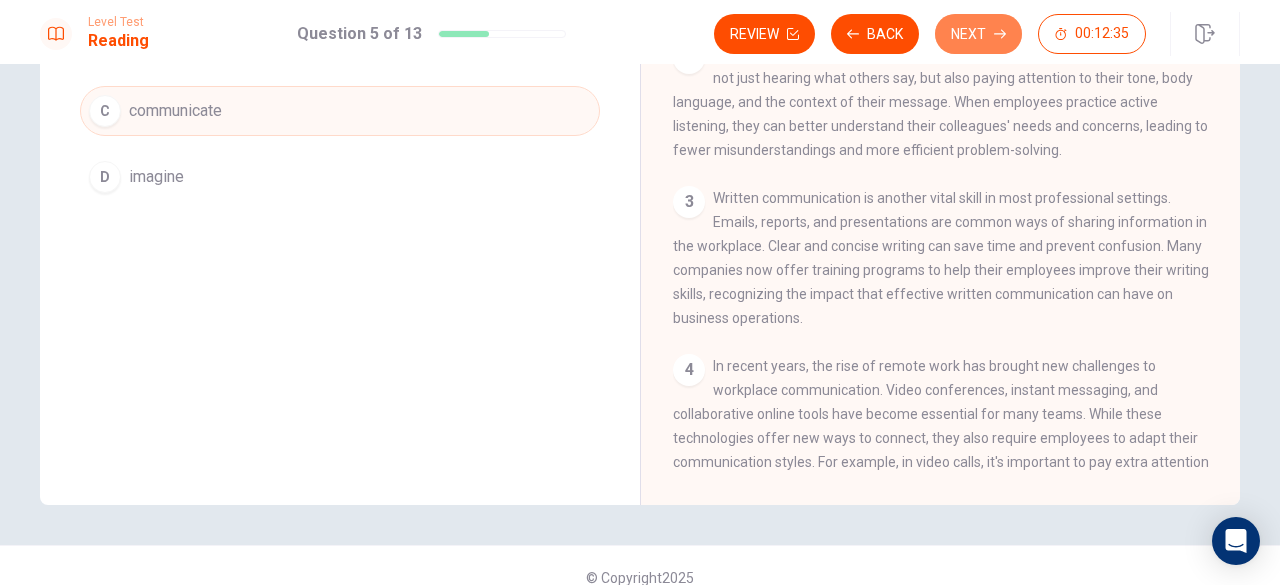scroll, scrollTop: 318, scrollLeft: 0, axis: vertical 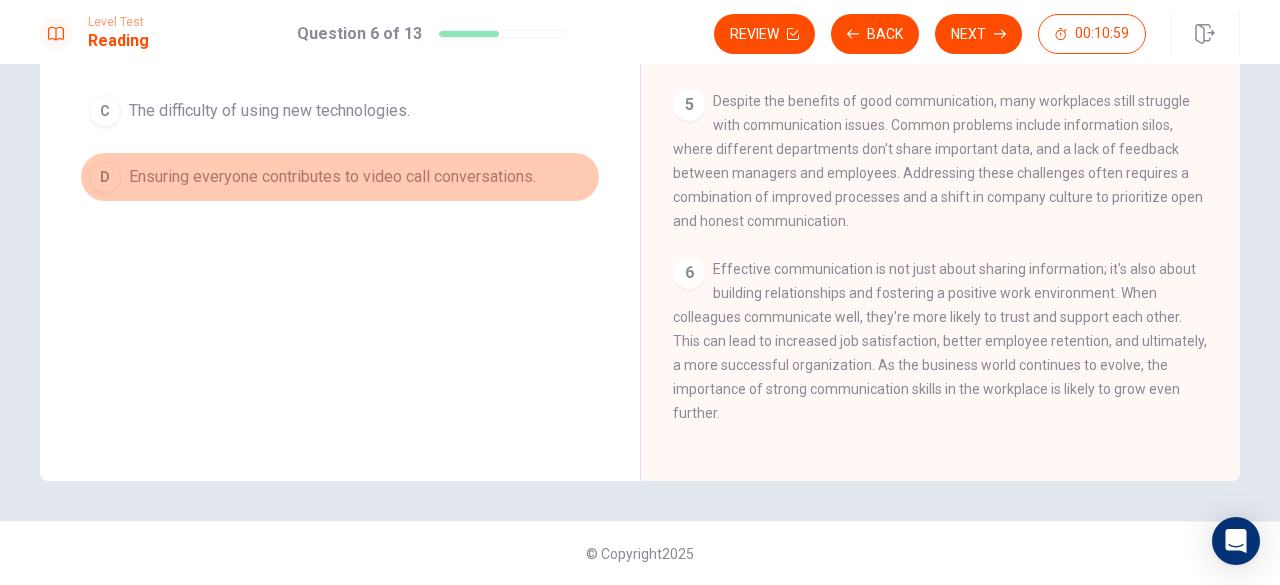 click on "Ensuring everyone contributes to video call conversations." at bounding box center (332, 177) 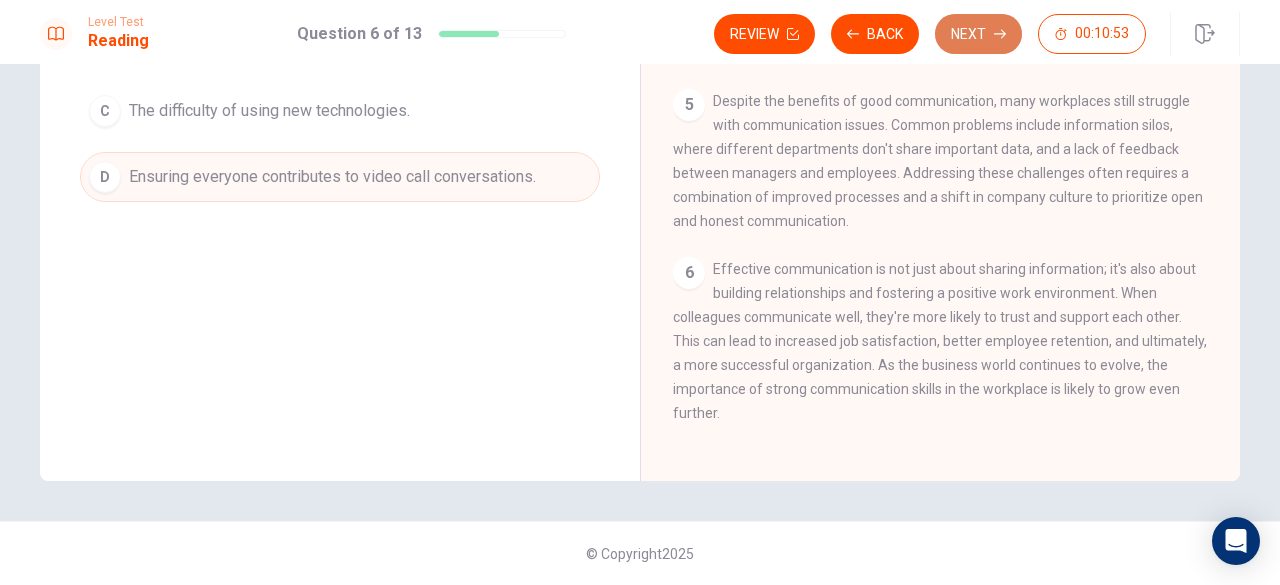 click on "Next" at bounding box center [978, 34] 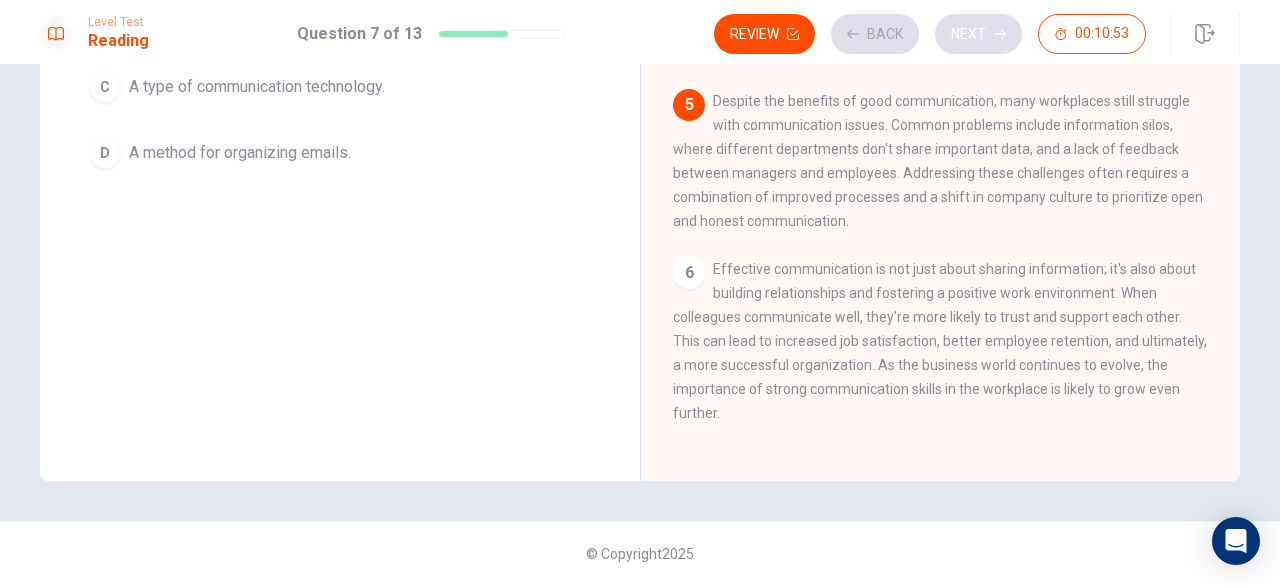 scroll, scrollTop: 294, scrollLeft: 0, axis: vertical 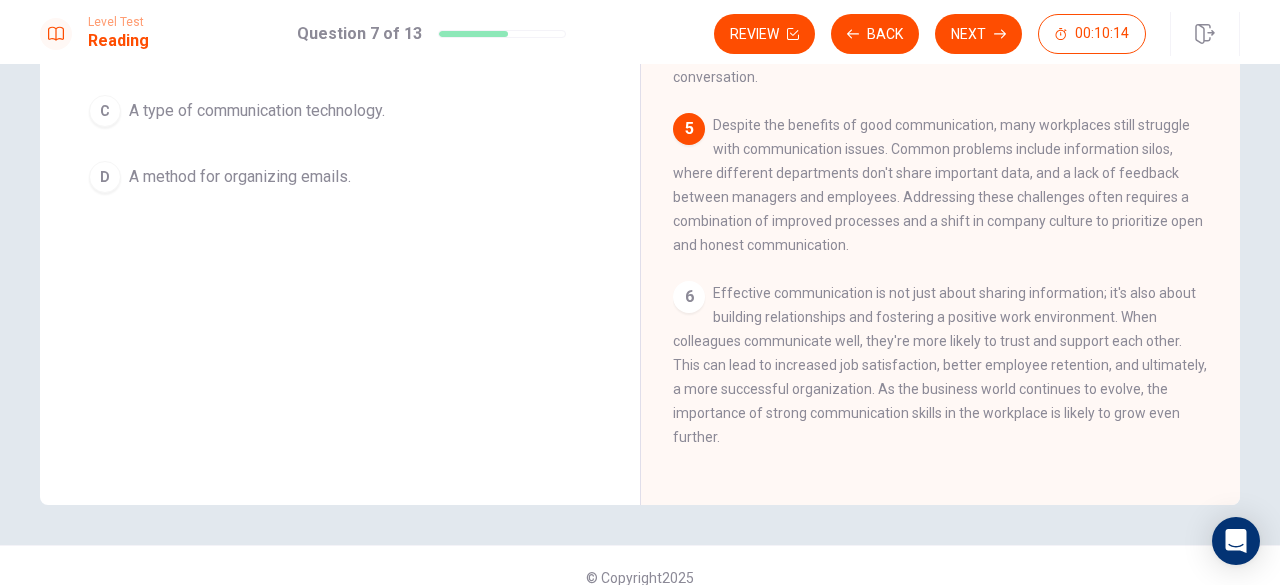 click on "1 In [DATE] fast-paced business world, effective communication is crucial for success. Whether you're working in a small startup or a large multinational corporation, the ability to convey ideas clearly and understand others is essential. Good communication skills can lead to better teamwork, increased productivity, and a more positive work environment. 2 One key aspect of workplace communication is active listening. This involves not just hearing what others say, but also paying attention to their tone, body language, and the context of their message. When employees practice active listening, they can better understand their colleagues' needs and concerns, leading to fewer misunderstandings and more efficient problem-solving. 3 4 5 6" at bounding box center (954, 185) 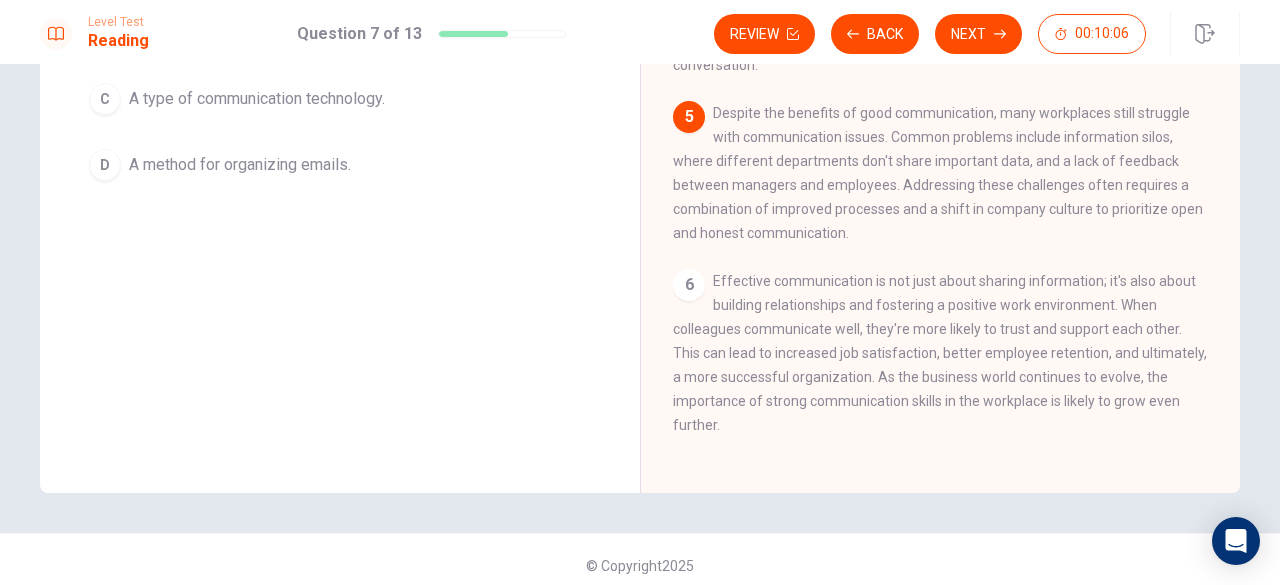 scroll, scrollTop: 318, scrollLeft: 0, axis: vertical 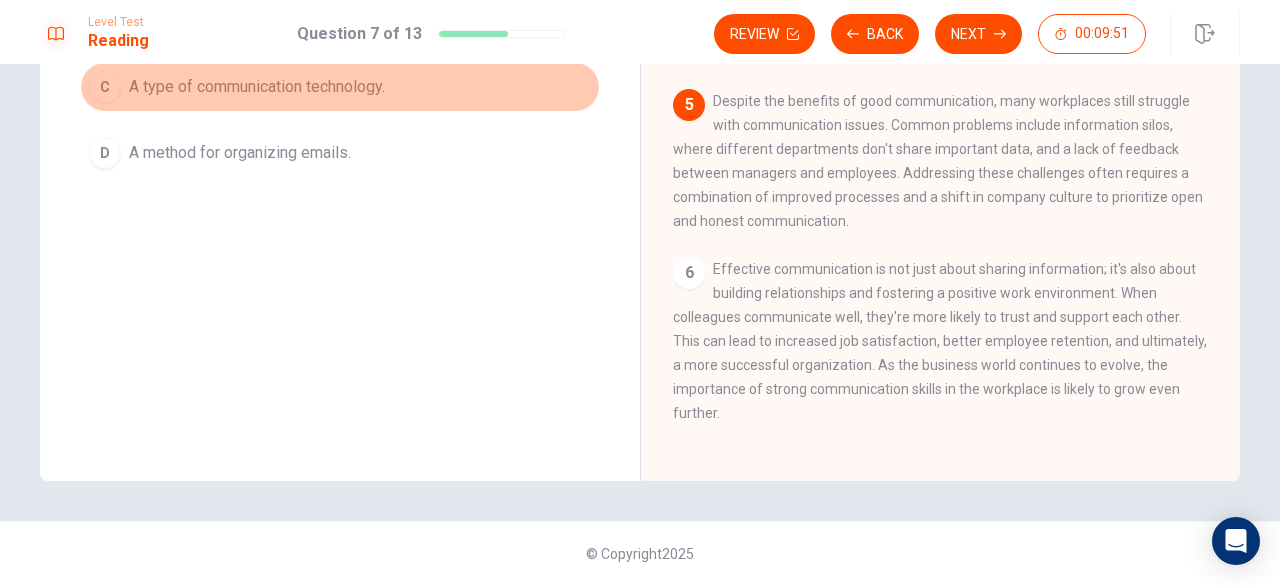 click on "A type of communication technology." at bounding box center (257, 87) 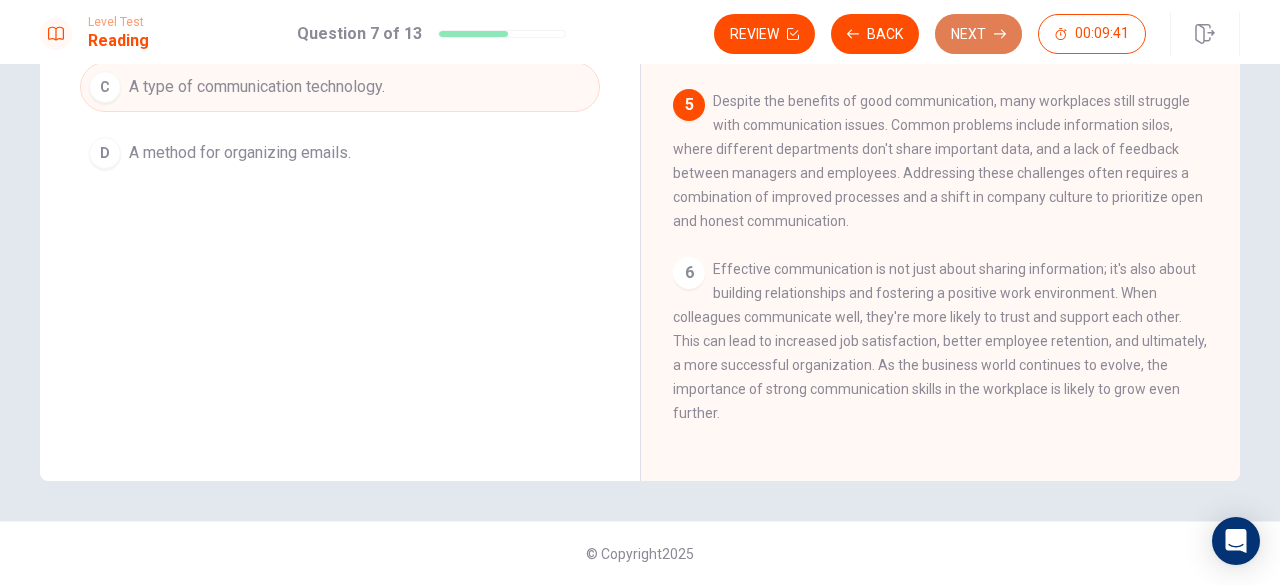 click on "Next" at bounding box center (978, 34) 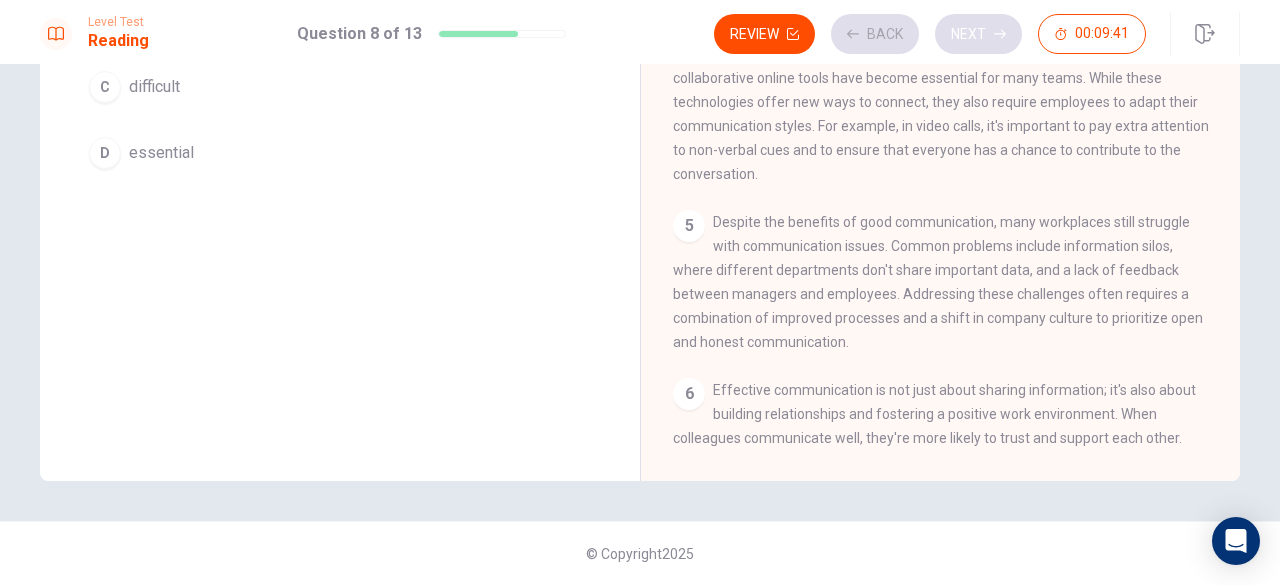 scroll, scrollTop: 294, scrollLeft: 0, axis: vertical 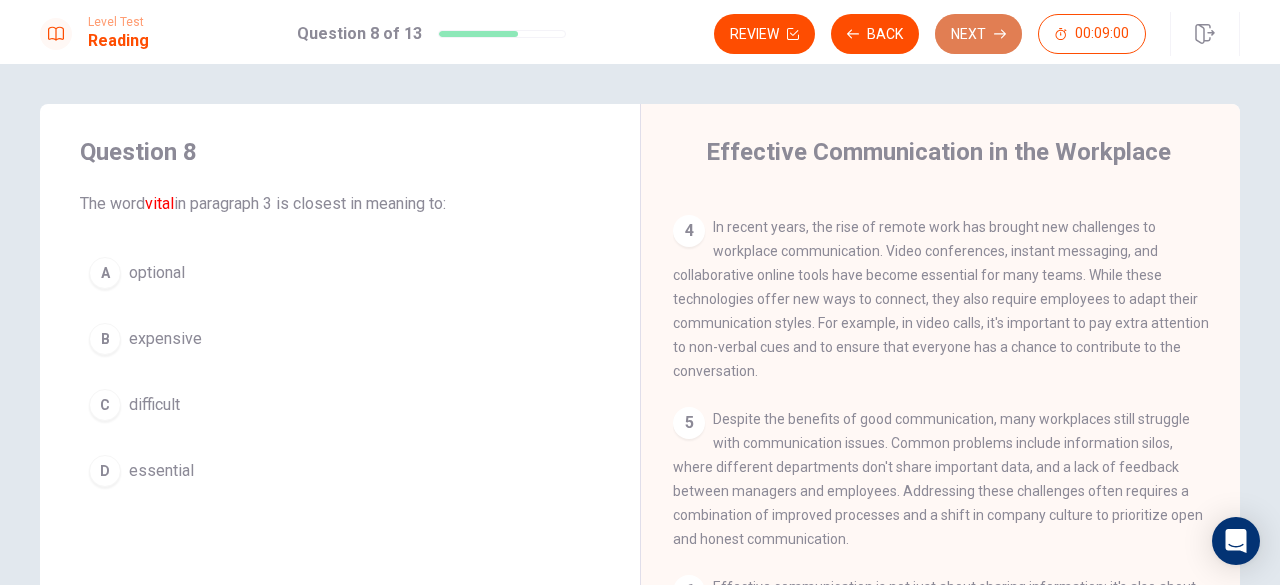 click on "Next" at bounding box center [978, 34] 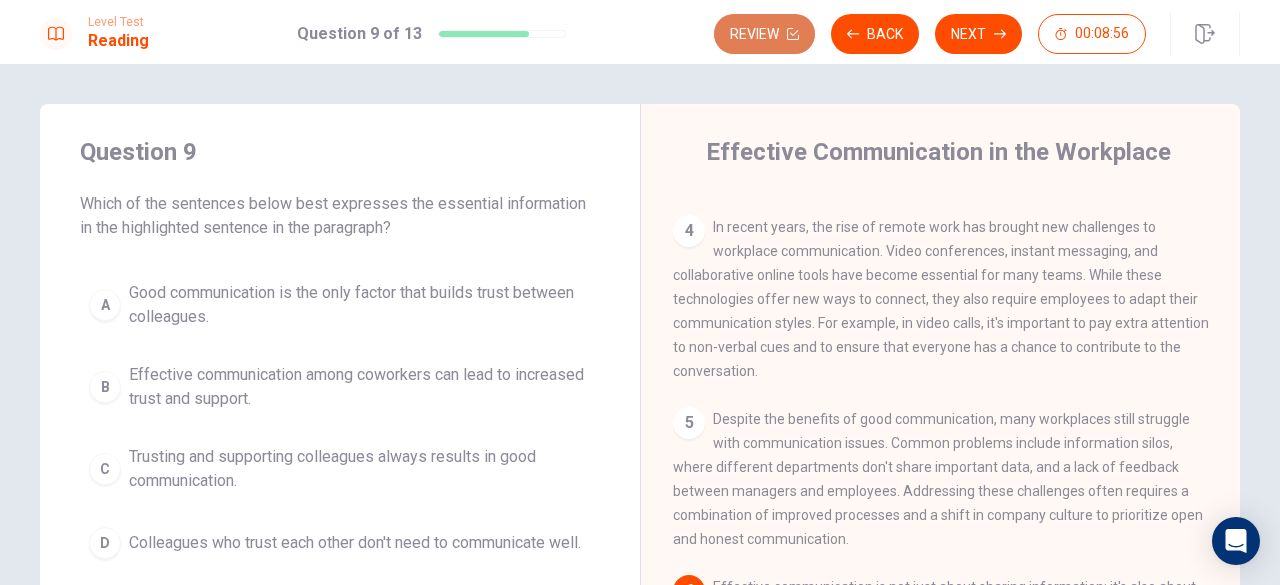 click on "Review" at bounding box center (764, 34) 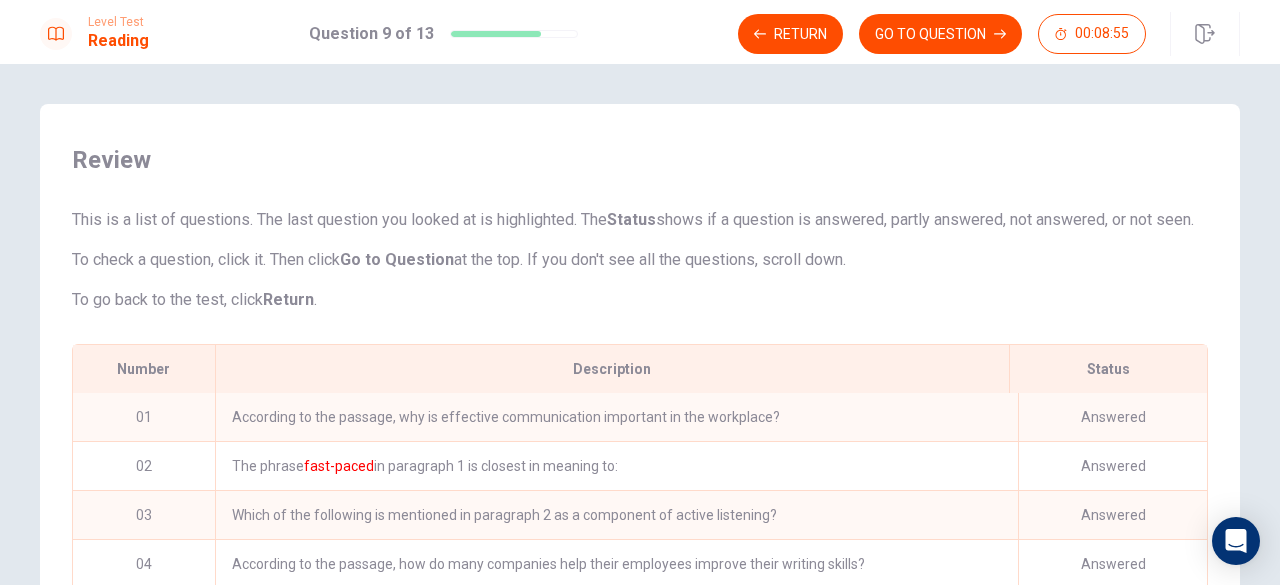 scroll, scrollTop: 280, scrollLeft: 0, axis: vertical 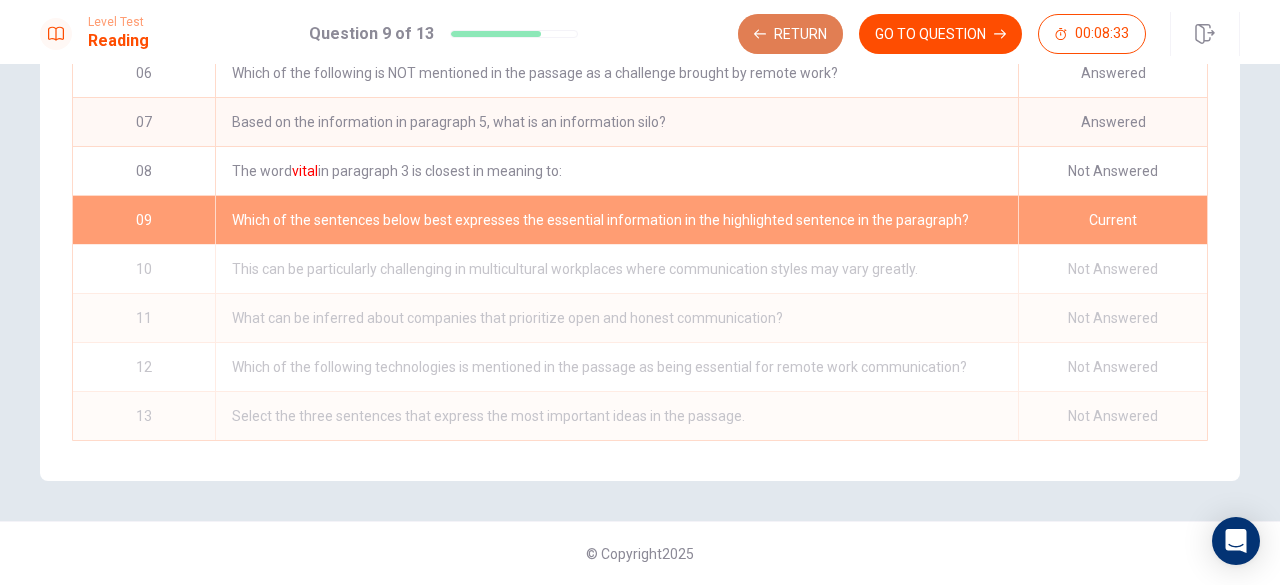 click on "Return" at bounding box center [790, 34] 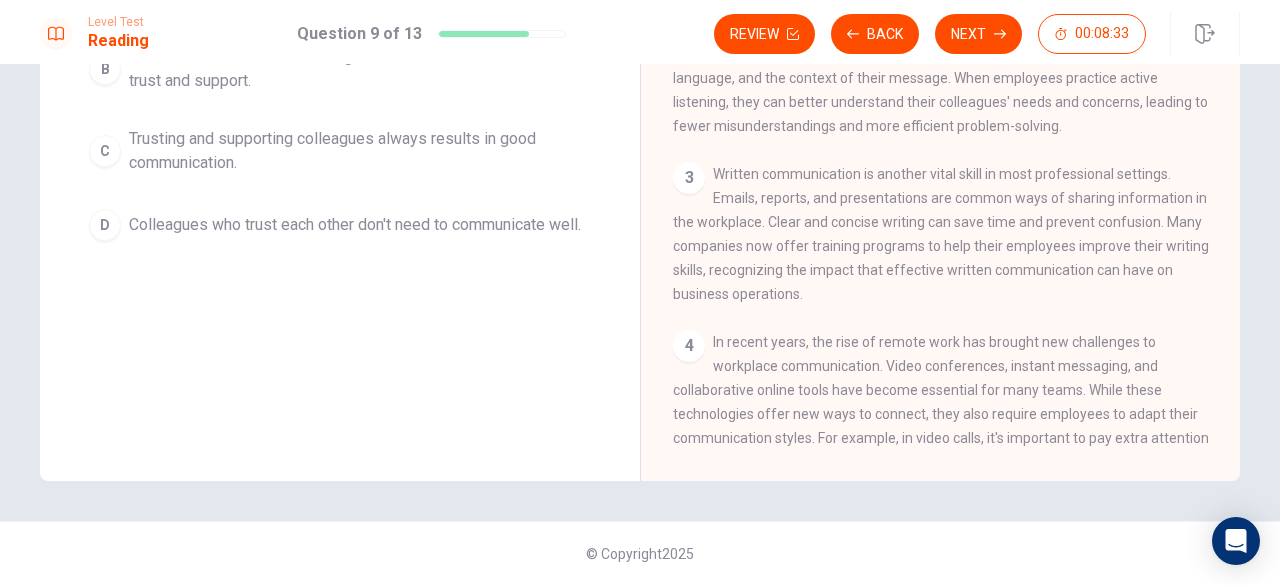 scroll, scrollTop: 318, scrollLeft: 0, axis: vertical 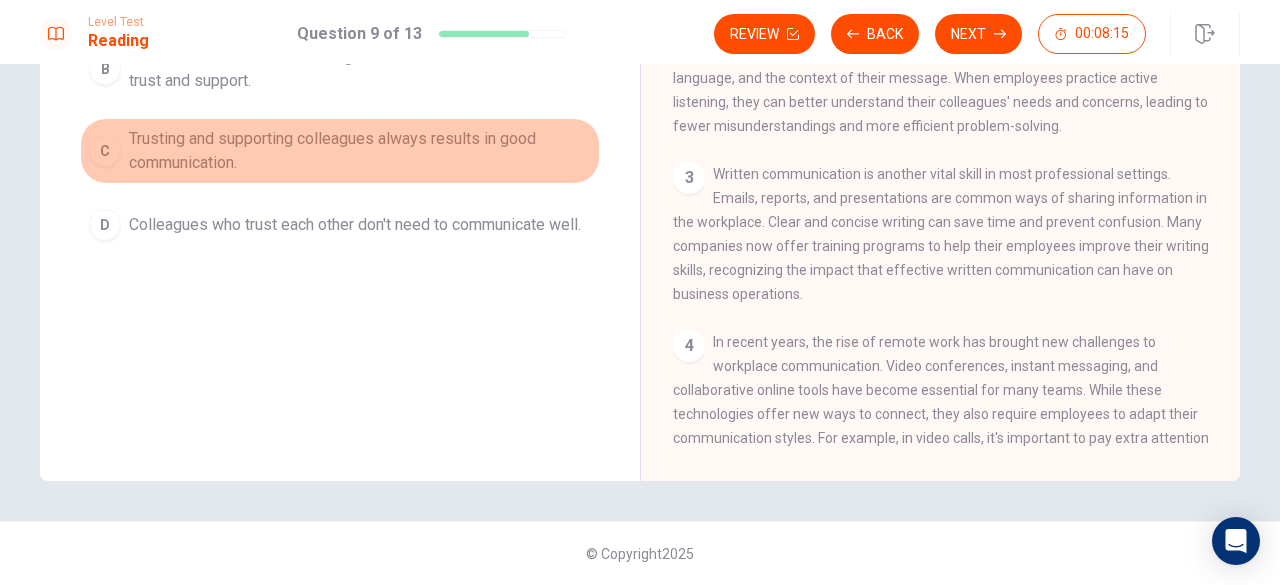 click on "Trusting and supporting colleagues always results in good communication." at bounding box center [360, 151] 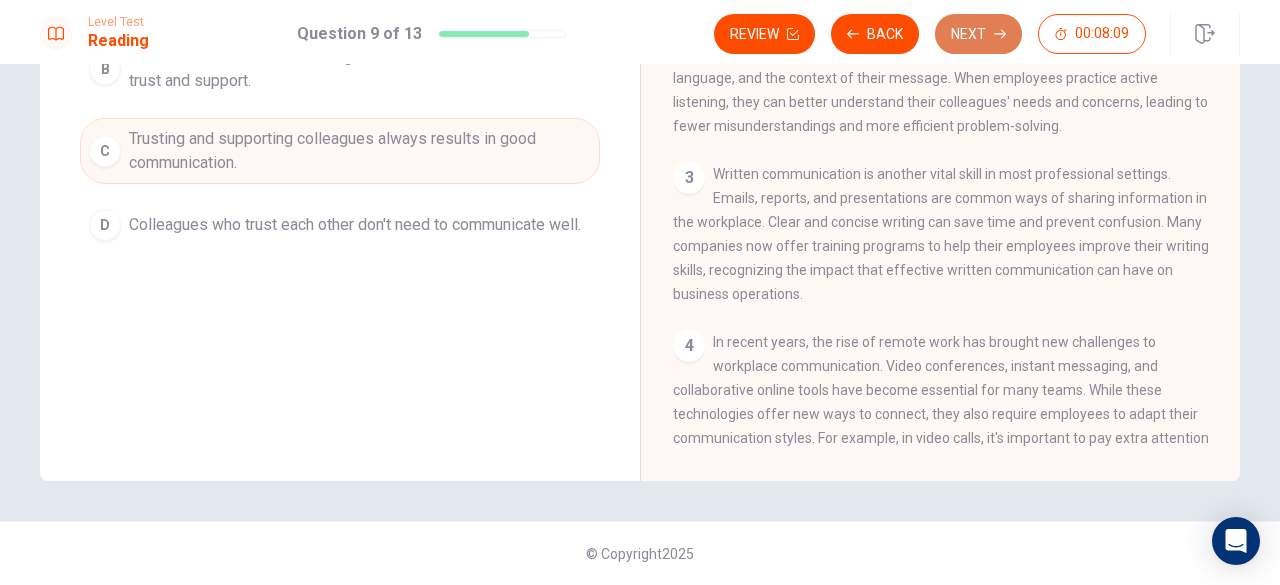 click on "Next" at bounding box center [978, 34] 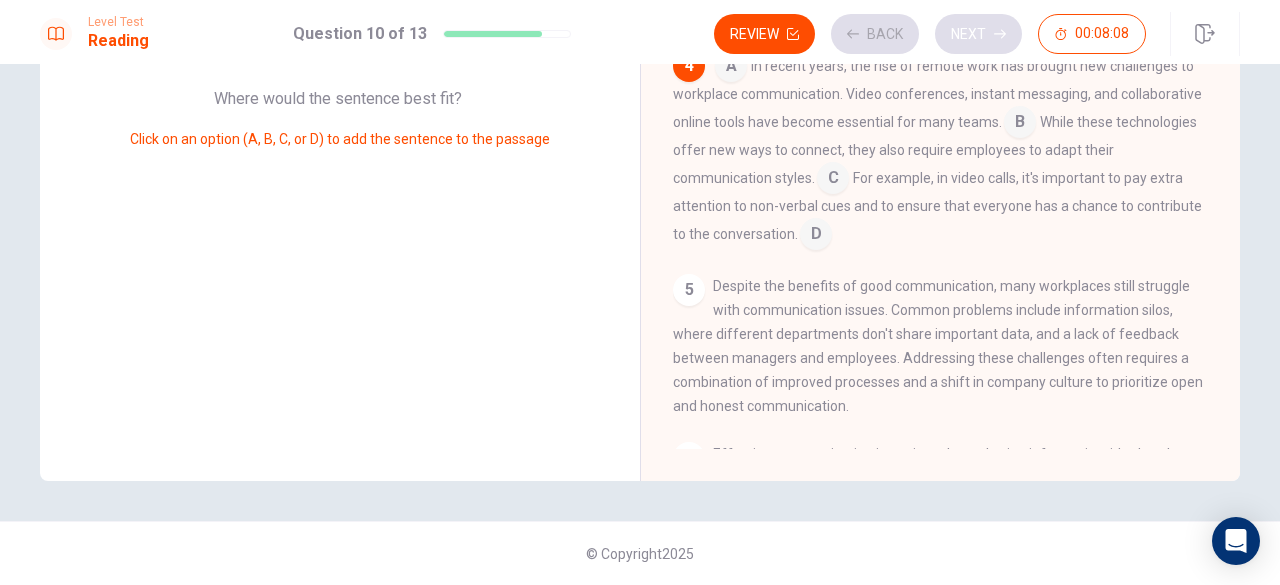 scroll, scrollTop: 292, scrollLeft: 0, axis: vertical 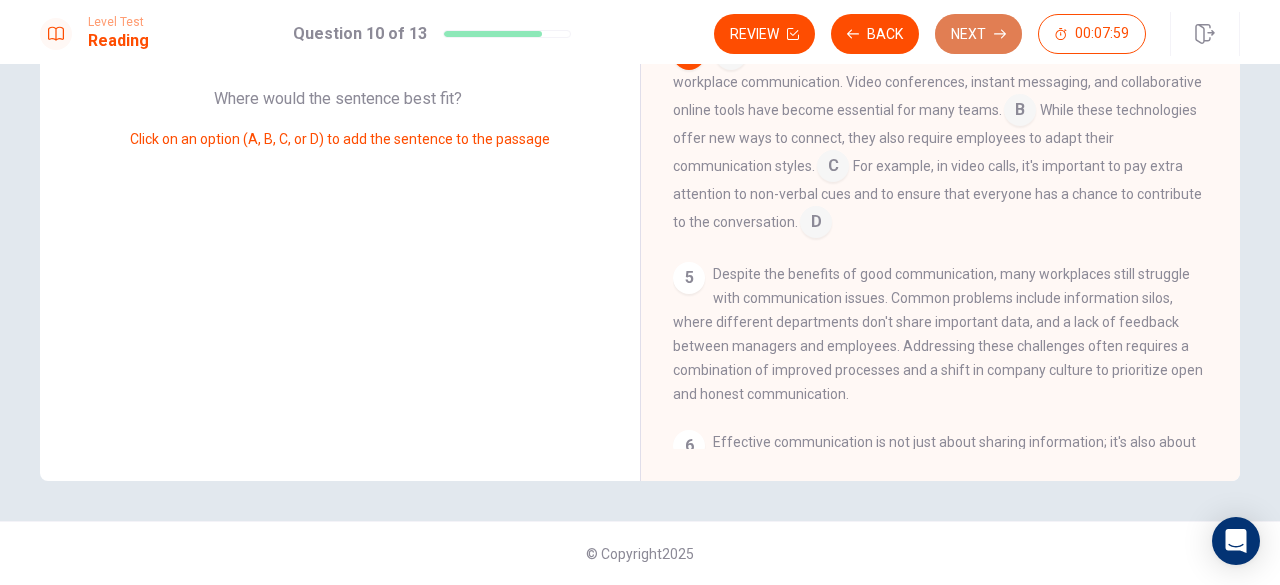 click on "Next" at bounding box center (978, 34) 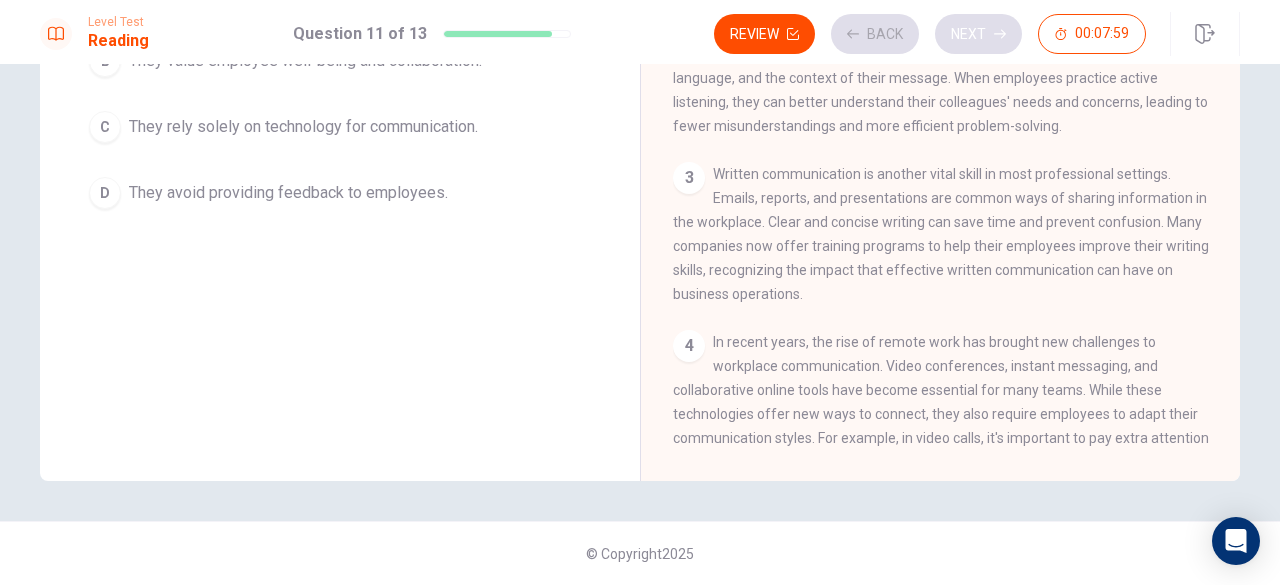 click on "Review Back Next 00:07:59" at bounding box center [930, 34] 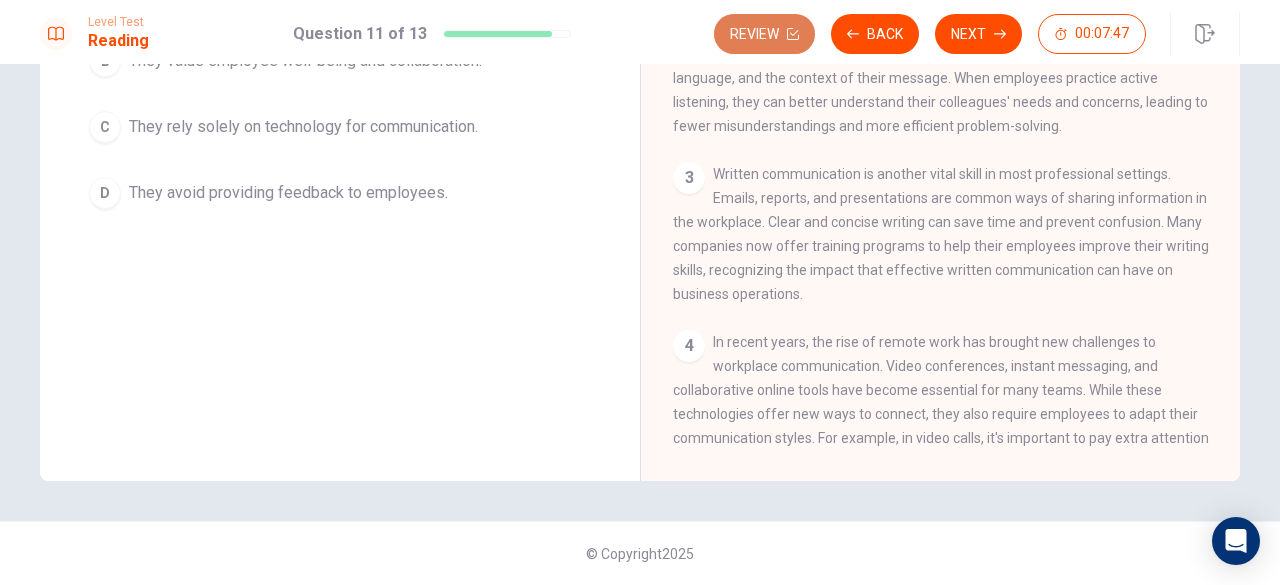 click on "Review" at bounding box center (764, 34) 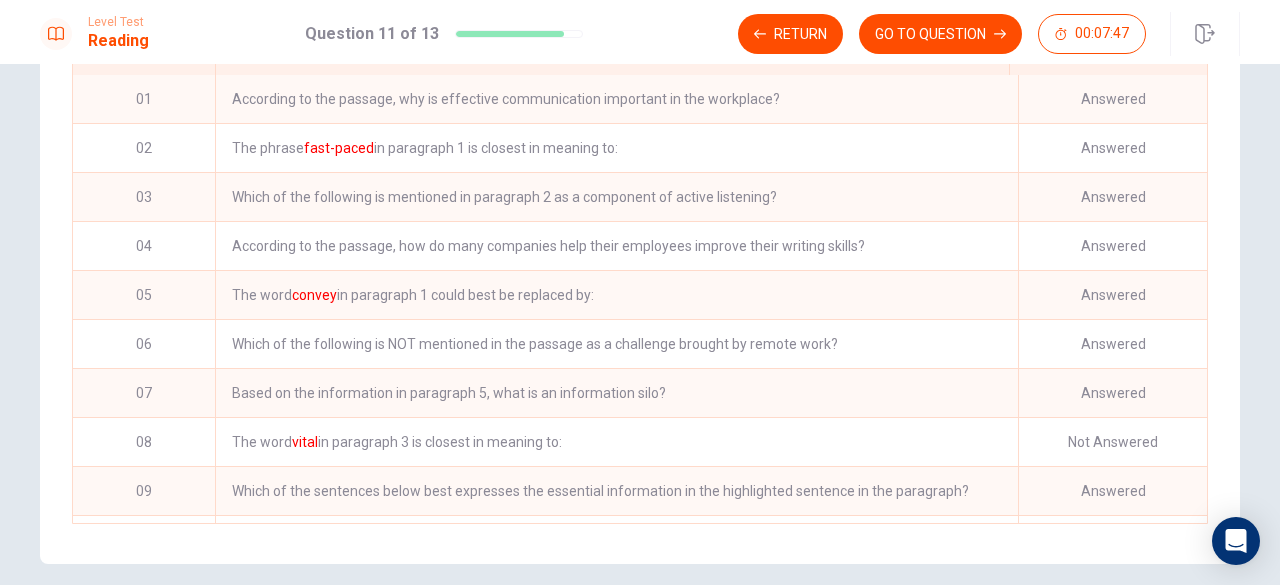 scroll, scrollTop: 424, scrollLeft: 0, axis: vertical 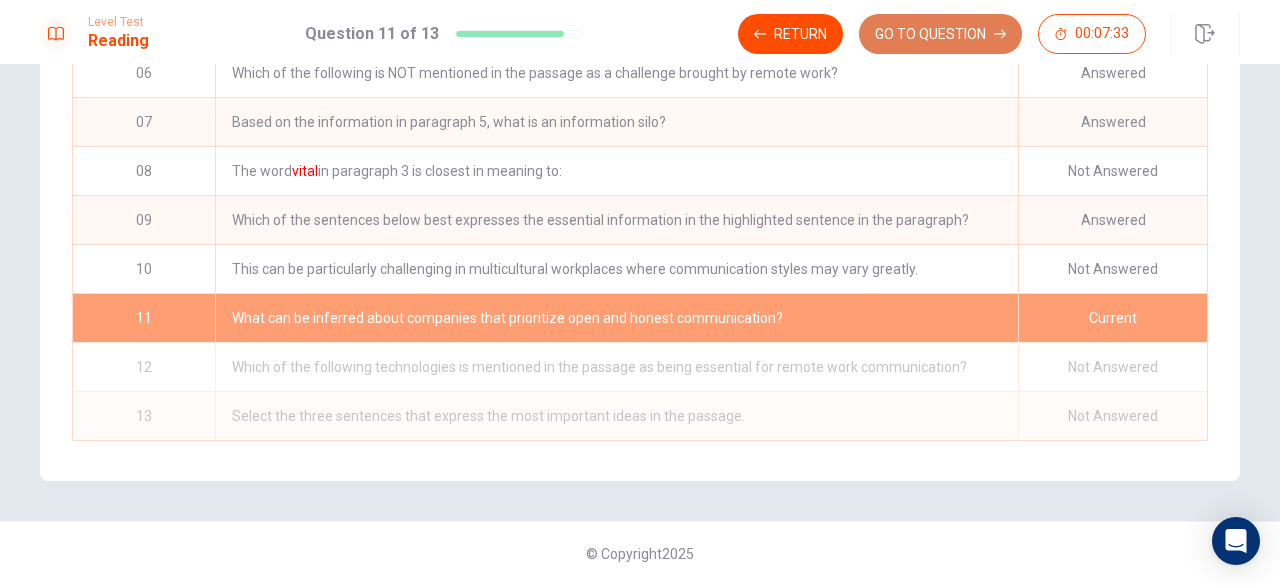 click on "GO TO QUESTION" at bounding box center (940, 34) 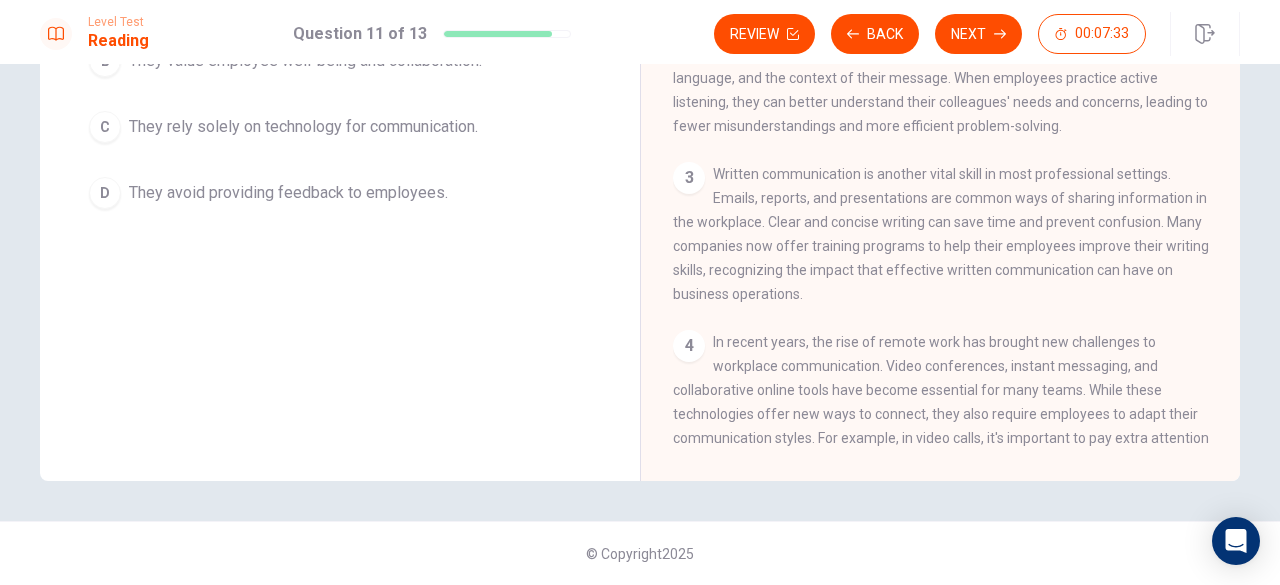 scroll, scrollTop: 318, scrollLeft: 0, axis: vertical 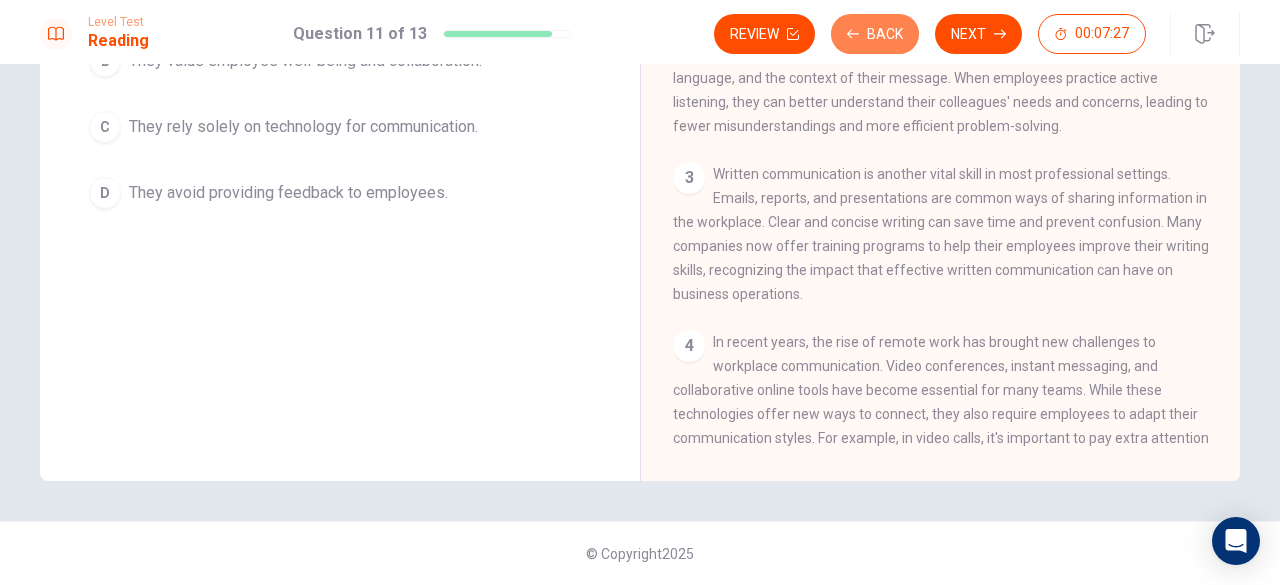 click on "Back" at bounding box center (875, 34) 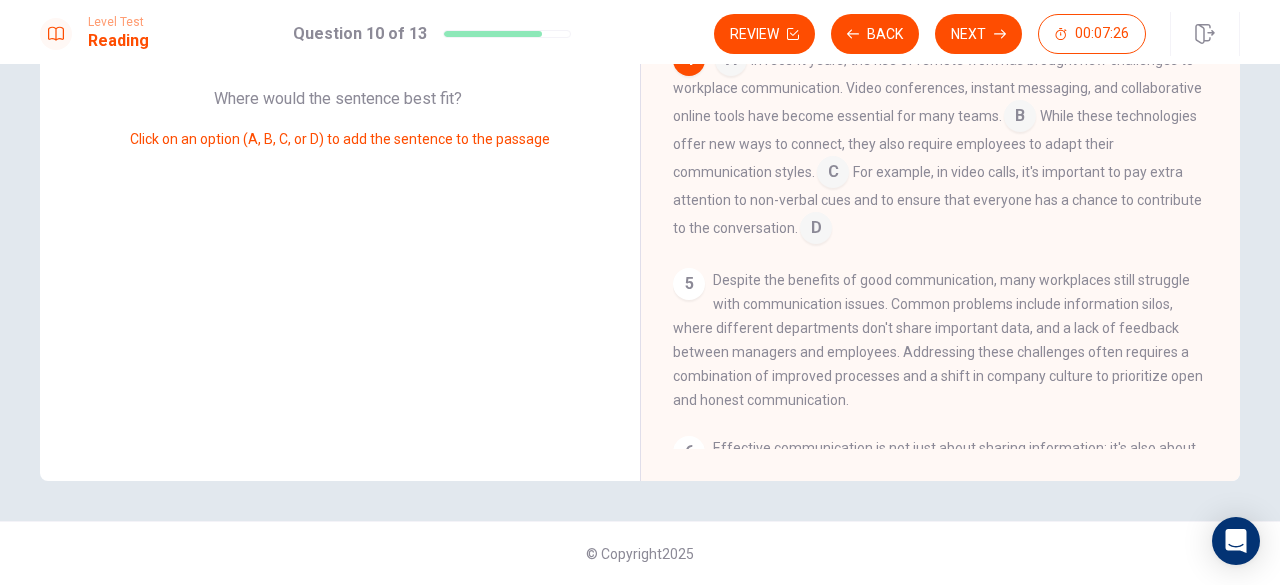 scroll, scrollTop: 292, scrollLeft: 0, axis: vertical 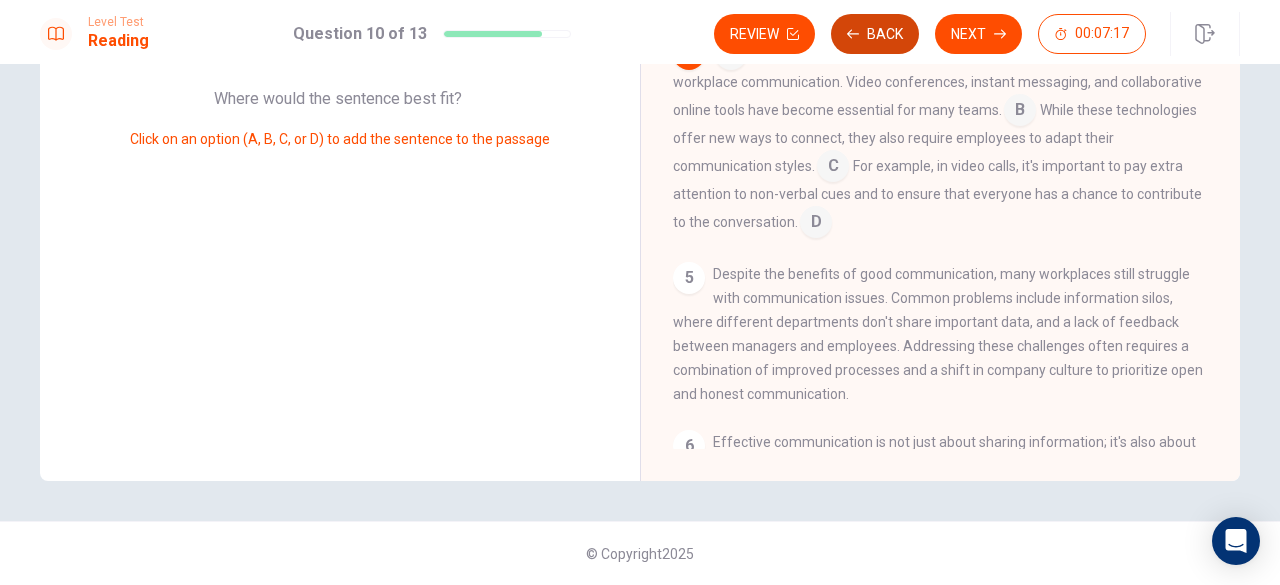click on "Back" at bounding box center [875, 34] 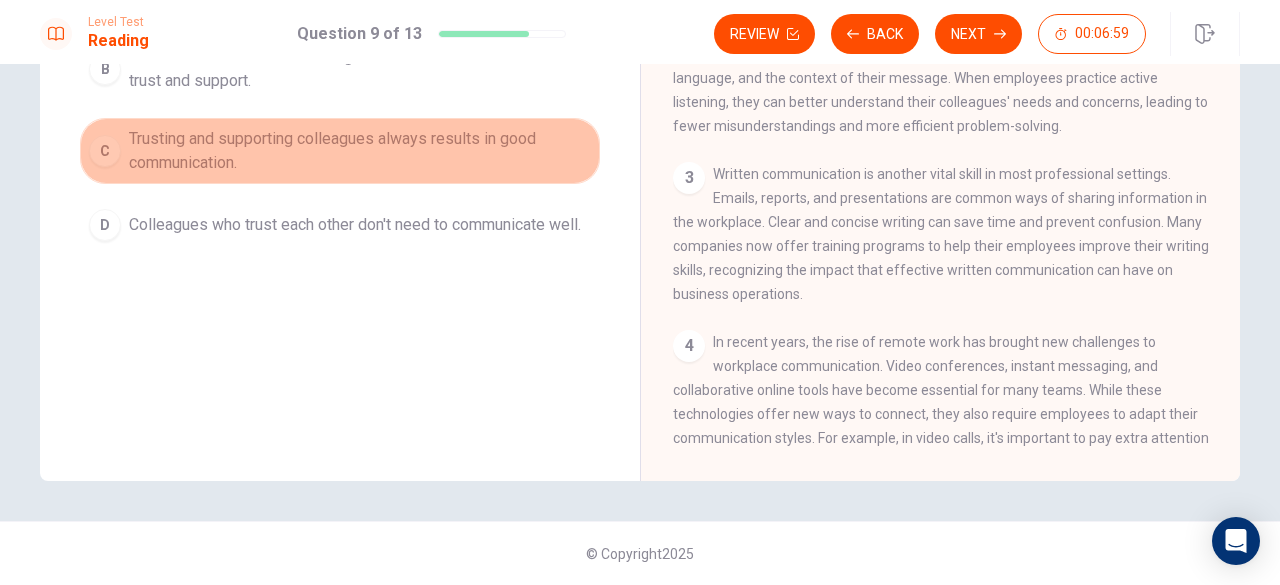 click on "Trusting and supporting colleagues always results in good communication." at bounding box center (360, 151) 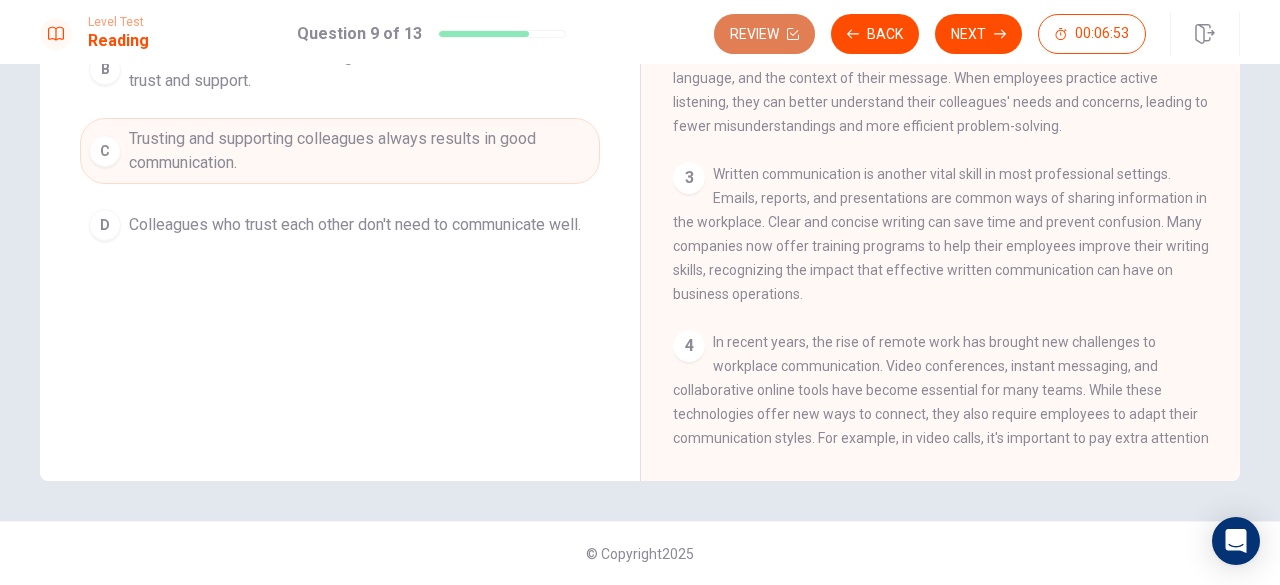 click on "Review" at bounding box center [764, 34] 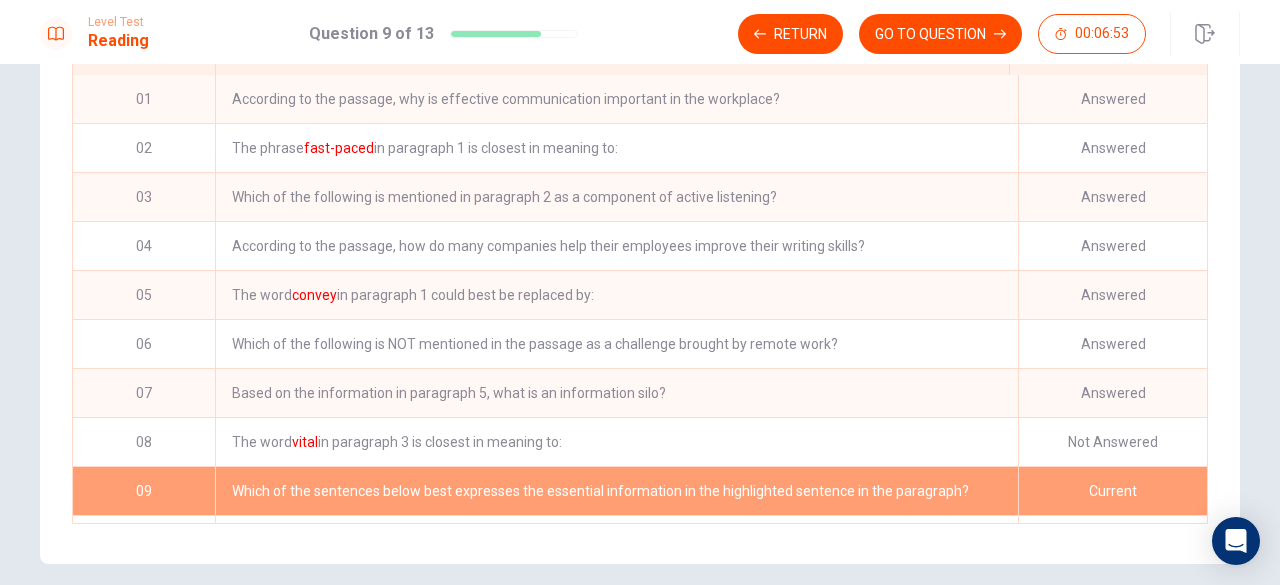 scroll, scrollTop: 424, scrollLeft: 0, axis: vertical 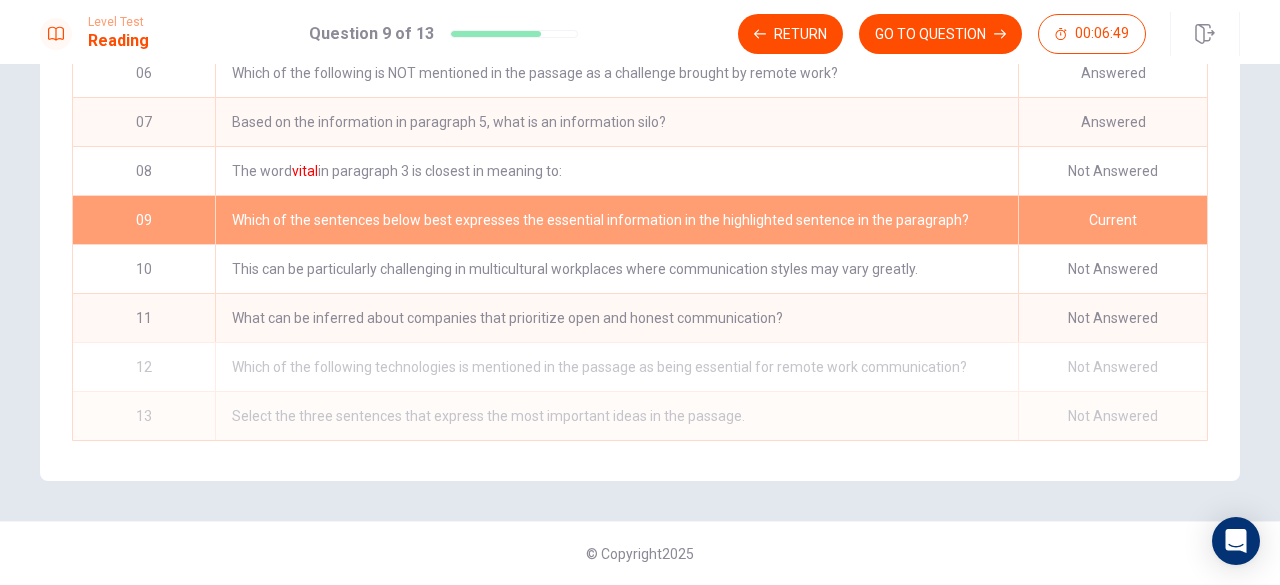 click on "This can be particularly challenging in multicultural workplaces where communication styles may vary greatly." at bounding box center (616, 269) 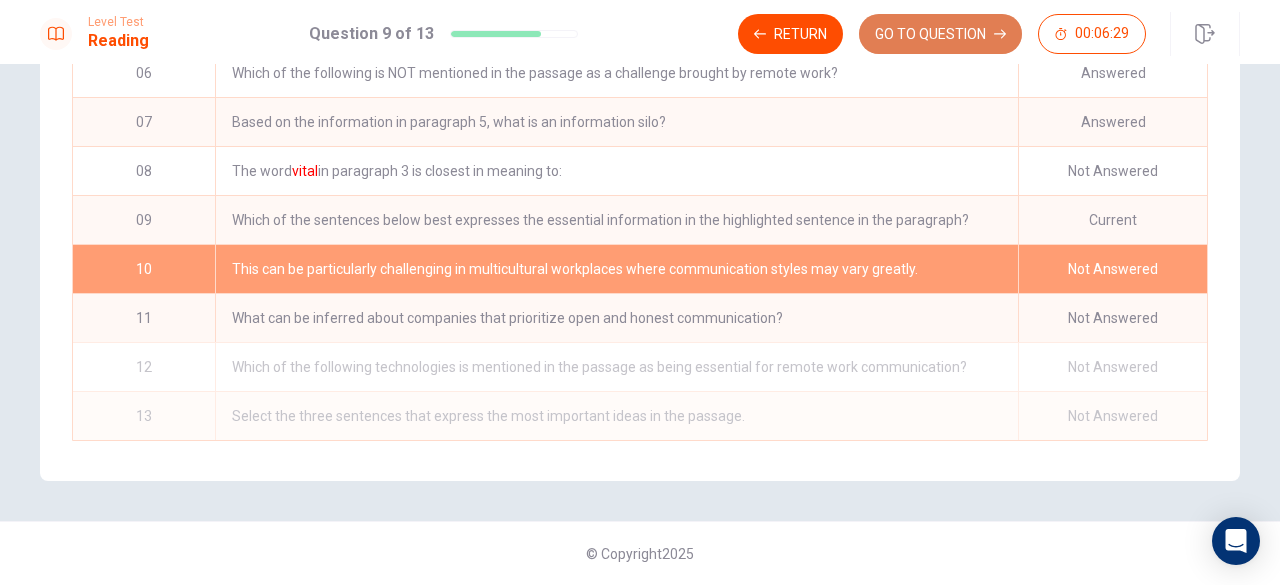 click on "GO TO QUESTION" at bounding box center [940, 34] 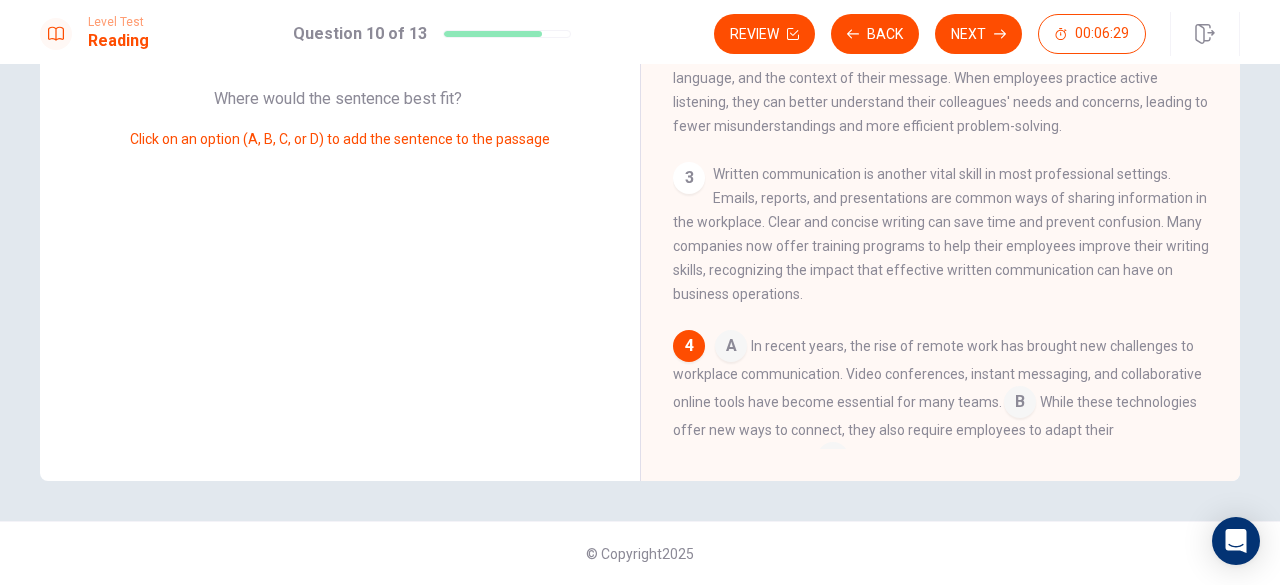 scroll, scrollTop: 318, scrollLeft: 0, axis: vertical 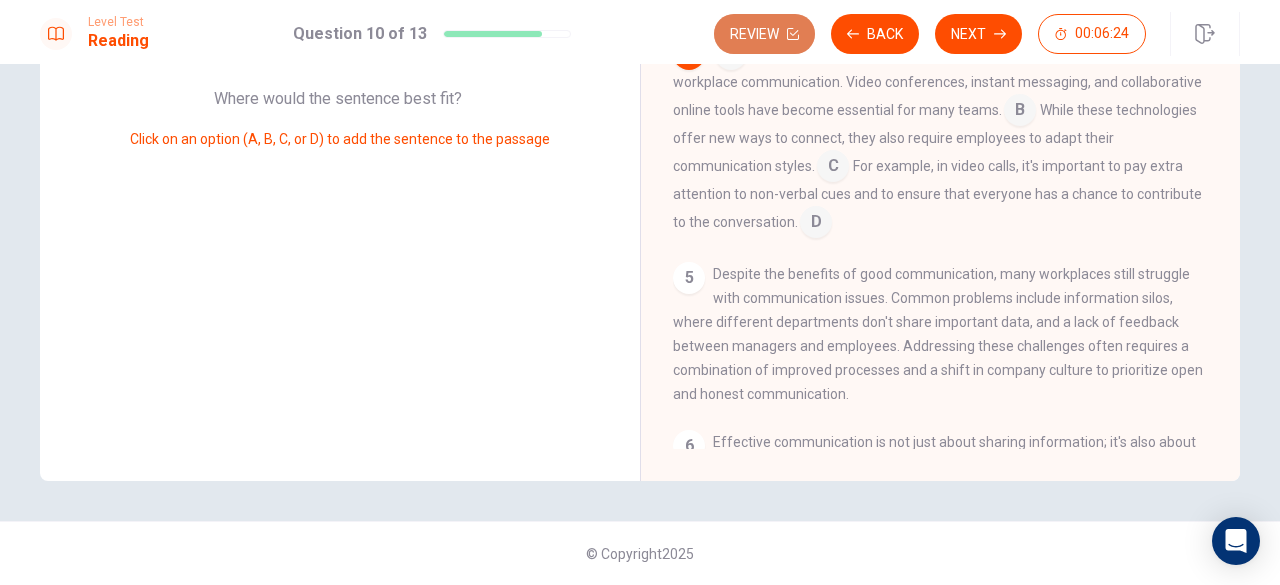 click on "Review" at bounding box center (764, 34) 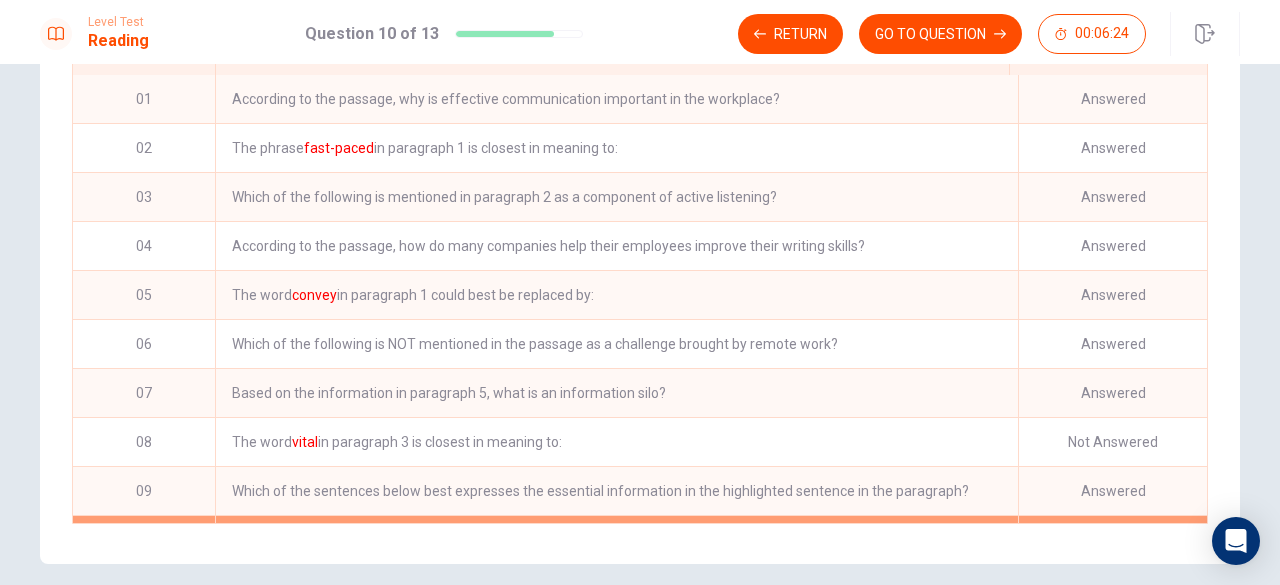 scroll, scrollTop: 424, scrollLeft: 0, axis: vertical 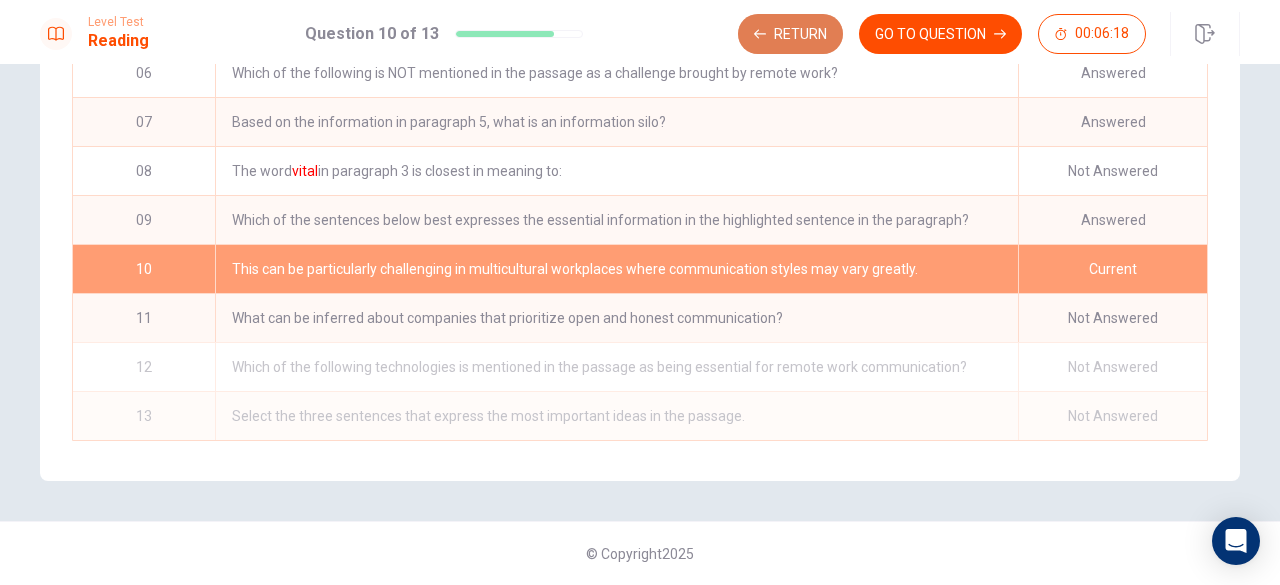 click on "Return" at bounding box center [790, 34] 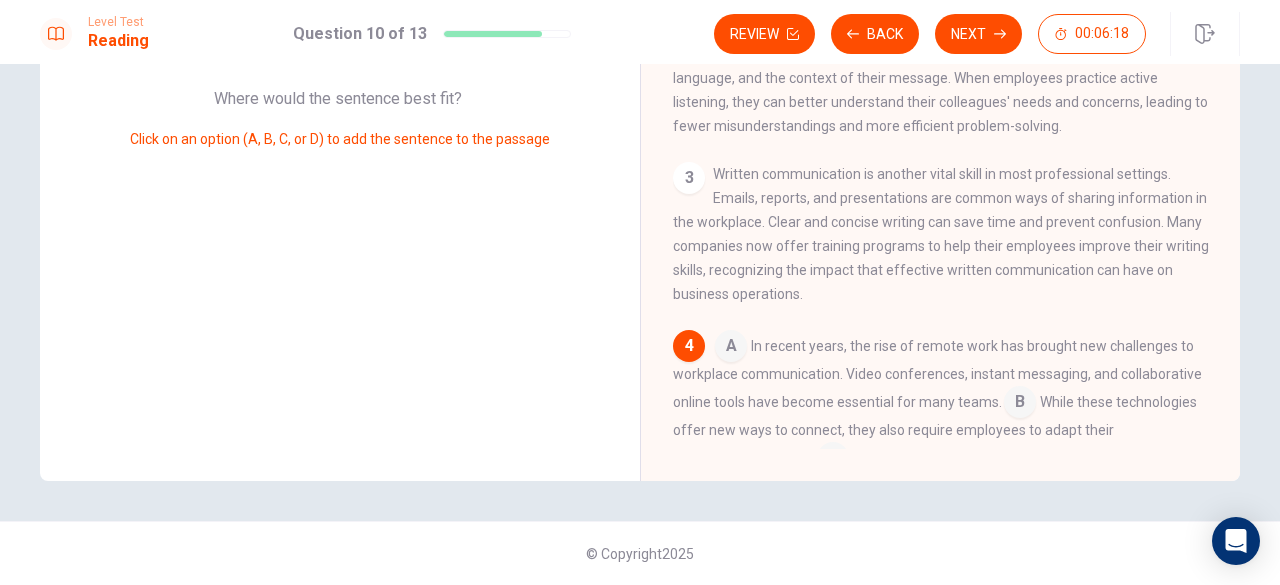 scroll, scrollTop: 318, scrollLeft: 0, axis: vertical 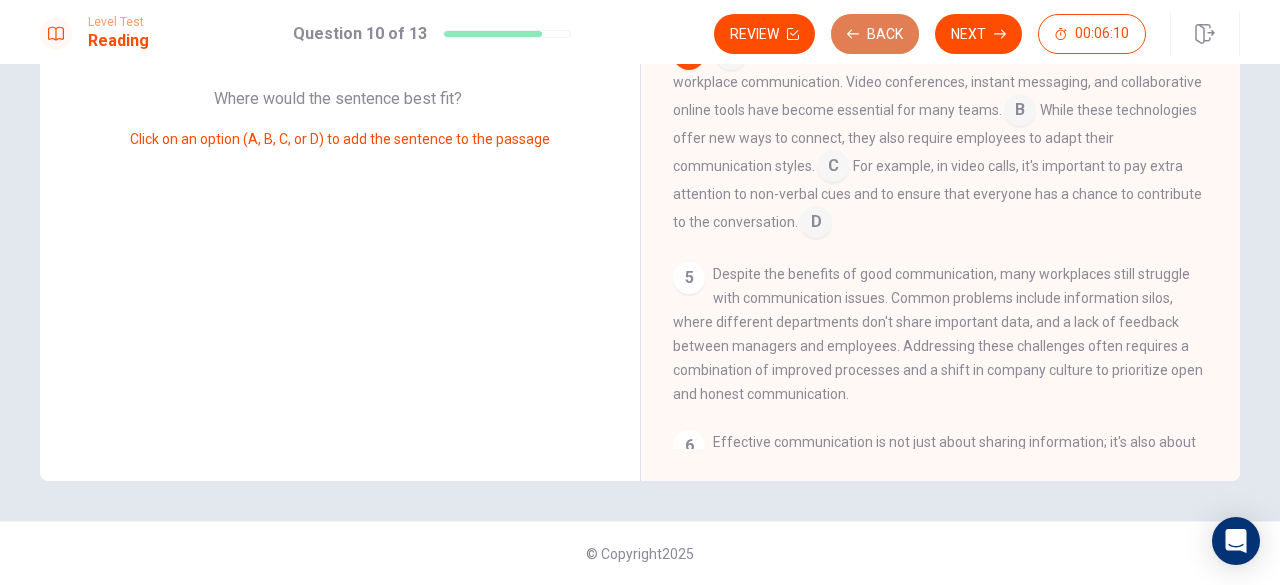 click on "Back" at bounding box center (875, 34) 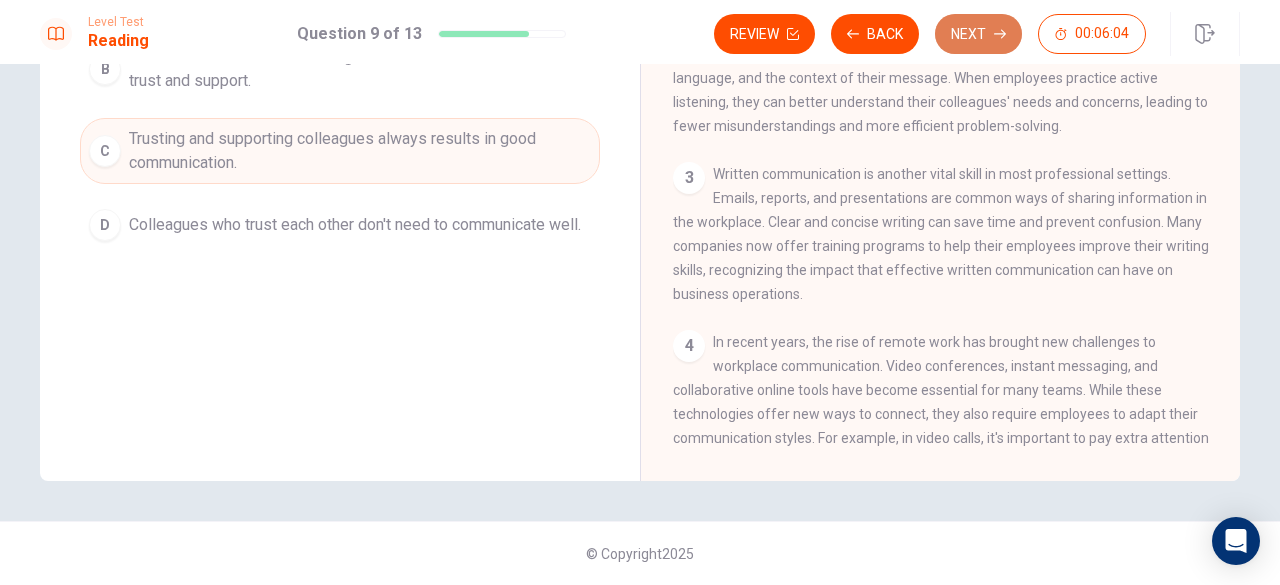 click on "Next" at bounding box center [978, 34] 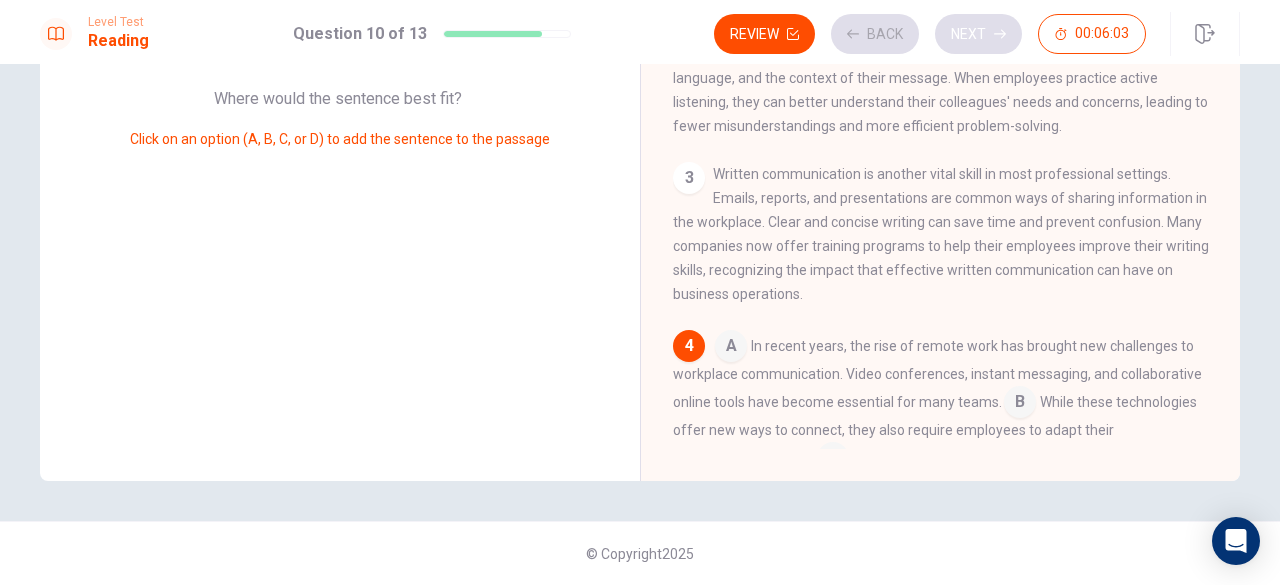 scroll, scrollTop: 292, scrollLeft: 0, axis: vertical 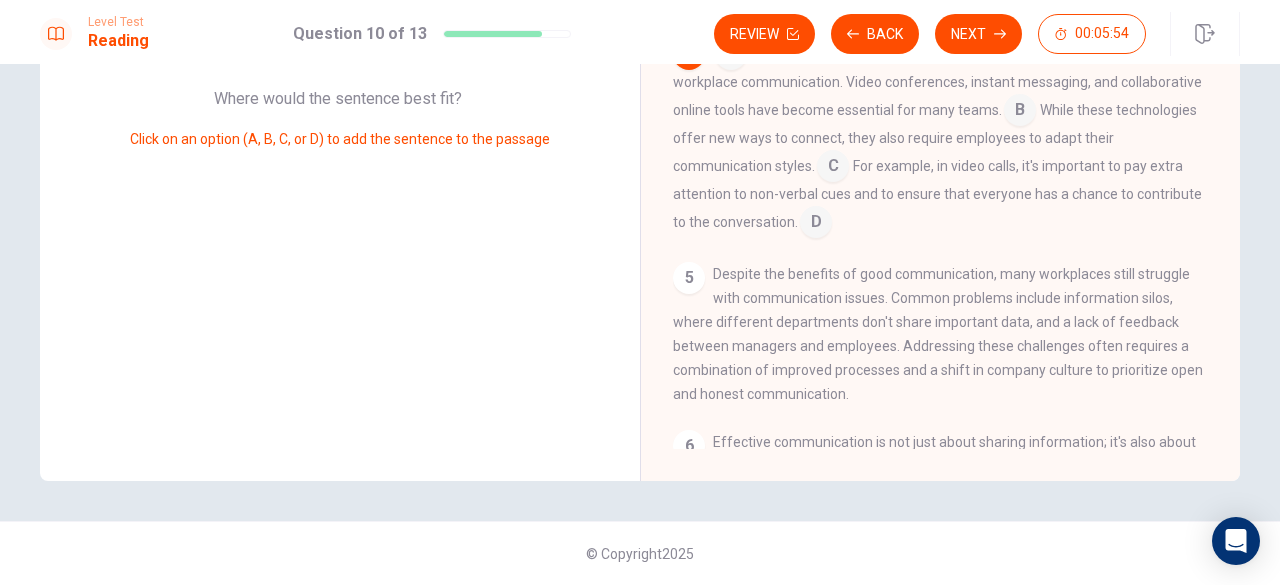 click on "Question 10 Look at the four     that indicate where the following sentence could be added to the passage: This can be particularly challenging in multicultural workplaces where communication styles may vary greatly. Where would the sentence best fit?   Click on an option (A, B, C, or D) to add the sentence to the passage" at bounding box center [340, 133] 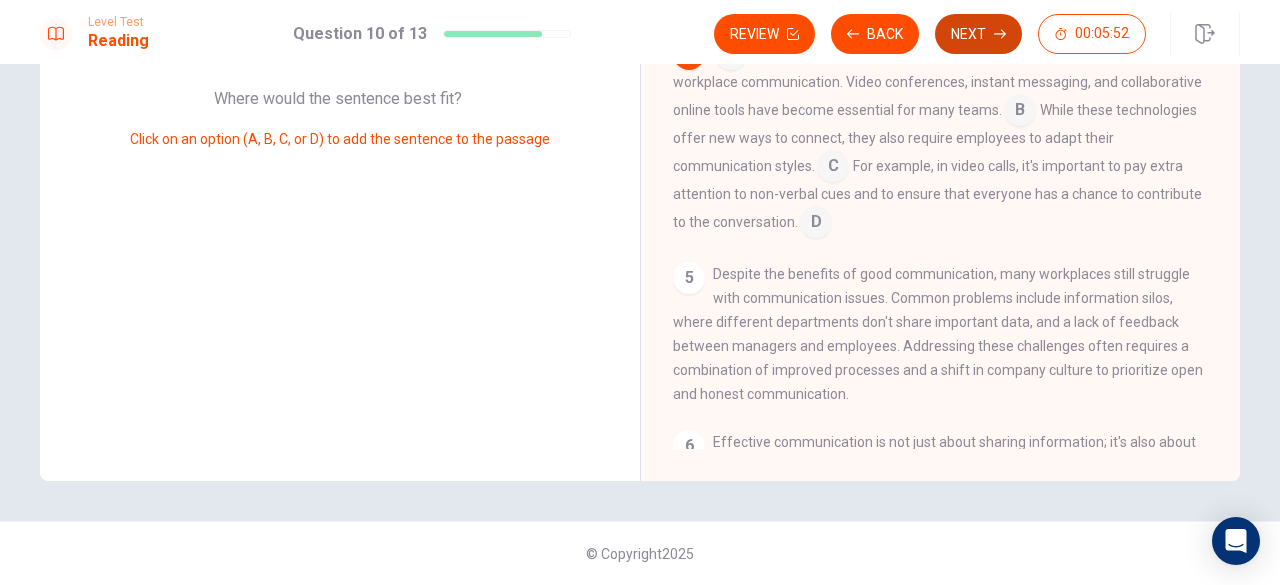 click on "Next" at bounding box center (978, 34) 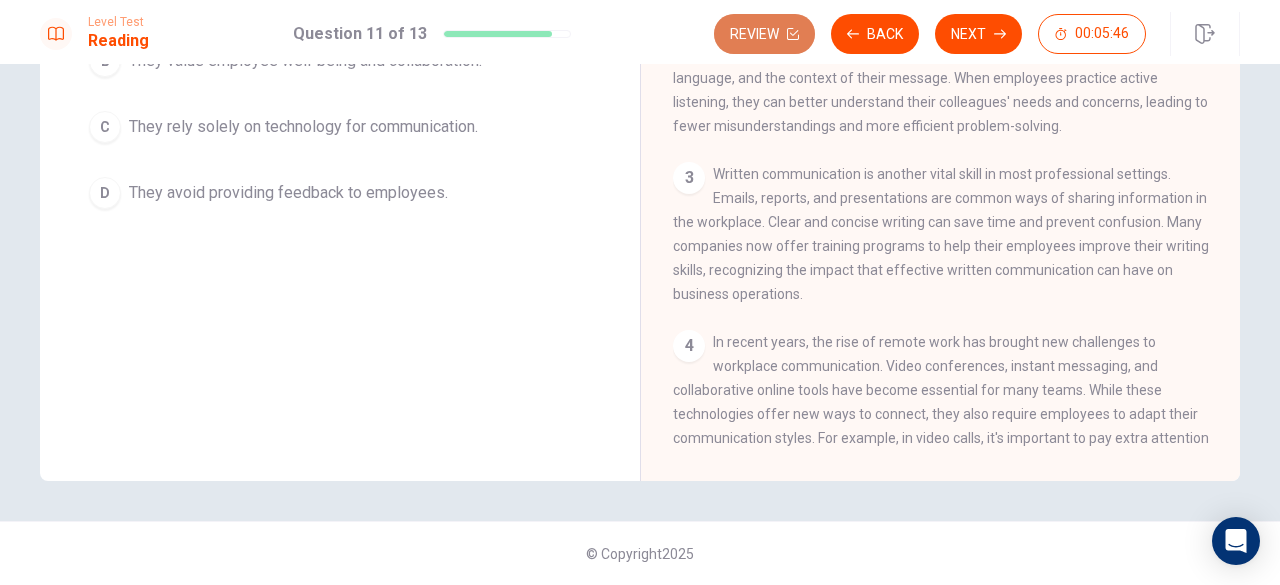 click on "Review" at bounding box center [764, 34] 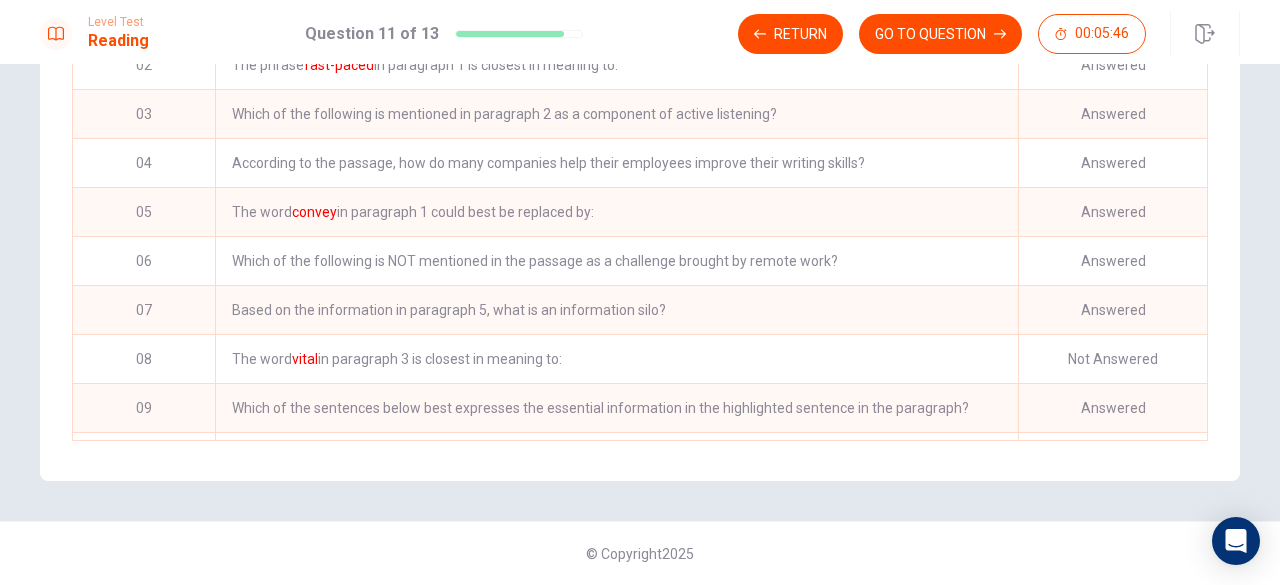 scroll, scrollTop: 424, scrollLeft: 0, axis: vertical 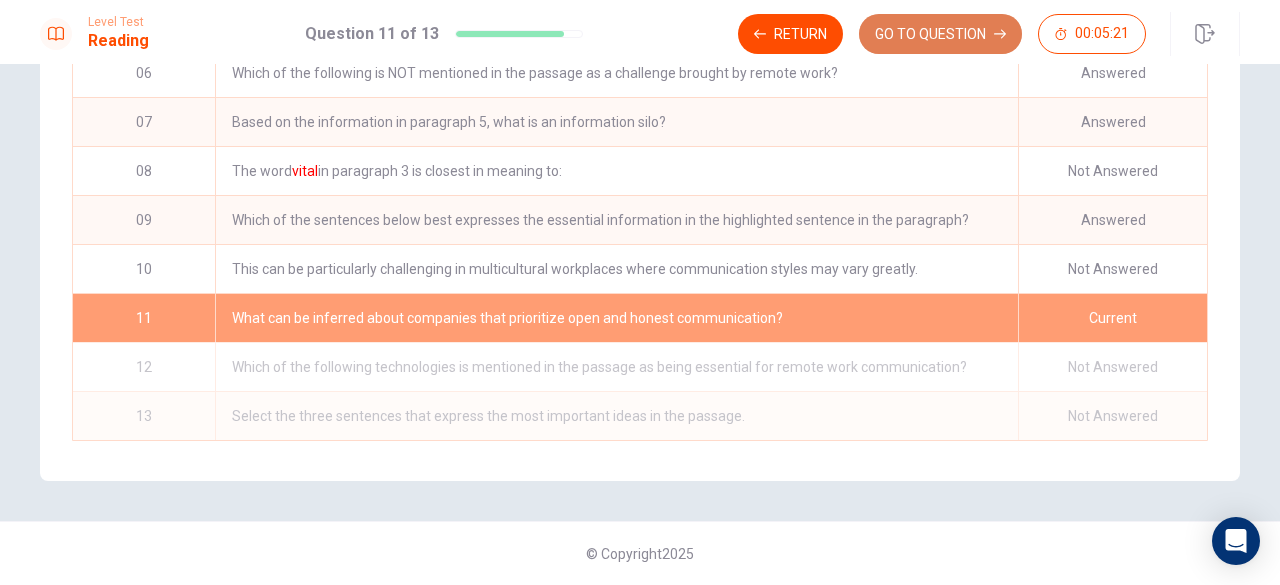 click on "GO TO QUESTION" at bounding box center [940, 34] 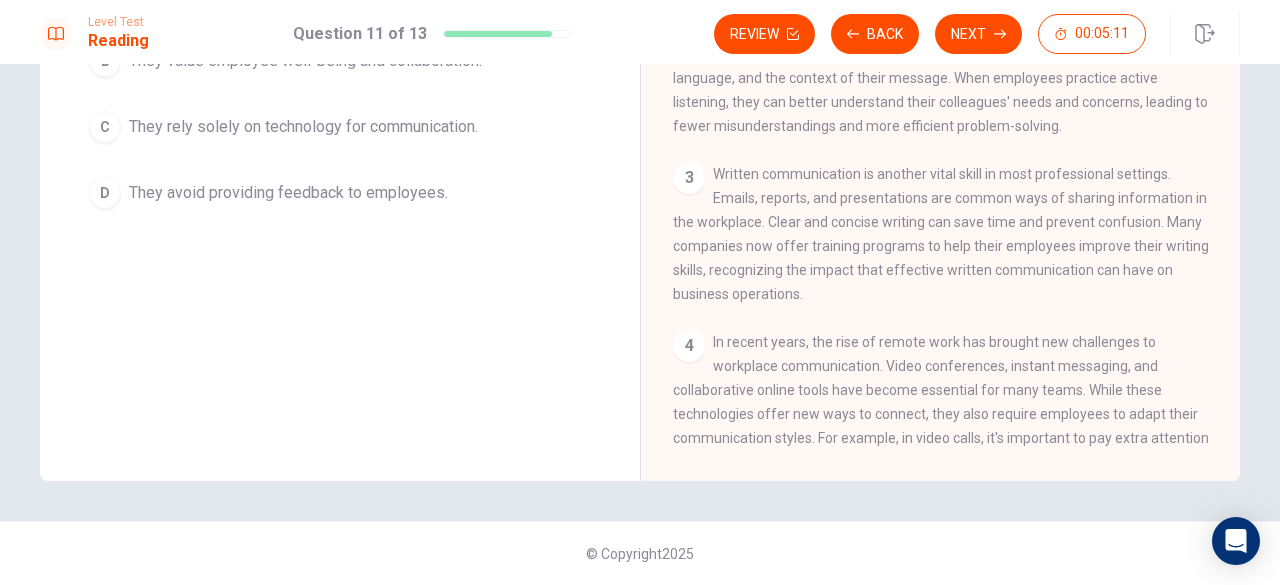 click on "Question 11 What can be inferred about companies that prioritize open and honest communication?  A They are more likely to experience frequent communication breakdowns.
B They value employee well-being and collaboration.
C They rely solely on technology for communication.
D They avoid providing feedback to employees. Effective Communication in the Workplace 1 In [DATE] fast-paced business world, effective communication is crucial for success. Whether you're working in a small startup or a large multinational corporation, the ability to convey ideas clearly and understand others is essential. Good communication skills can lead to better teamwork, increased productivity, and a more positive work environment. 2 3 4 5 6" at bounding box center [640, 133] 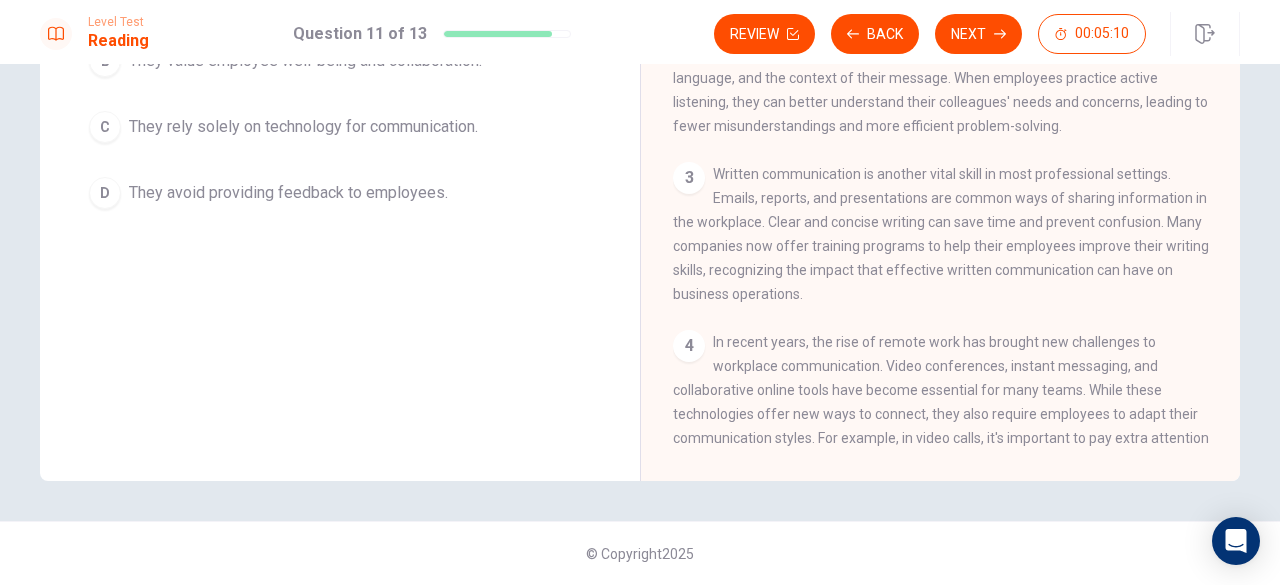 click on "Question 11 What can be inferred about companies that prioritize open and honest communication?  A They are more likely to experience frequent communication breakdowns.
B They value employee well-being and collaboration.
C They rely solely on technology for communication.
D They avoid providing feedback to employees. Effective Communication in the Workplace 1 In [DATE] fast-paced business world, effective communication is crucial for success. Whether you're working in a small startup or a large multinational corporation, the ability to convey ideas clearly and understand others is essential. Good communication skills can lead to better teamwork, increased productivity, and a more positive work environment. 2 3 4 5 6" at bounding box center [640, 133] 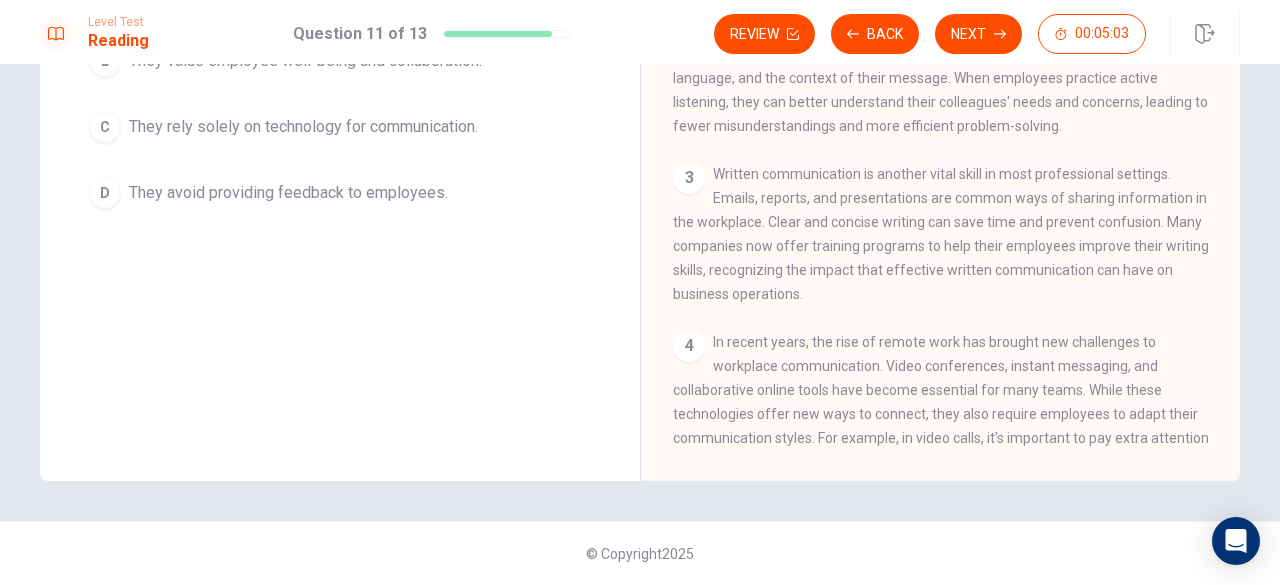 scroll, scrollTop: 456, scrollLeft: 0, axis: vertical 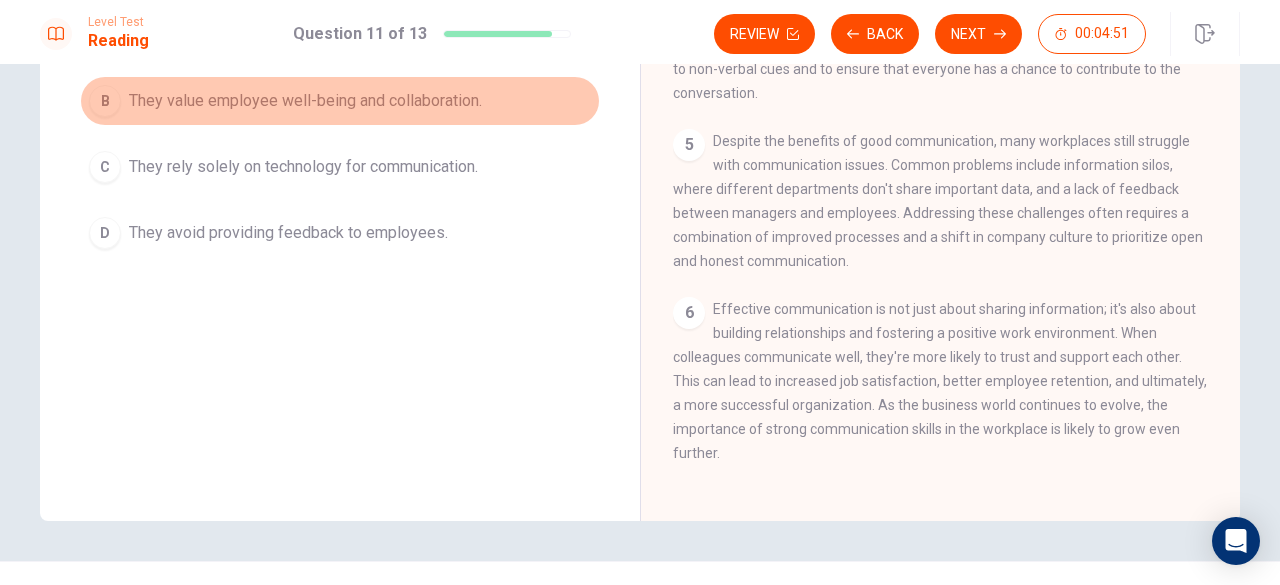 click on "They value employee well-being and collaboration." at bounding box center [305, 101] 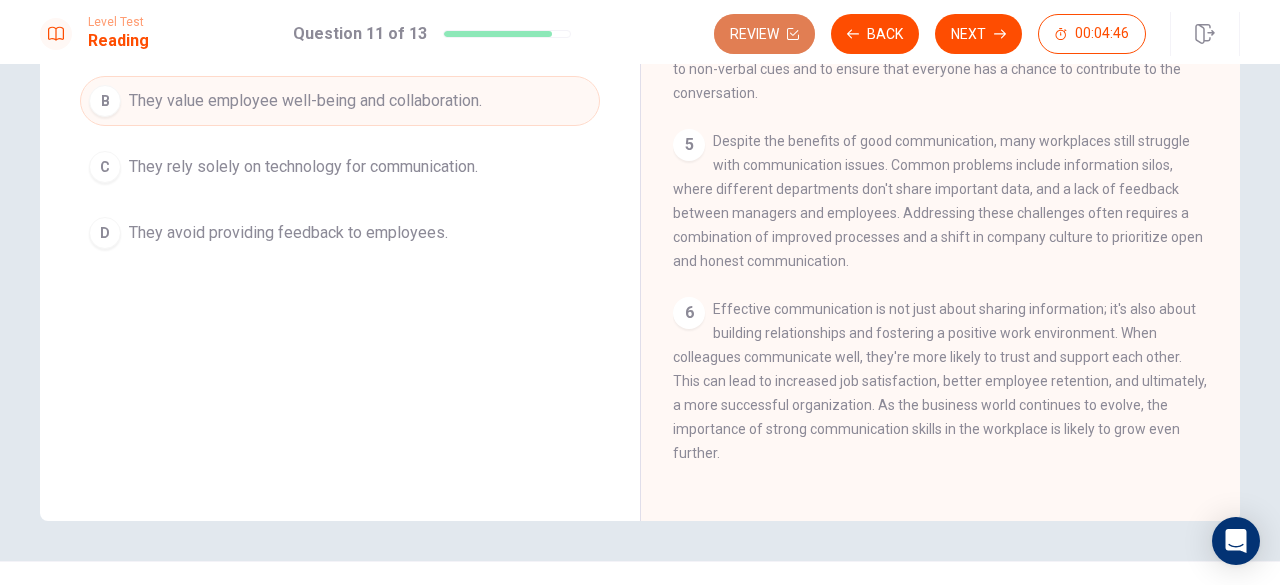 click on "Review" at bounding box center [764, 34] 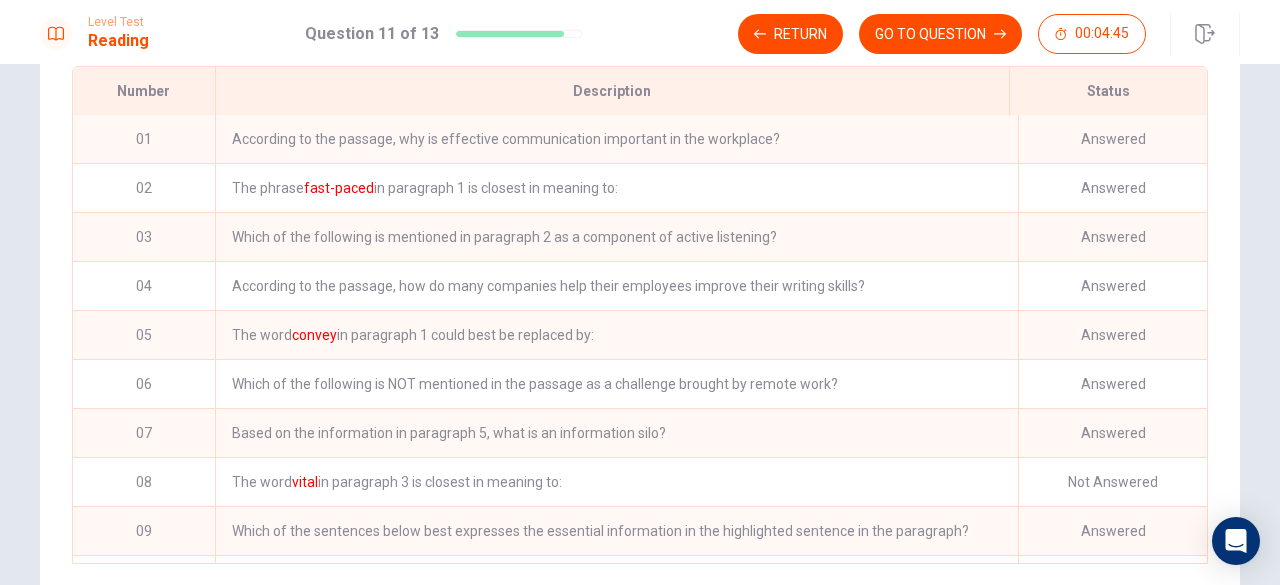 scroll, scrollTop: 361, scrollLeft: 0, axis: vertical 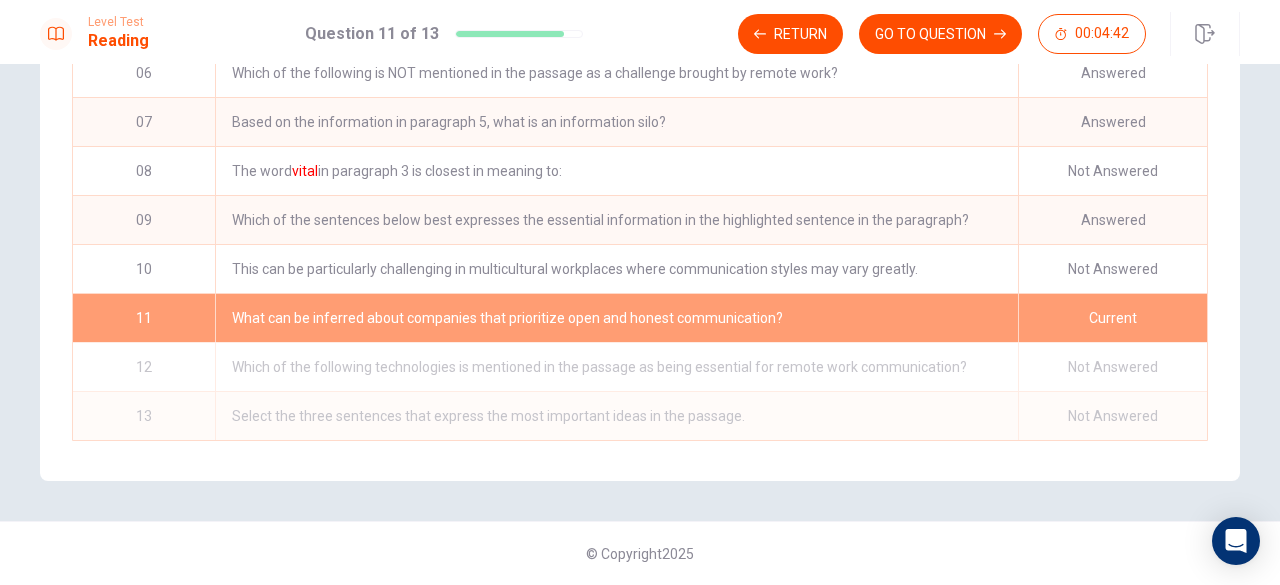 click on "Which of the following technologies is mentioned in the passage as being essential for remote work communication?" at bounding box center (616, 367) 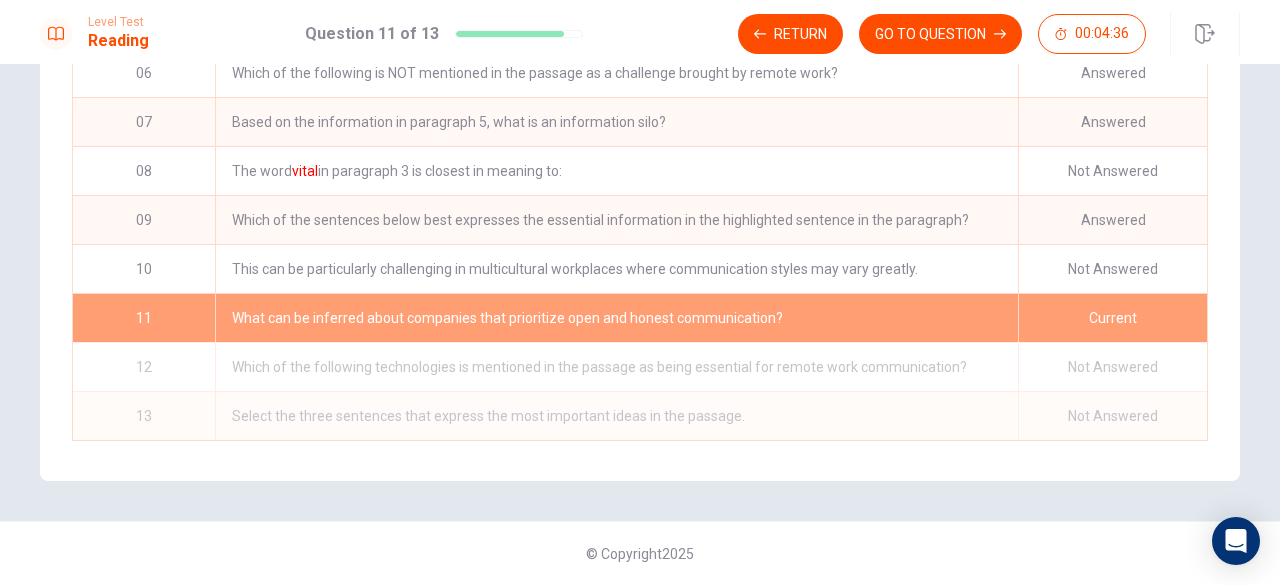 click on "Which of the following technologies is mentioned in the passage as being essential for remote work communication?" at bounding box center (616, 367) 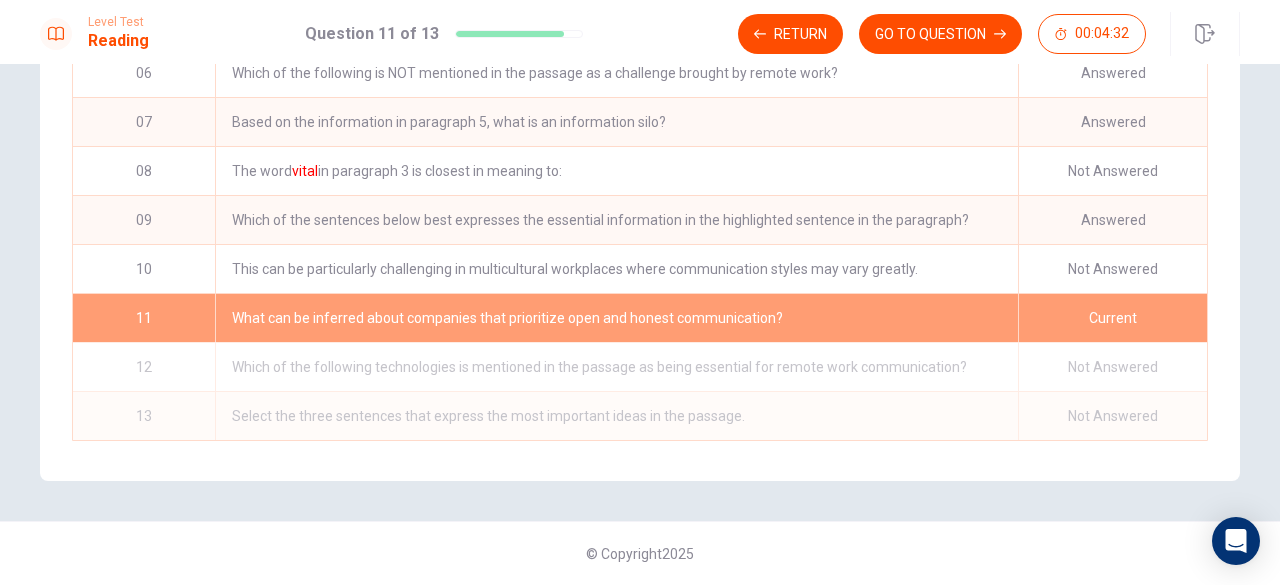 click on "Which of the following technologies is mentioned in the passage as being essential for remote work communication?" at bounding box center (616, 367) 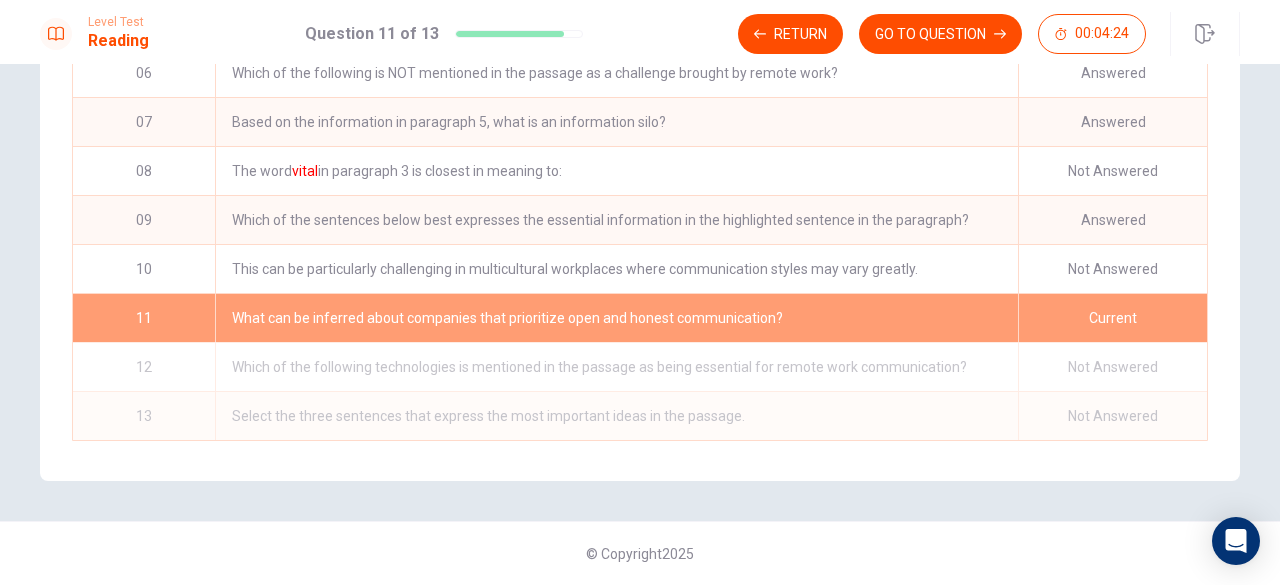 click on "Which of the following technologies is mentioned in the passage as being essential for remote work communication?" at bounding box center (616, 367) 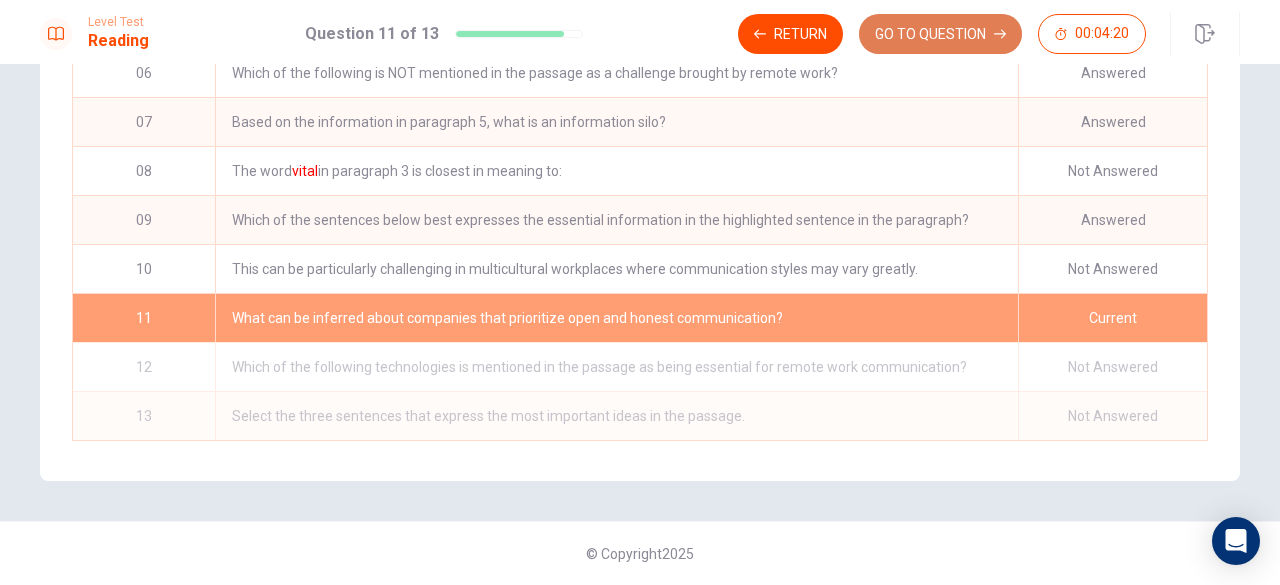 click on "GO TO QUESTION" at bounding box center [940, 34] 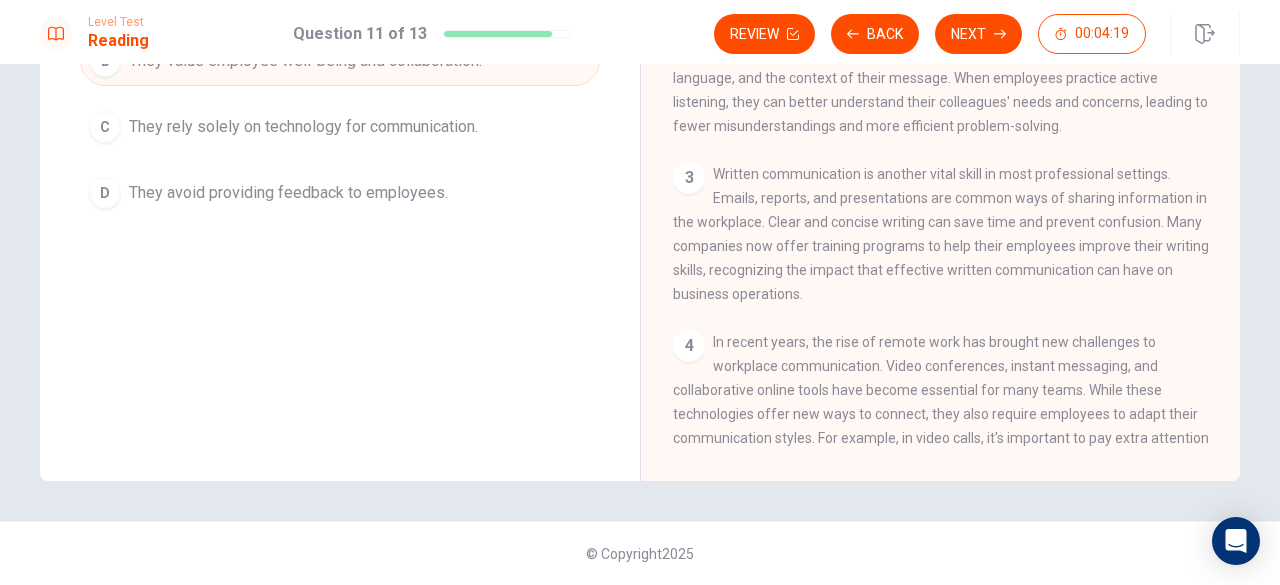 scroll, scrollTop: 318, scrollLeft: 0, axis: vertical 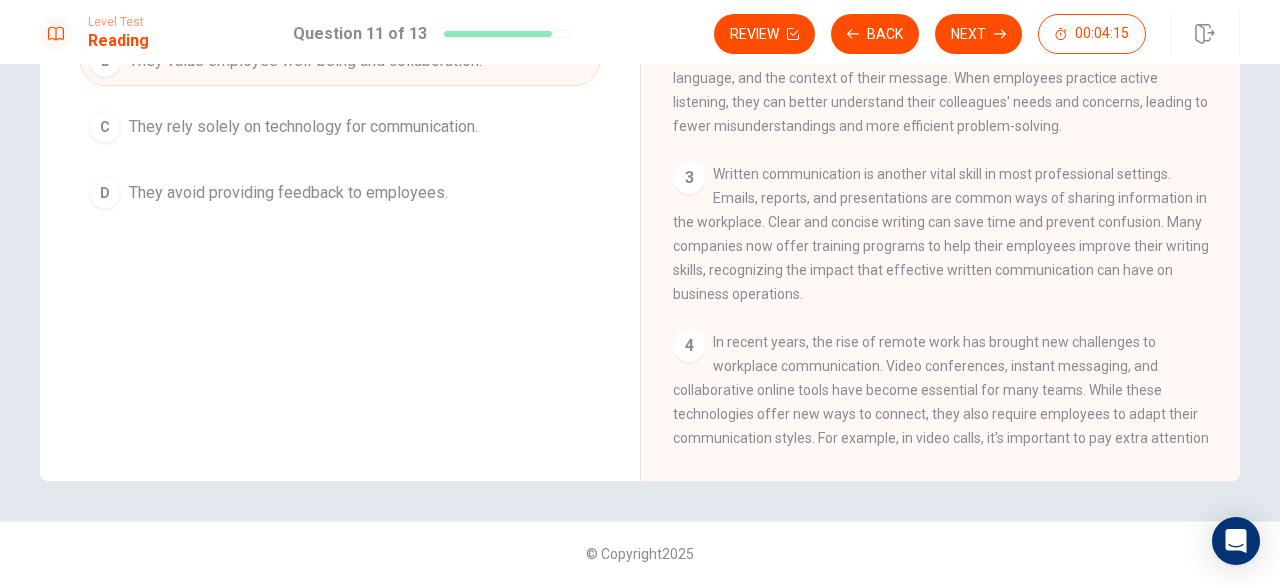 click on "Level Test   Reading Question 11 of 13 Review Back Next 00:04:15" at bounding box center [640, 32] 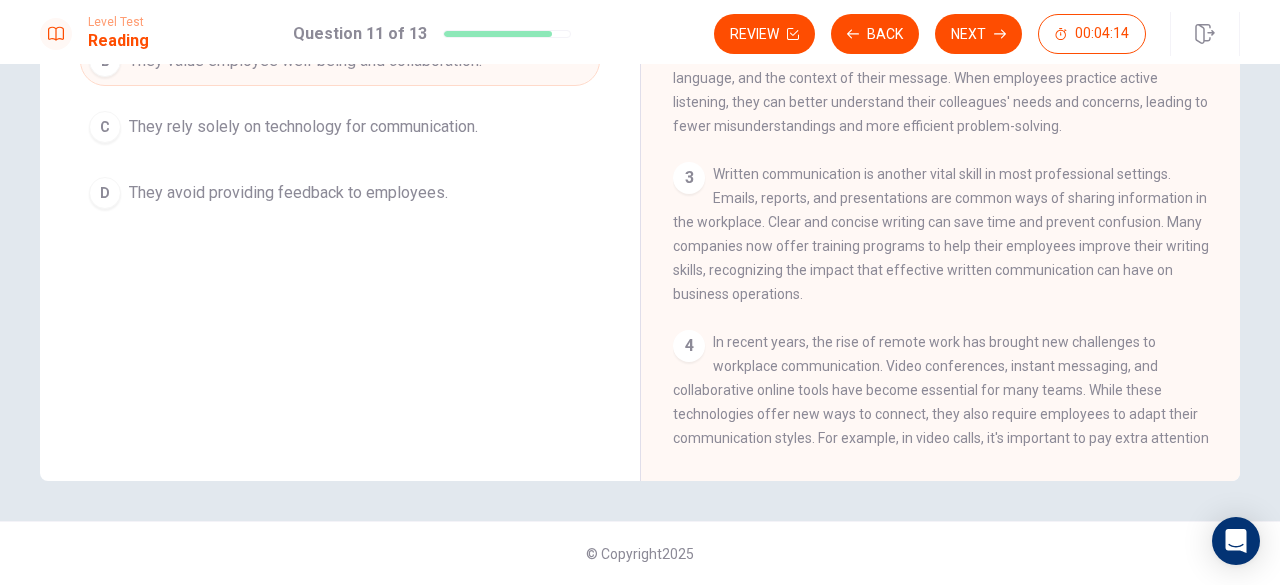 click on "Level Test   Reading Question 11 of 13 Review Back Next 00:04:14" at bounding box center [640, 32] 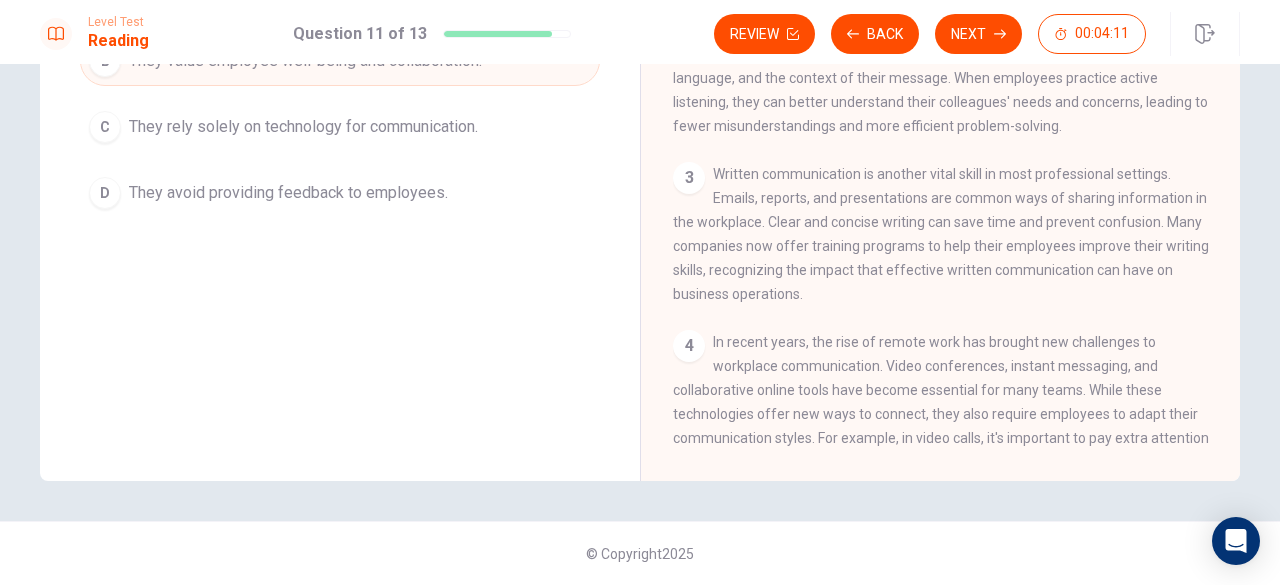 scroll, scrollTop: 456, scrollLeft: 0, axis: vertical 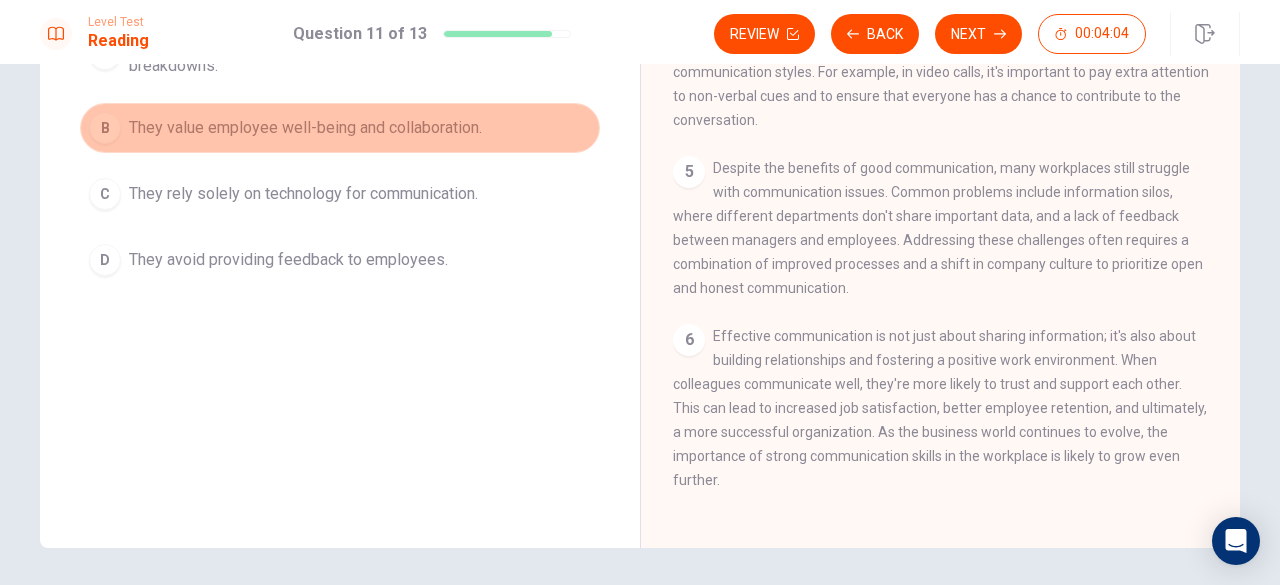 click on "B They value employee well-being and collaboration." at bounding box center (340, 128) 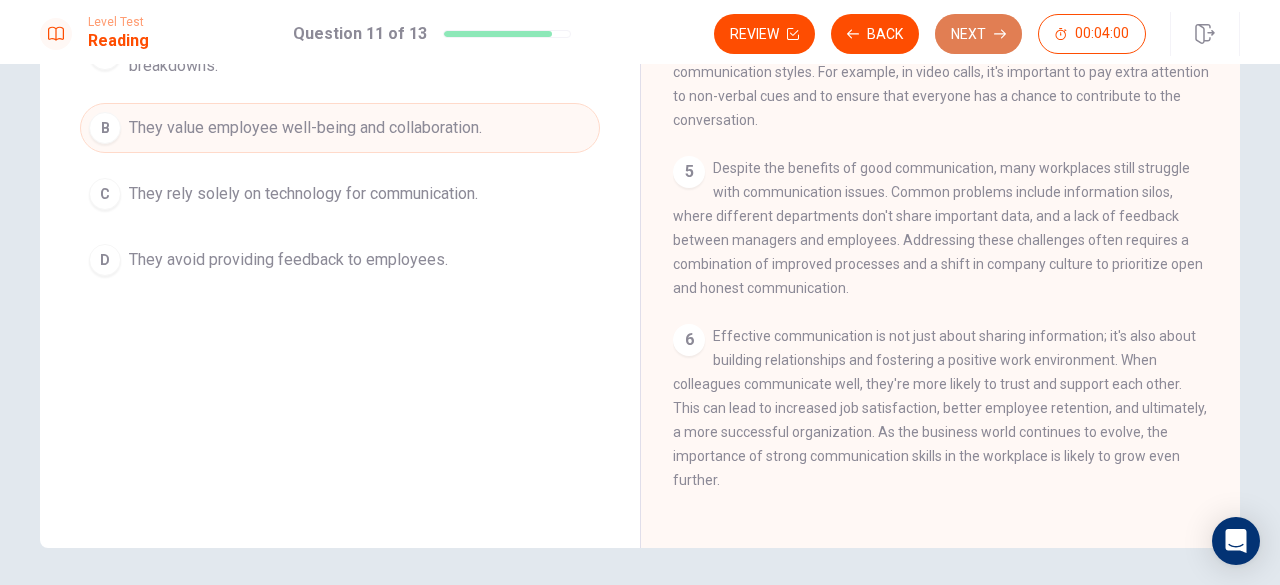 click on "Next" at bounding box center [978, 34] 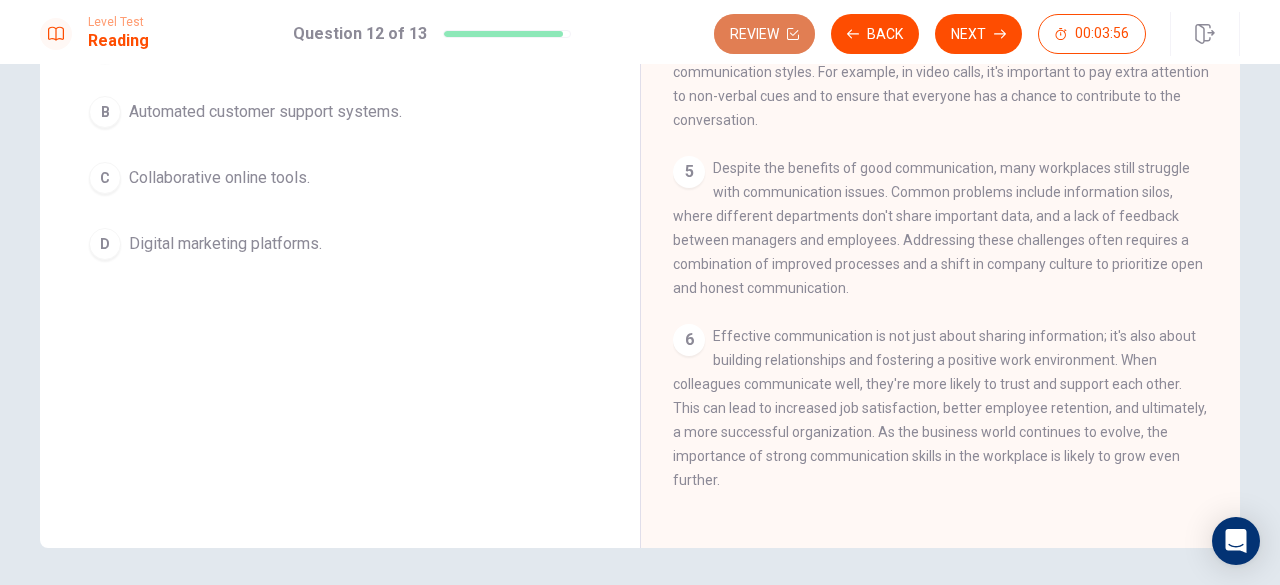 click on "Review" at bounding box center [764, 34] 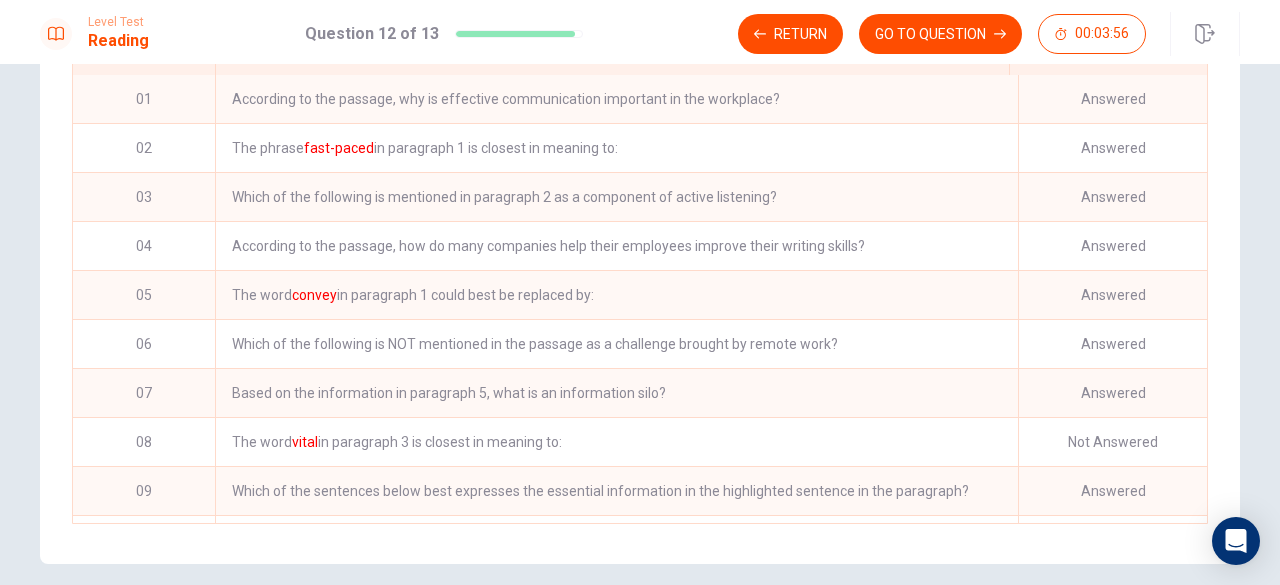 scroll, scrollTop: 418, scrollLeft: 0, axis: vertical 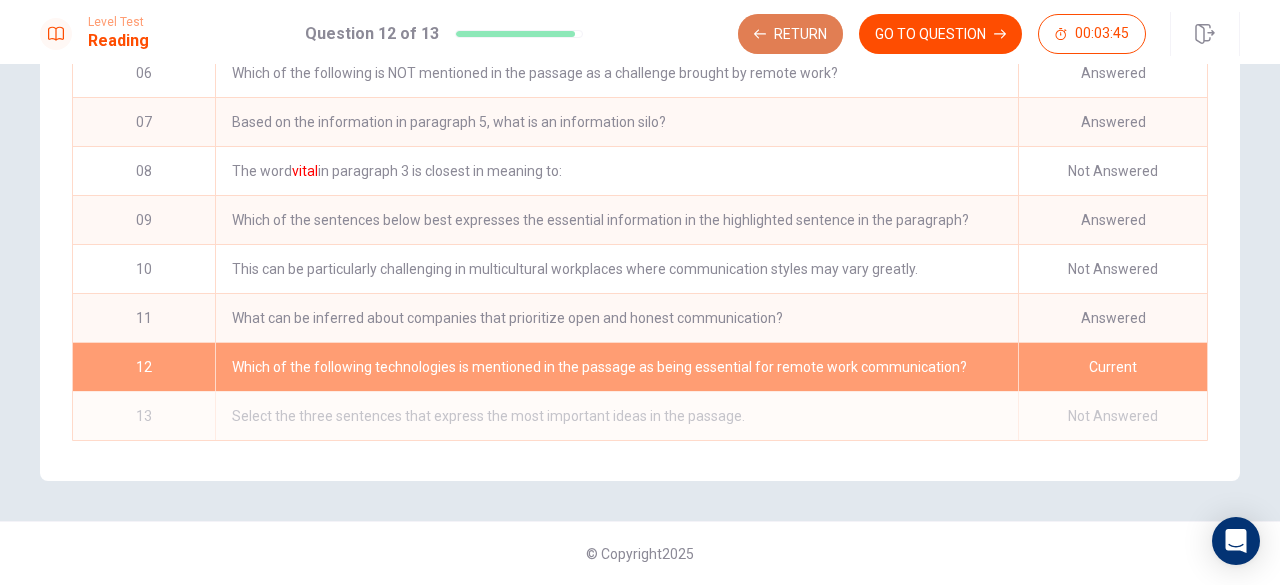 drag, startPoint x: 765, startPoint y: 33, endPoint x: 790, endPoint y: 34, distance: 25.019993 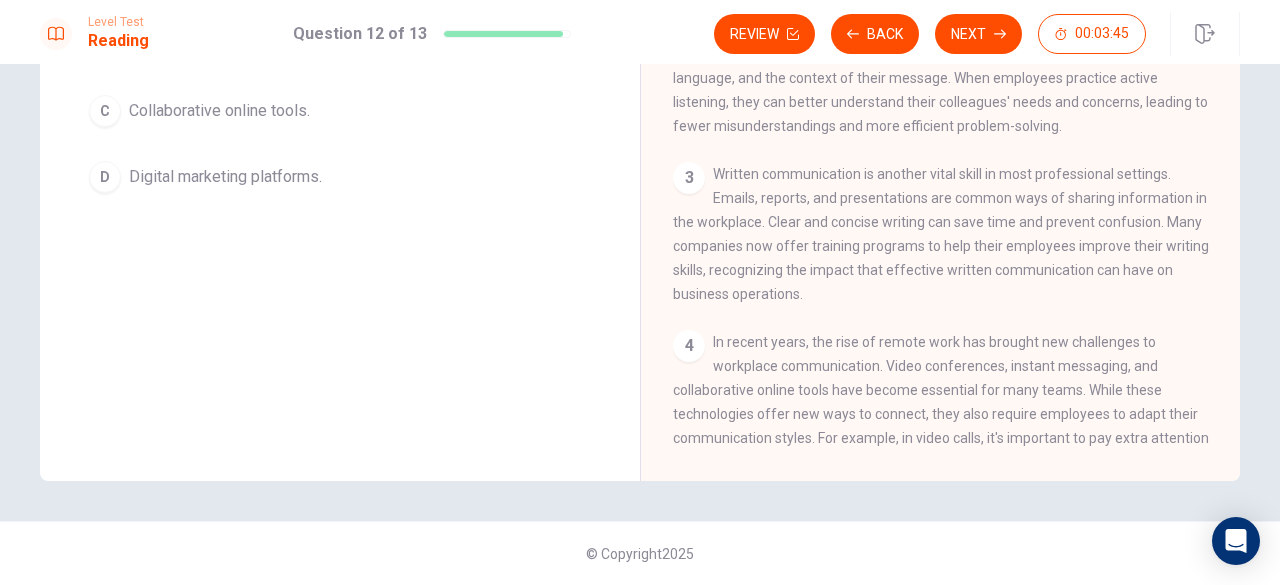 scroll, scrollTop: 318, scrollLeft: 0, axis: vertical 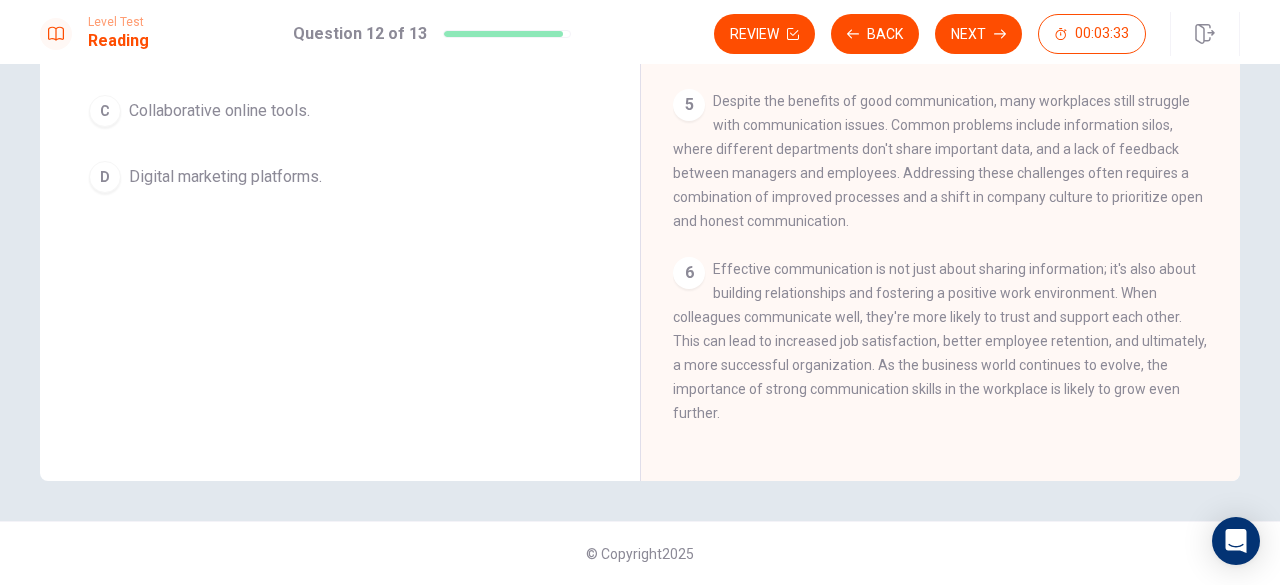 click on "Level Test   Reading Question 12 of 13 Review Back Next 00:03:33" at bounding box center (640, 32) 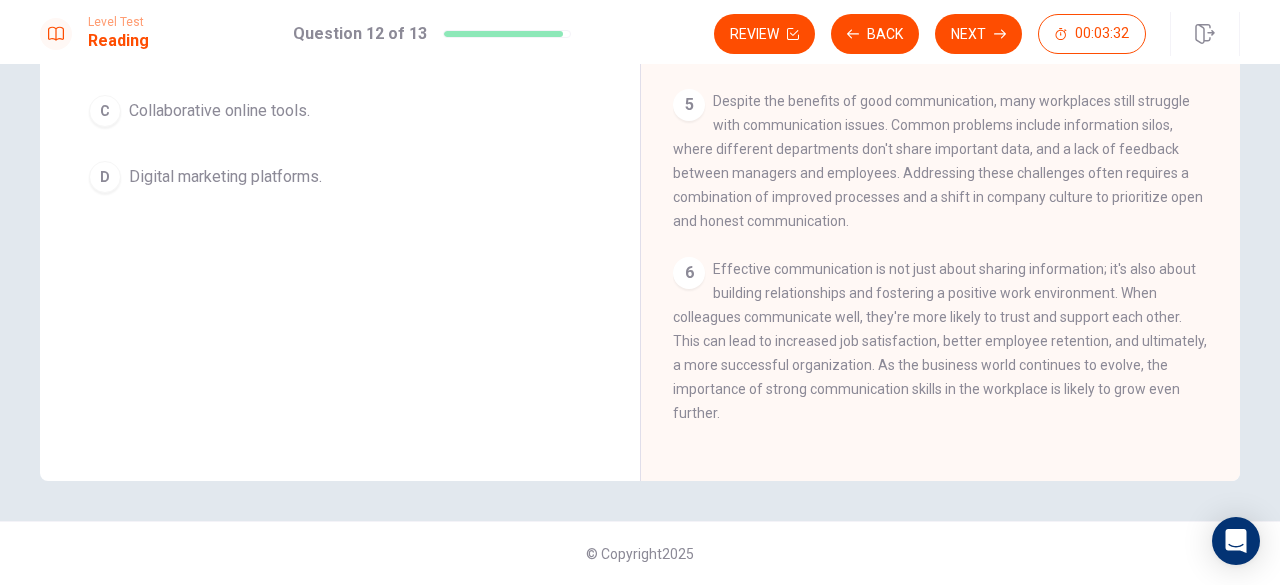 click on "Level Test   Reading Question 12 of 13 Review Back Next 00:03:32" at bounding box center [640, 32] 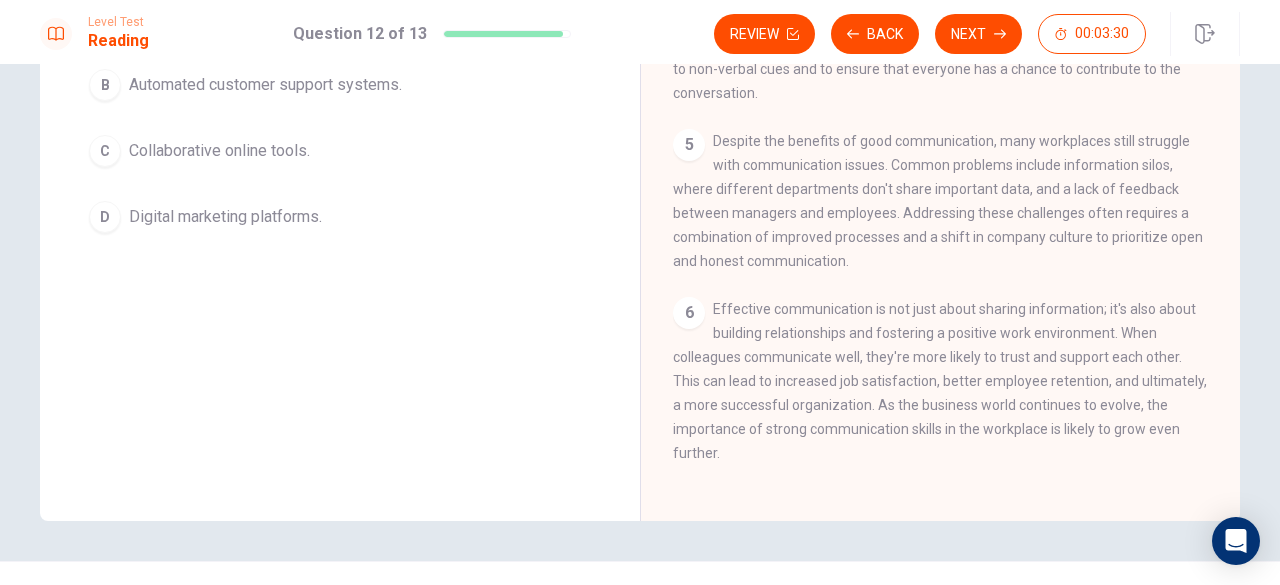 scroll, scrollTop: 238, scrollLeft: 0, axis: vertical 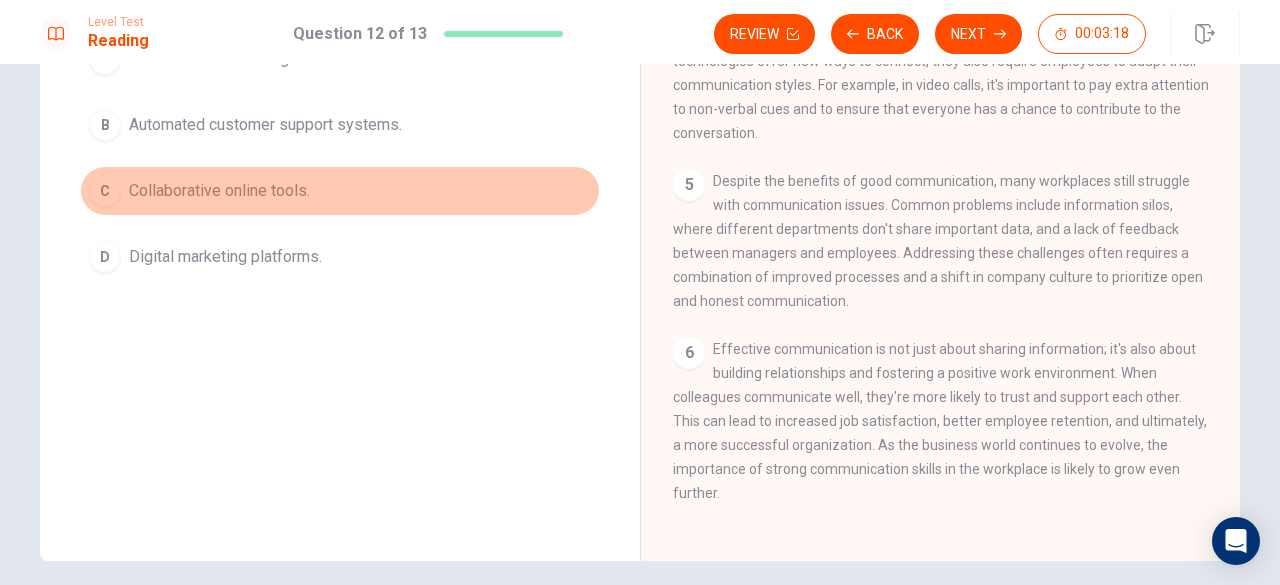click on "Collaborative online tools." at bounding box center [219, 191] 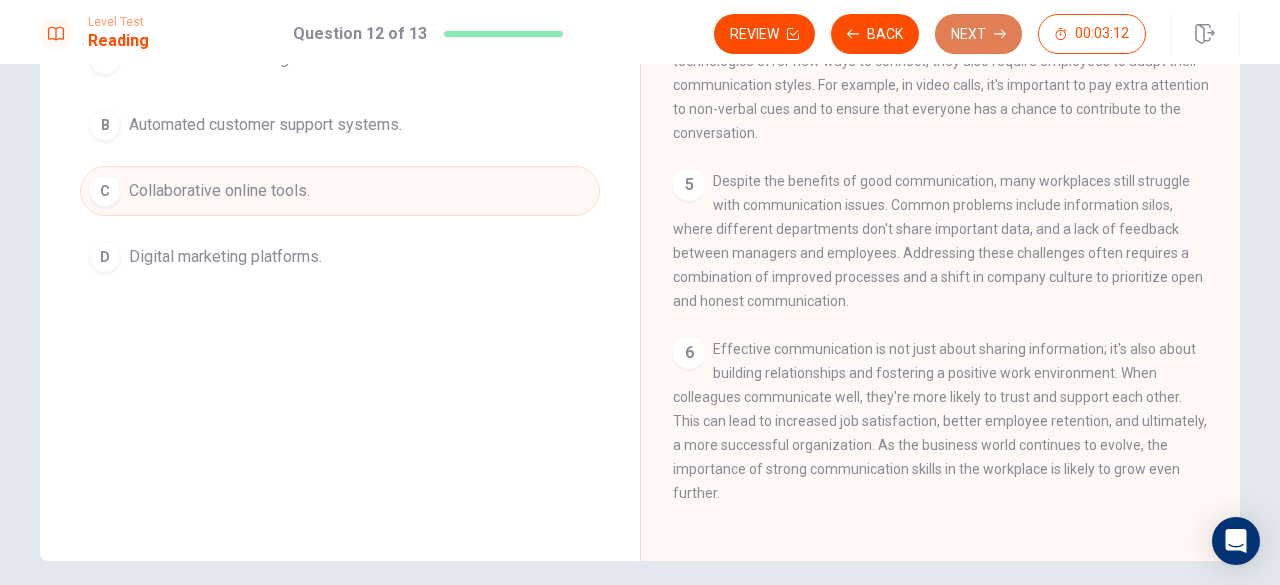 click on "Next" at bounding box center [978, 34] 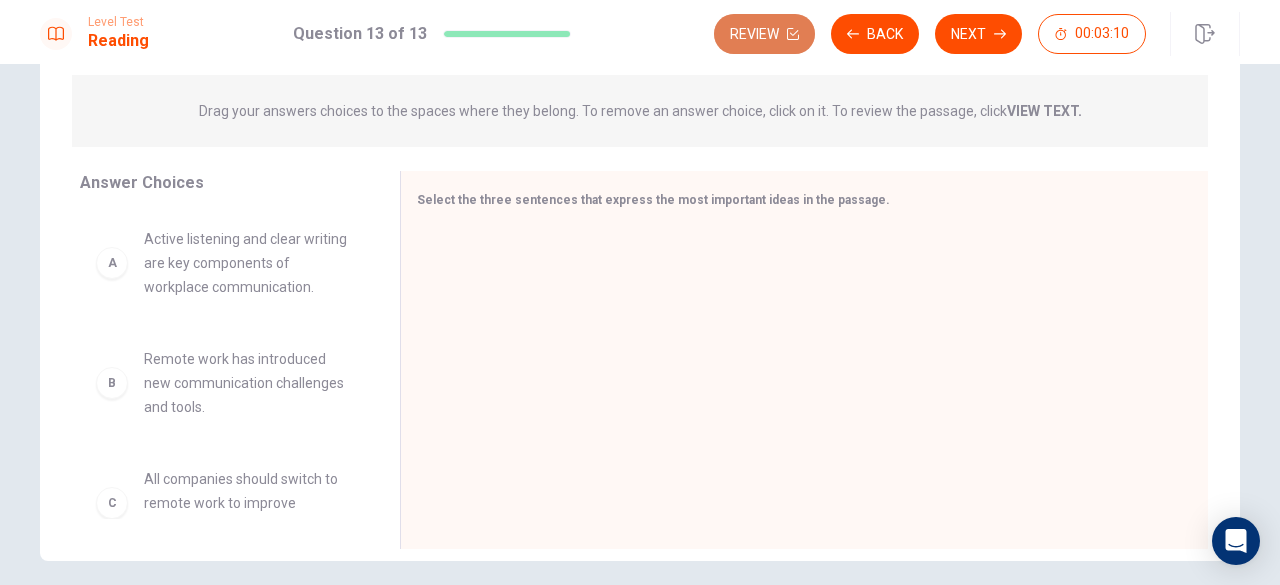 click on "Review" at bounding box center (764, 34) 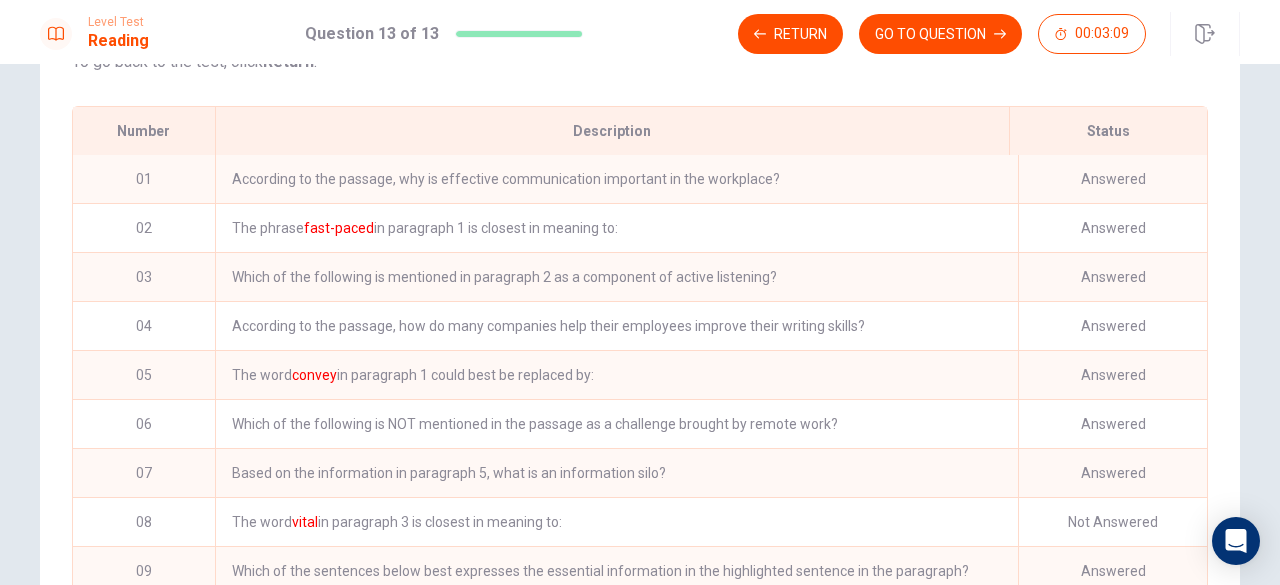 scroll, scrollTop: 405, scrollLeft: 0, axis: vertical 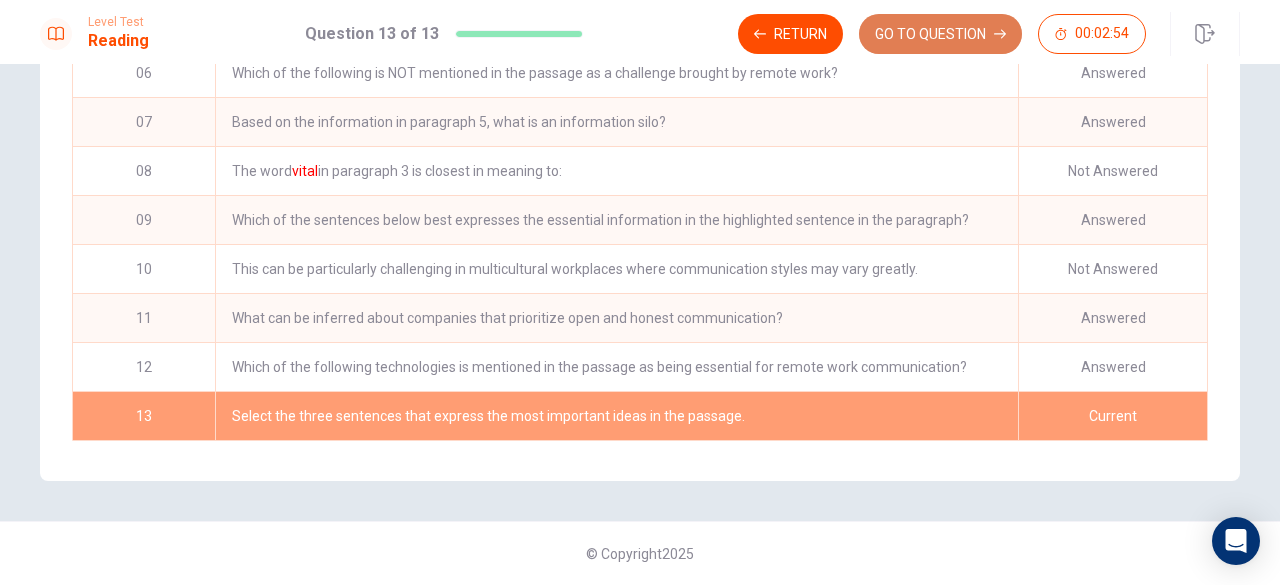 click on "GO TO QUESTION" at bounding box center (940, 34) 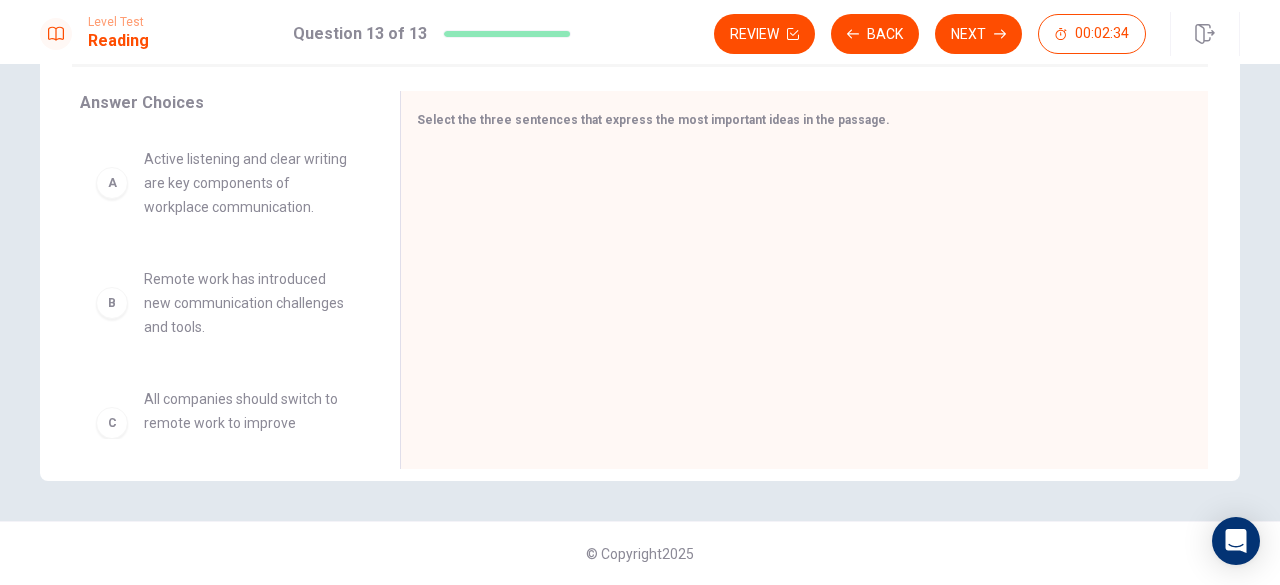 click on "Active listening and clear writing are key components of workplace communication." at bounding box center (248, 183) 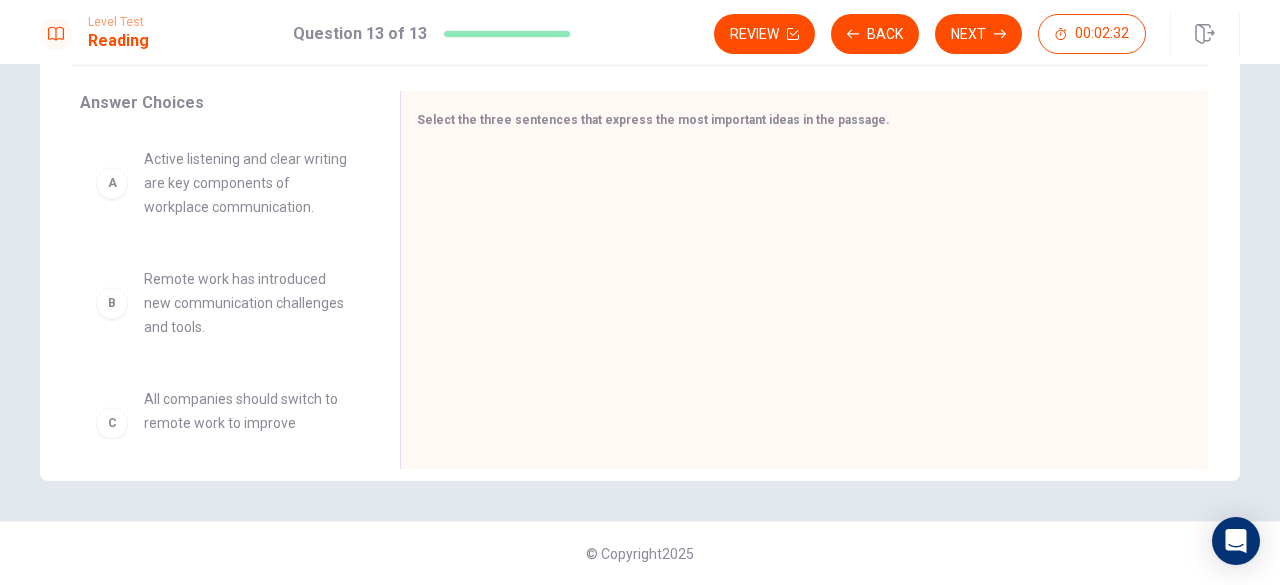 click on "A" at bounding box center (112, 183) 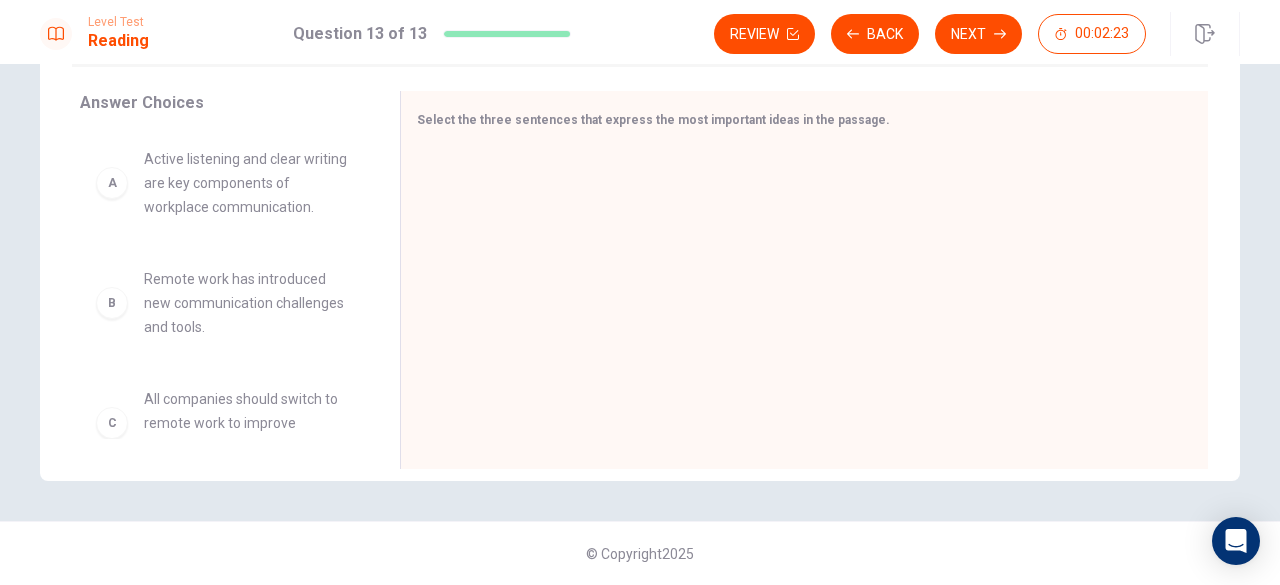 click on "Active listening and clear writing are key components of workplace communication." at bounding box center [248, 183] 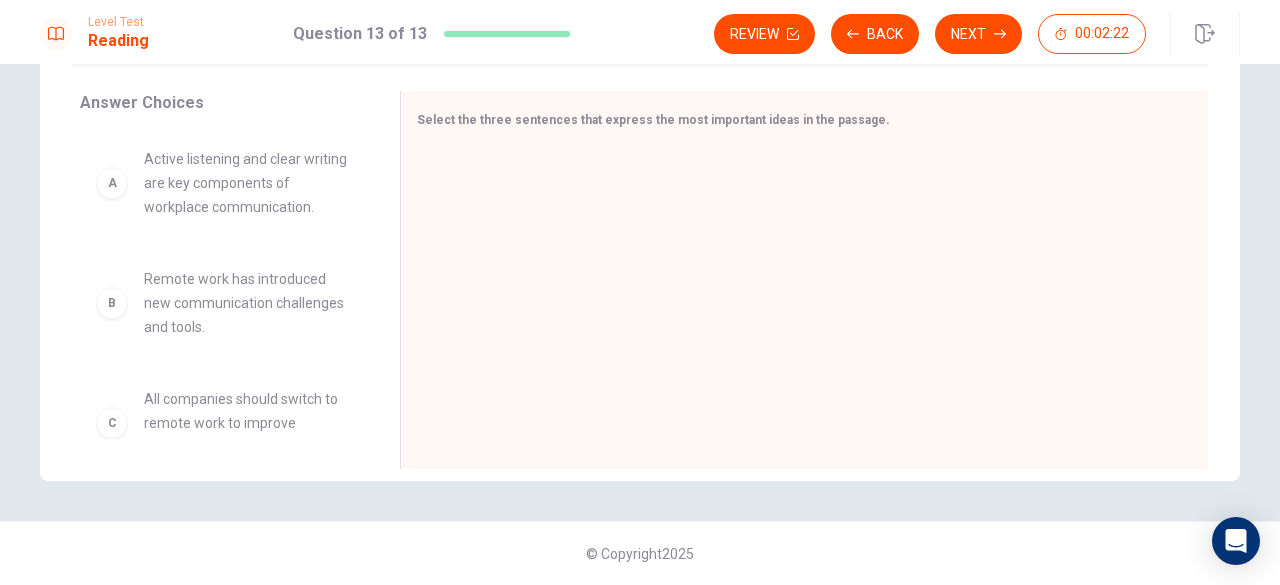 click on "Active listening and clear writing are key components of workplace communication." at bounding box center [248, 183] 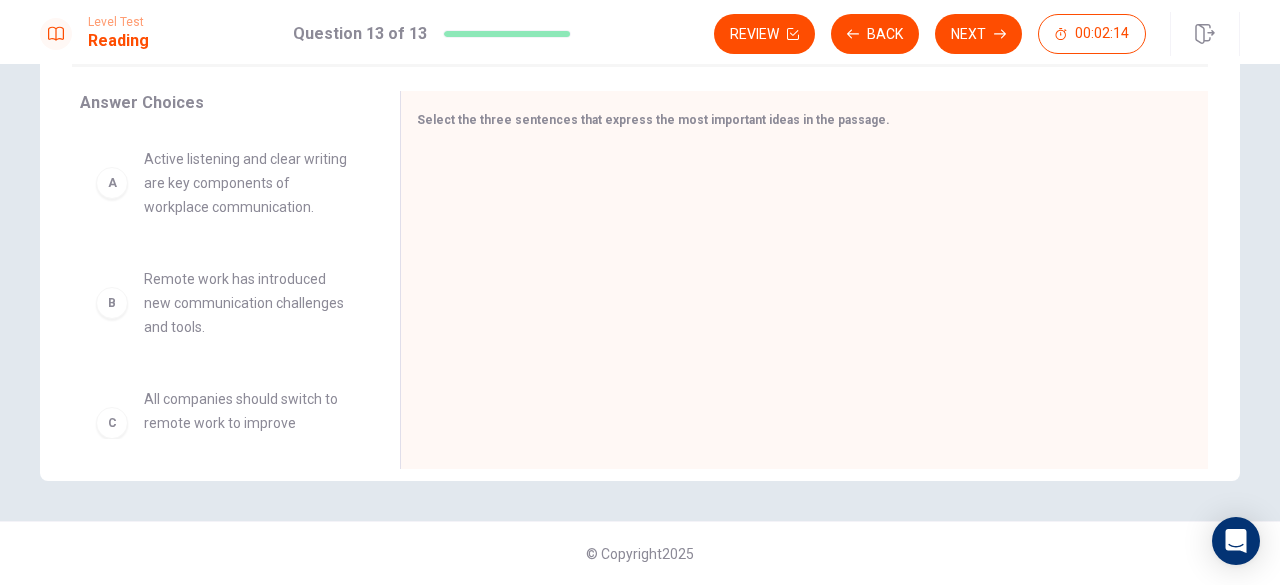 click on "A Active listening and clear writing are key components of workplace communication." at bounding box center [224, 183] 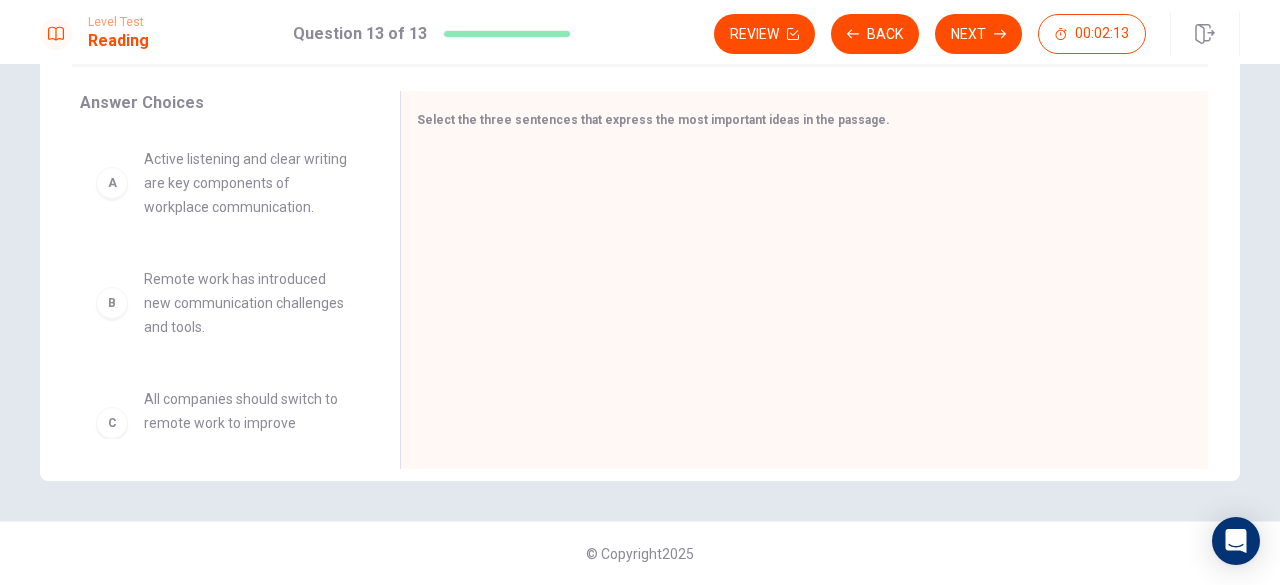 click on "A Active listening and clear writing are key components of workplace communication." at bounding box center [224, 183] 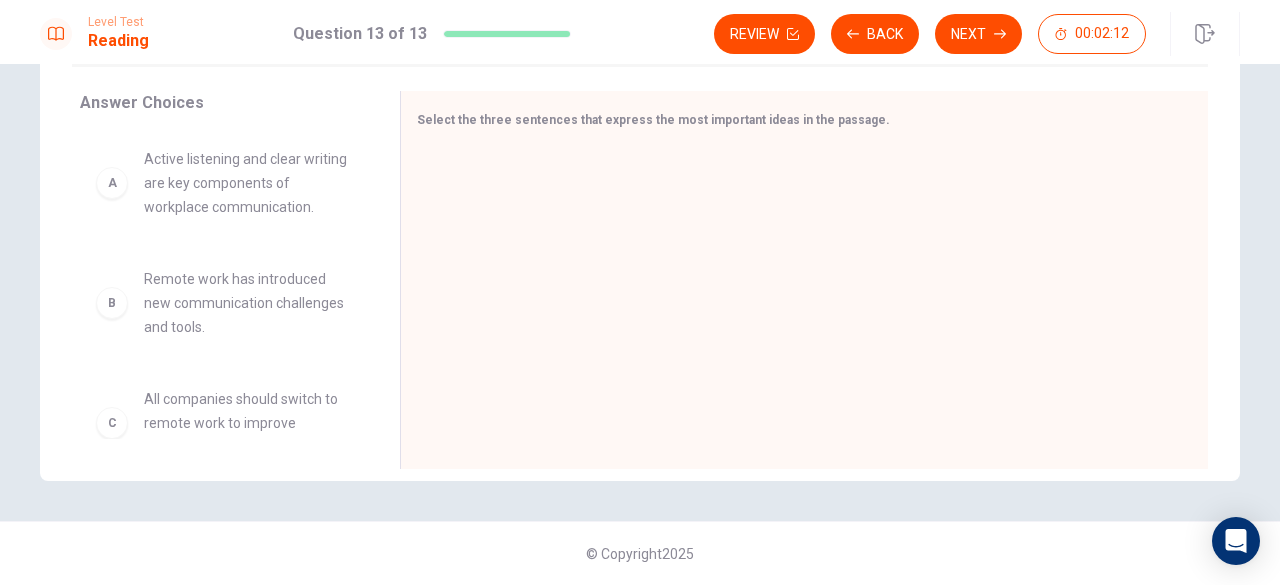 click on "A Active listening and clear writing are key components of workplace communication." at bounding box center [224, 183] 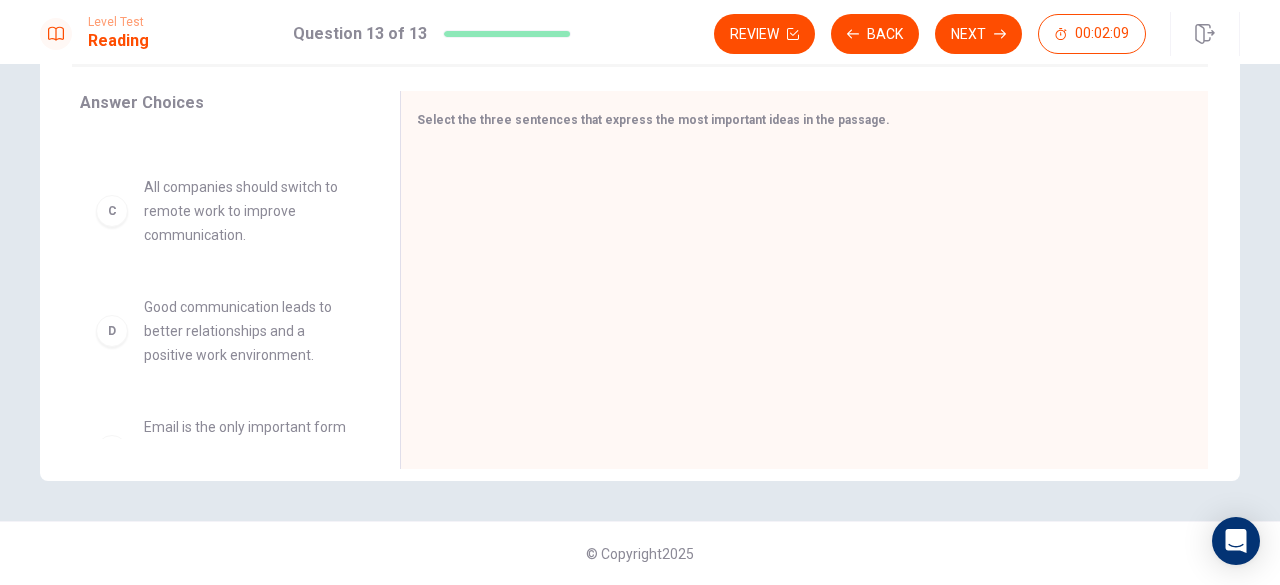 scroll, scrollTop: 396, scrollLeft: 0, axis: vertical 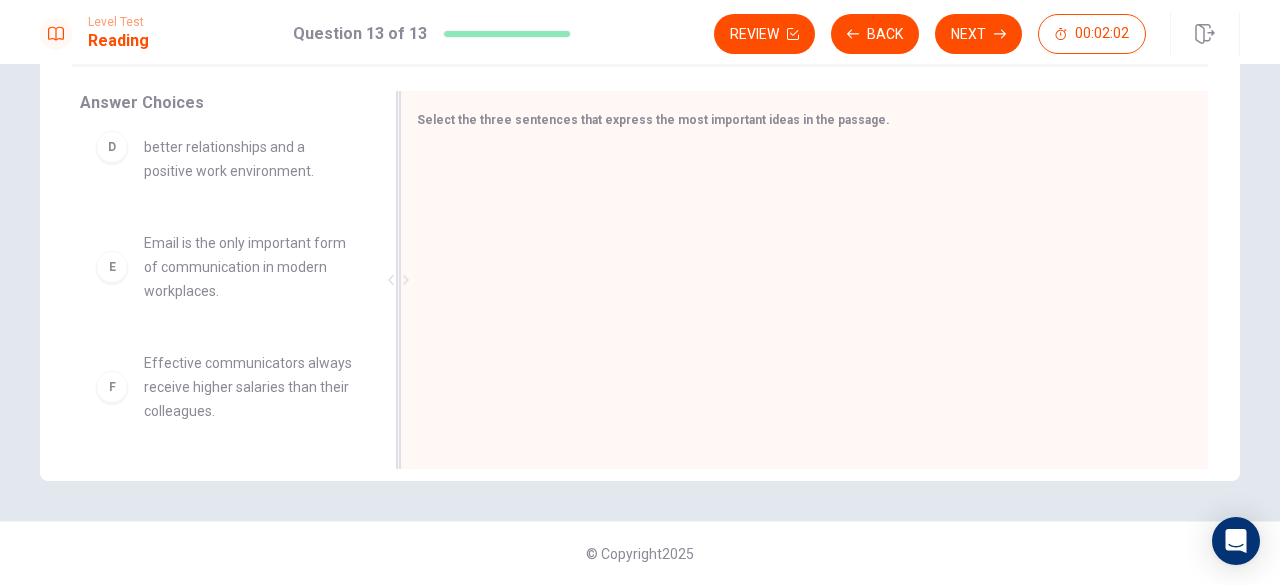 click at bounding box center [796, 282] 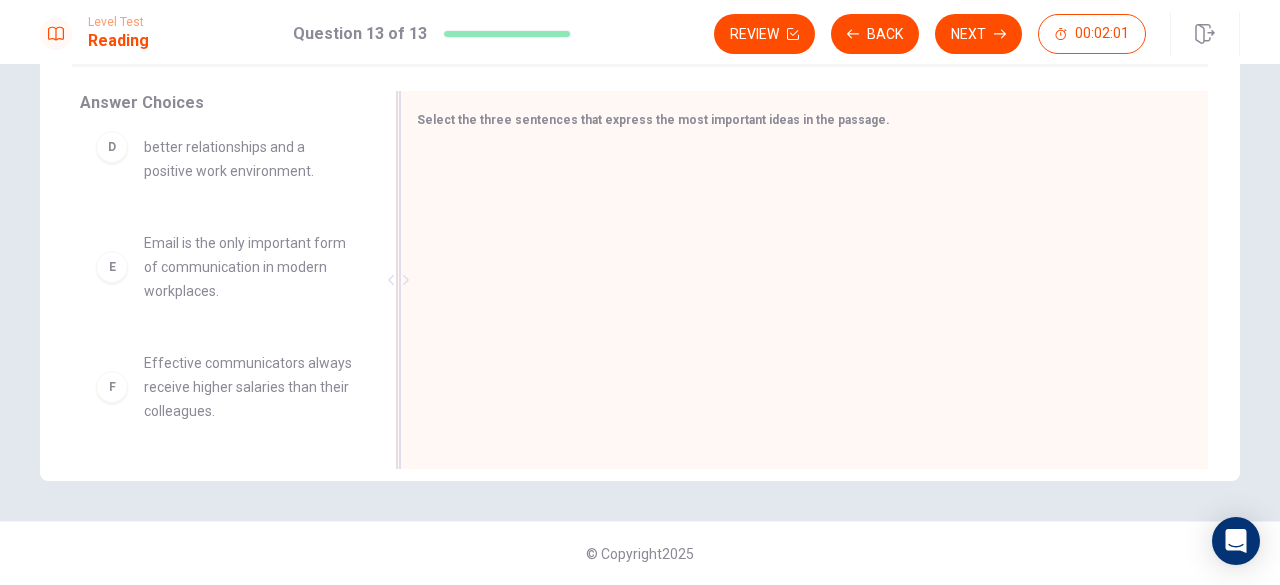 click at bounding box center [796, 282] 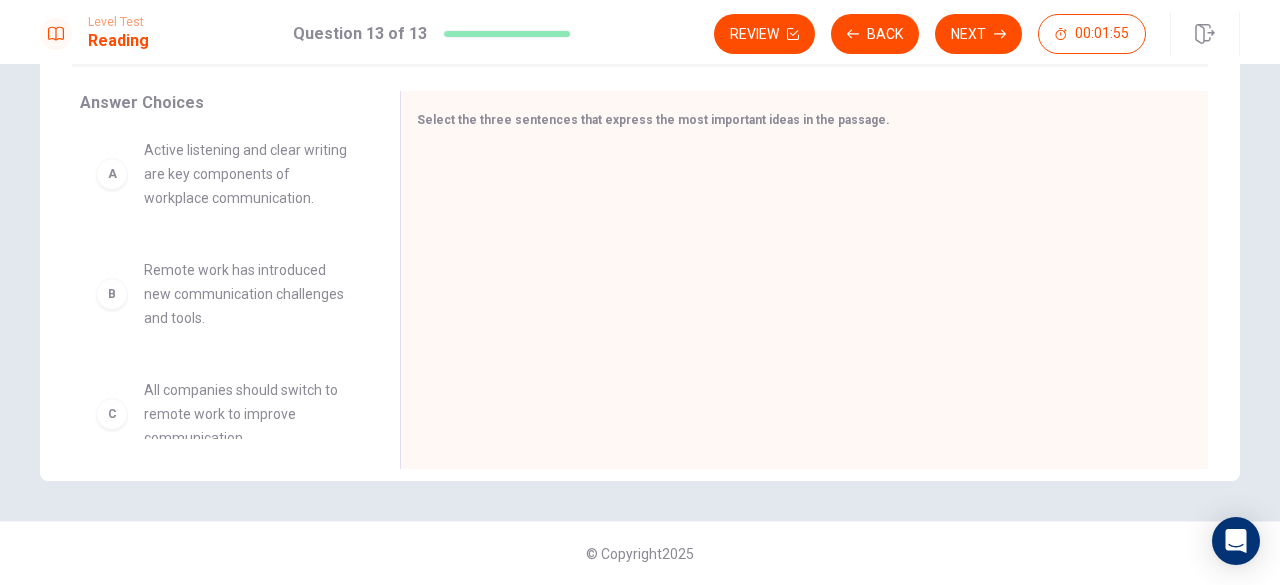 scroll, scrollTop: 0, scrollLeft: 0, axis: both 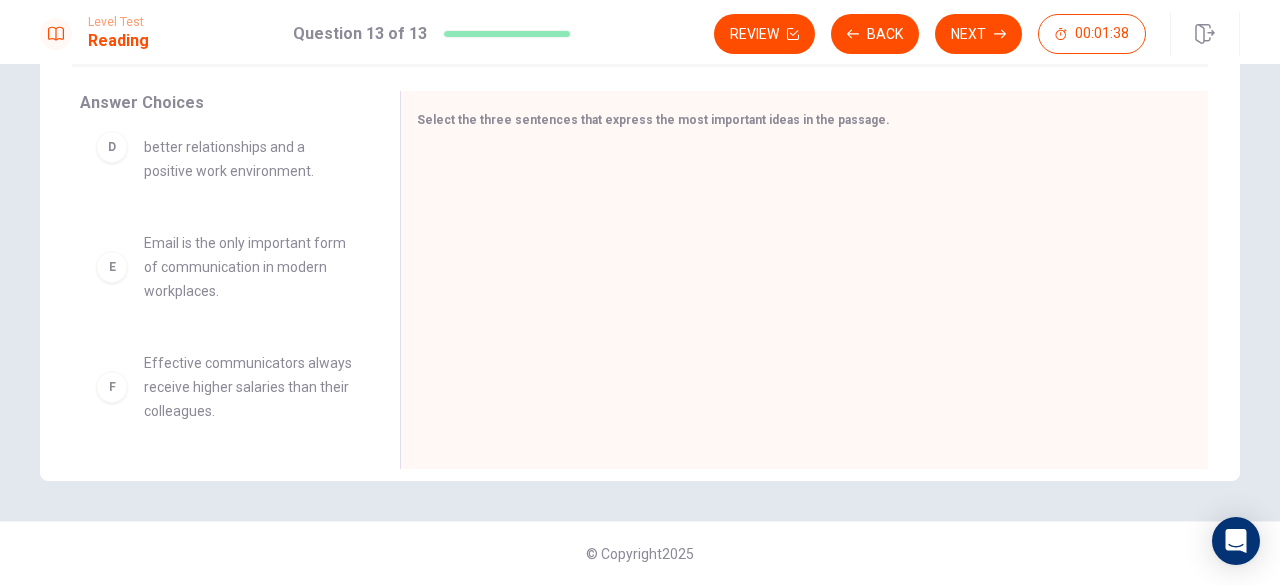 click on "Effective communicators always receive higher salaries than their colleagues." at bounding box center (248, 387) 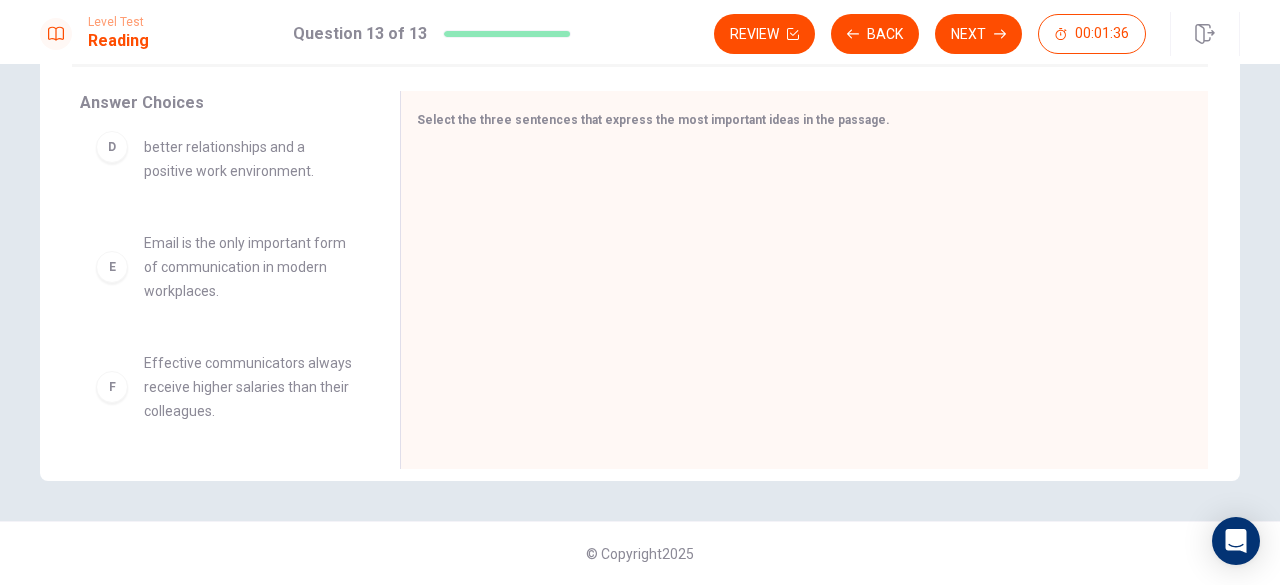 click on "F Effective communicators always receive higher salaries than their colleagues." at bounding box center [224, 387] 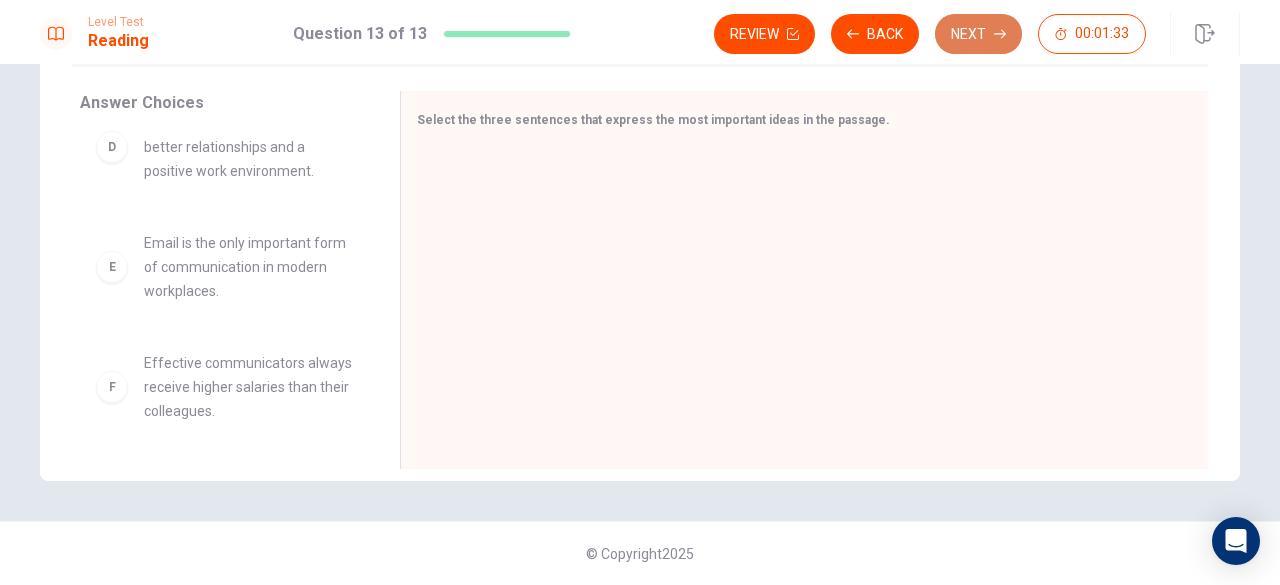 click on "Next" at bounding box center [978, 34] 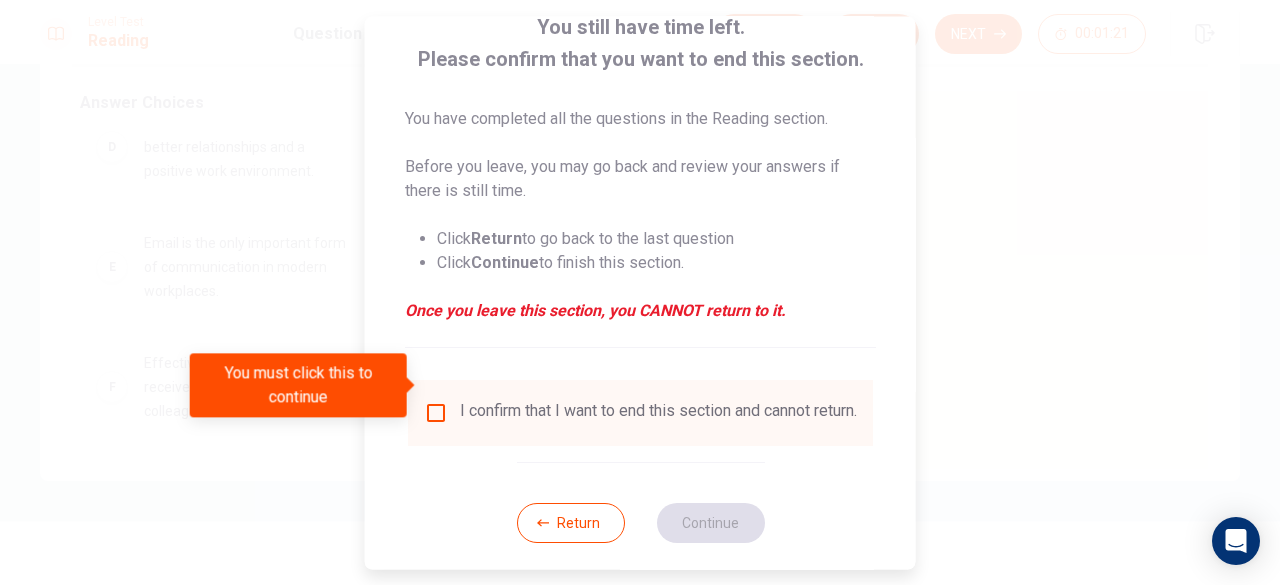 scroll, scrollTop: 160, scrollLeft: 0, axis: vertical 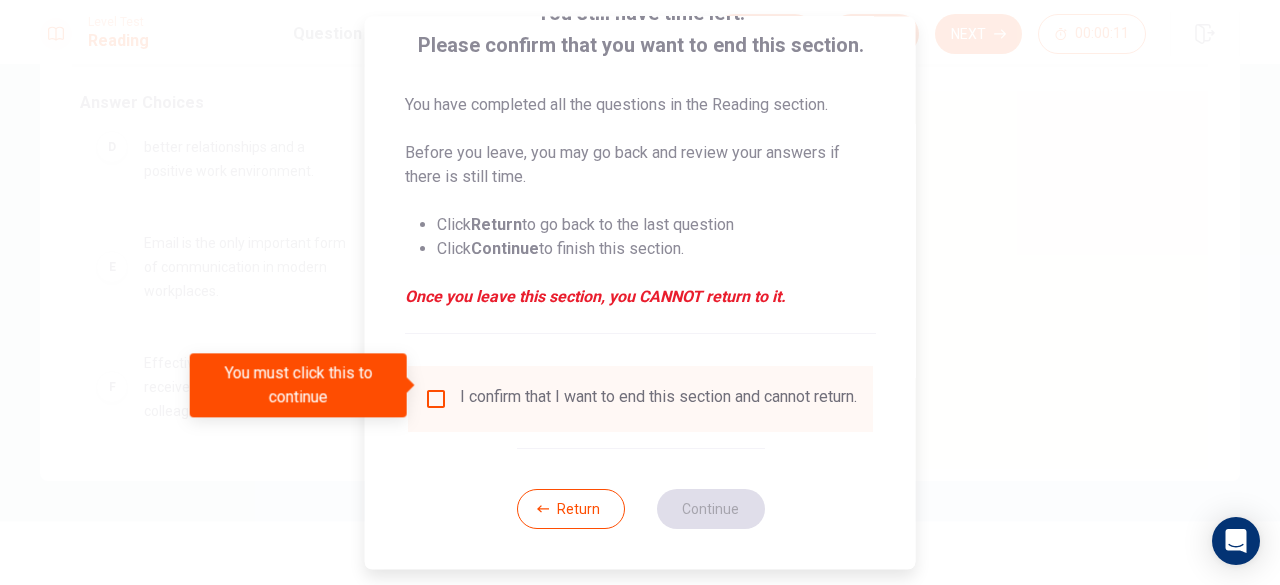click at bounding box center (436, 399) 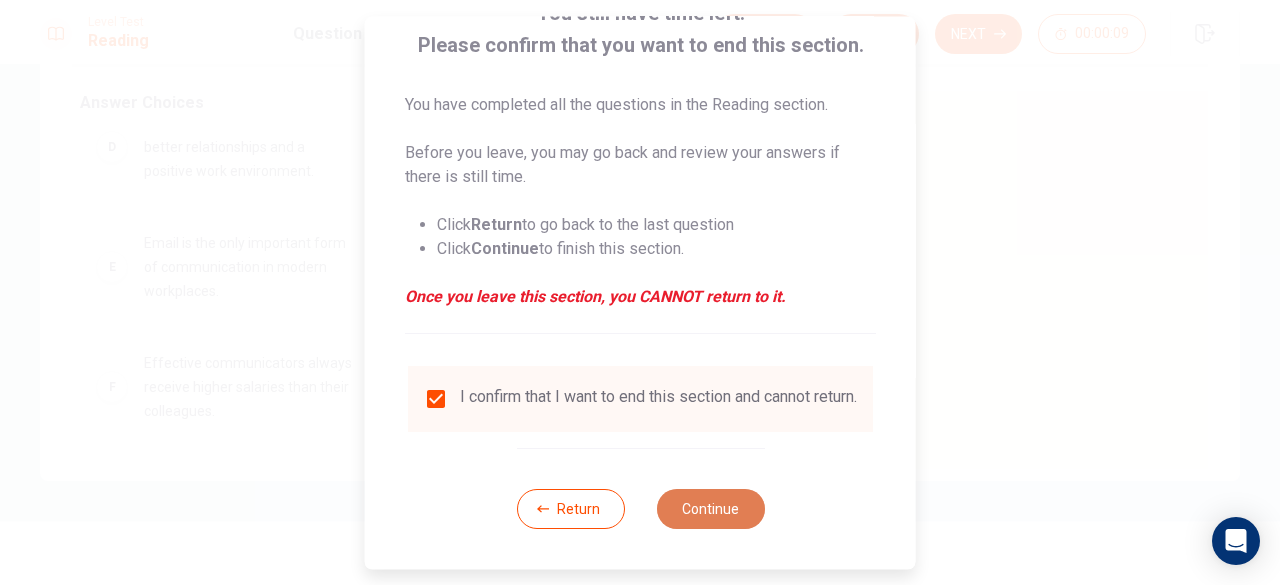 click on "Continue" at bounding box center (710, 509) 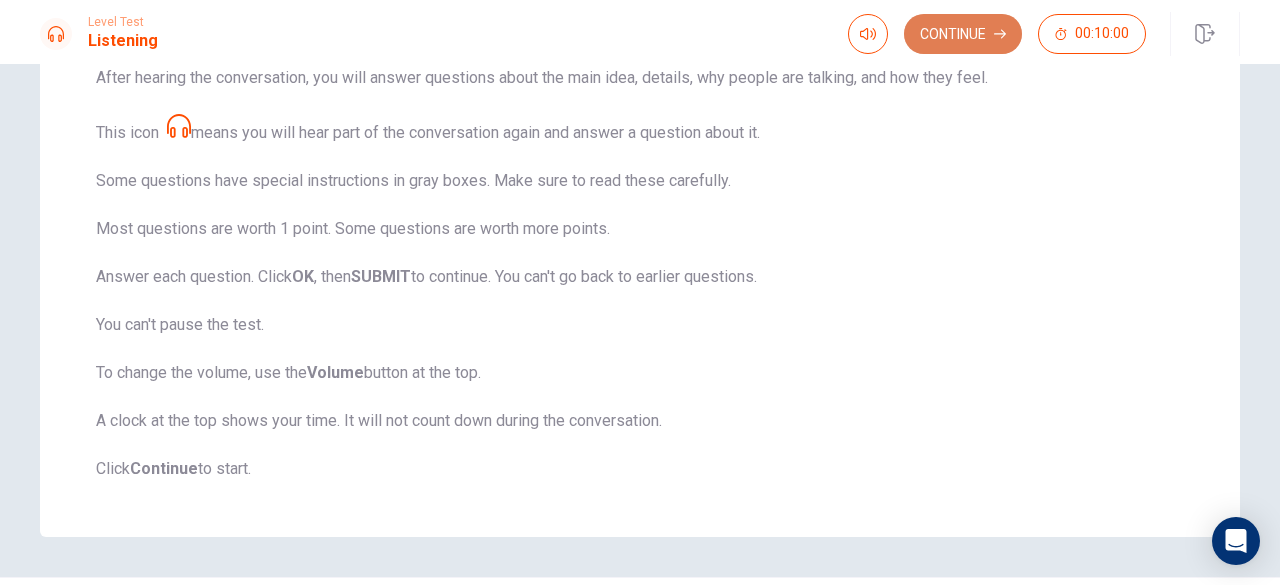 click on "Continue" at bounding box center (963, 34) 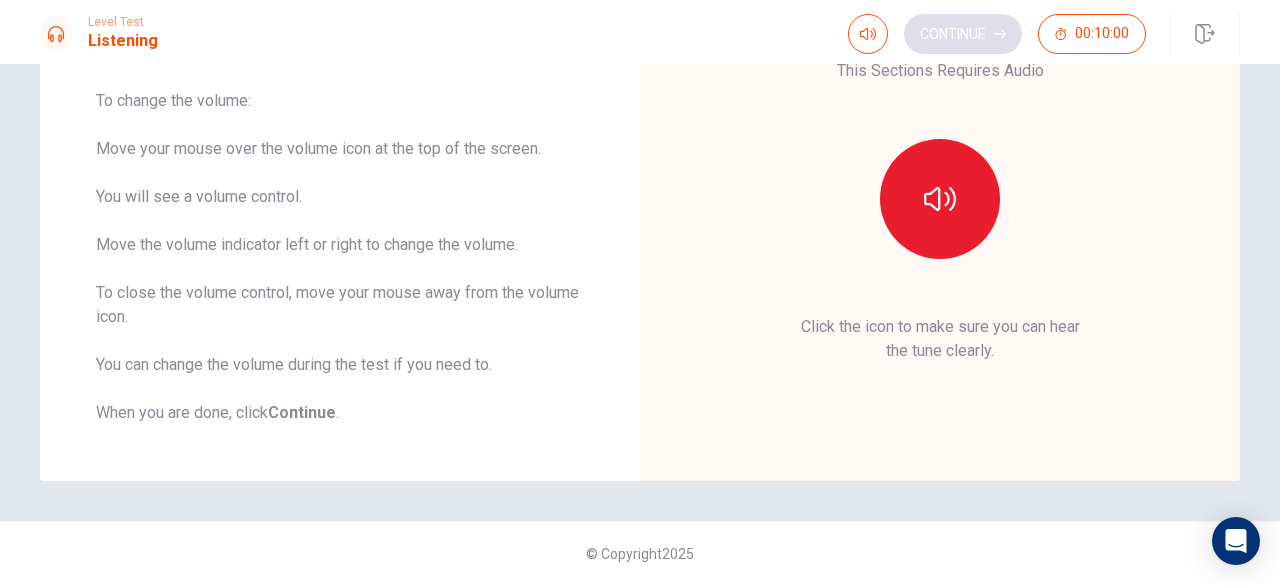 scroll, scrollTop: 162, scrollLeft: 0, axis: vertical 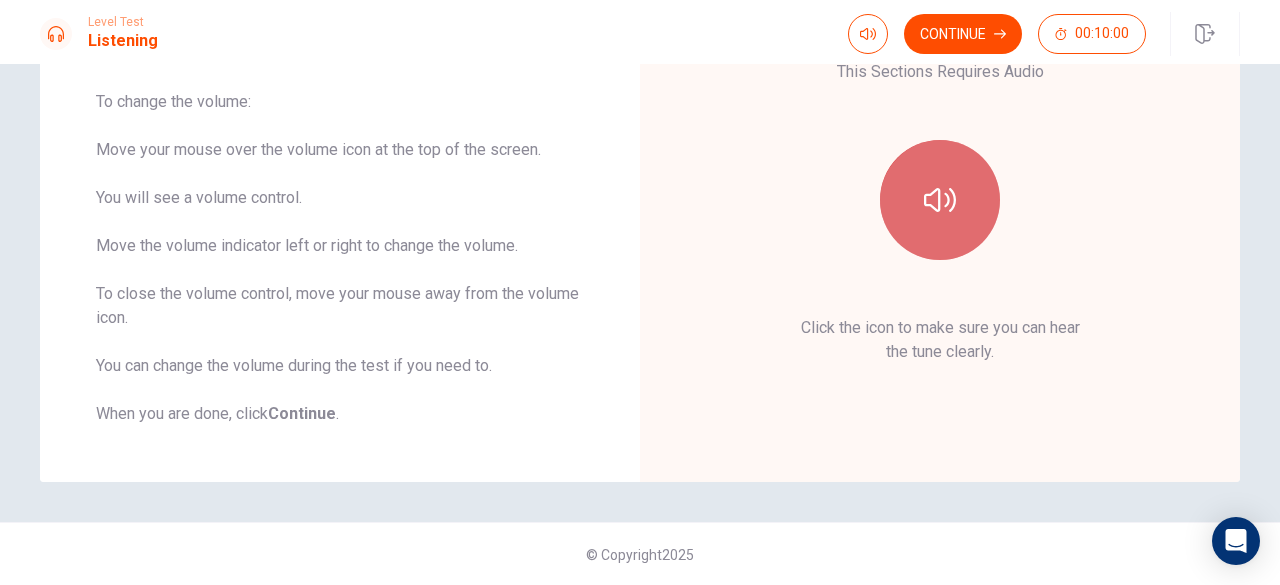 click 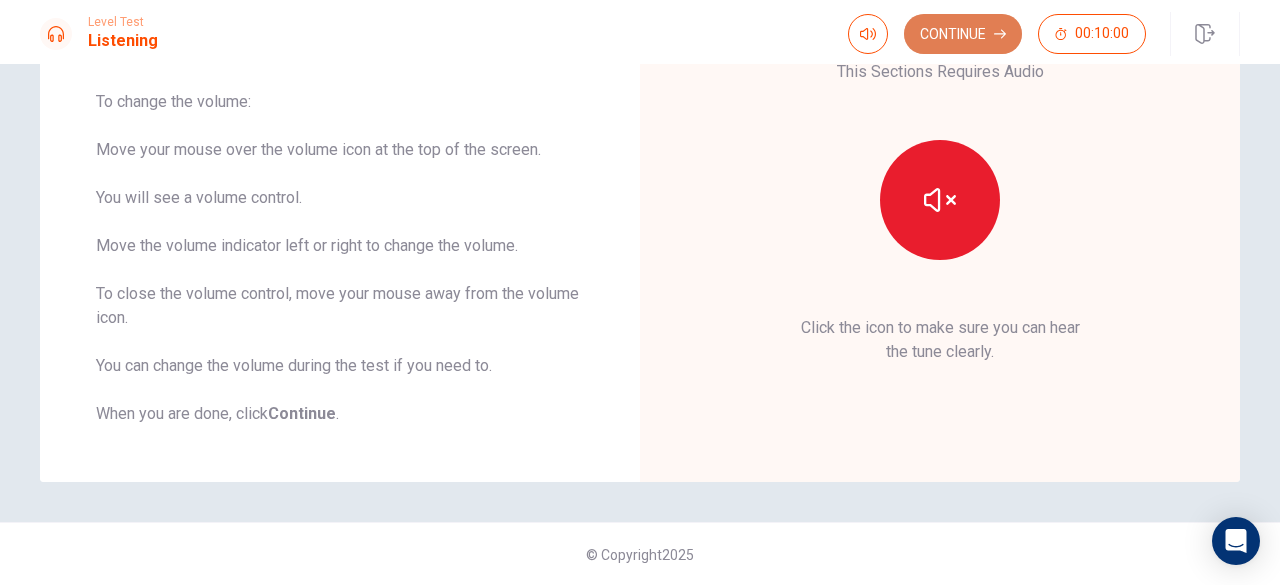 click on "Continue" at bounding box center [963, 34] 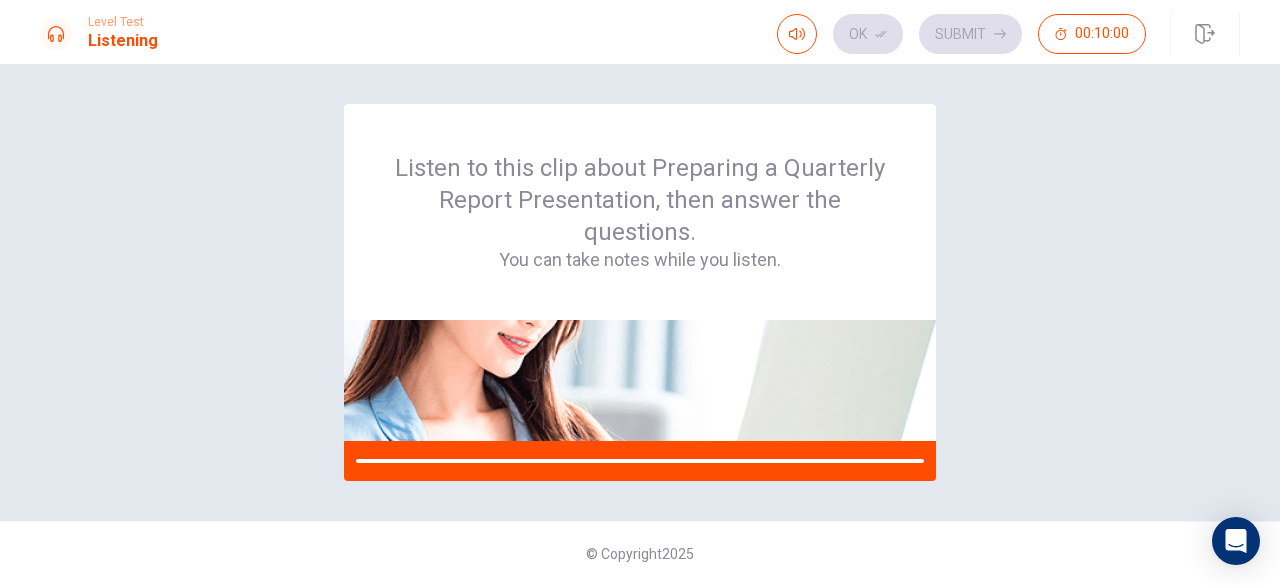 scroll, scrollTop: 0, scrollLeft: 0, axis: both 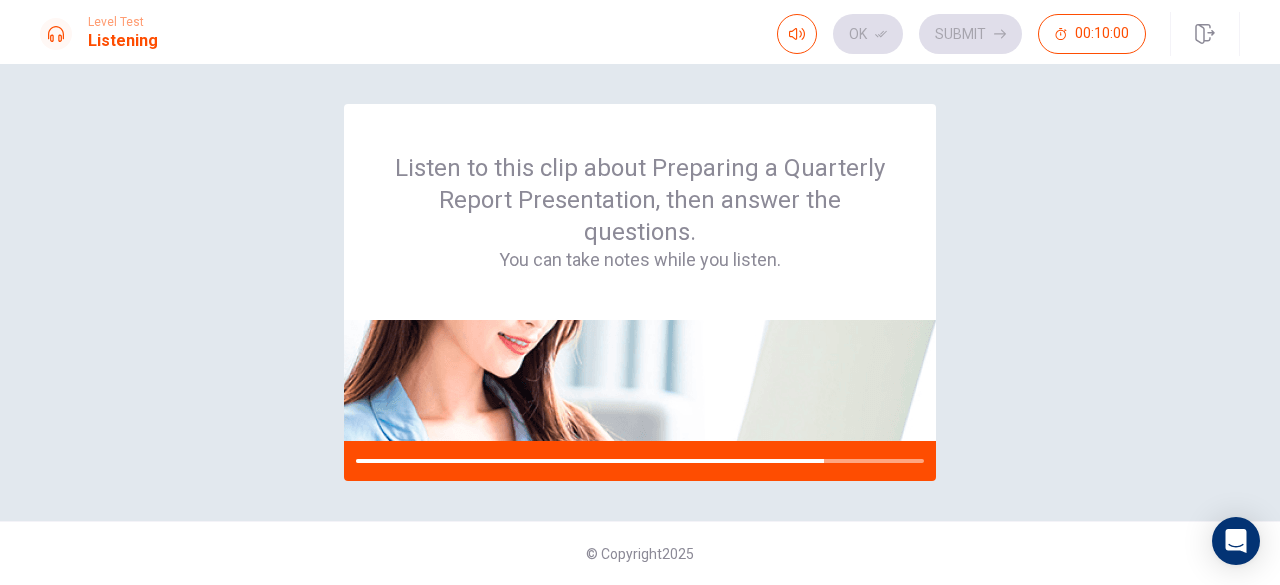 click on "Listen to this clip about Preparing a Quarterly Report Presentation, then answer the questions.  You can take notes while you listen." at bounding box center [640, 292] 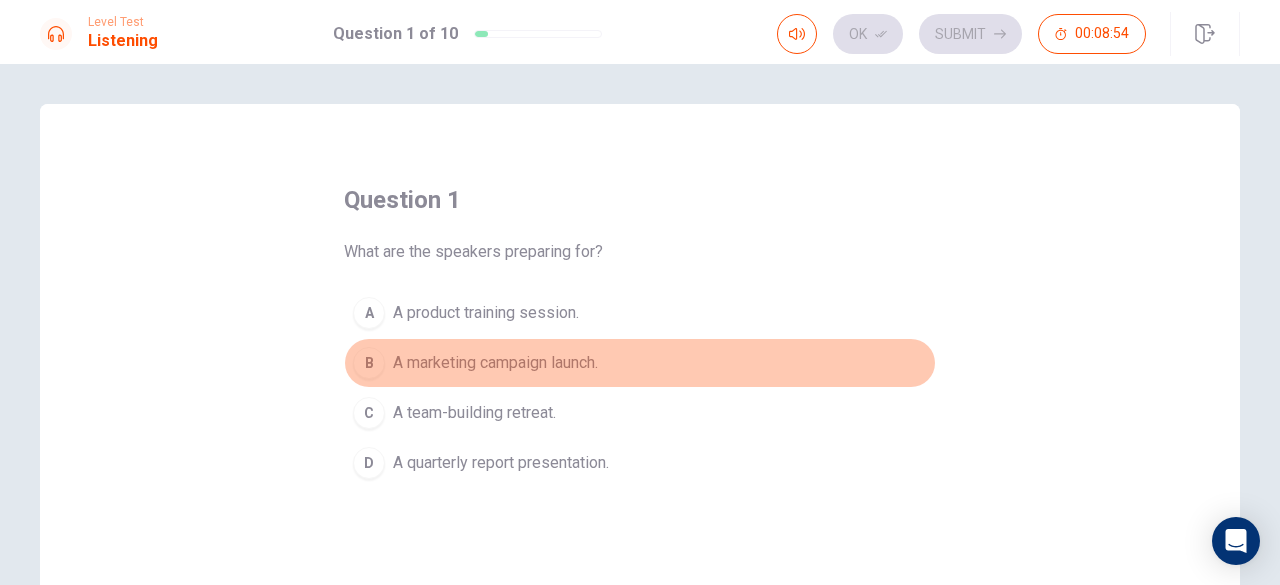 click on "A marketing campaign launch." at bounding box center (495, 363) 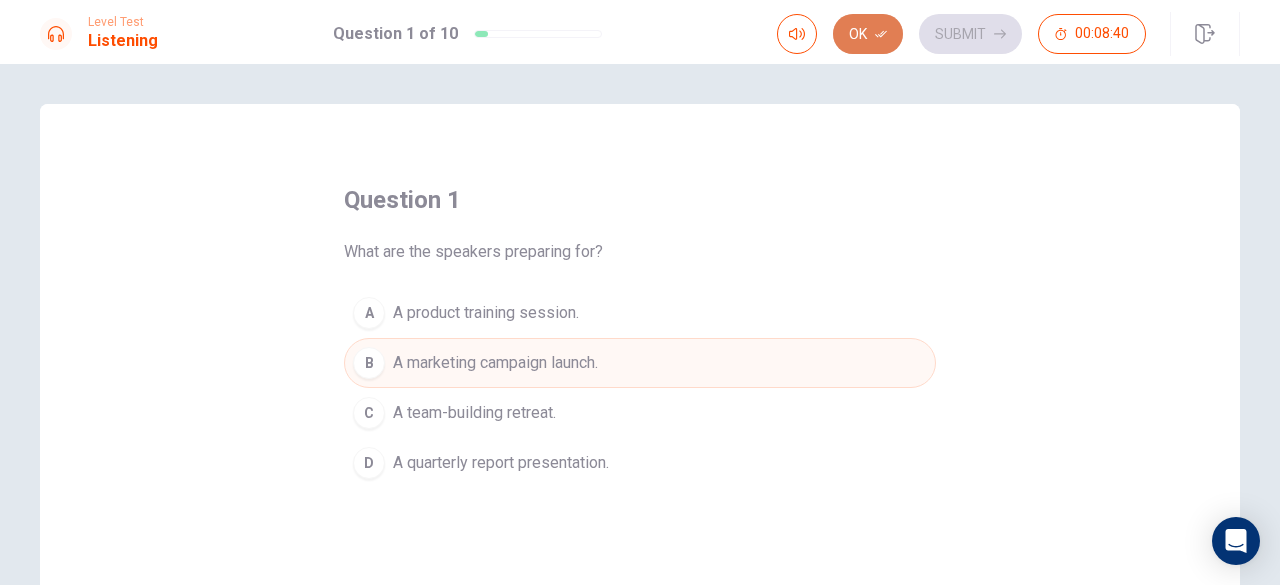 click on "Ok" at bounding box center [868, 34] 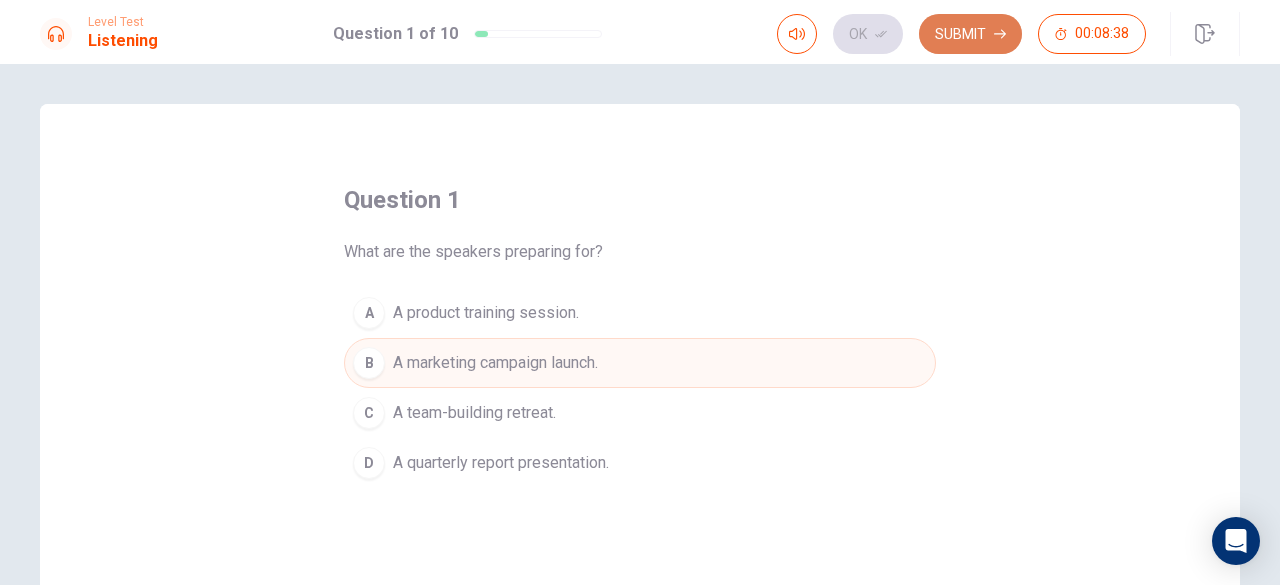 click on "Submit" at bounding box center [970, 34] 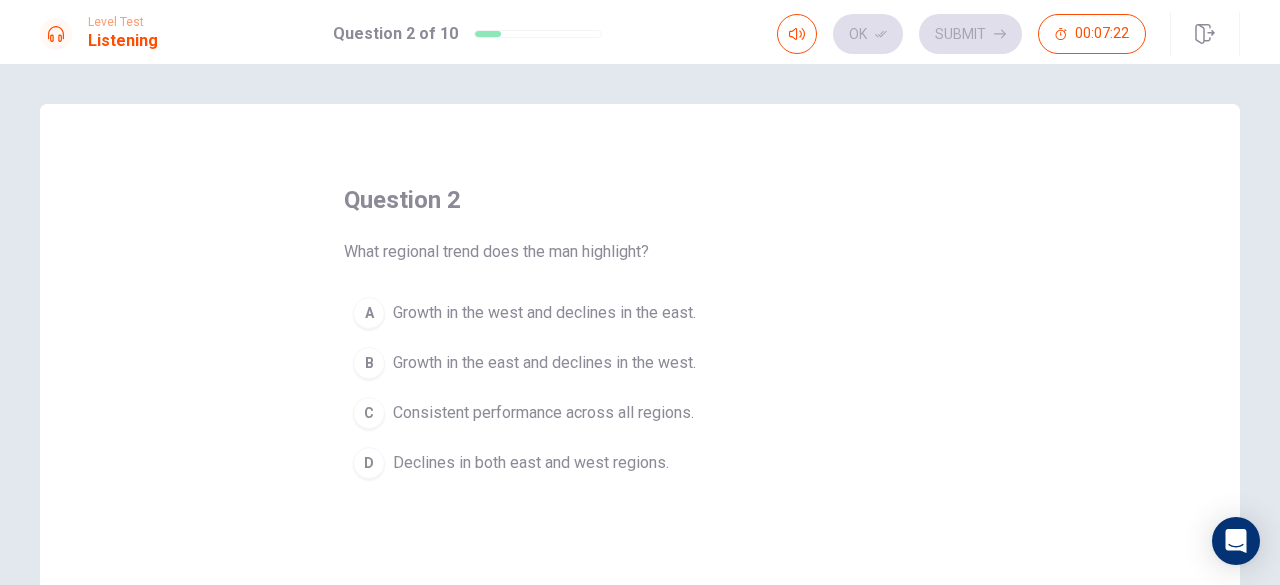 click on "Level Test   Listening Question 2 of 10 Ok Submit 00:07:22" at bounding box center (640, 32) 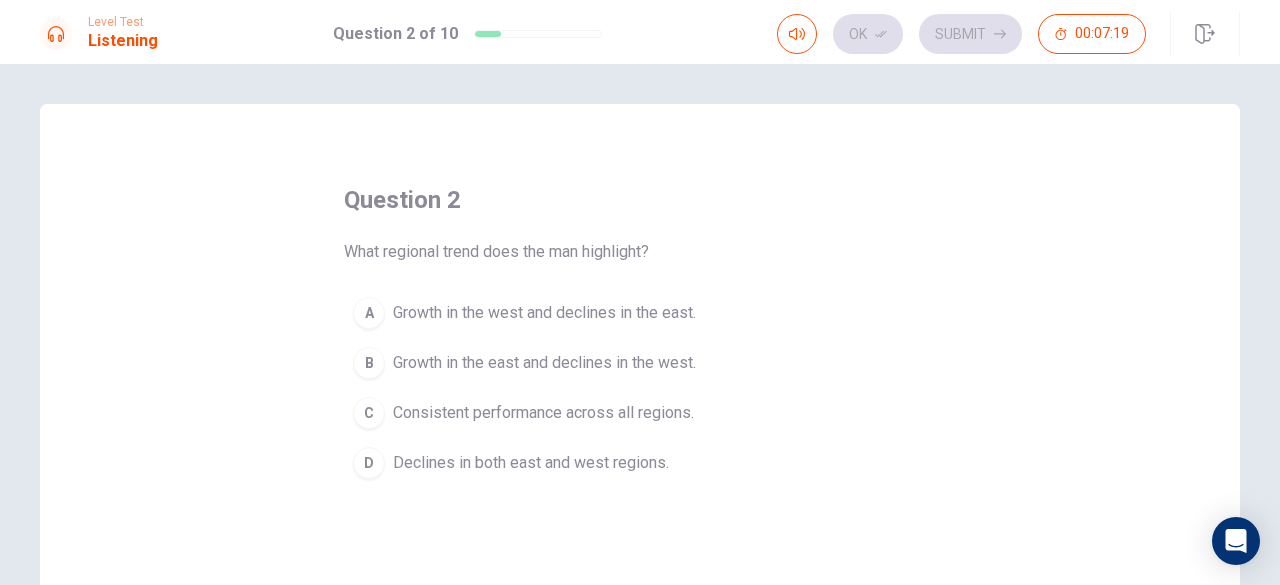 click on "Ok Submit 00:07:19" at bounding box center (961, 34) 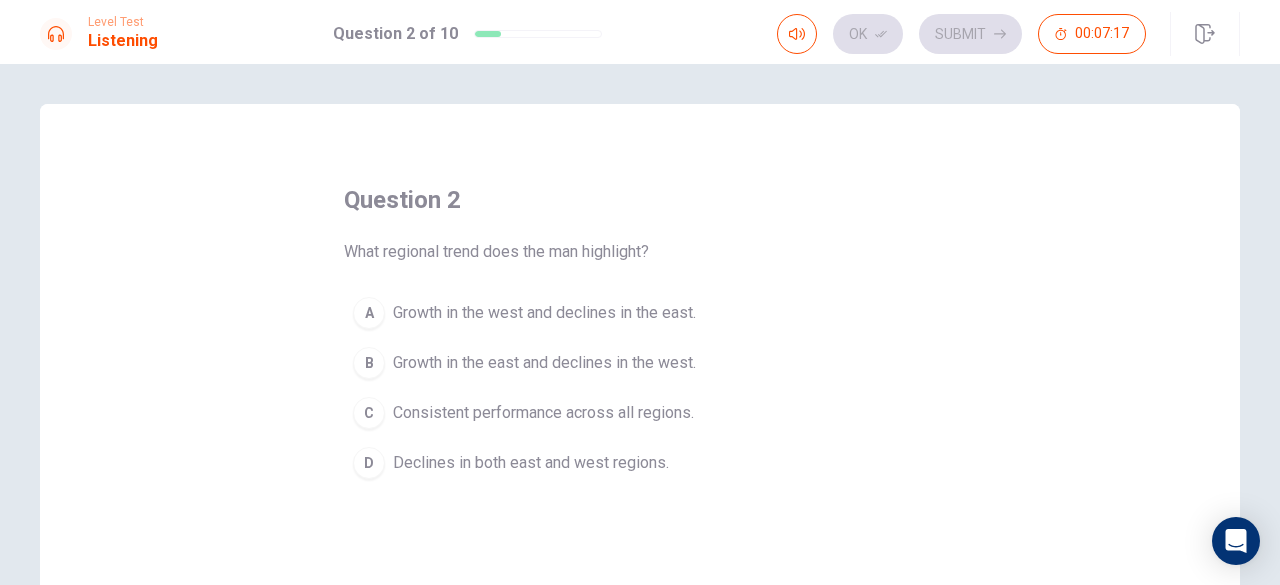 click on "Ok Submit 00:07:17" at bounding box center [961, 34] 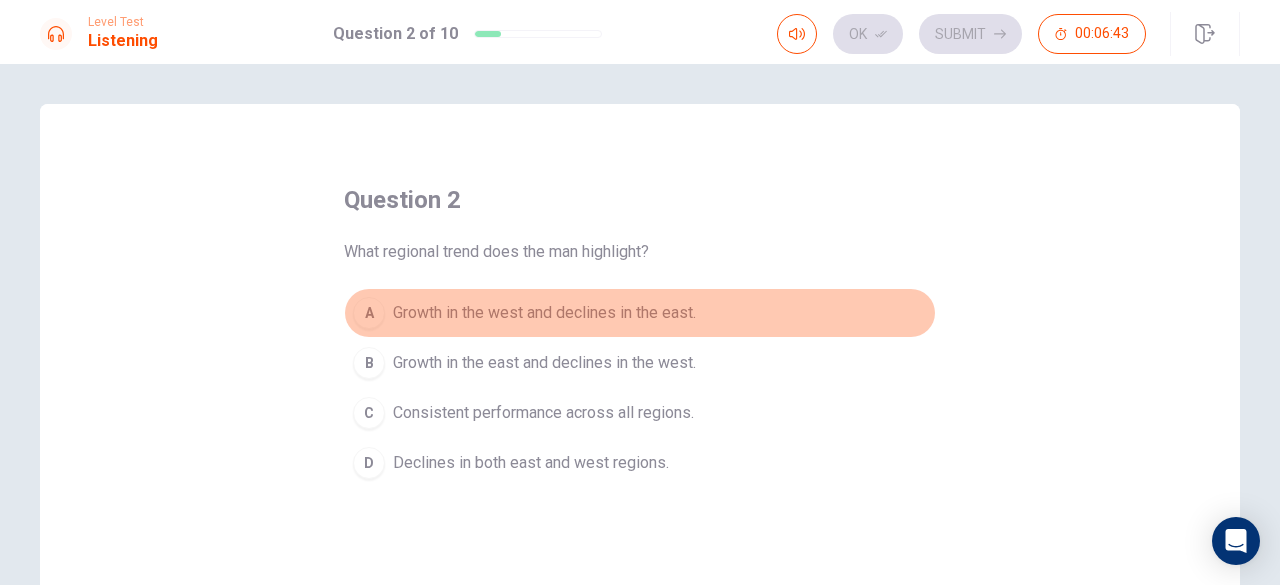 click on "Growth in the west and declines in the east." at bounding box center (544, 313) 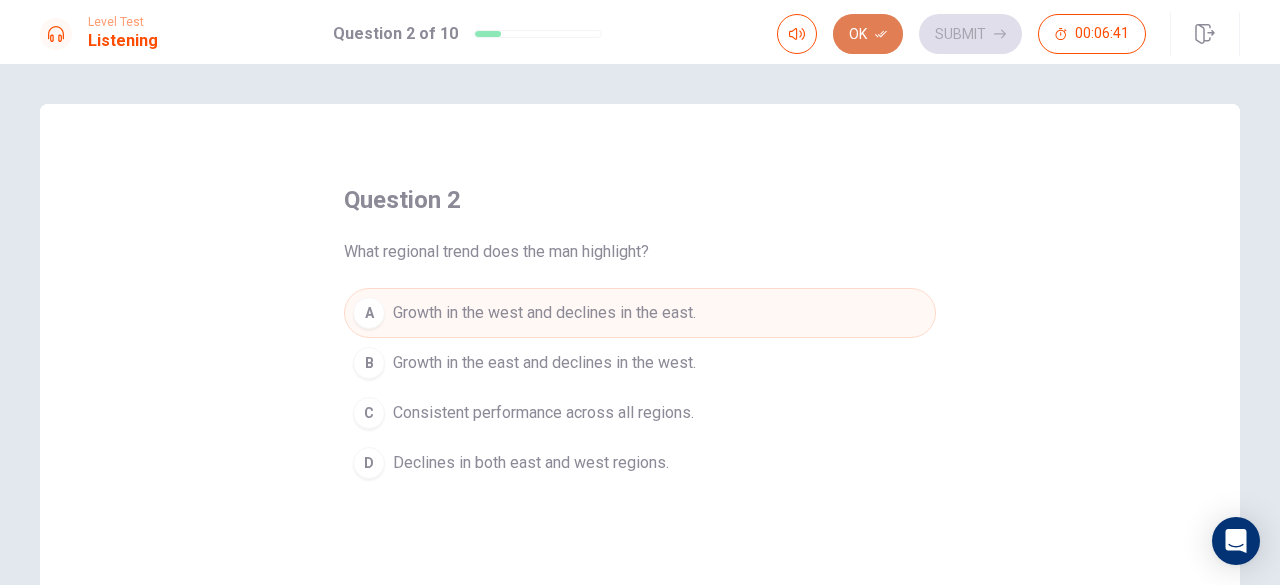 click 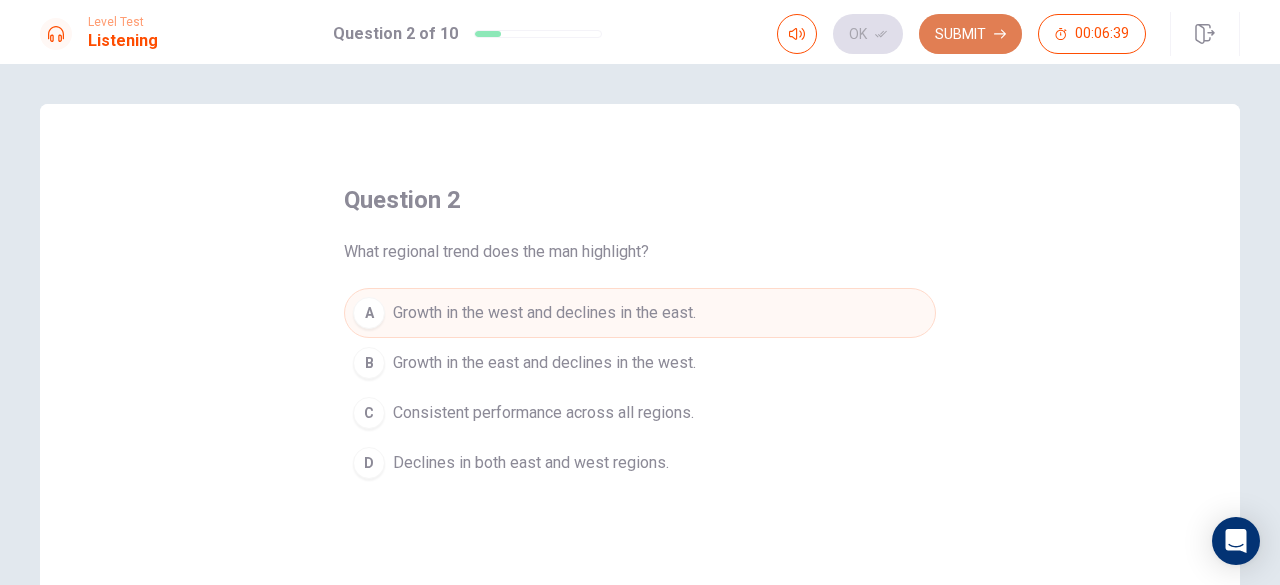 click on "Submit" at bounding box center [970, 34] 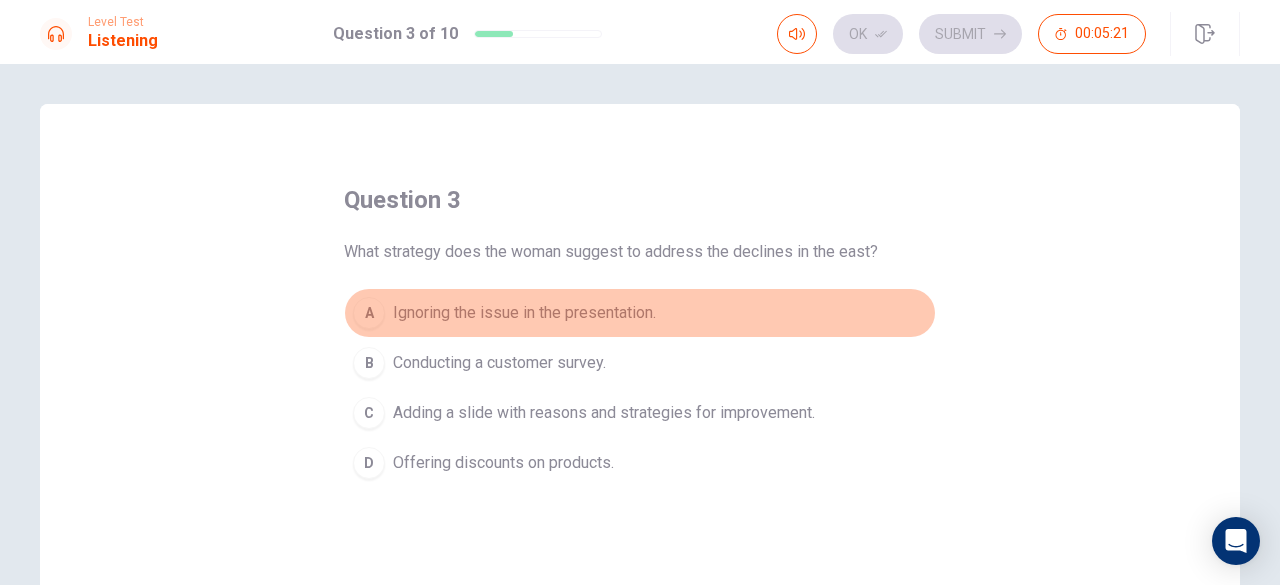 click on "Ignoring the issue in the presentation." at bounding box center (524, 313) 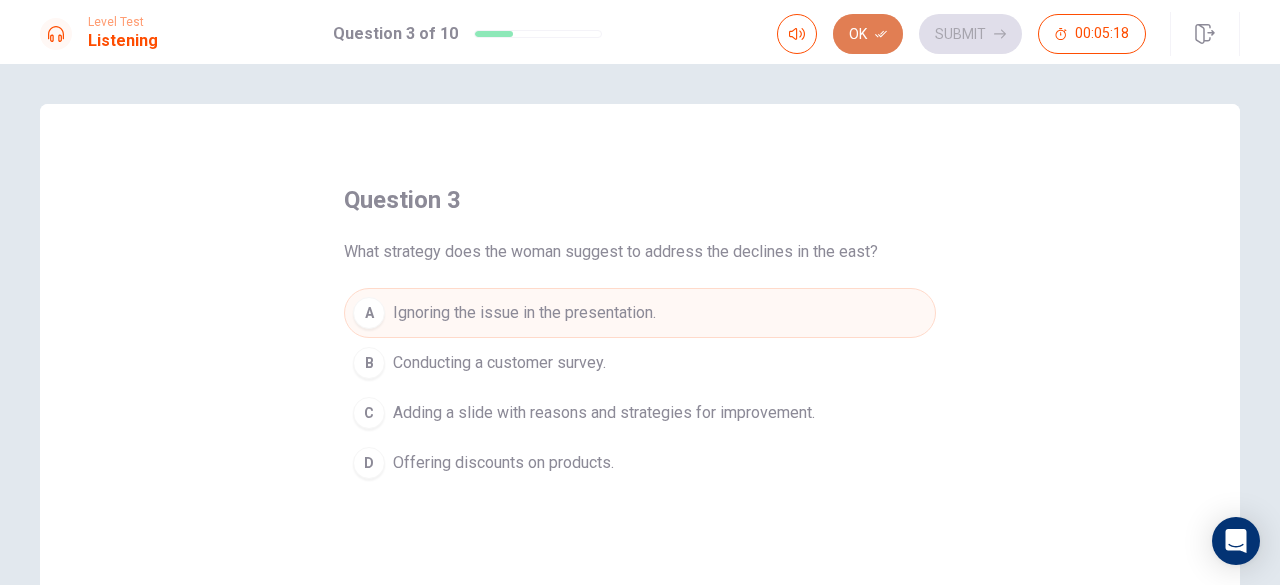 click on "Ok" at bounding box center [868, 34] 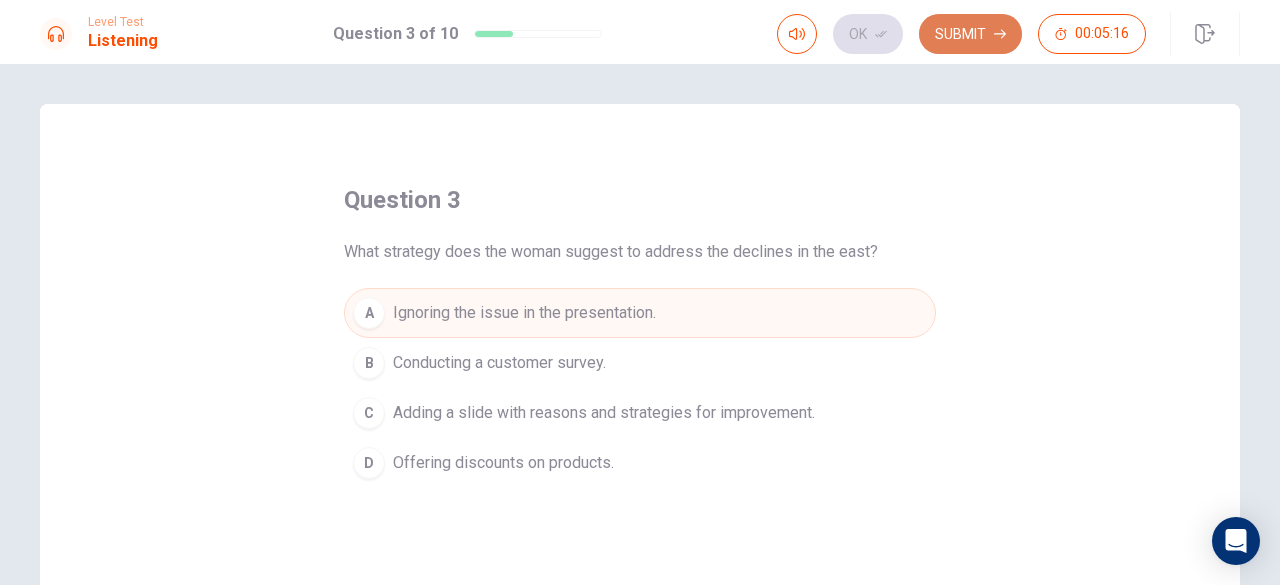 click on "Submit" at bounding box center [970, 34] 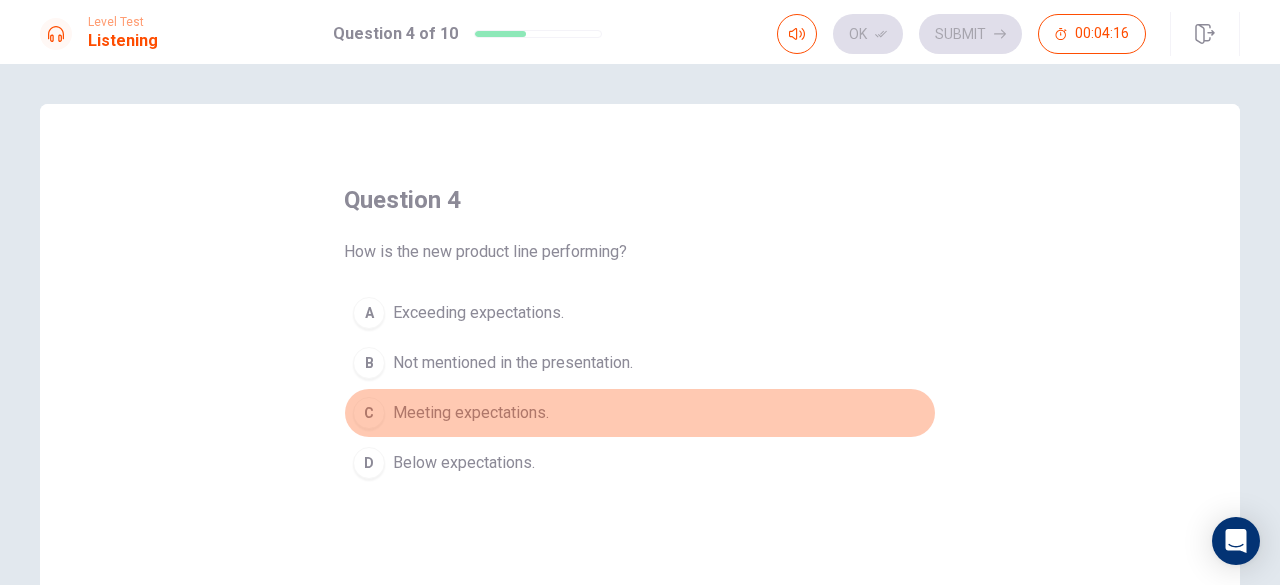 click on "Meeting expectations." at bounding box center [471, 413] 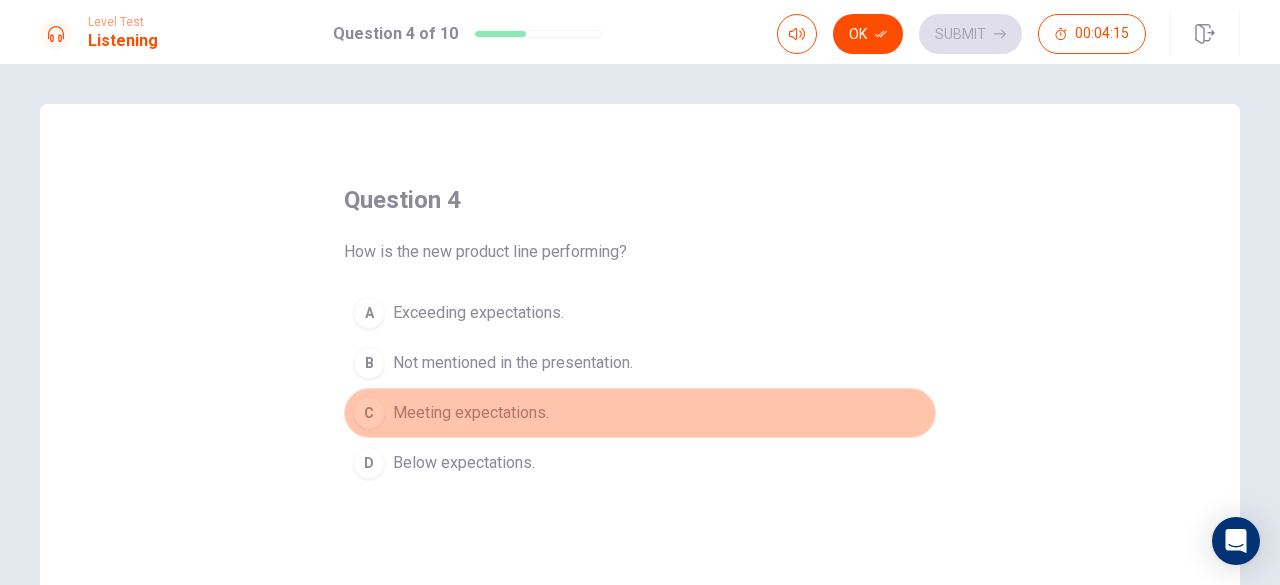 click on "Meeting expectations." at bounding box center (471, 413) 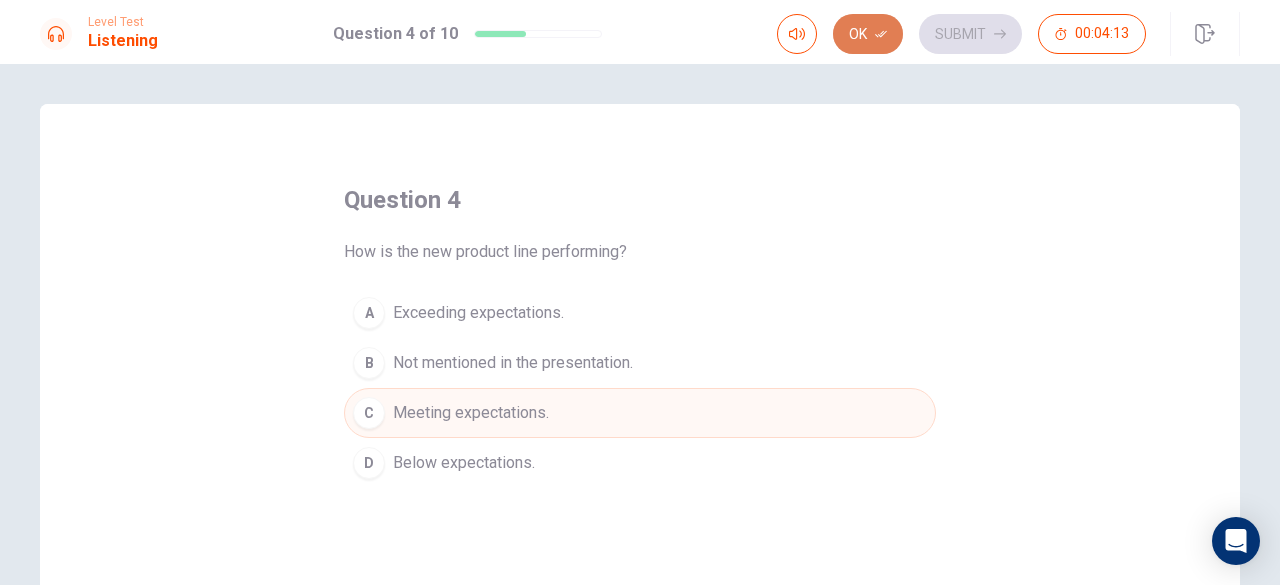 click on "Ok" at bounding box center [868, 34] 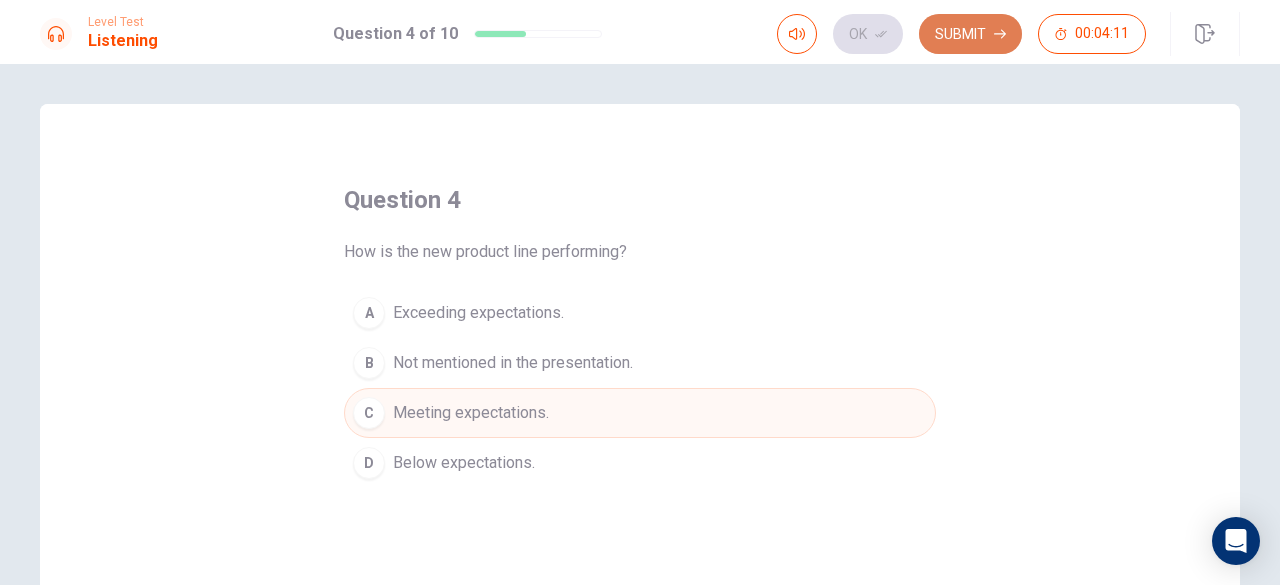 click on "Submit" at bounding box center [970, 34] 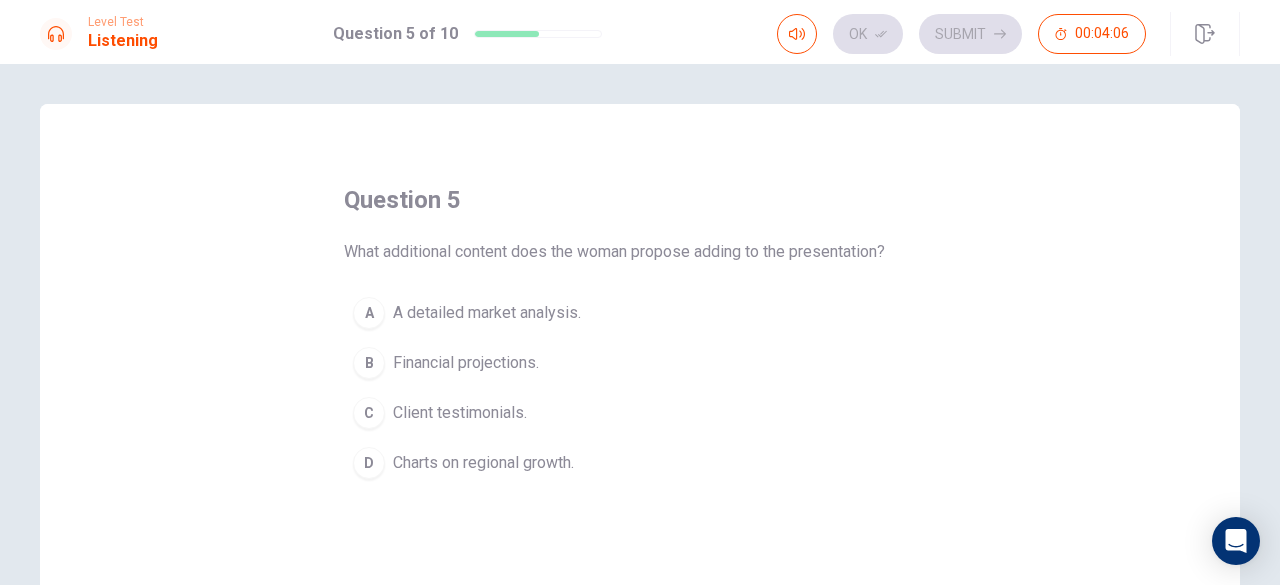 click on "Ok Submit 00:04:06" at bounding box center [961, 34] 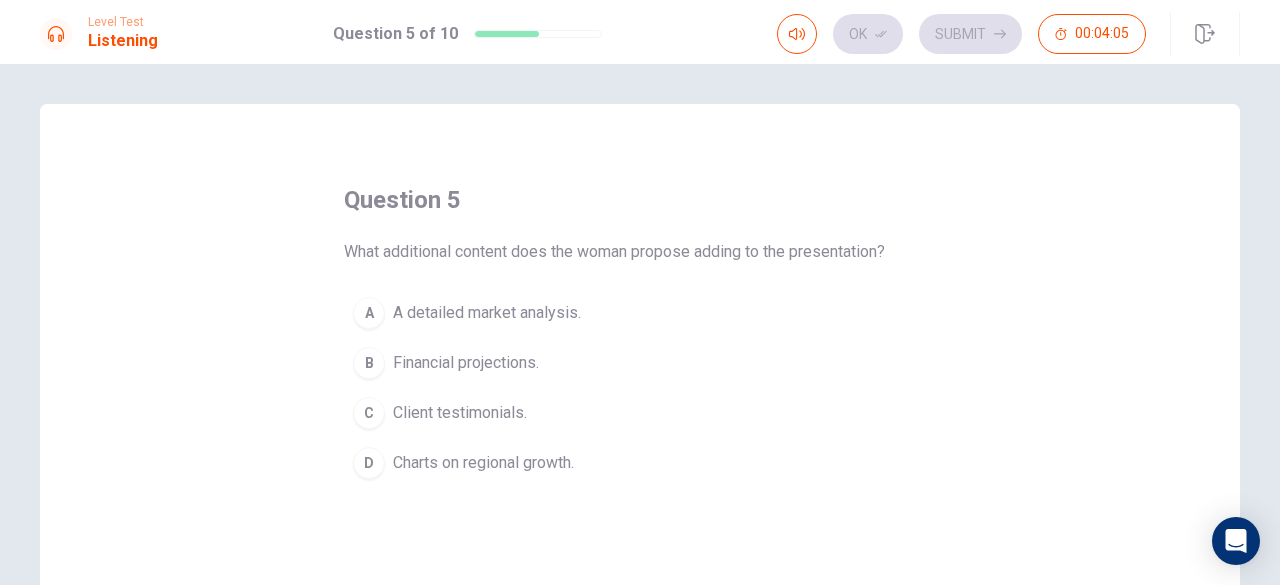 click on "Ok Submit 00:04:05" at bounding box center (961, 34) 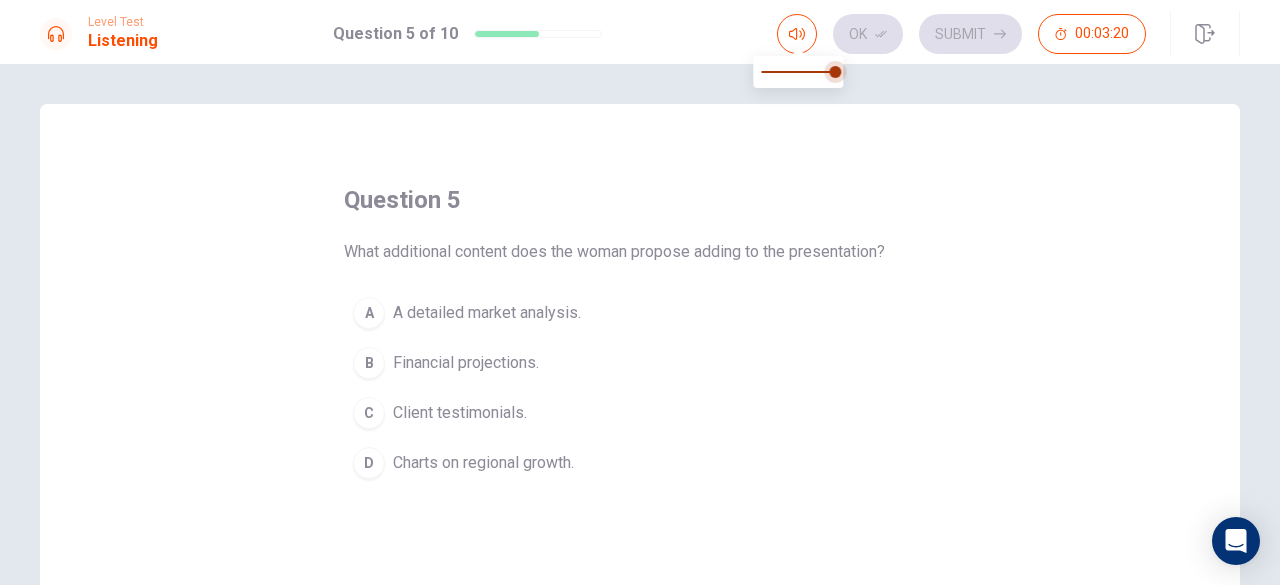 type on "0.8" 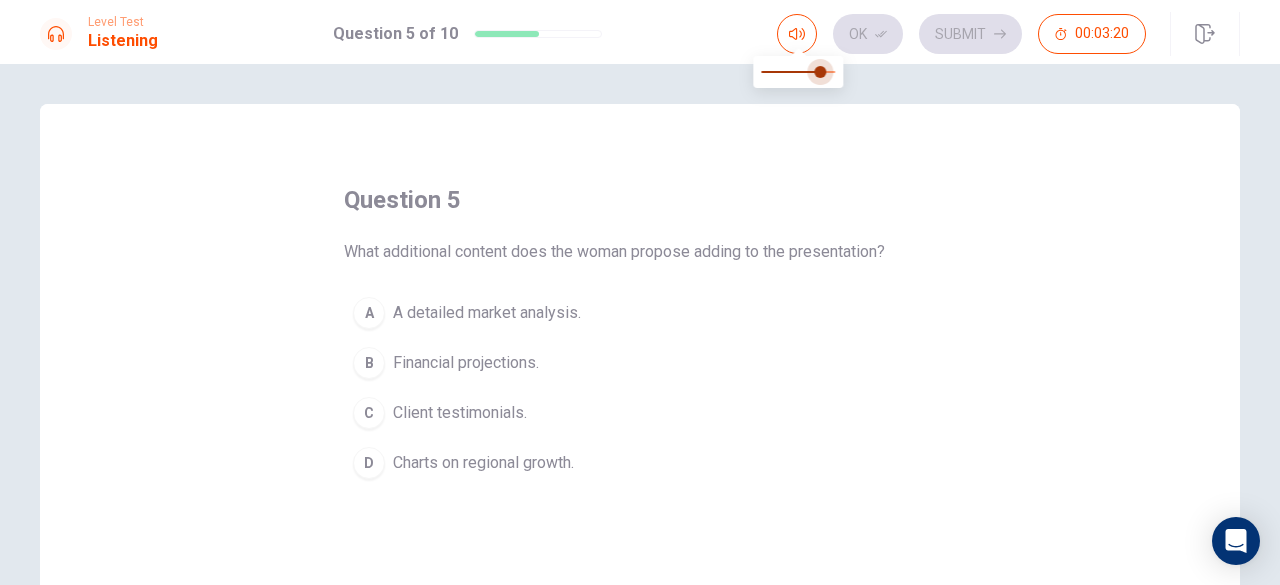 click at bounding box center (821, 72) 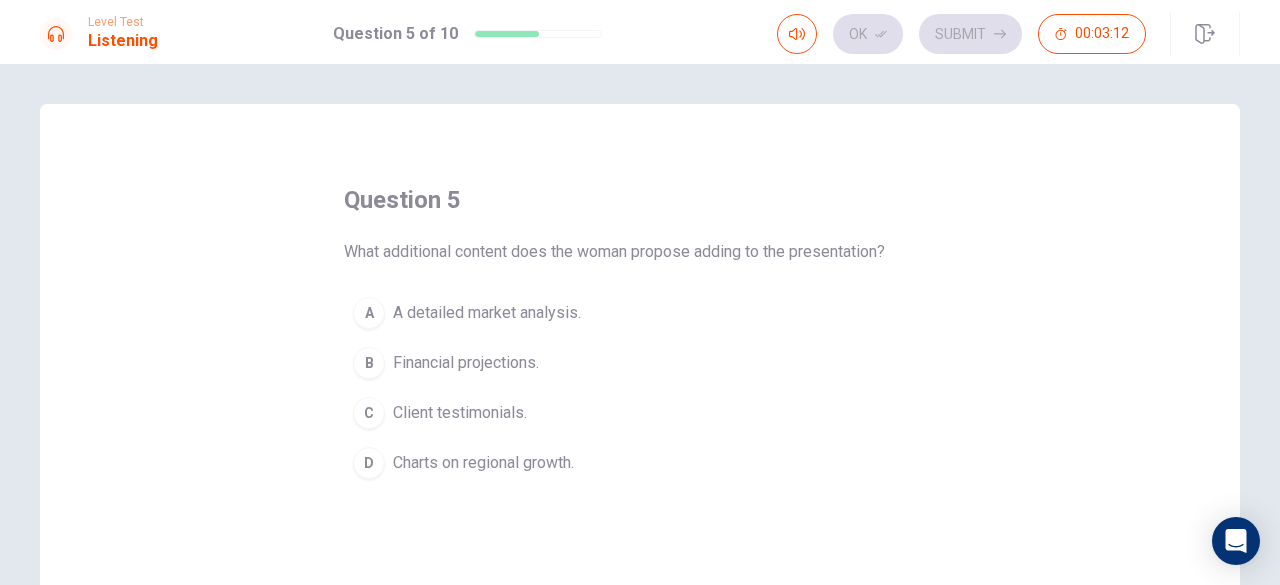 click on "Ok Submit 00:03:12" at bounding box center [961, 34] 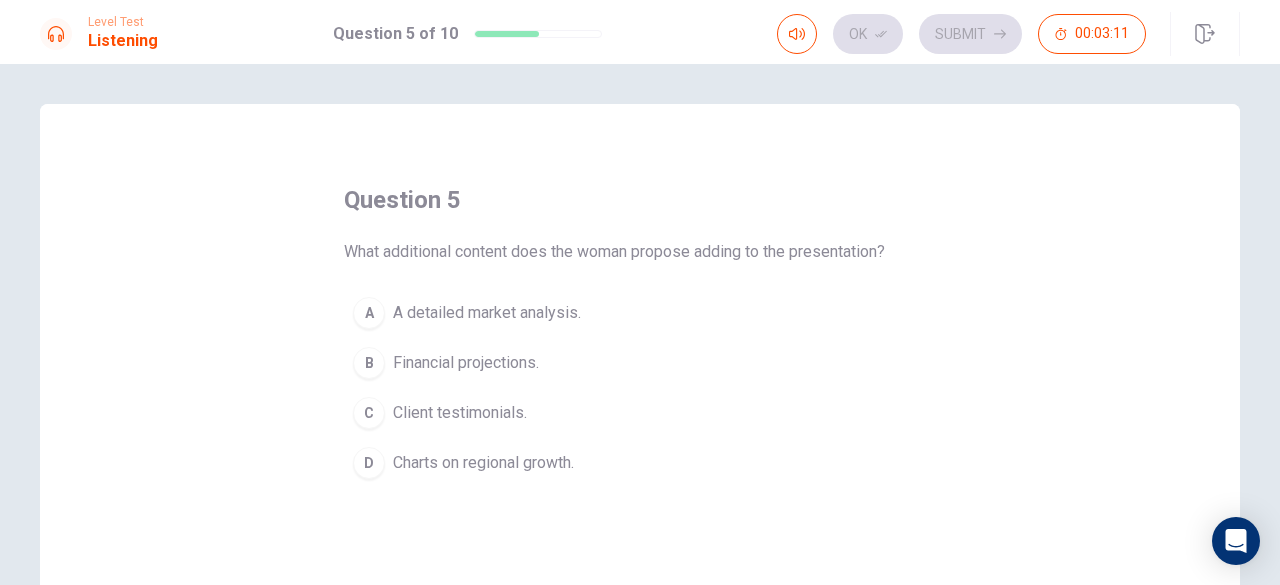 click on "Ok Submit 00:03:11" at bounding box center (961, 34) 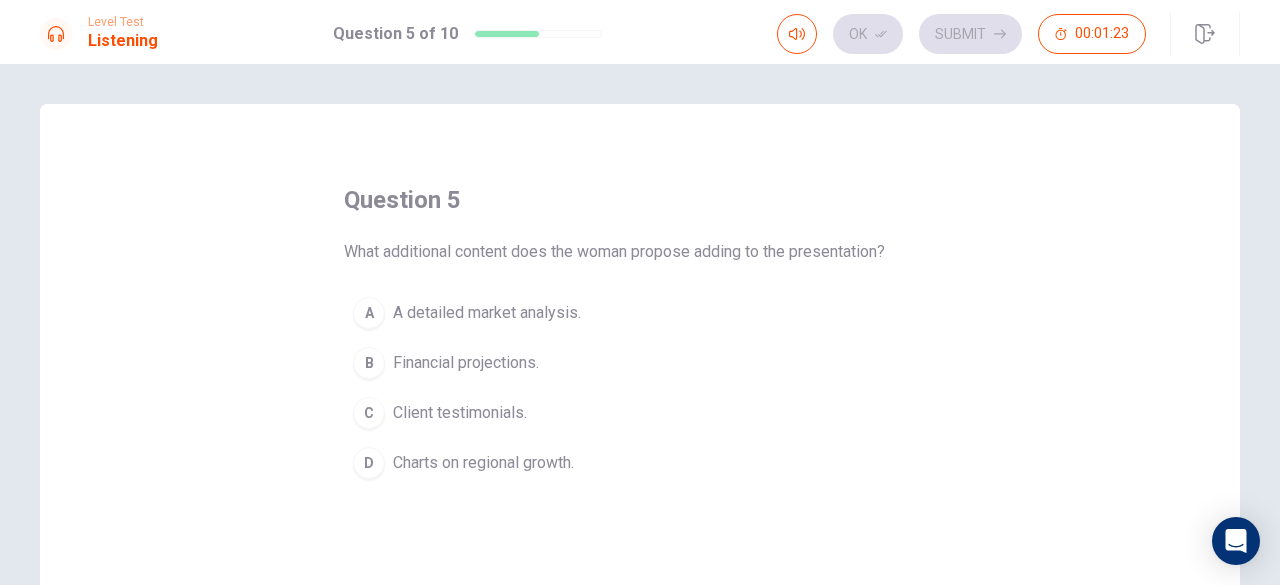 click on "Ok Submit 00:01:23" at bounding box center (961, 34) 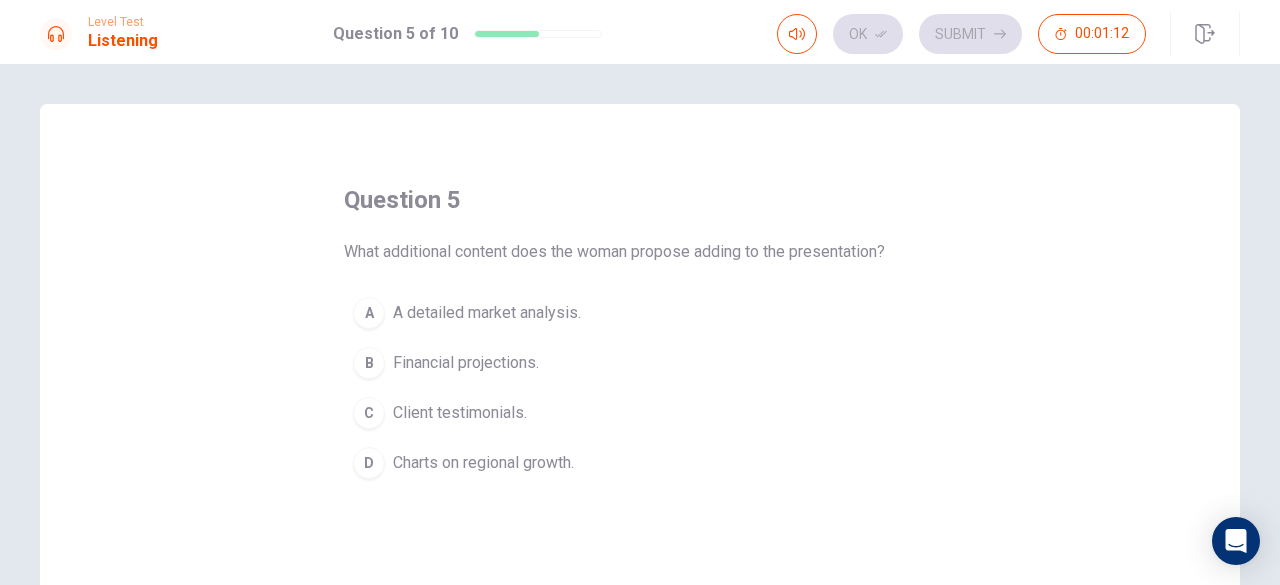 click on "Ok Submit 00:01:12" at bounding box center [961, 34] 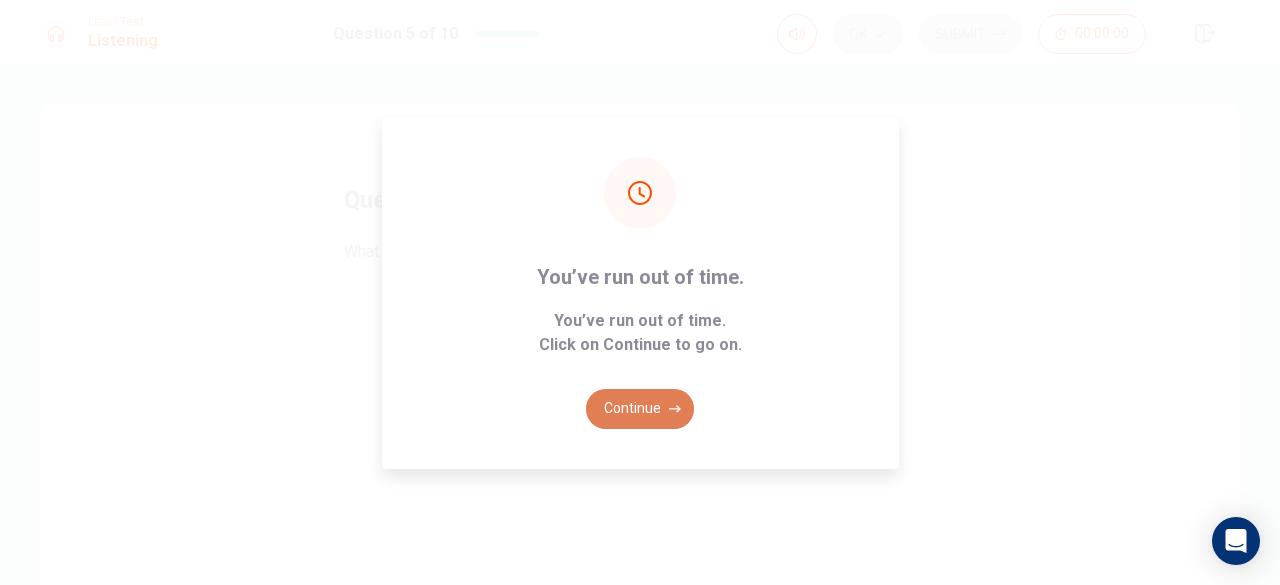 click on "Continue" at bounding box center (640, 409) 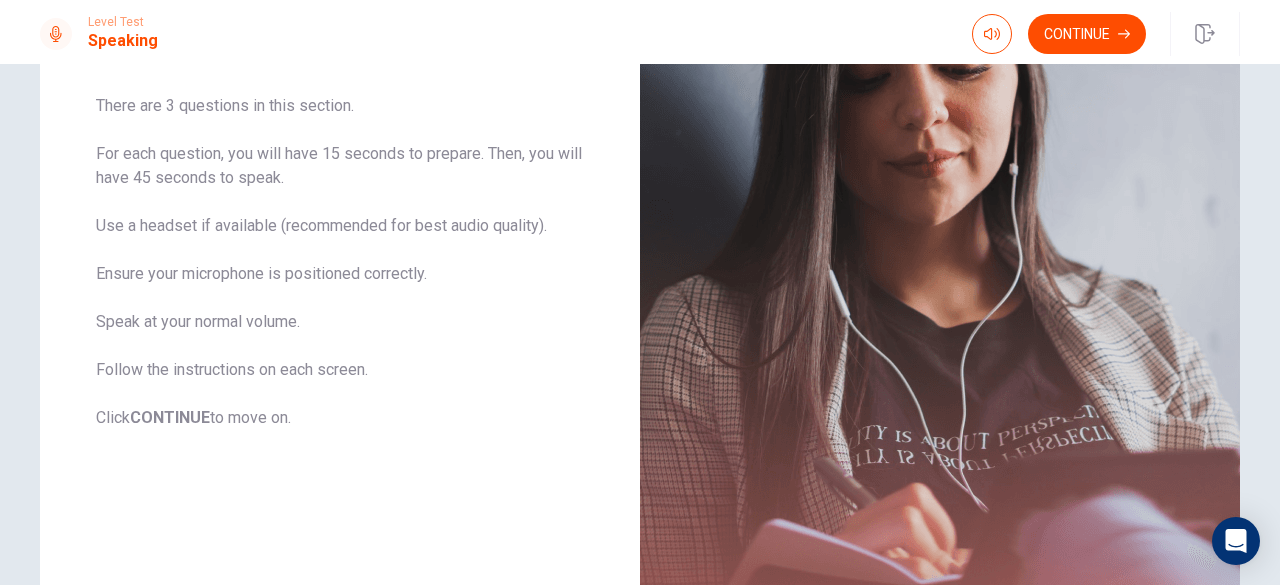 scroll, scrollTop: 360, scrollLeft: 0, axis: vertical 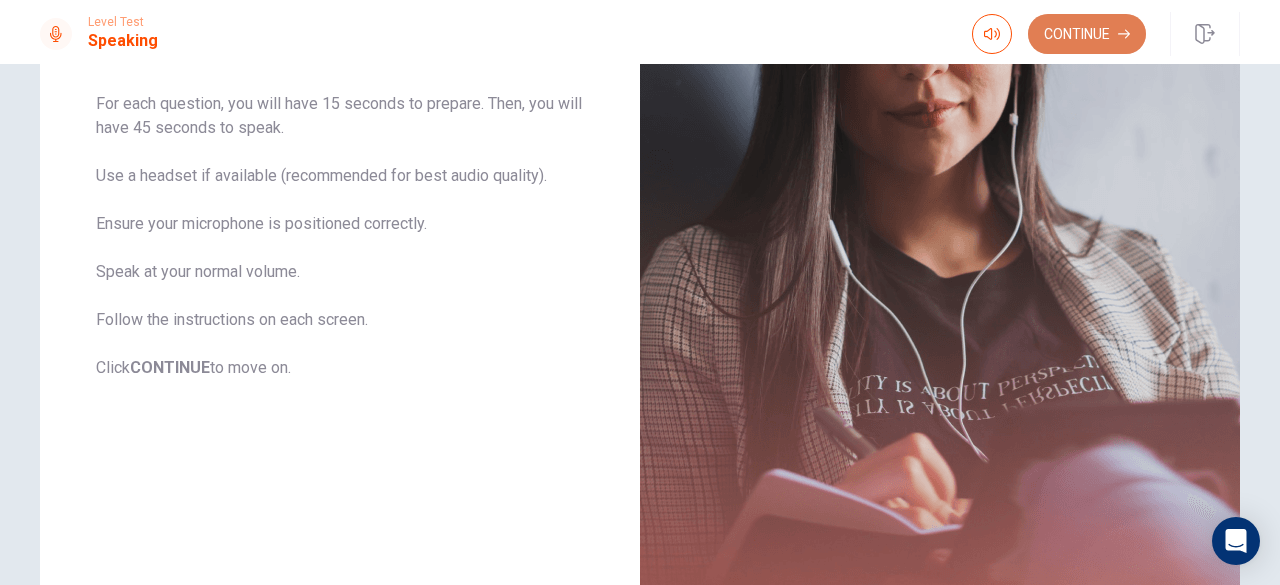 click on "Continue" at bounding box center (1087, 34) 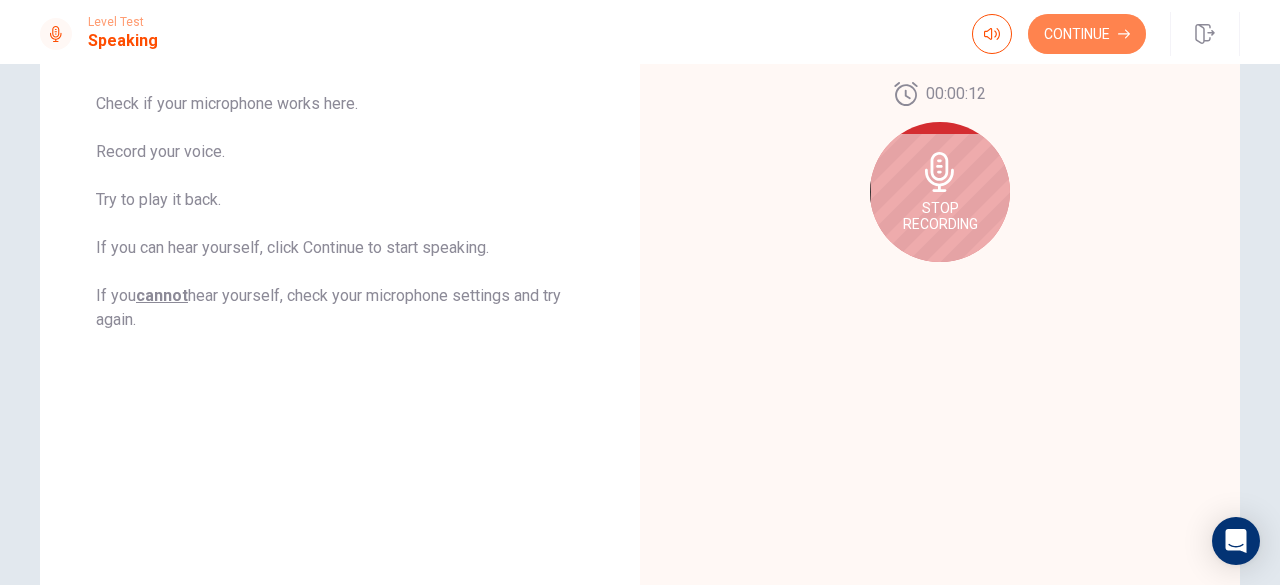 click on "Continue" at bounding box center (1087, 34) 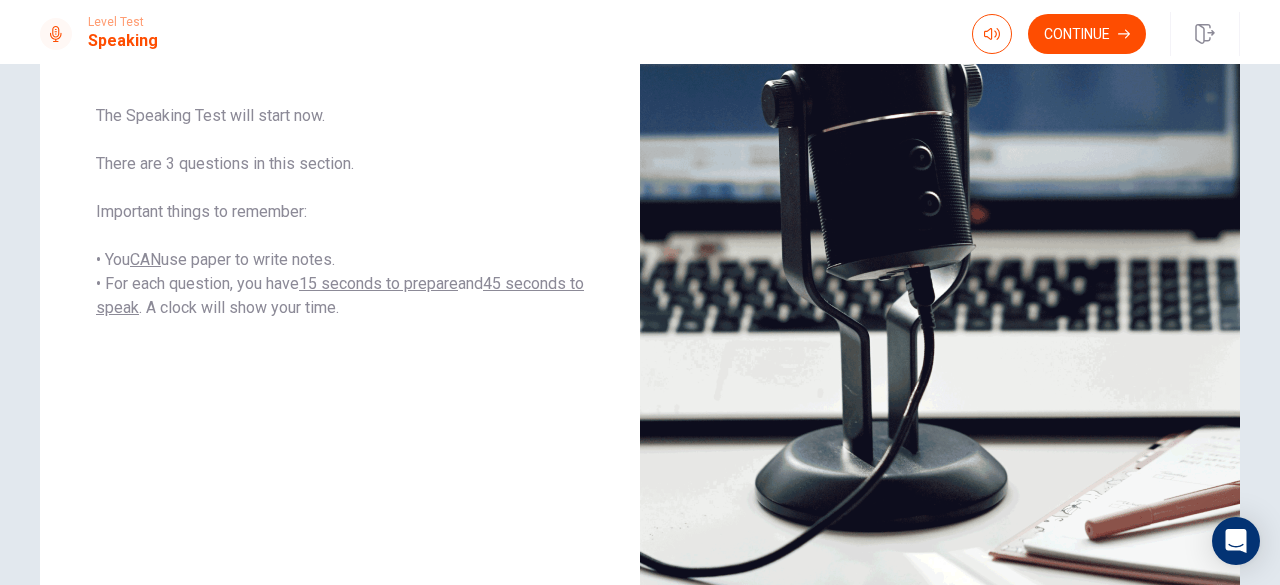 click on "Continue" at bounding box center (1087, 34) 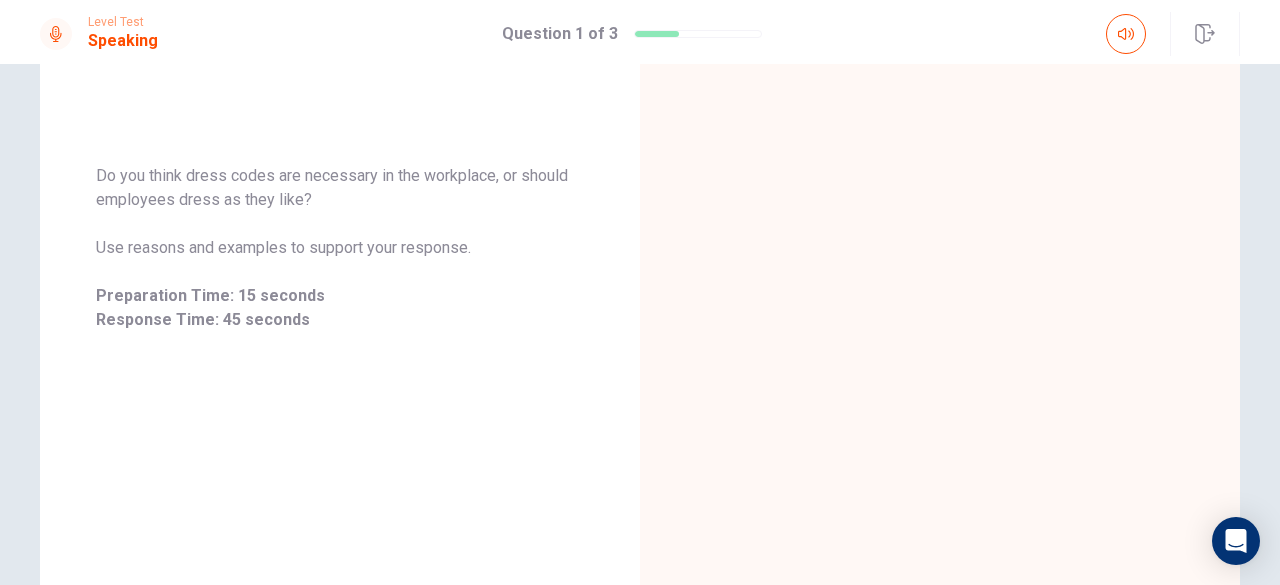 scroll, scrollTop: 360, scrollLeft: 0, axis: vertical 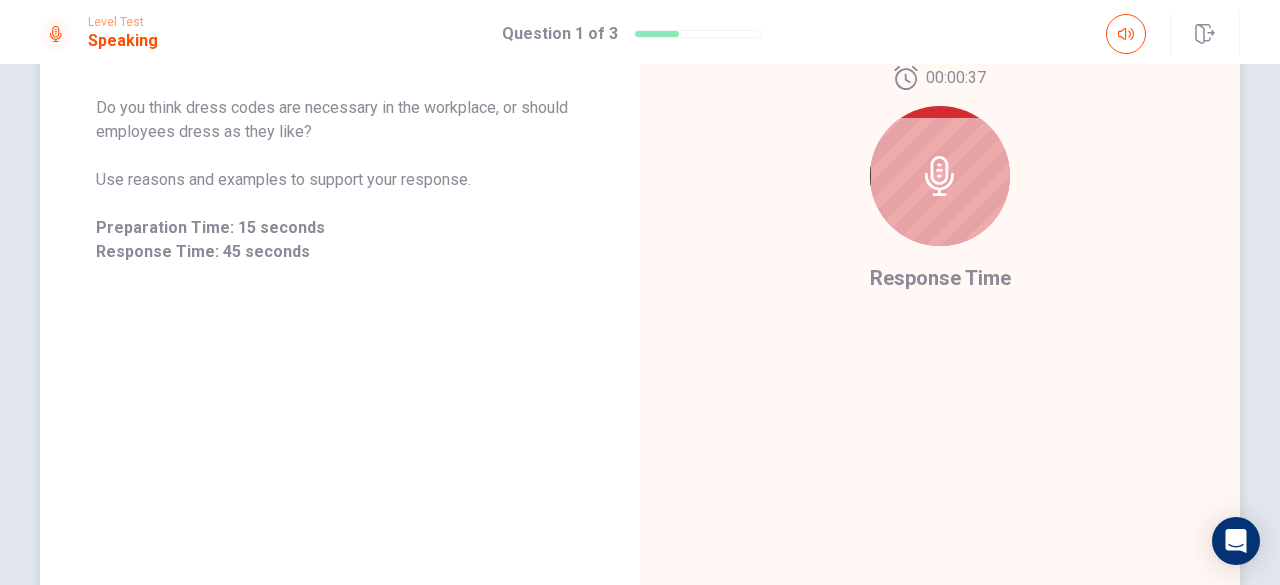 click at bounding box center [940, 176] 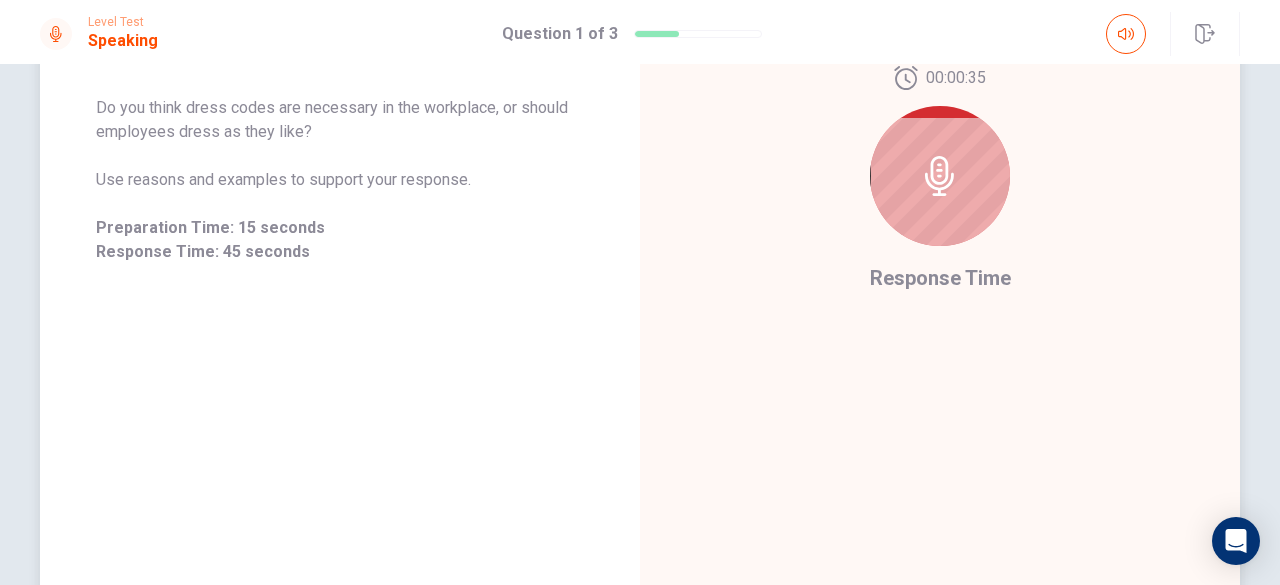 click at bounding box center (940, 176) 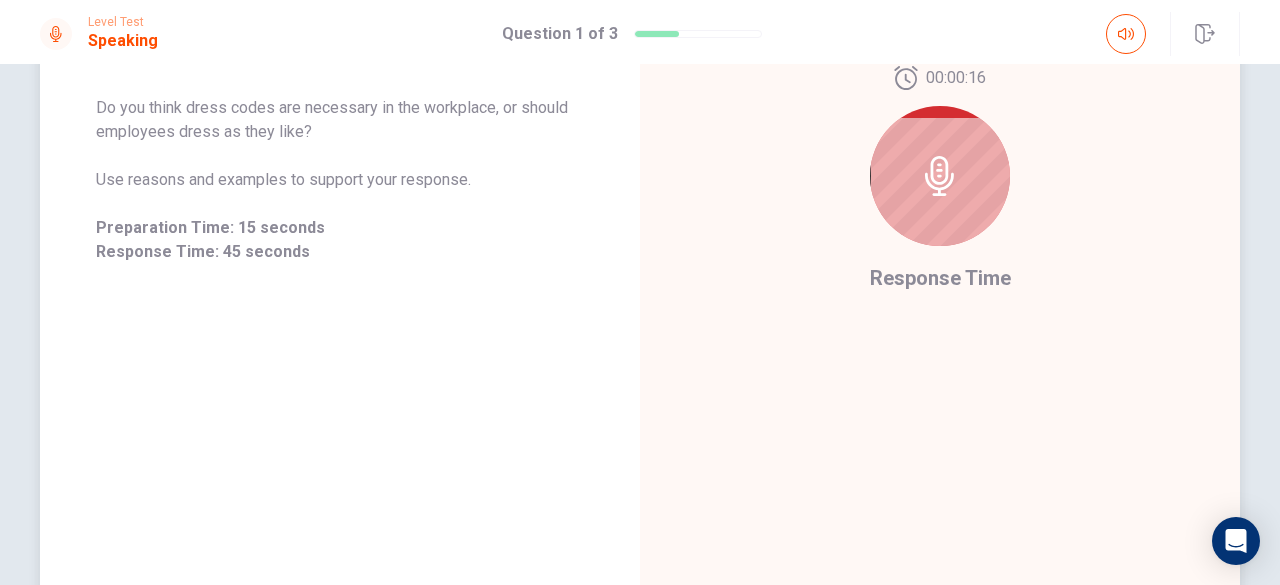 click 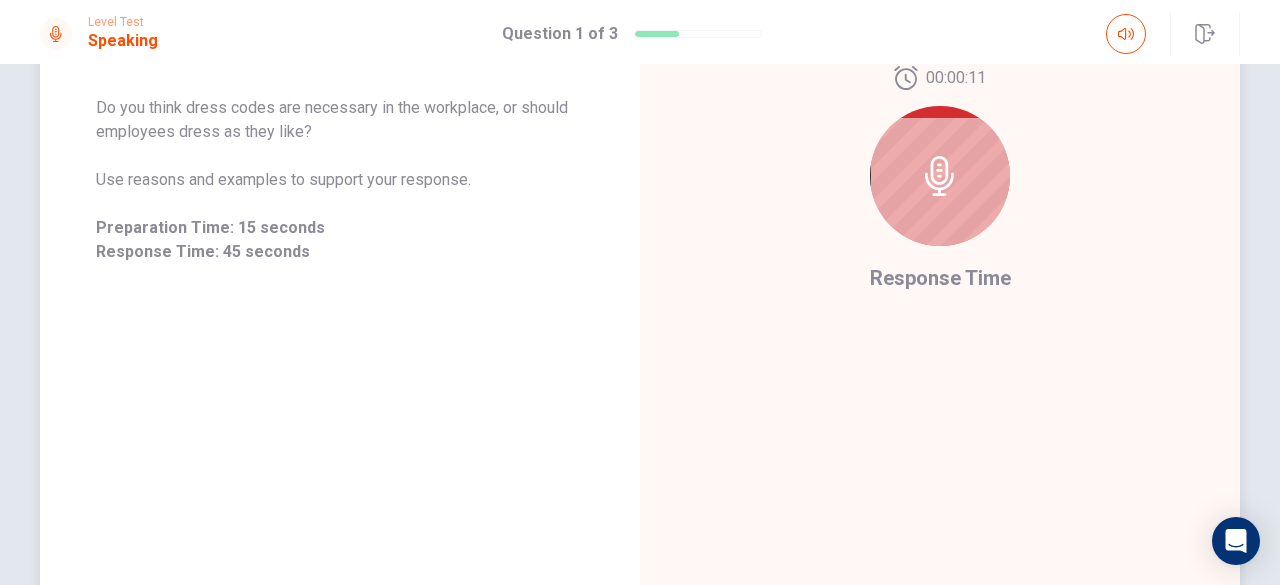 click 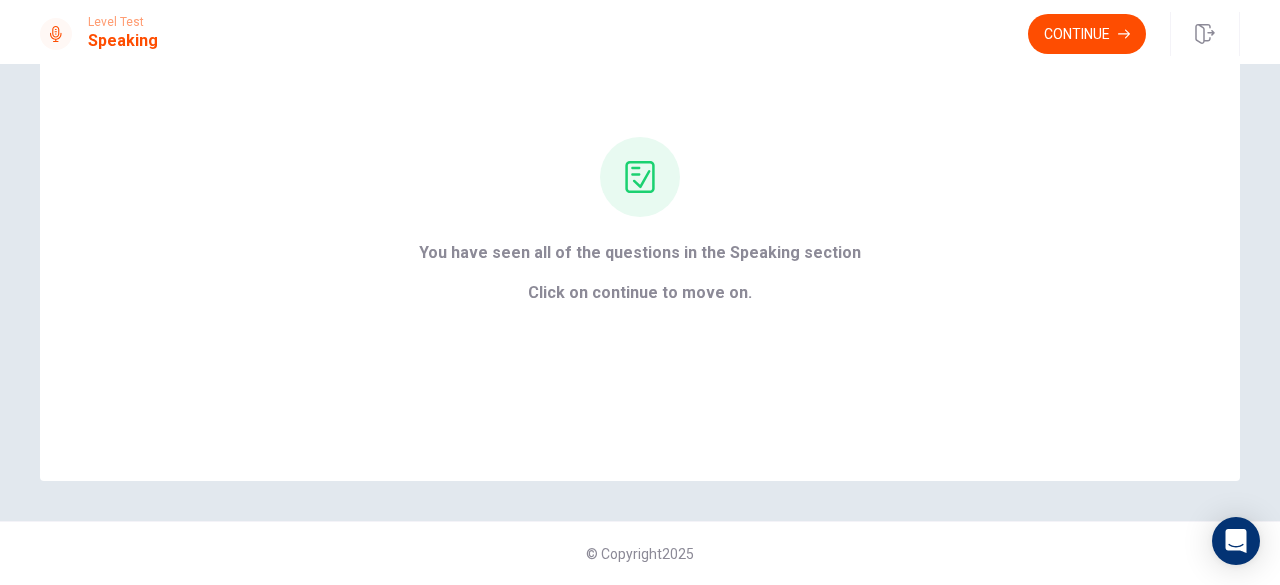 scroll, scrollTop: 142, scrollLeft: 0, axis: vertical 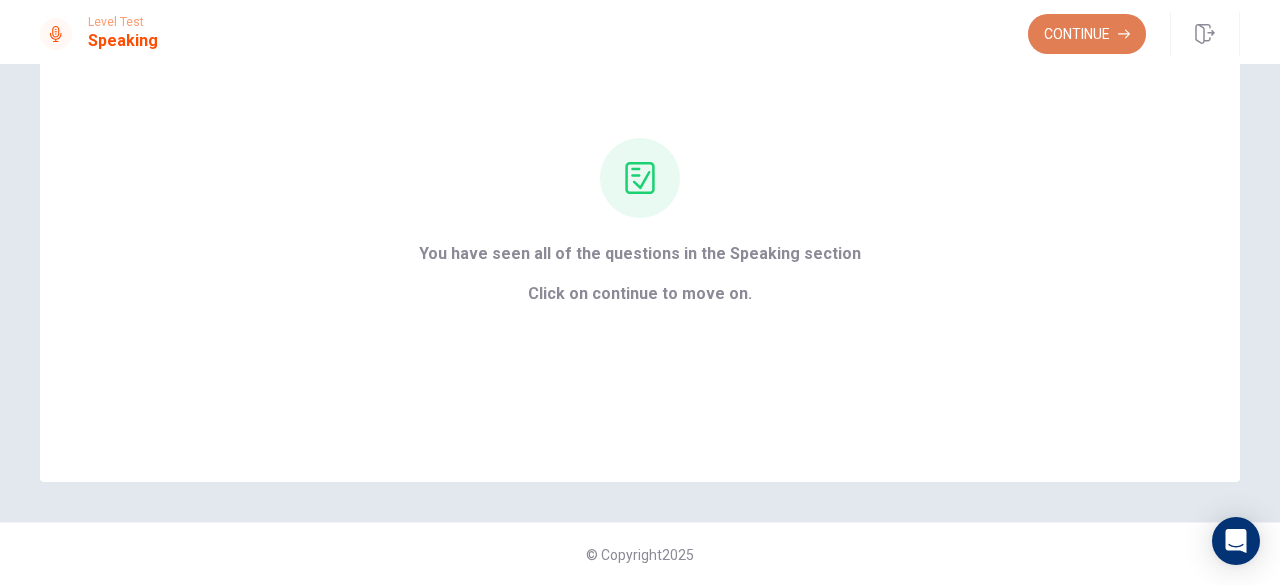 click on "Continue" at bounding box center (1087, 34) 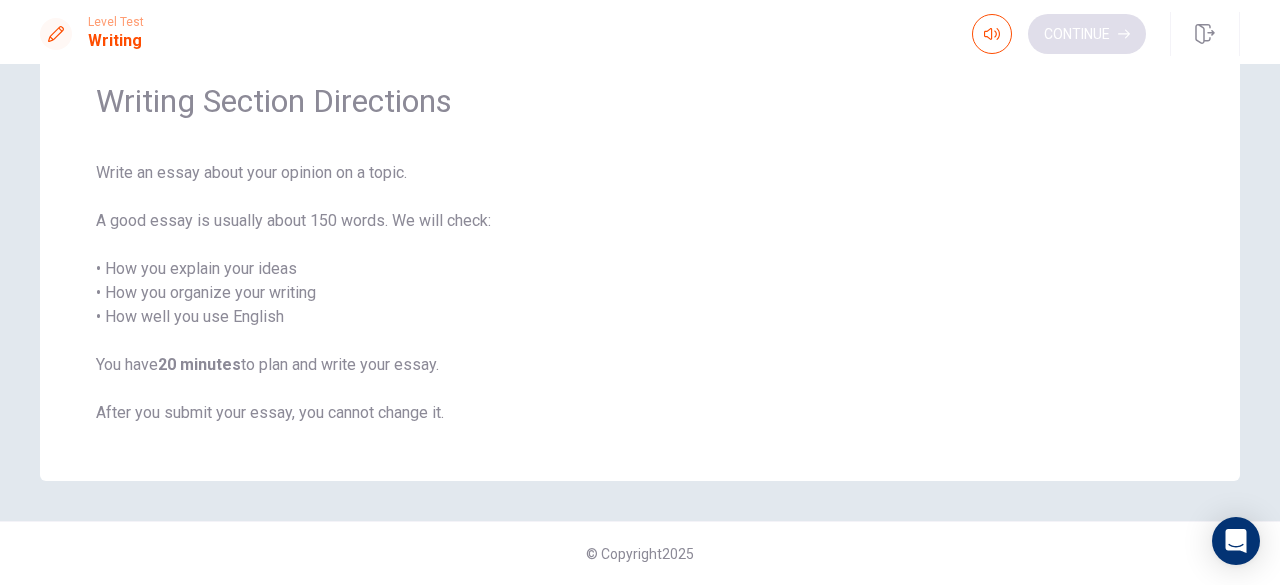 scroll, scrollTop: 78, scrollLeft: 0, axis: vertical 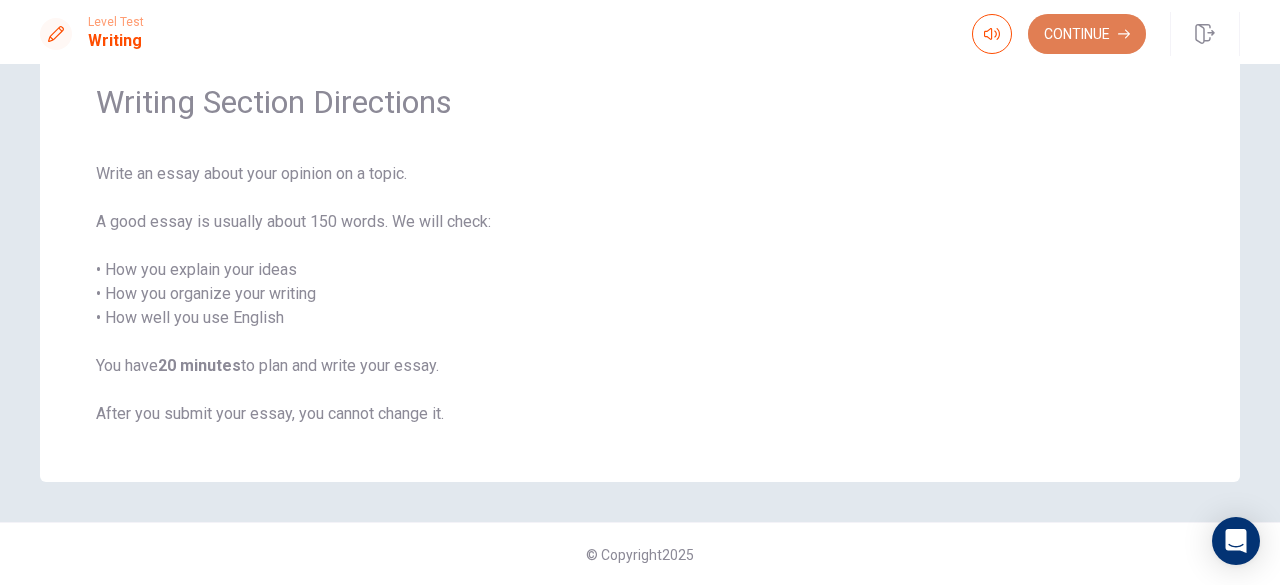 click on "Continue" at bounding box center (1087, 34) 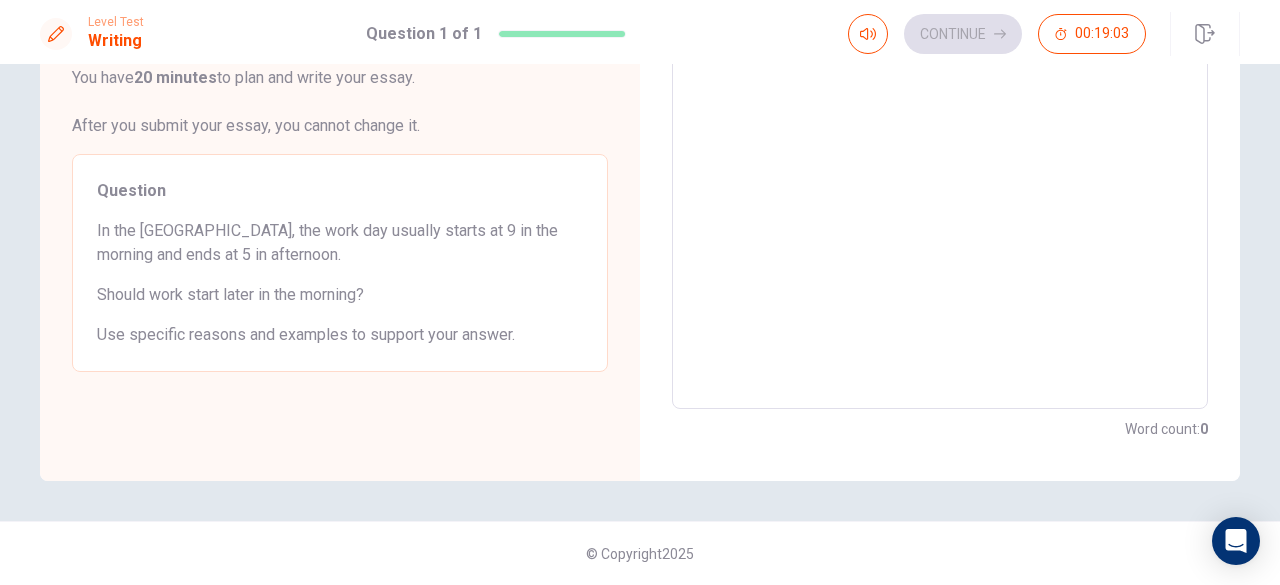 click at bounding box center [940, 133] 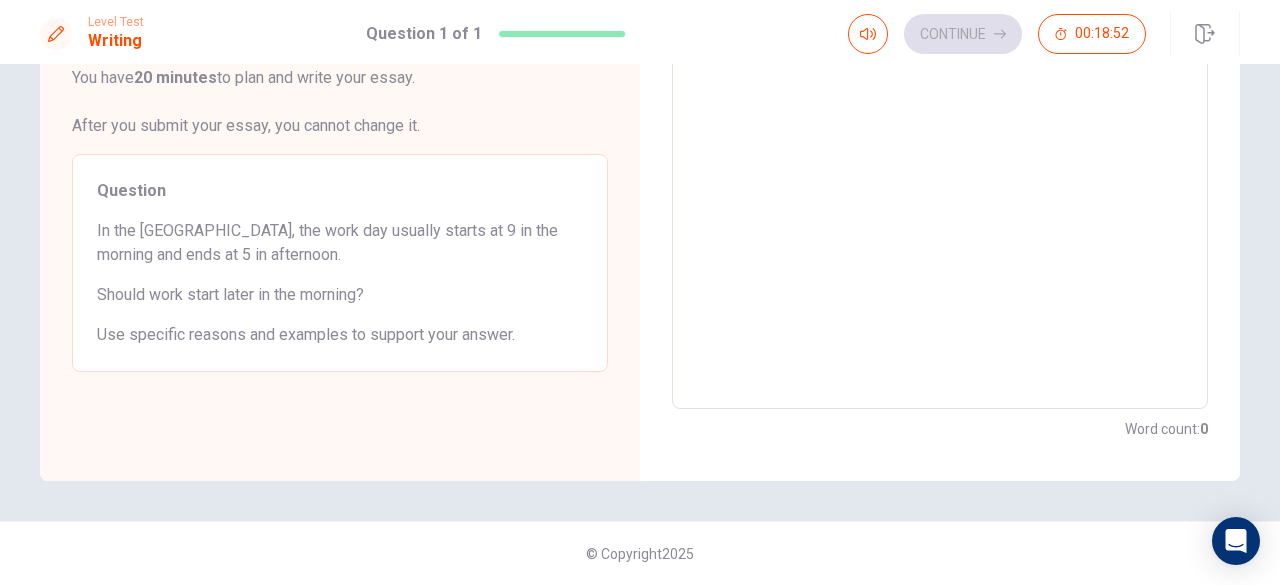 type on "b" 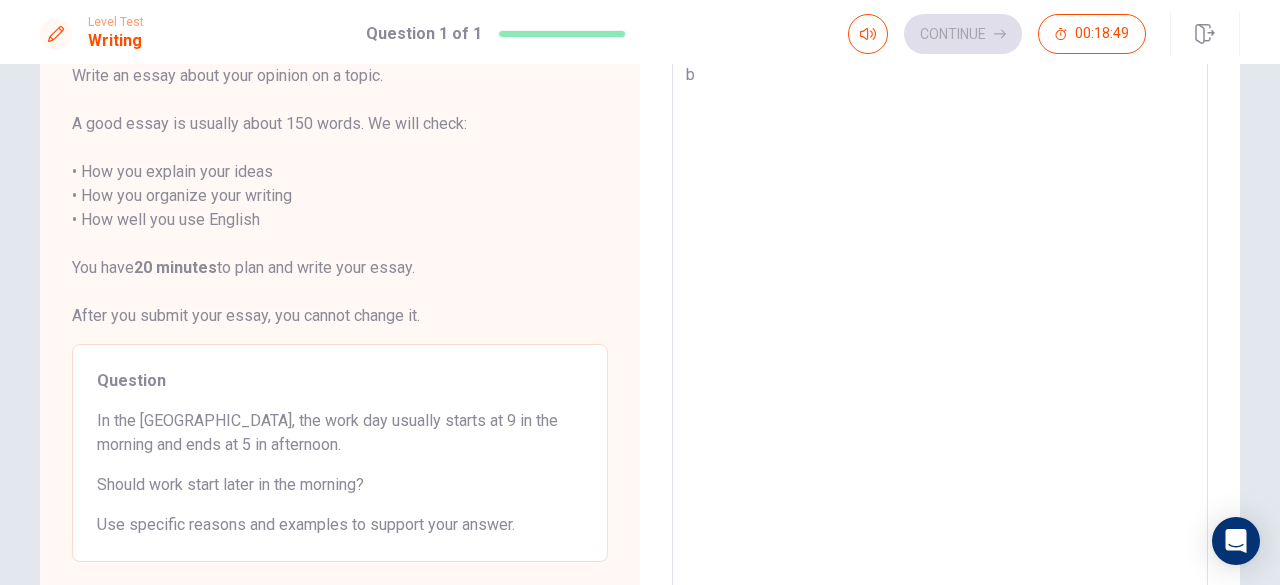 type on "x" 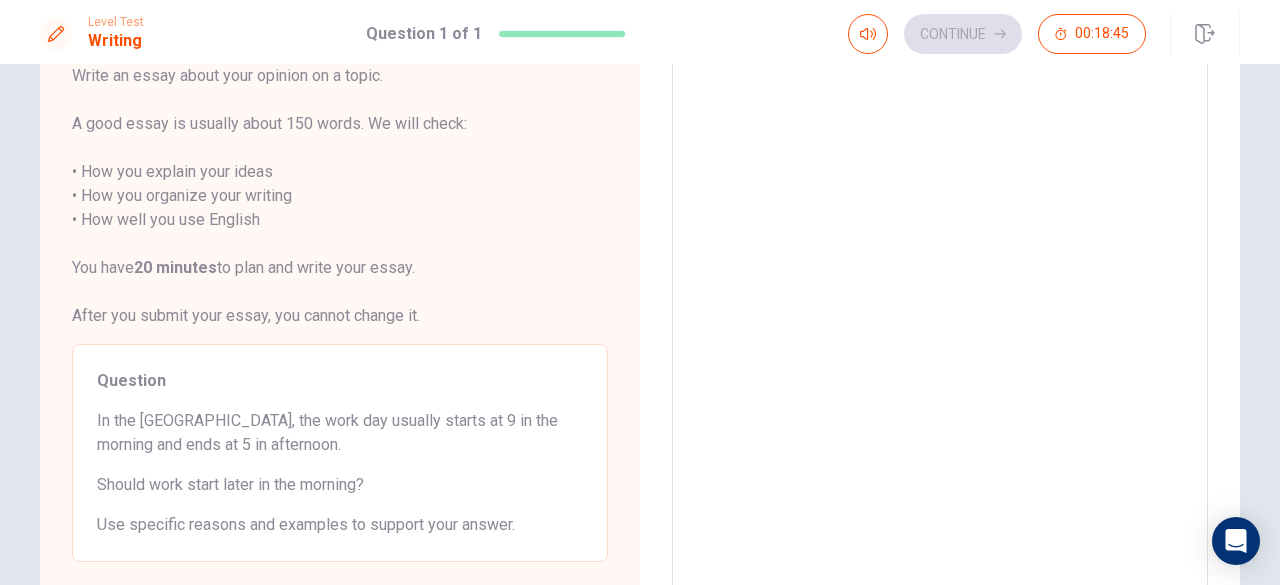 type on "B" 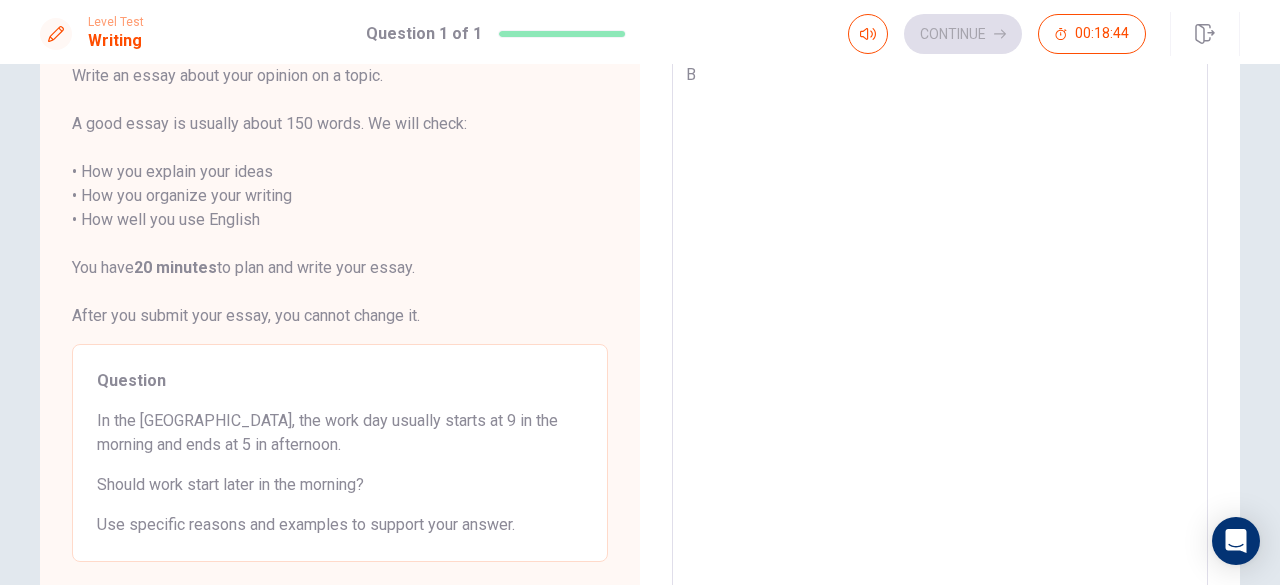 type on "x" 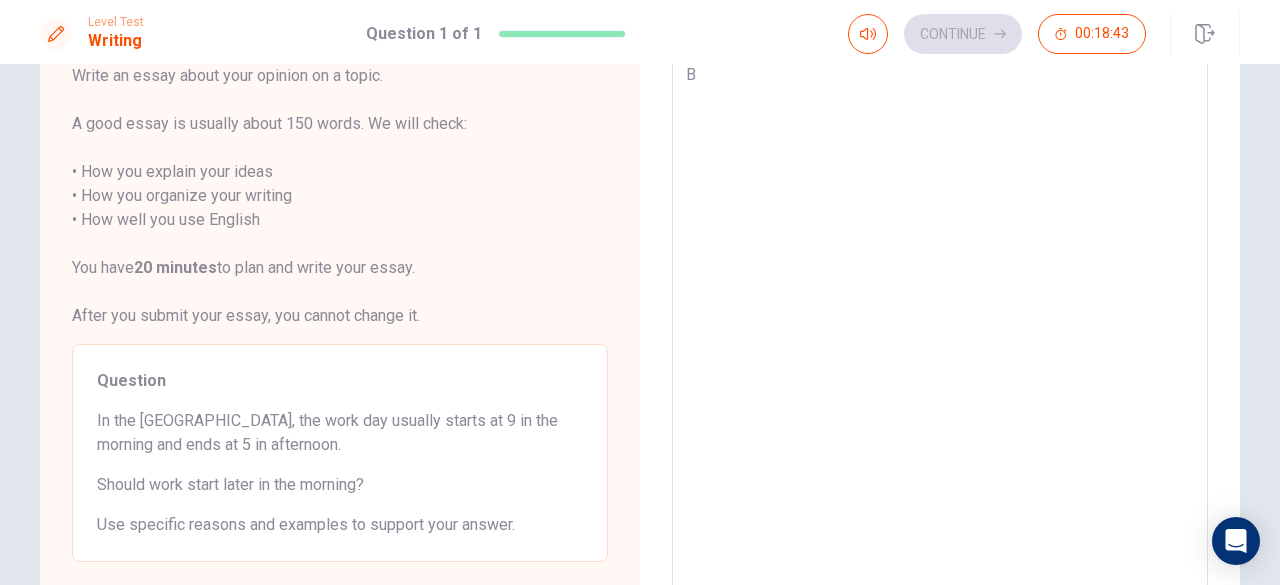 type on "Be" 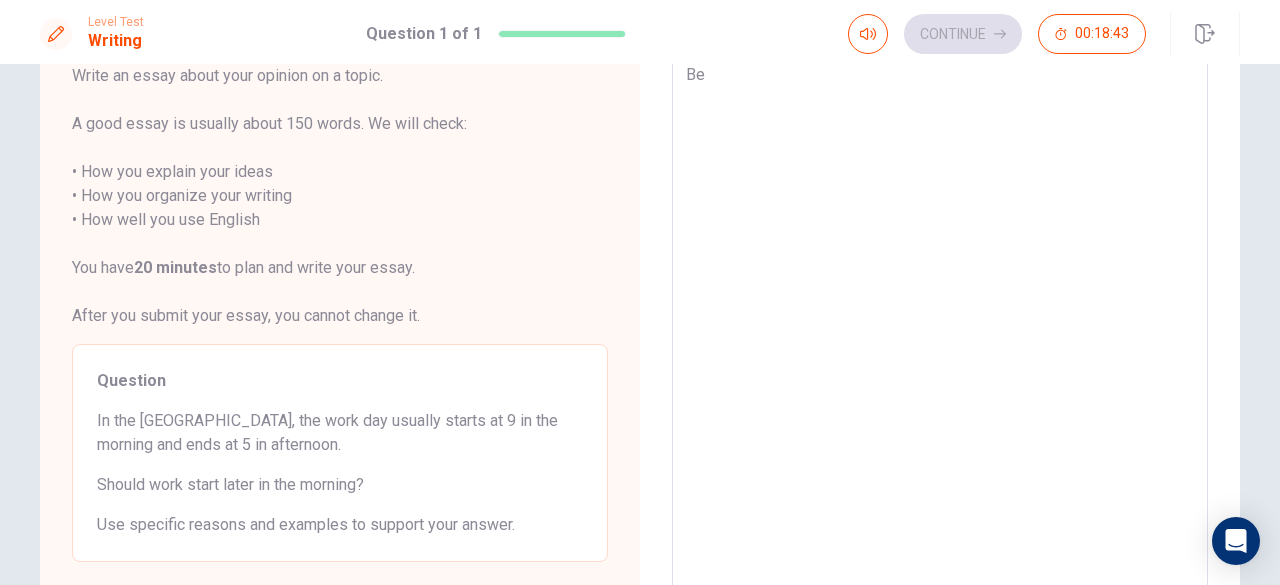 type on "x" 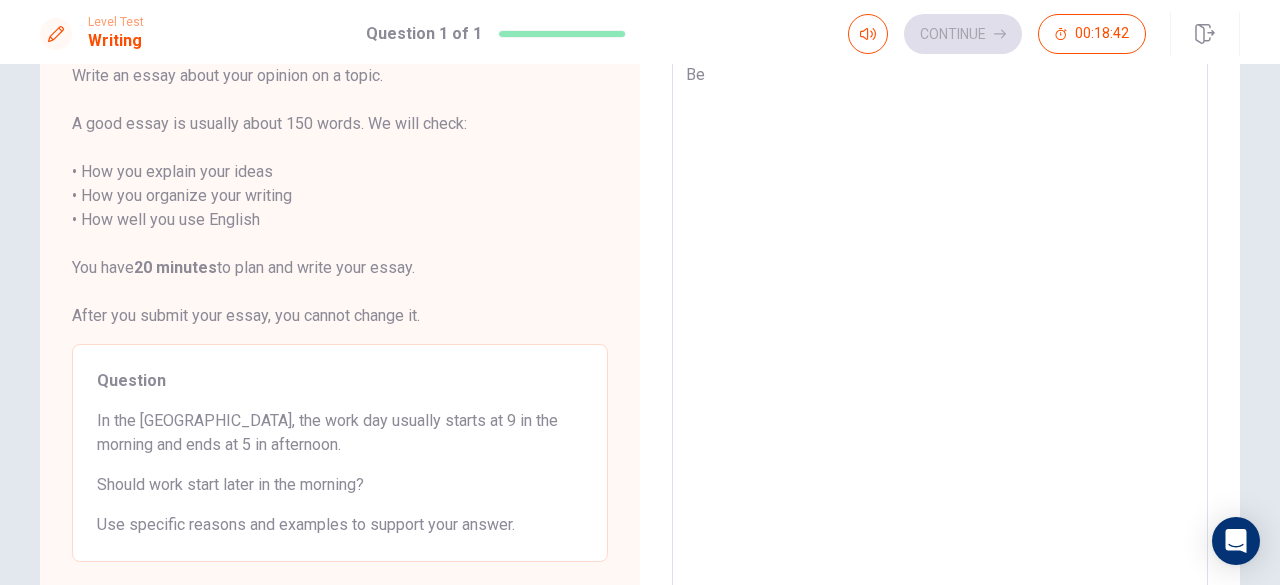 type on "Bec" 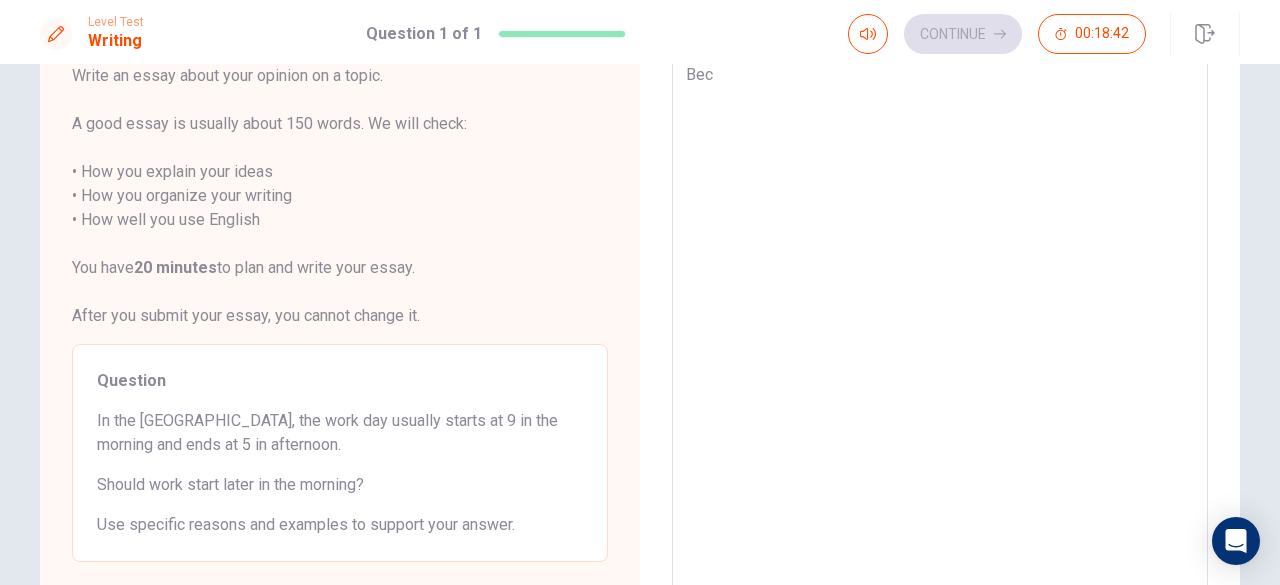 type on "x" 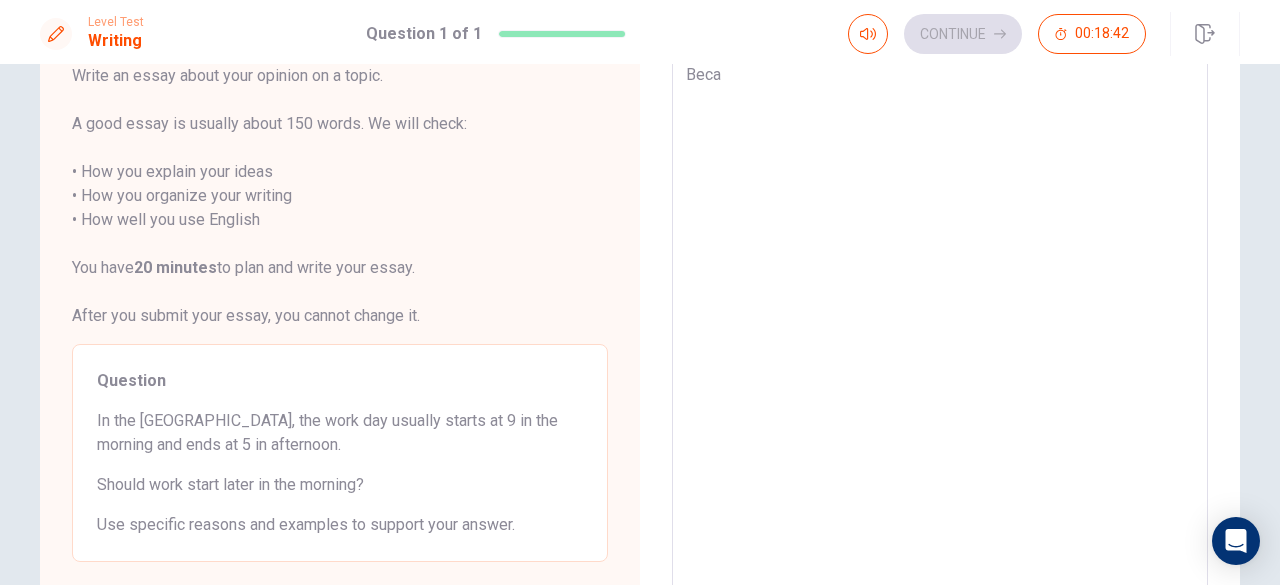 type on "x" 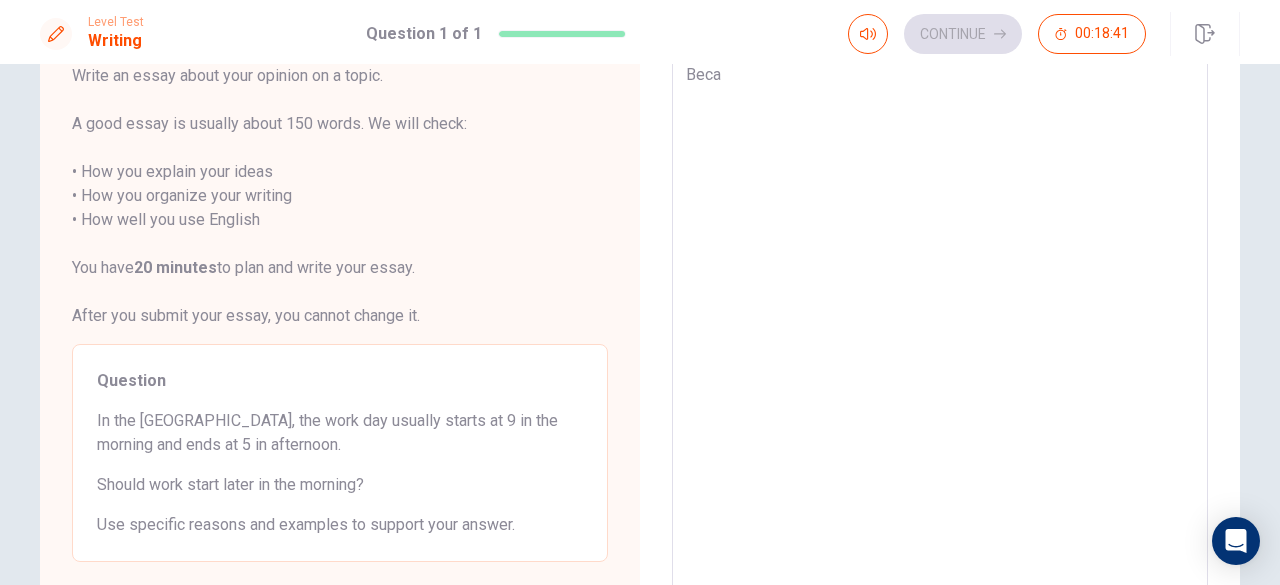 type on "Becau" 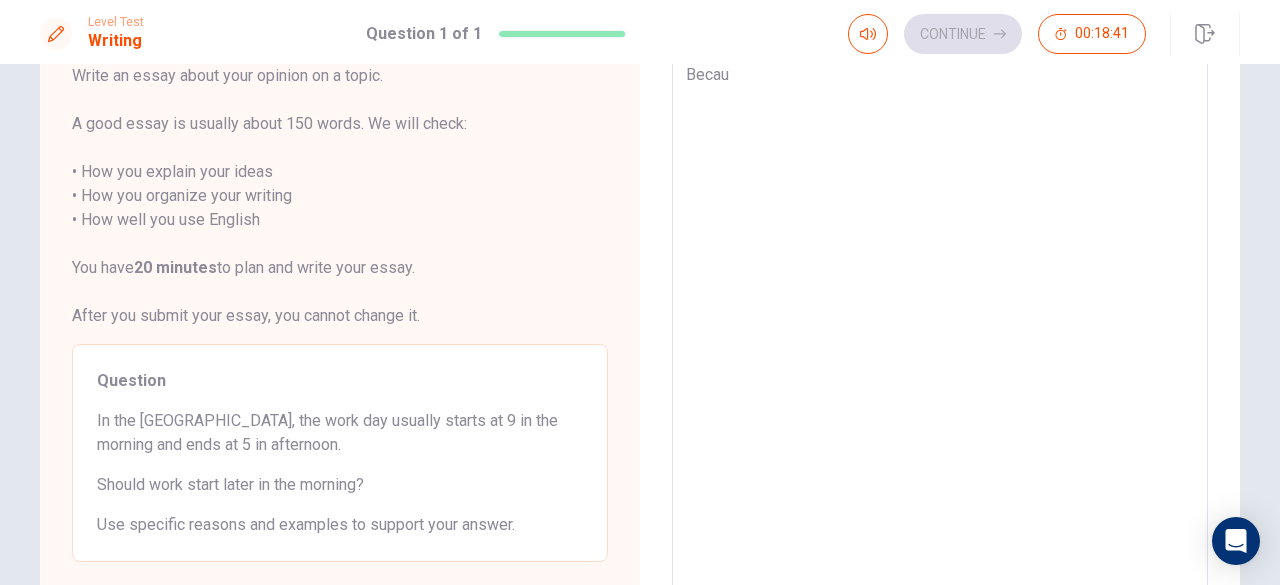 type on "x" 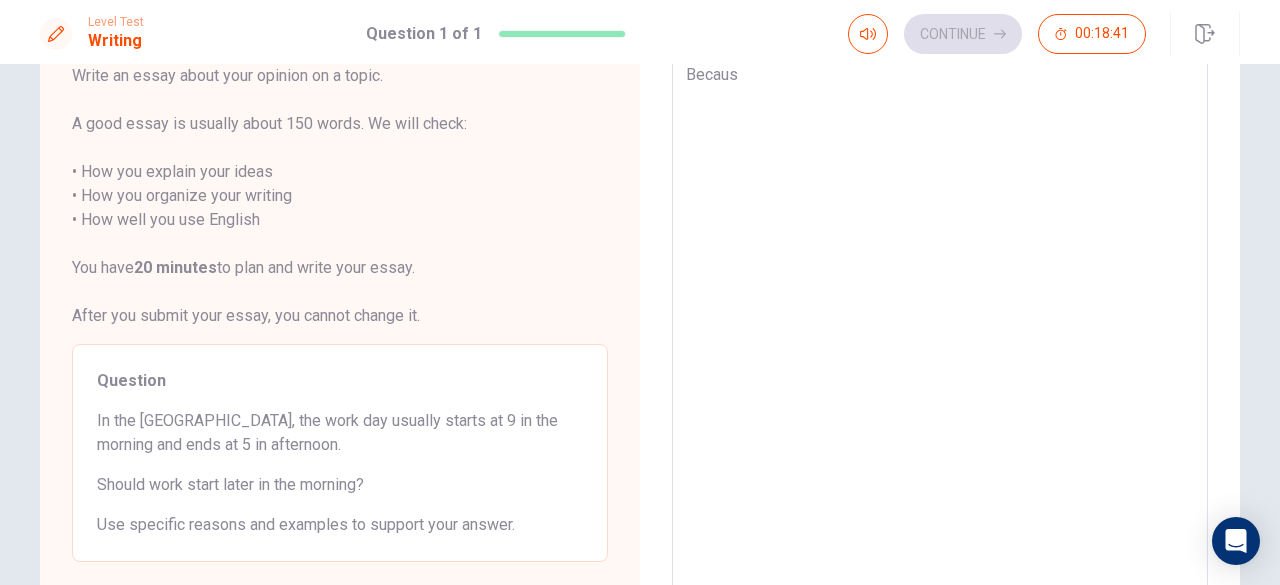 type on "x" 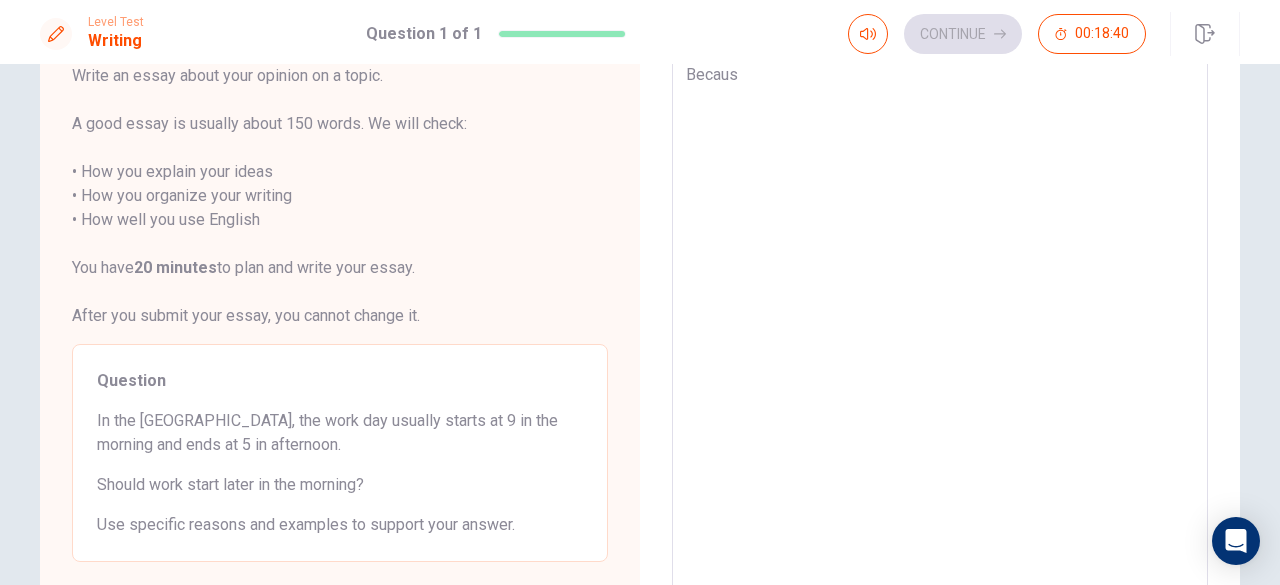 type on "Because" 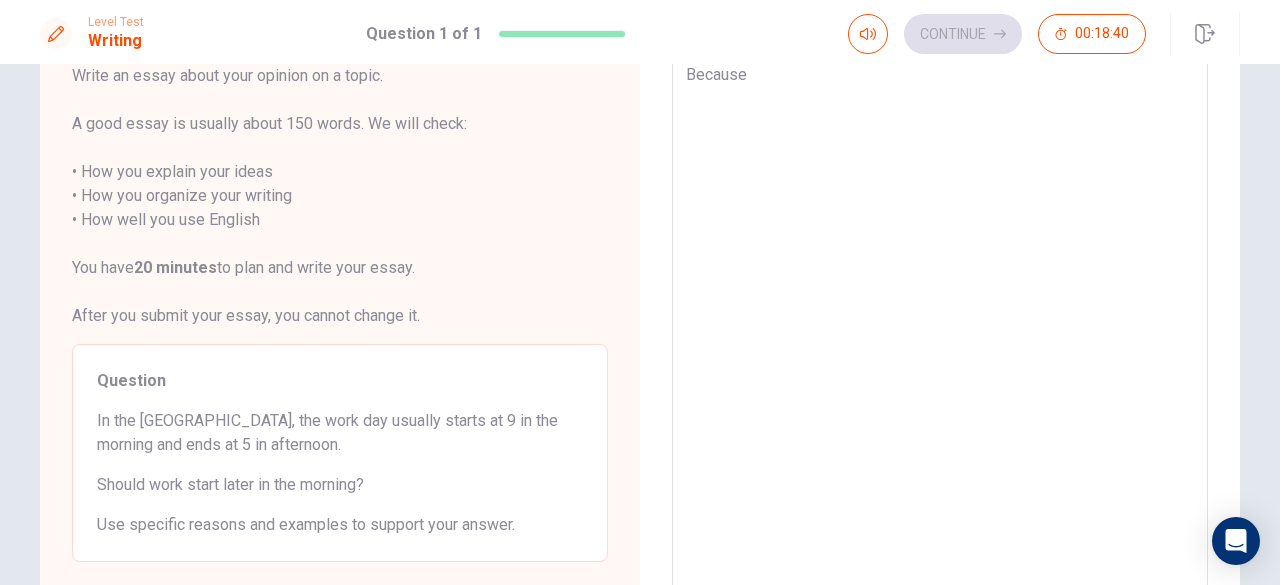 type on "x" 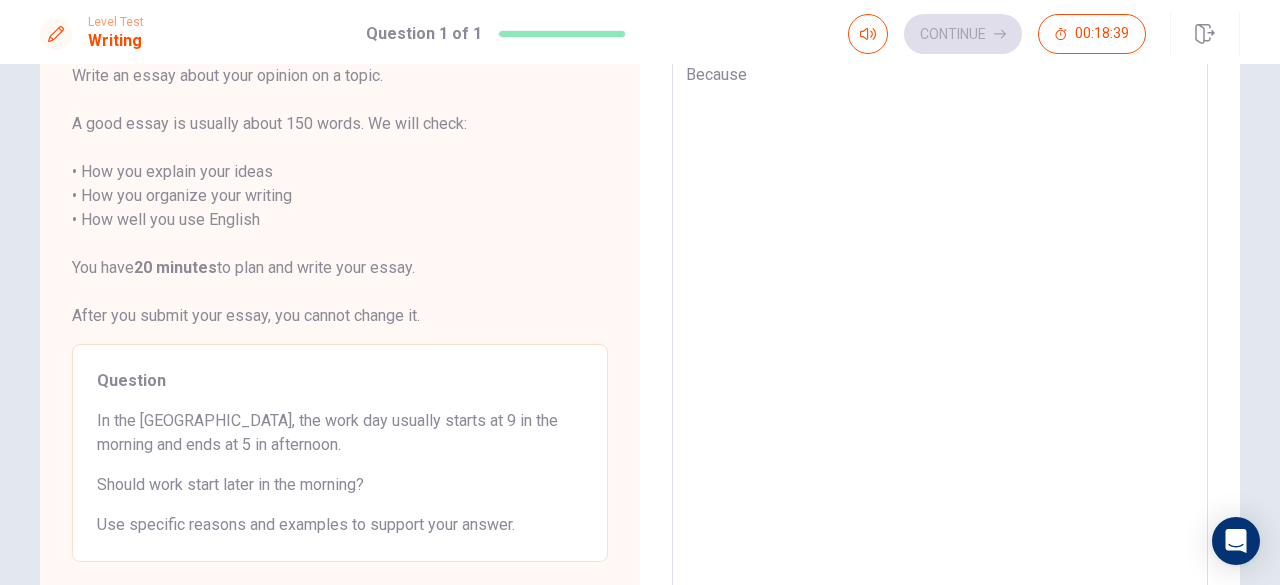 type on "Because" 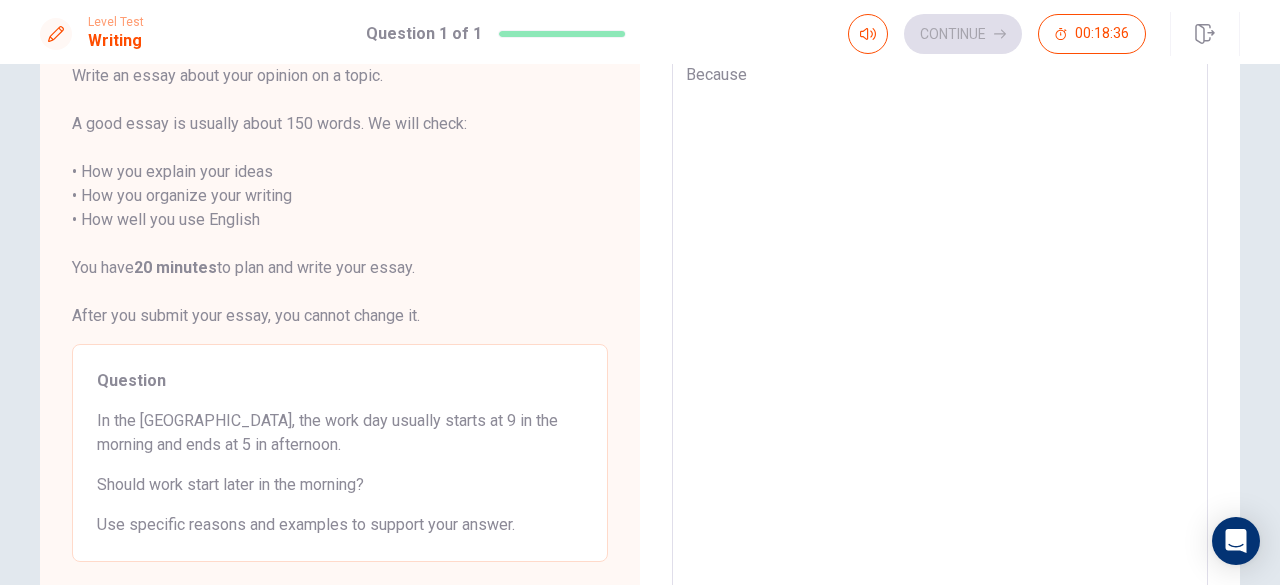 type on "x" 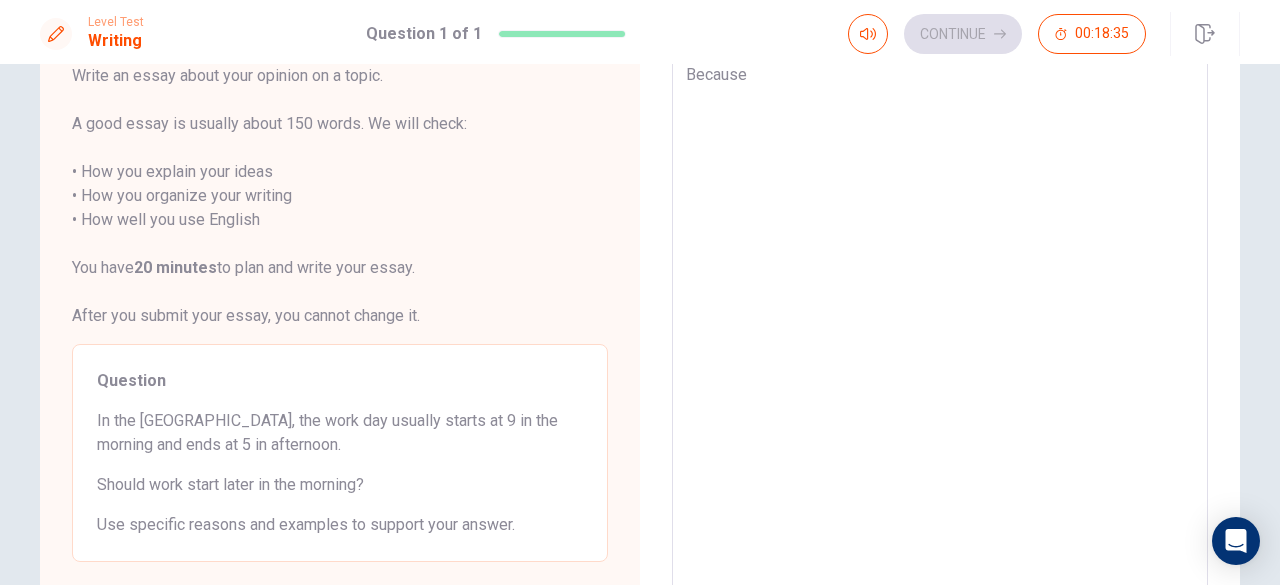 type on "Because i" 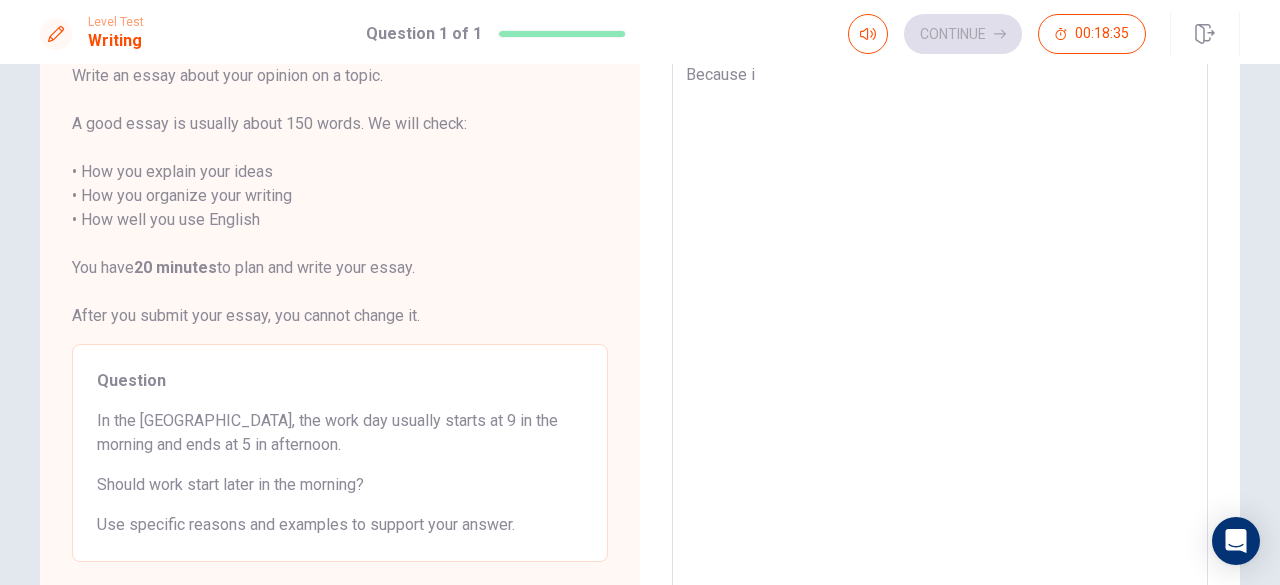 type on "x" 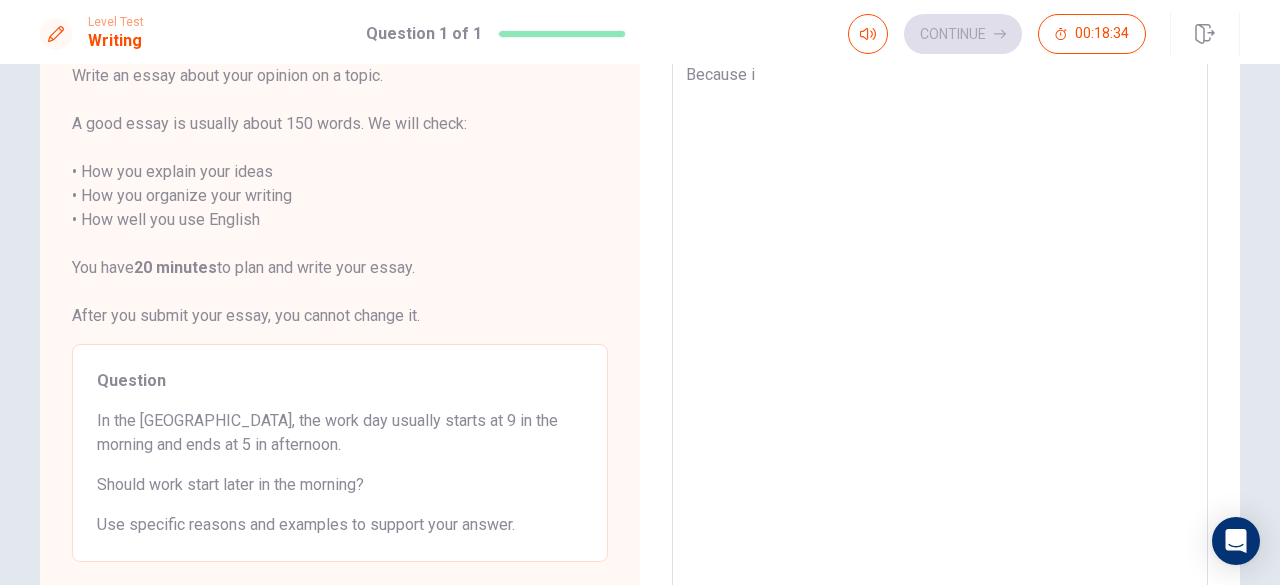 type on "Because is" 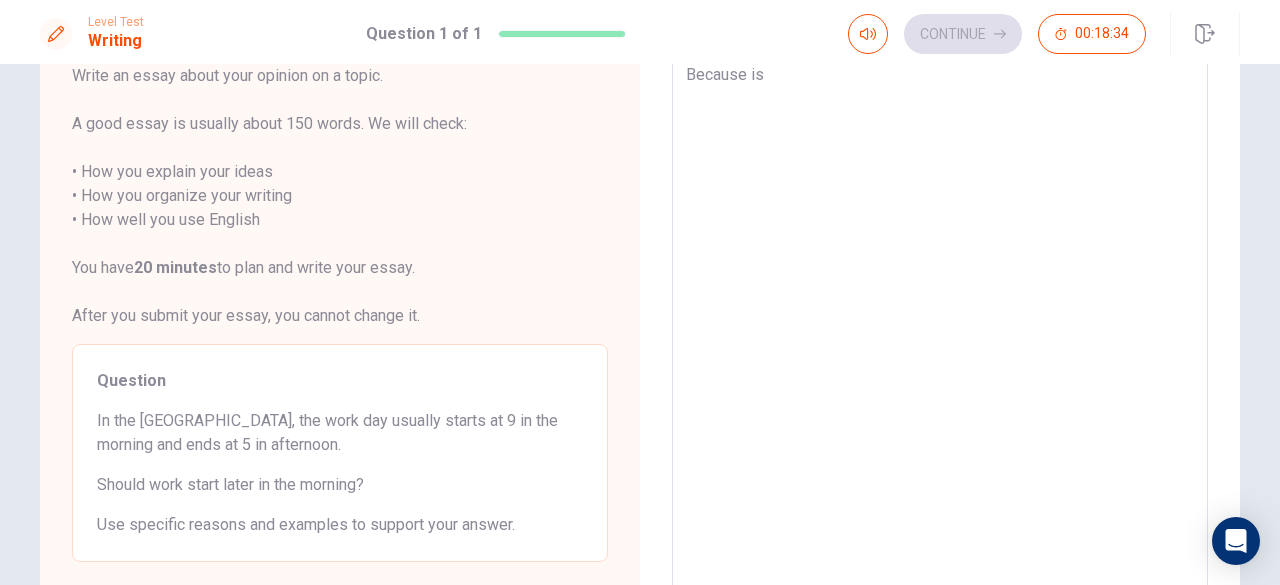 type on "x" 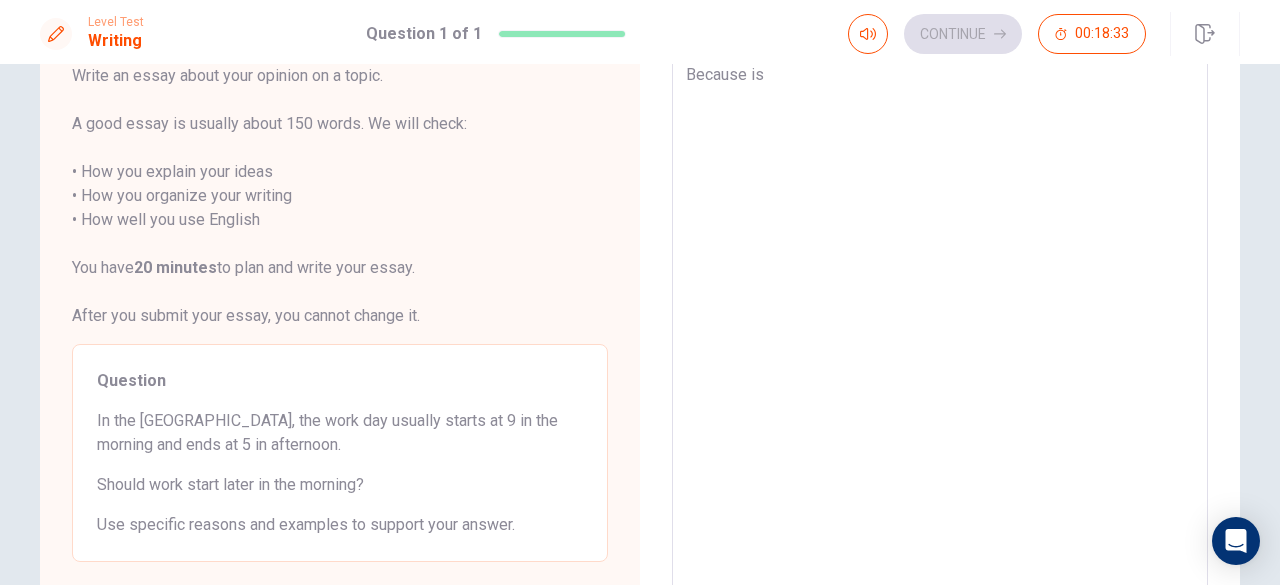 type on "Because is a" 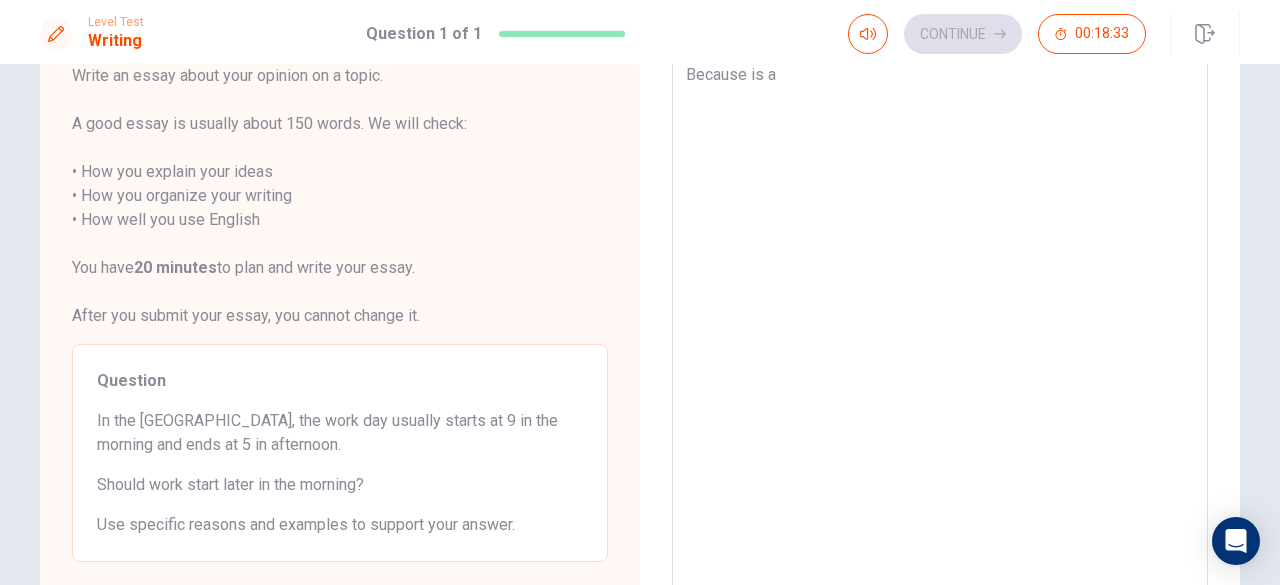 type on "x" 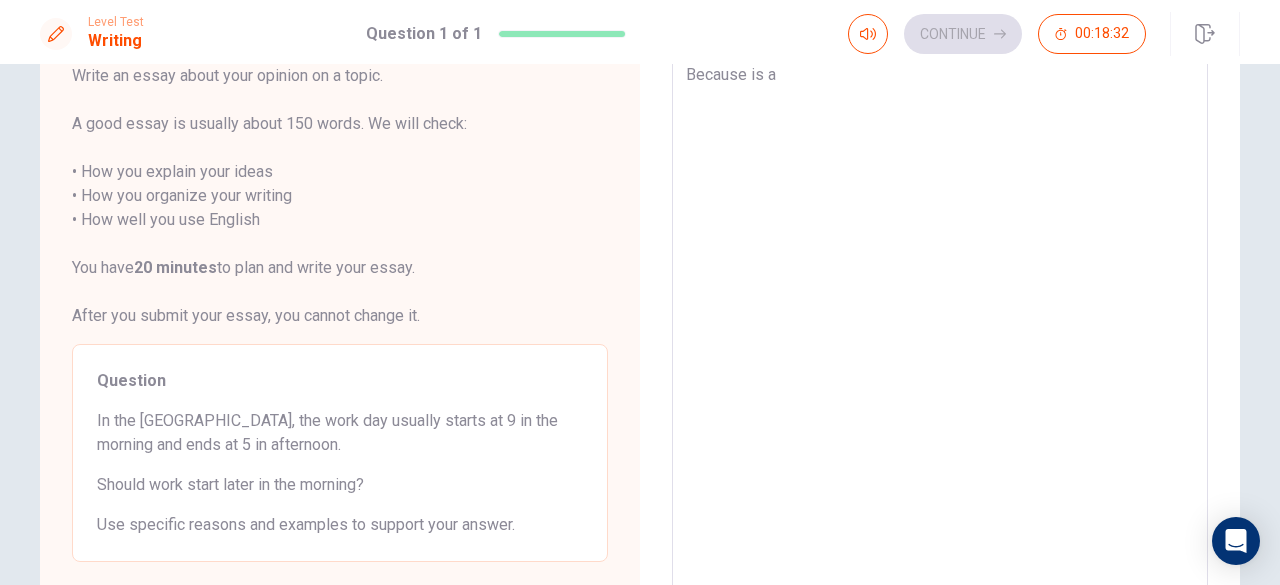 type on "Because is a l" 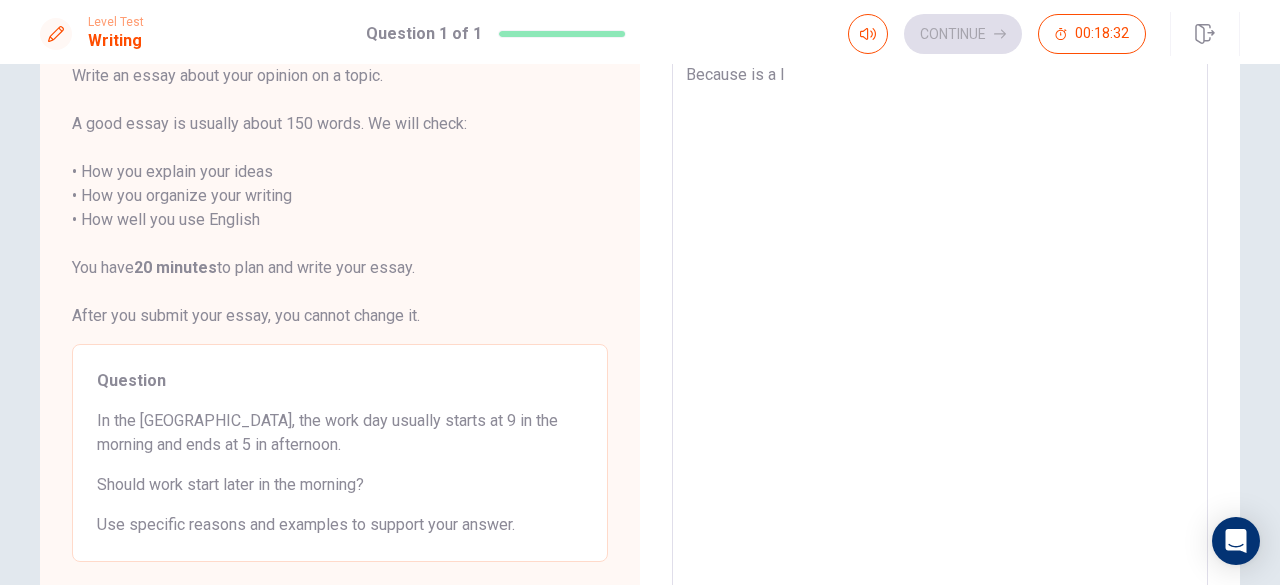 type on "x" 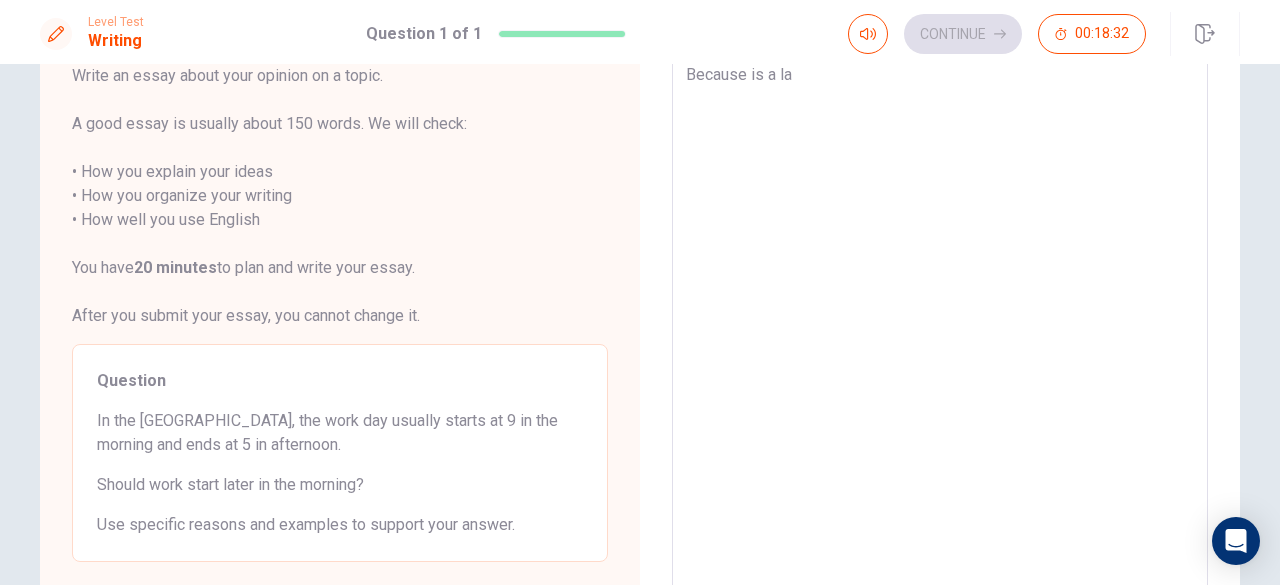 type on "x" 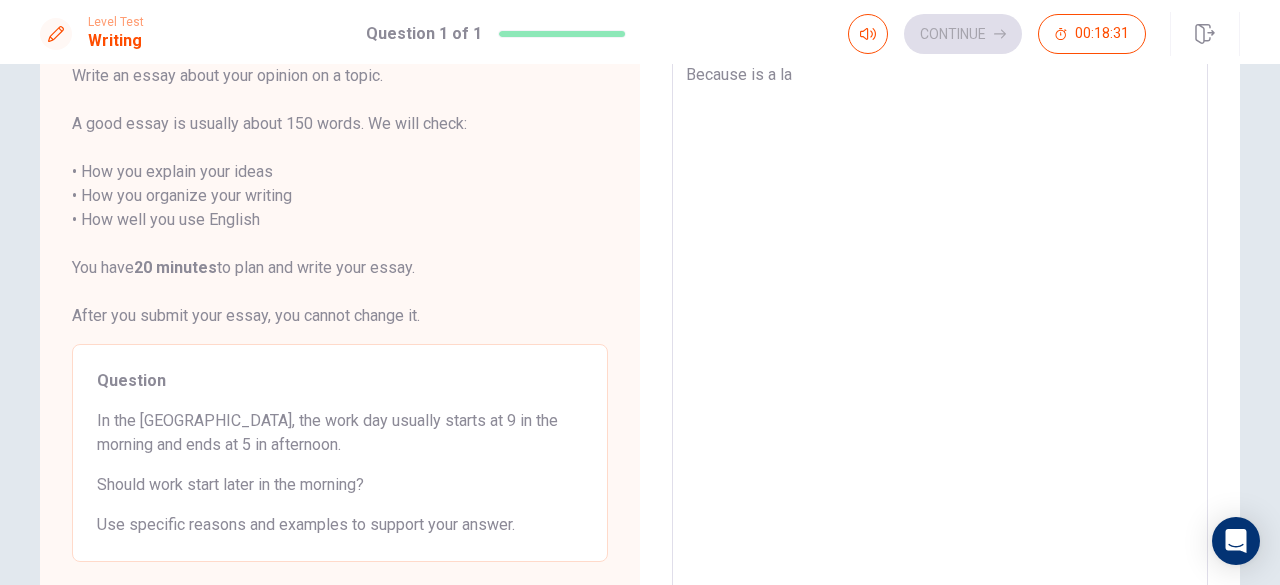 type on "Because is a lar" 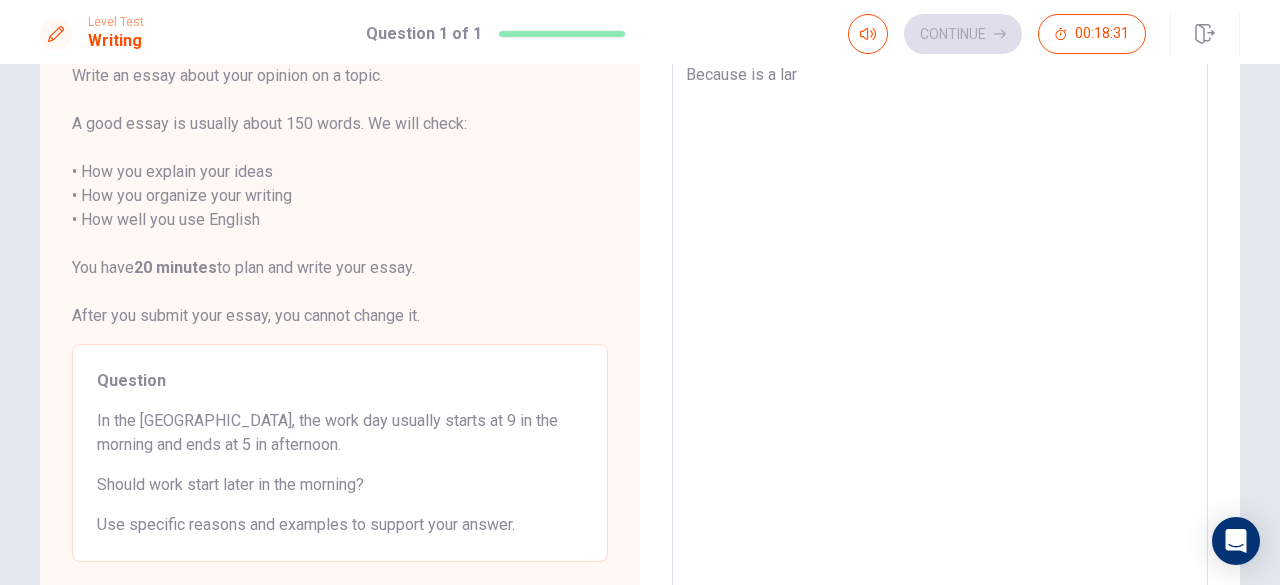 type on "x" 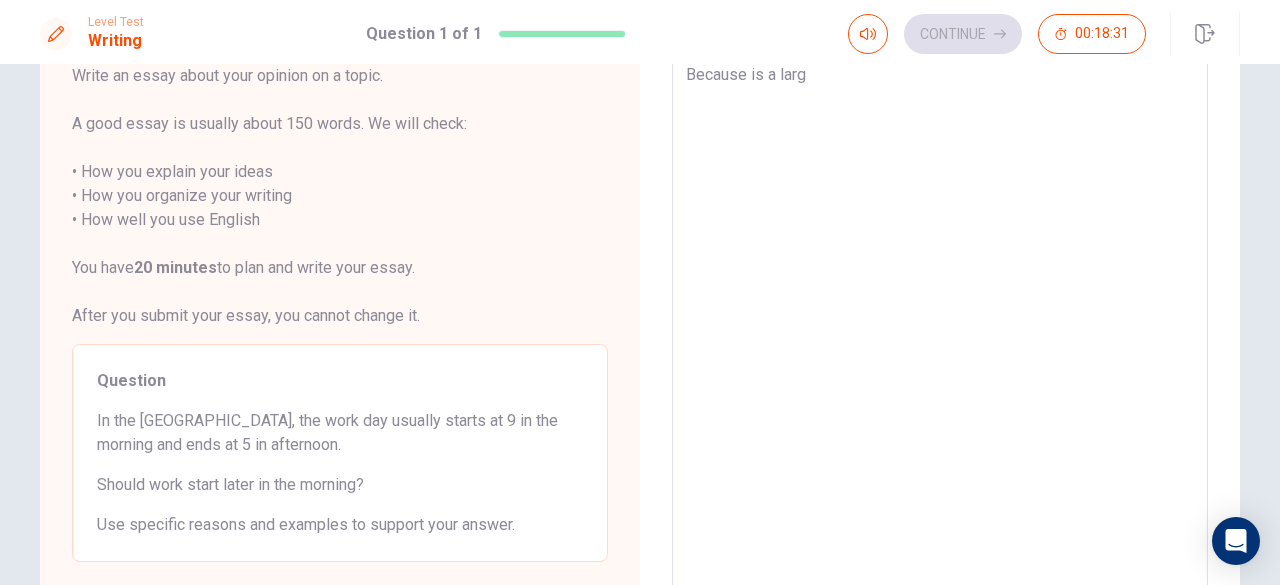 type on "x" 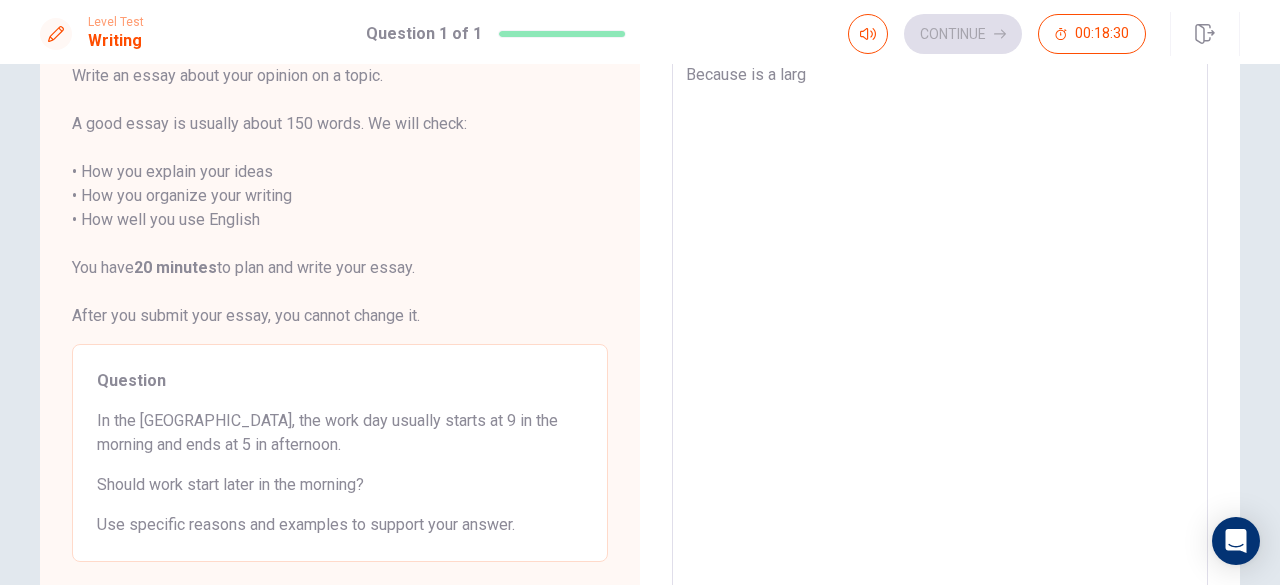 type on "Because is a larg t" 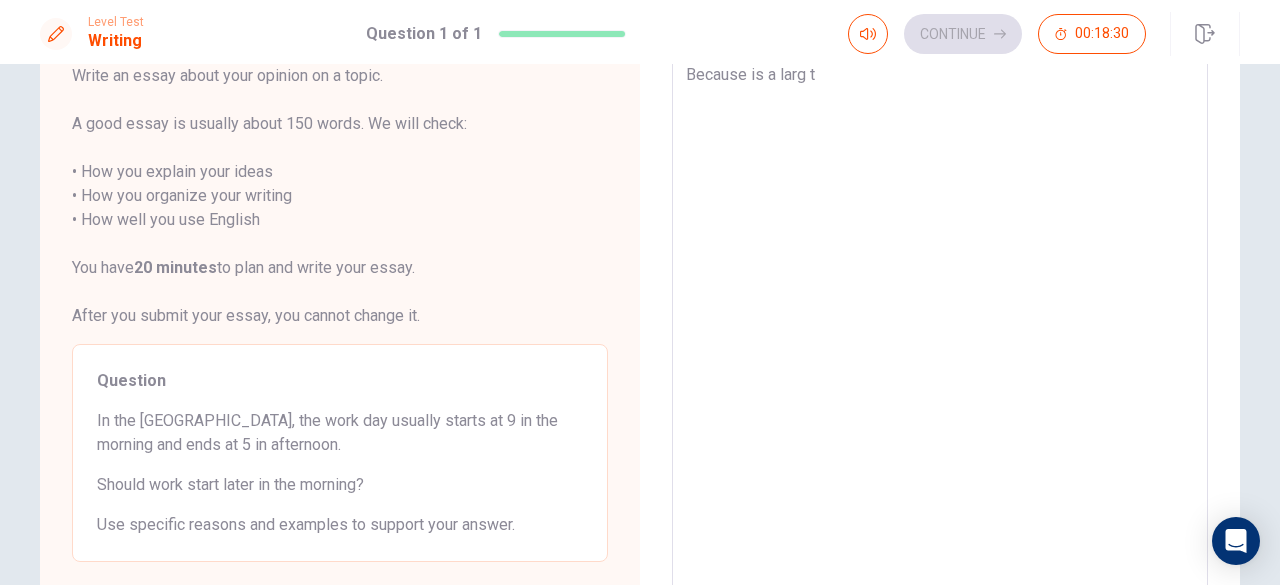 type on "x" 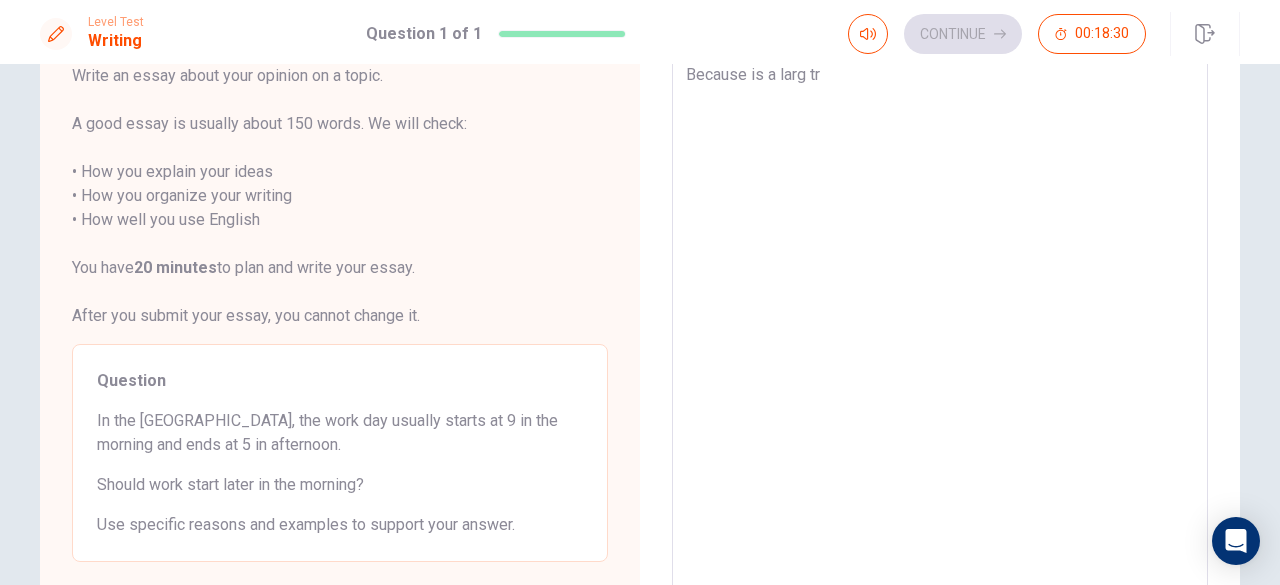 type on "x" 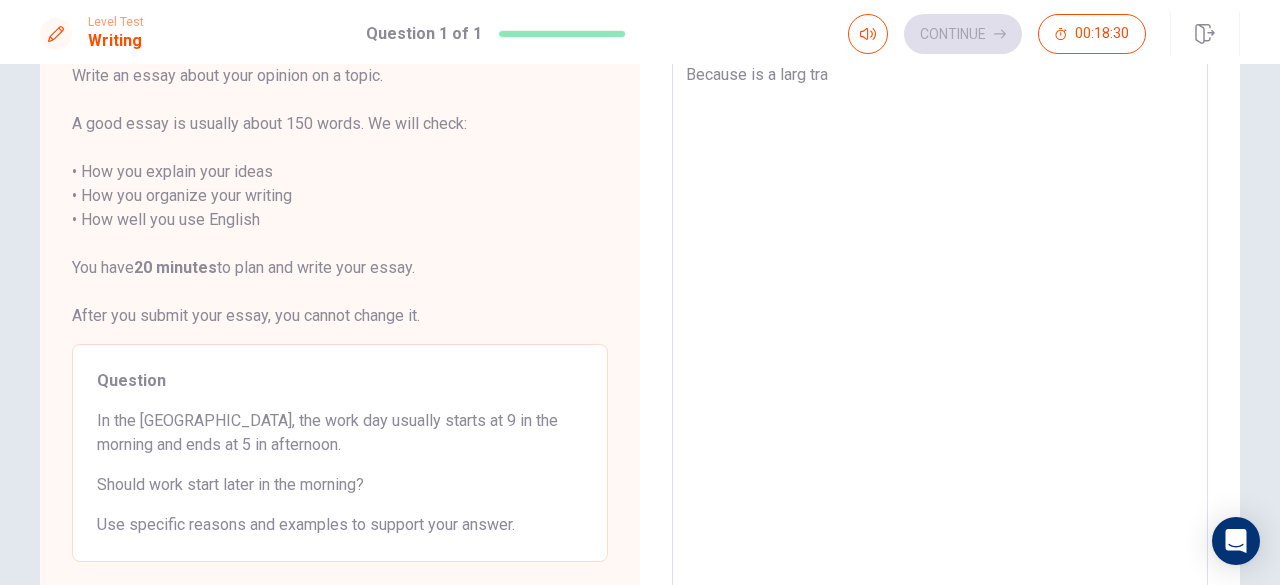 type on "x" 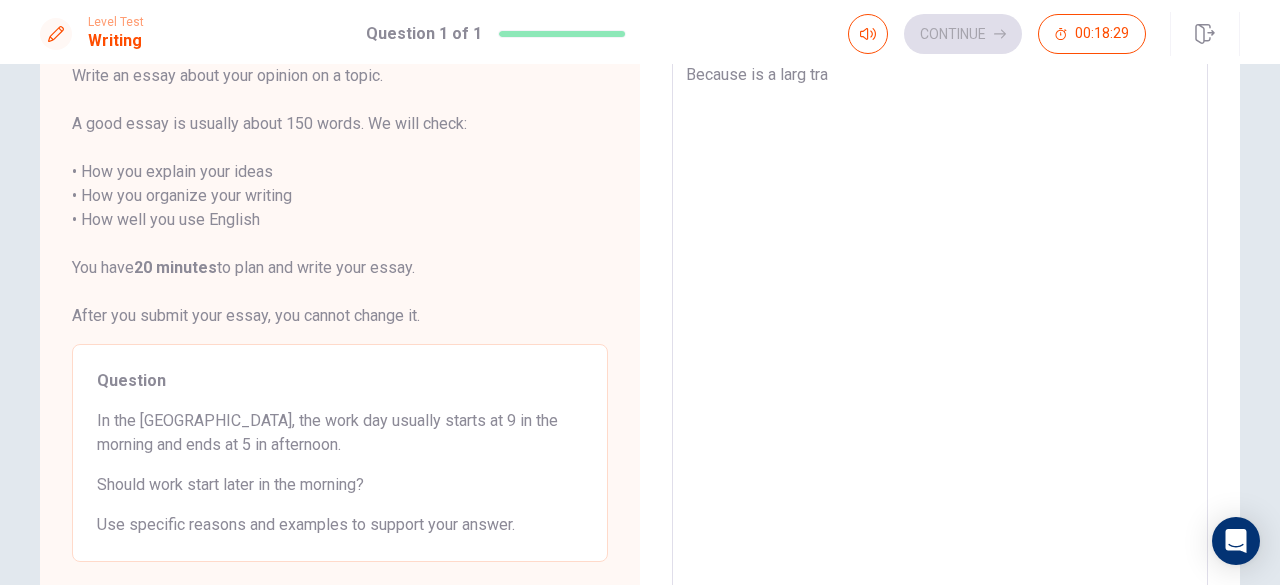 type on "Because is a larg traf" 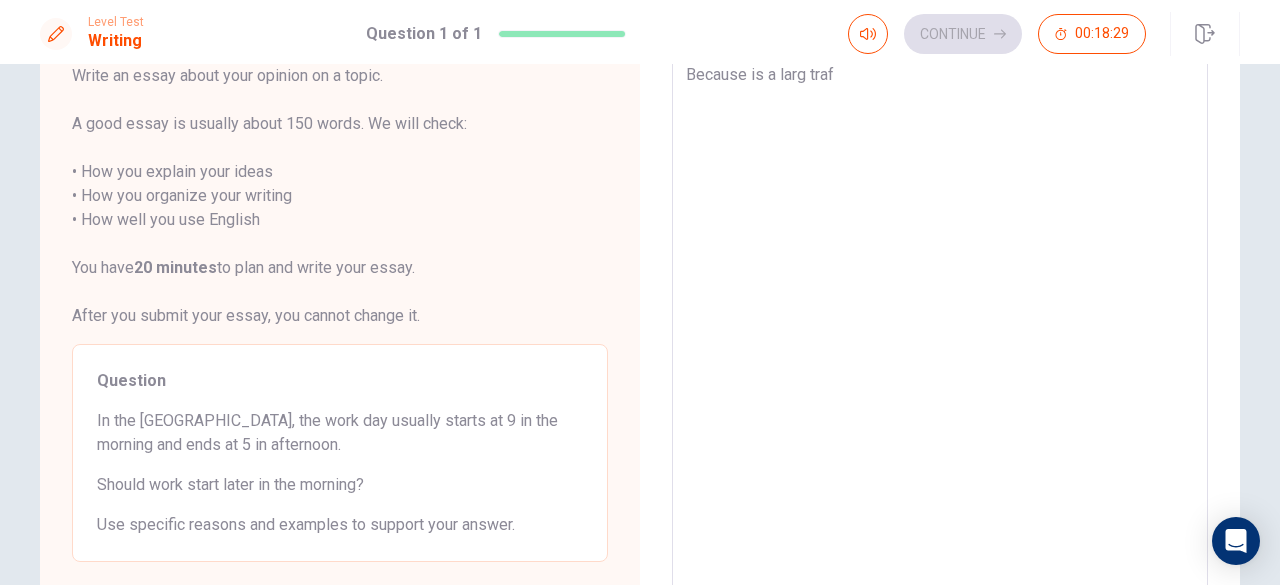 type on "x" 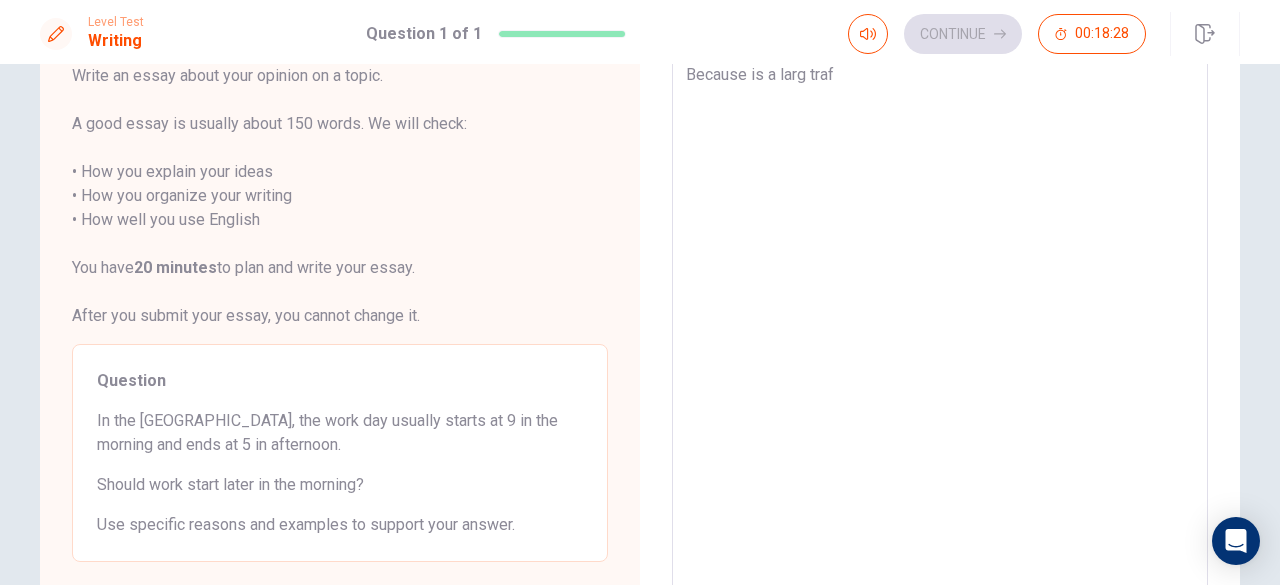 type on "Because is a larg trafi" 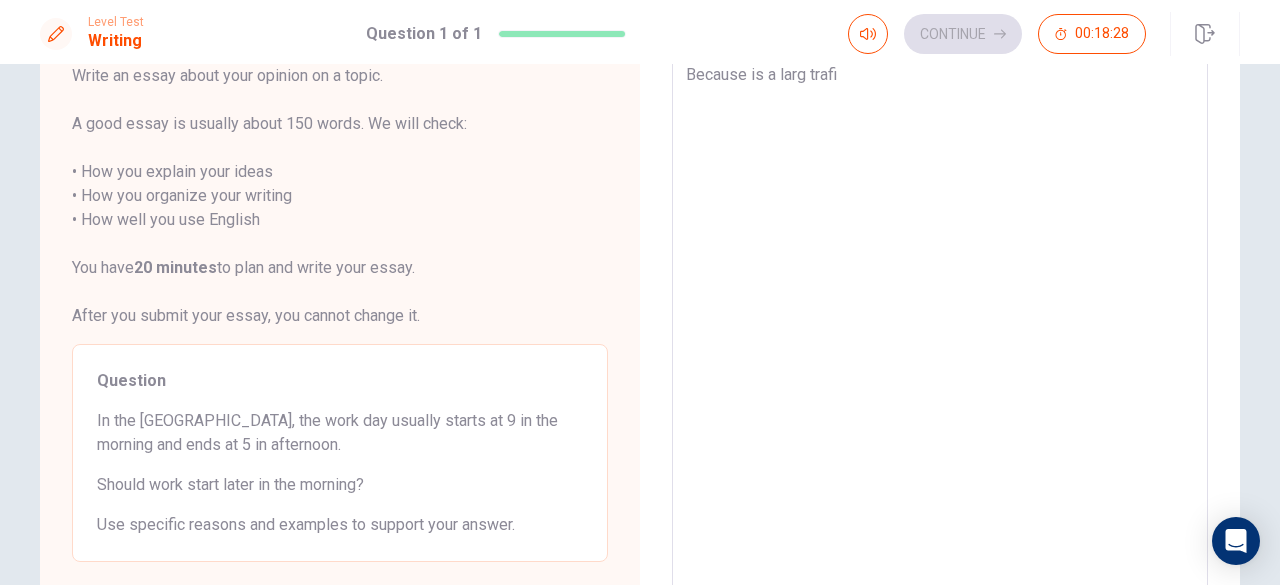 type on "x" 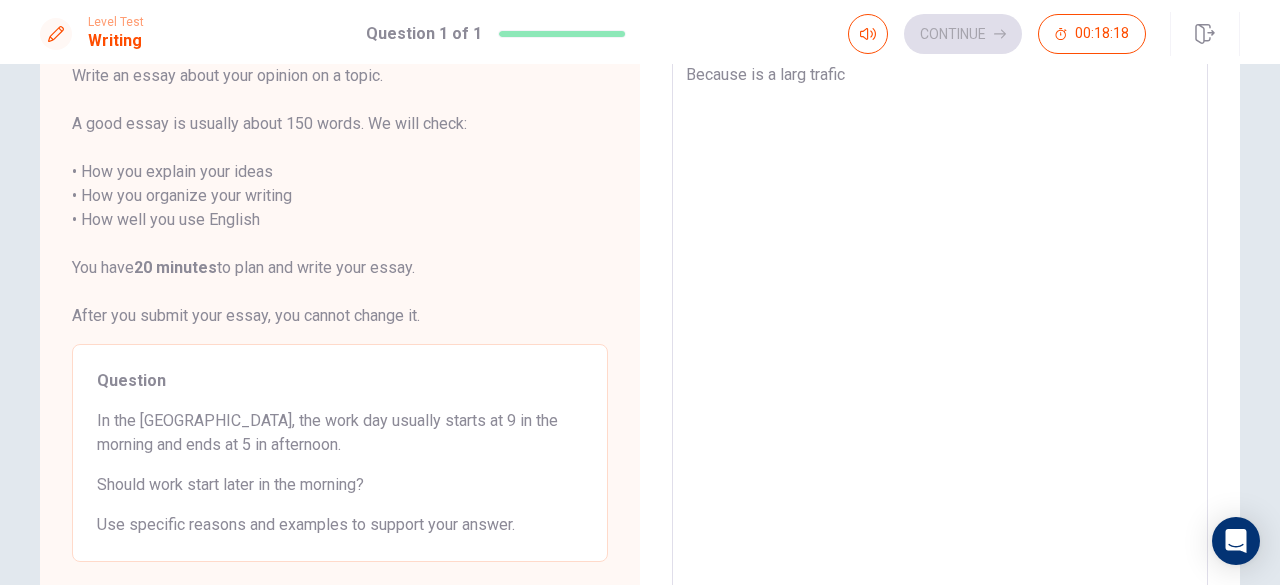 click on "Because is a larg trafic" at bounding box center (940, 323) 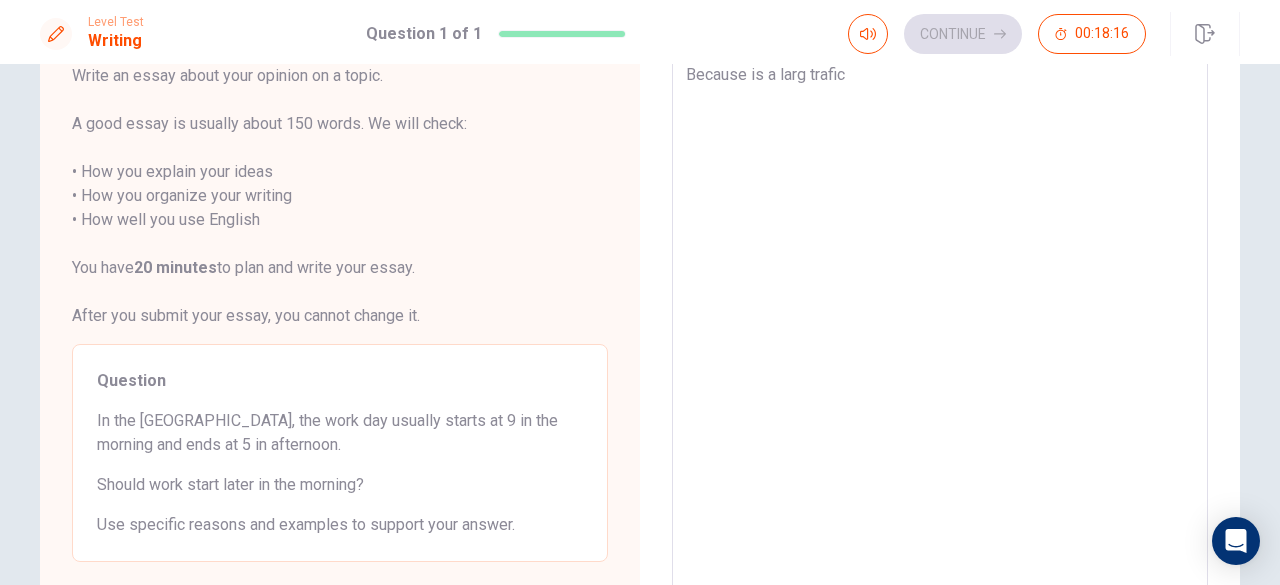 type on "x" 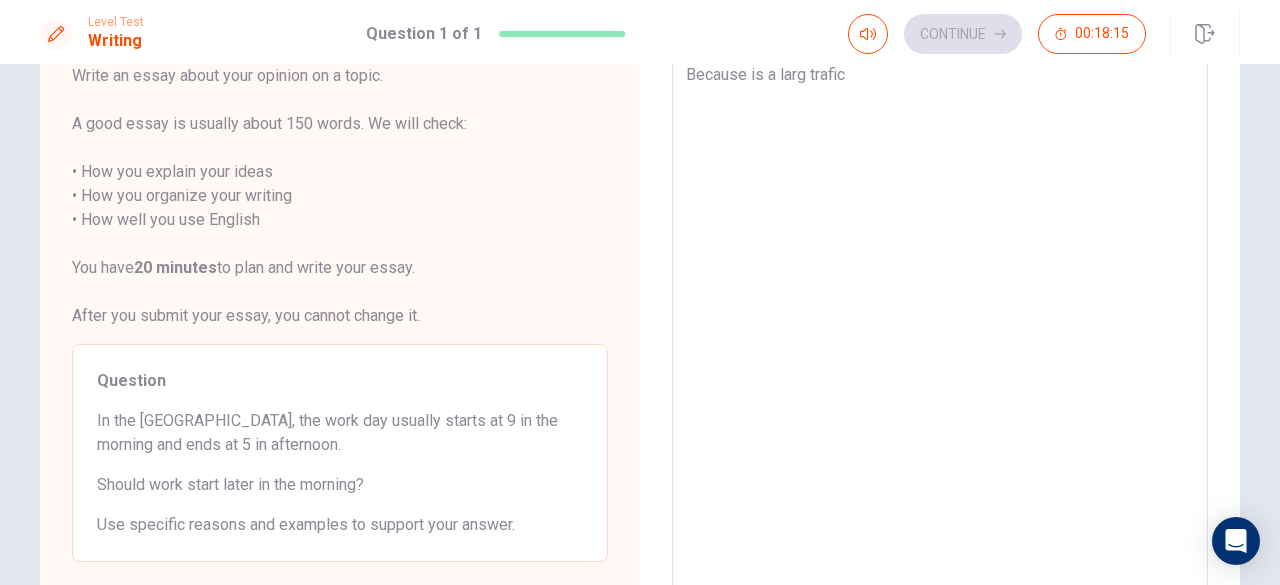 type on "Because is a larg trafic" 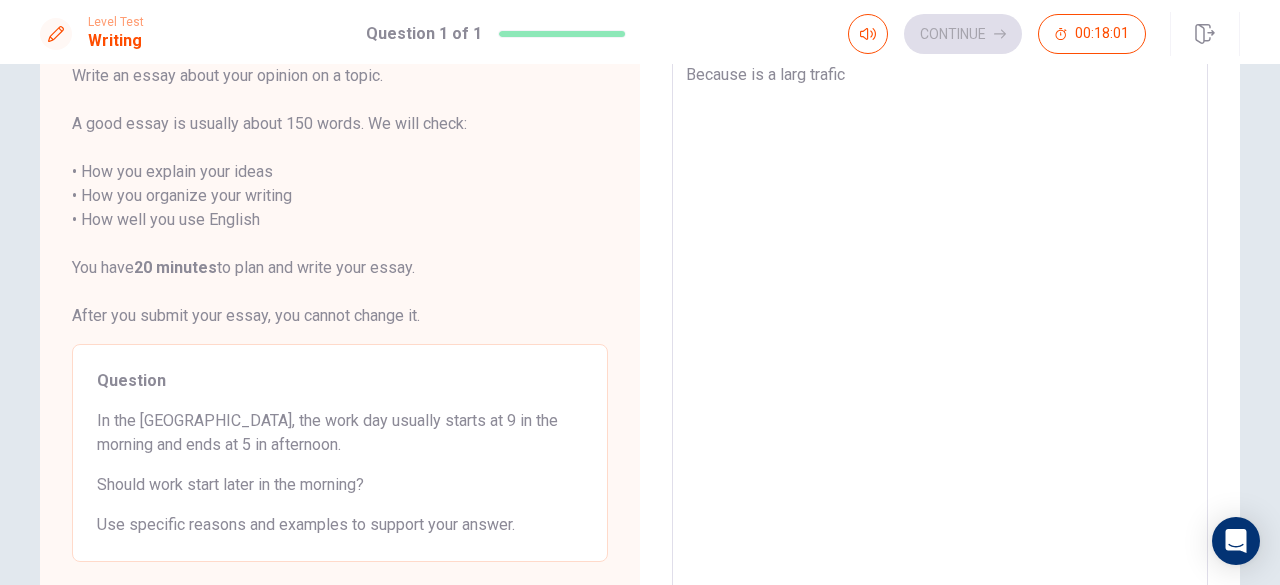 type on "x" 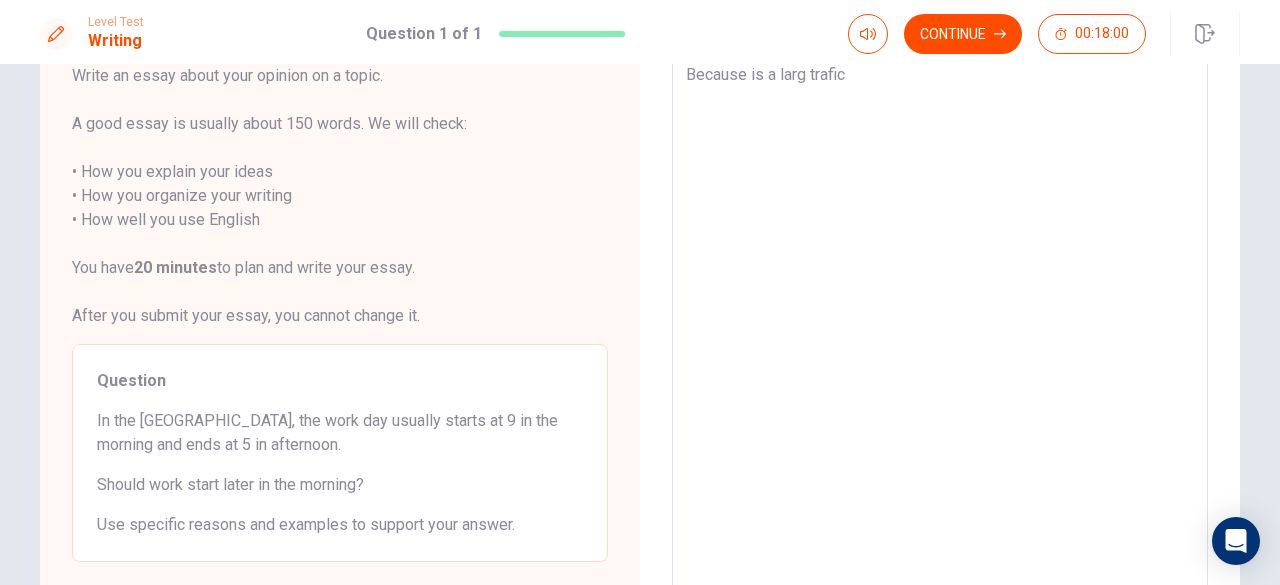 type on "Because is a larg trafic s" 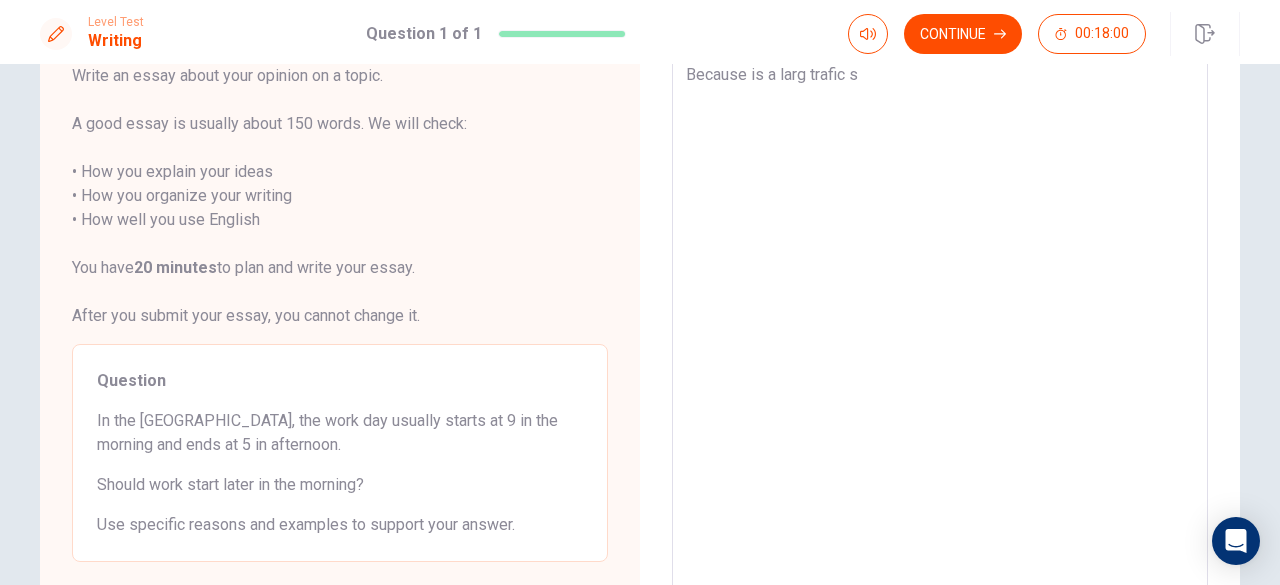 type on "x" 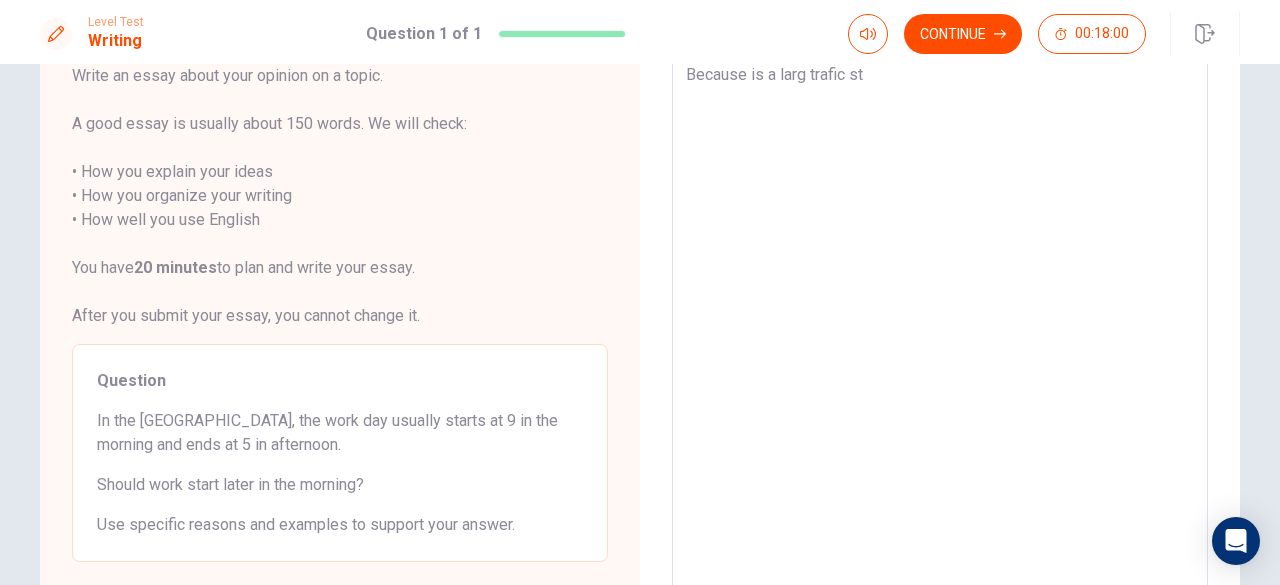 type on "x" 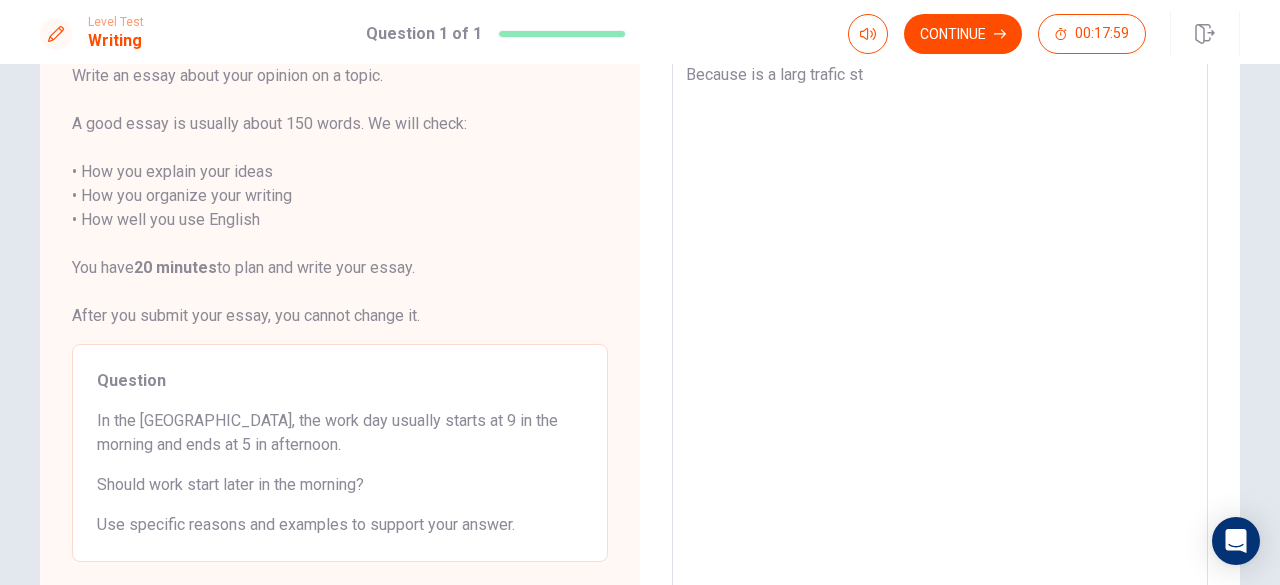 type on "Because is a larg trafic sta" 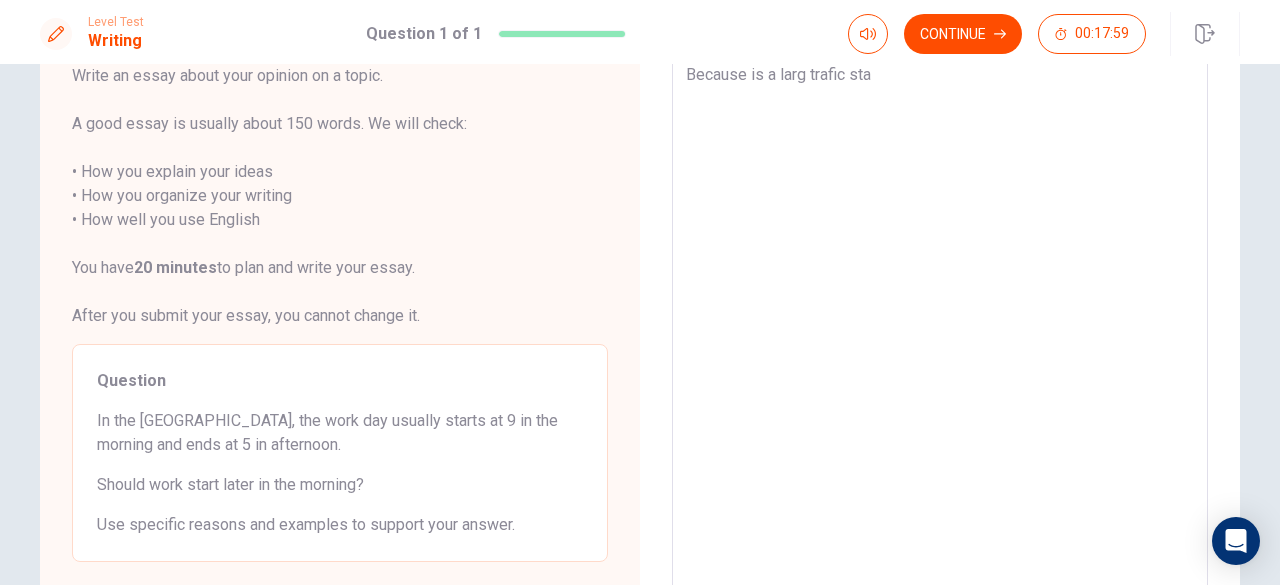 type on "x" 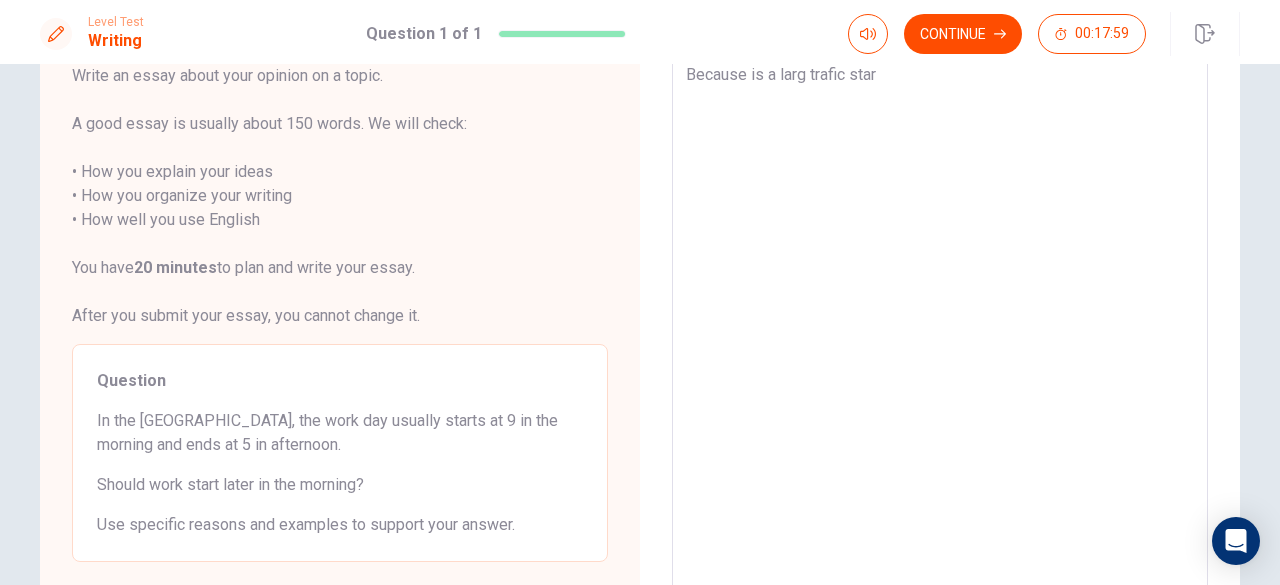 type on "x" 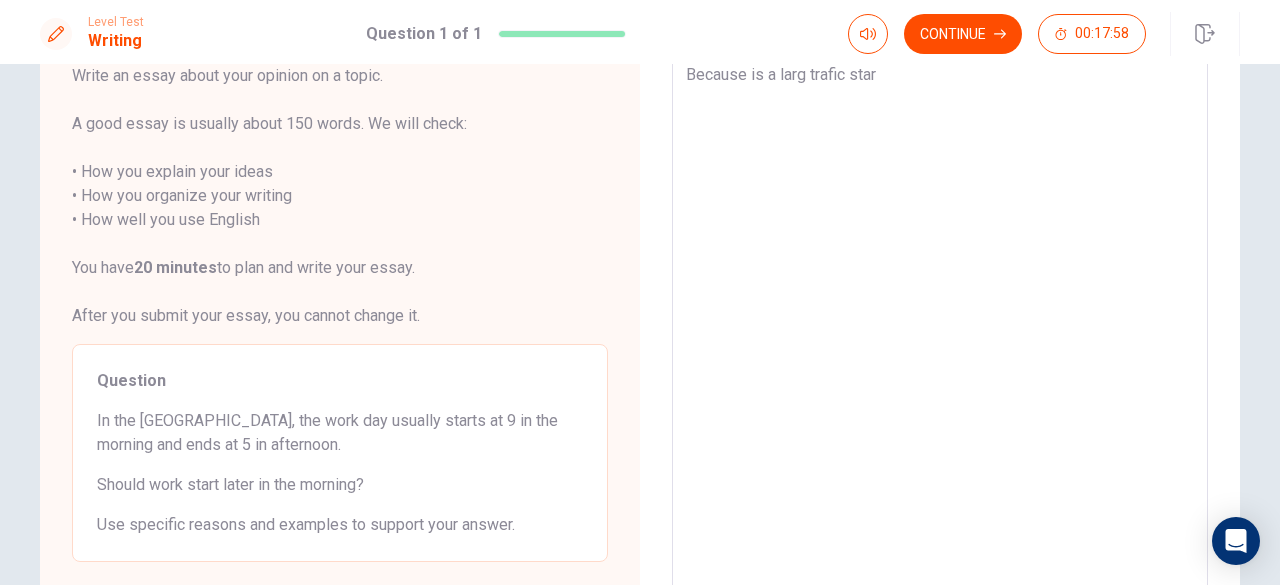 type on "Because is a larg trafic star" 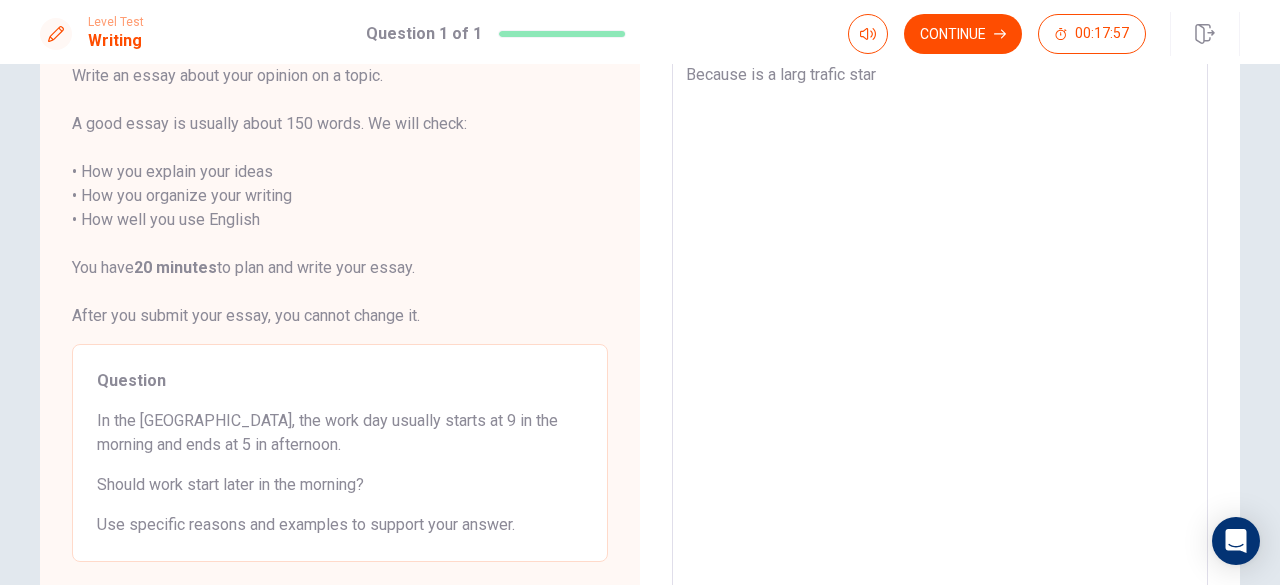 type on "Because is a larg trafic star a" 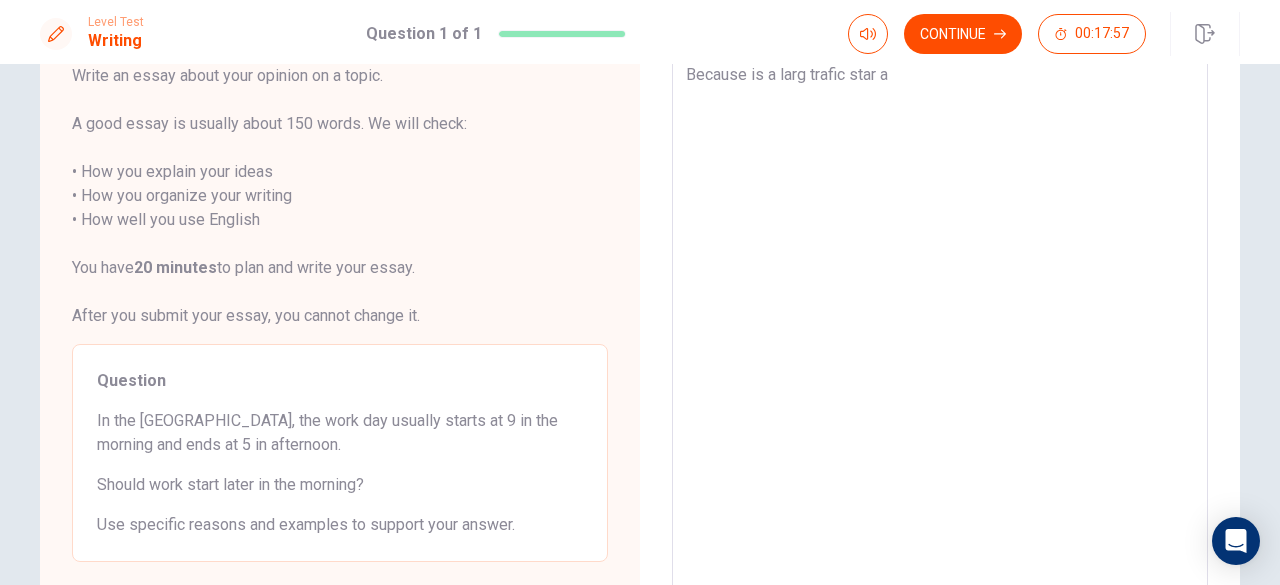 type on "x" 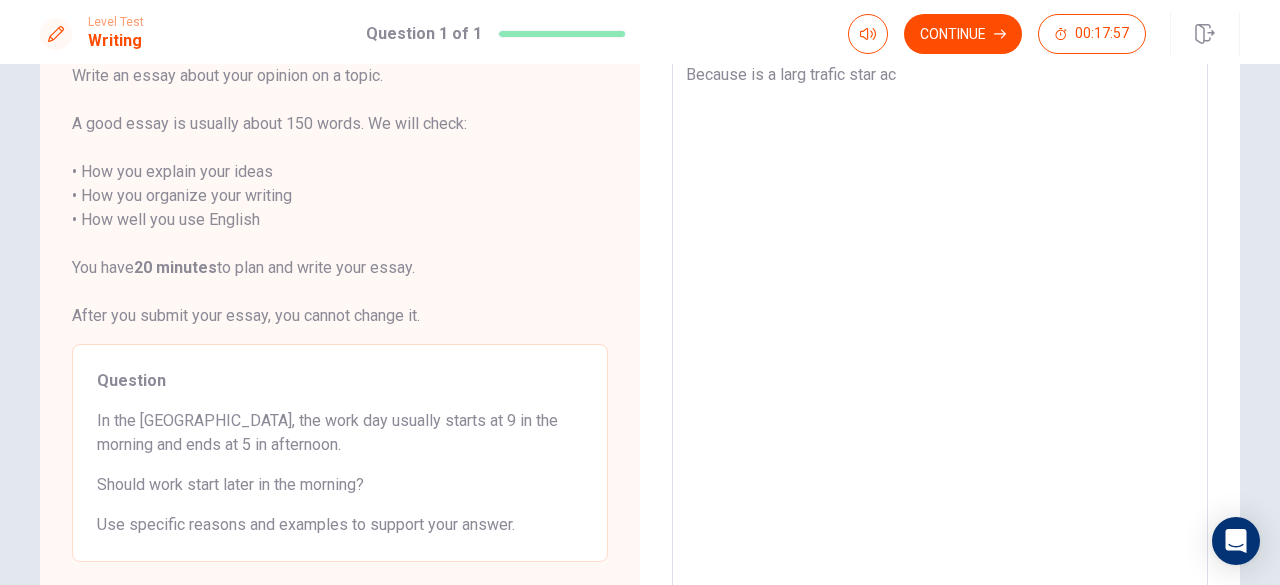 type on "x" 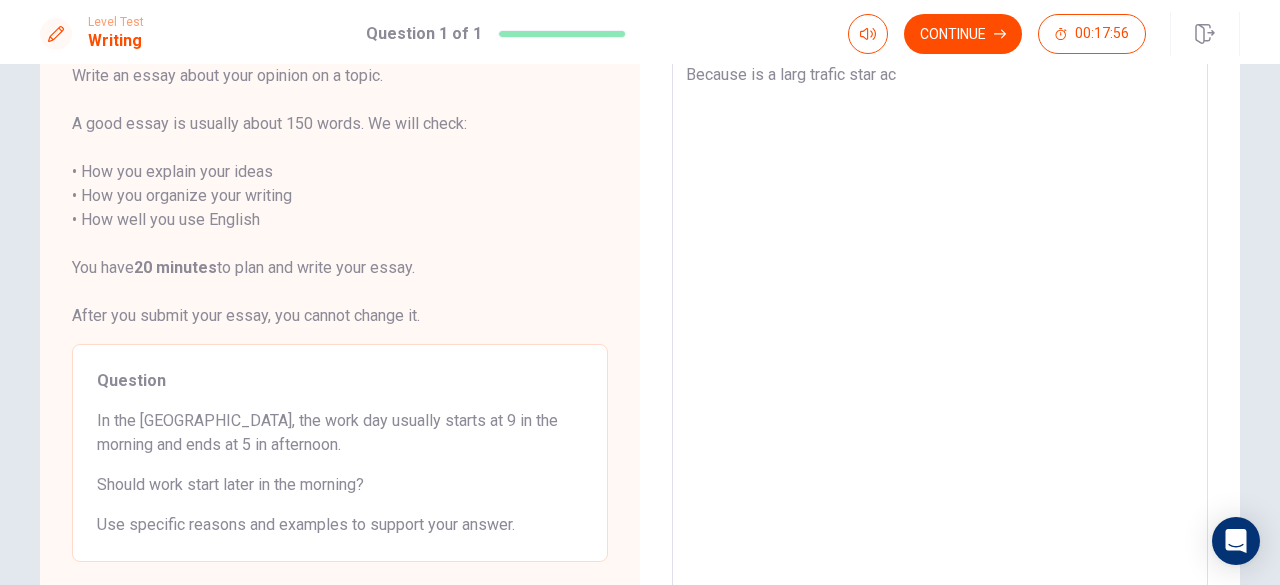 type on "Because is a larg trafic star acc" 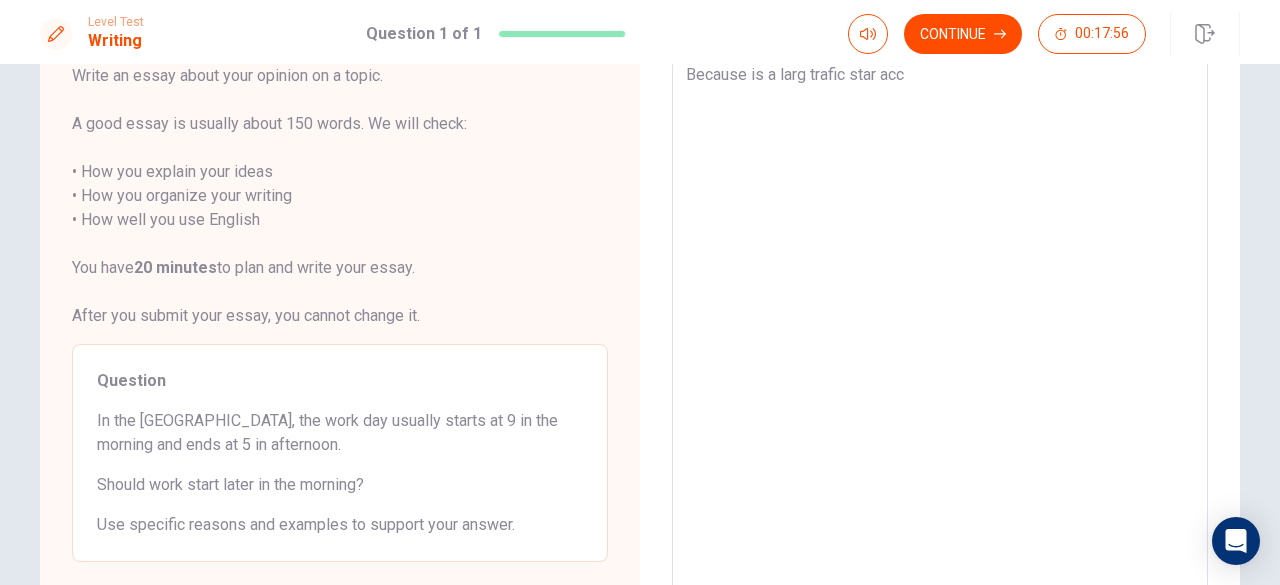type on "x" 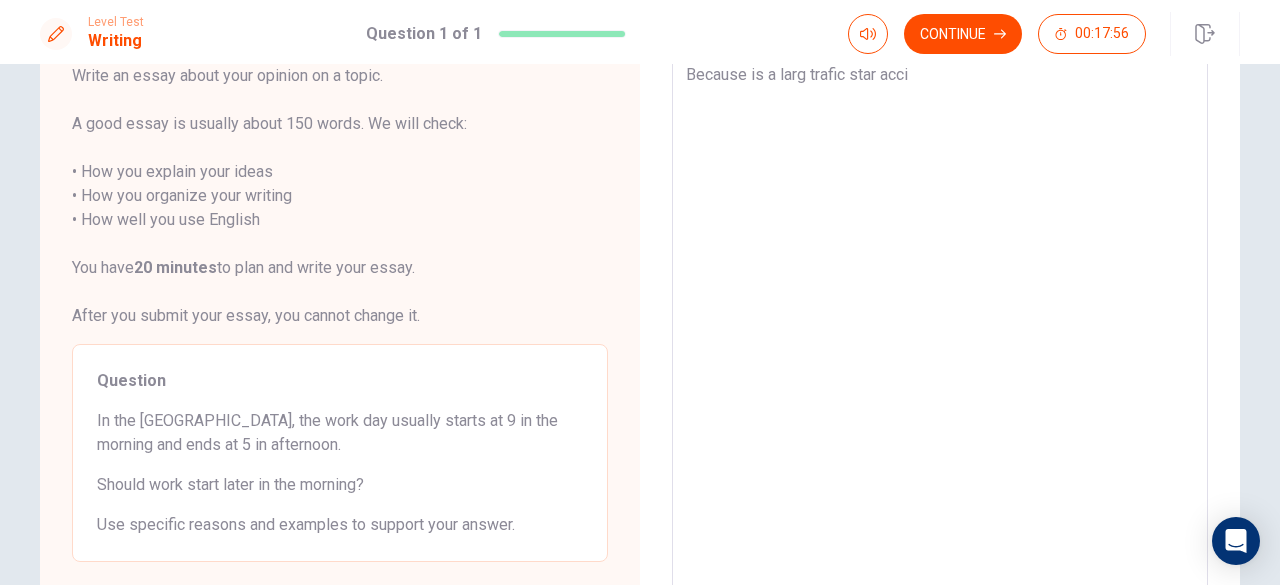 type on "x" 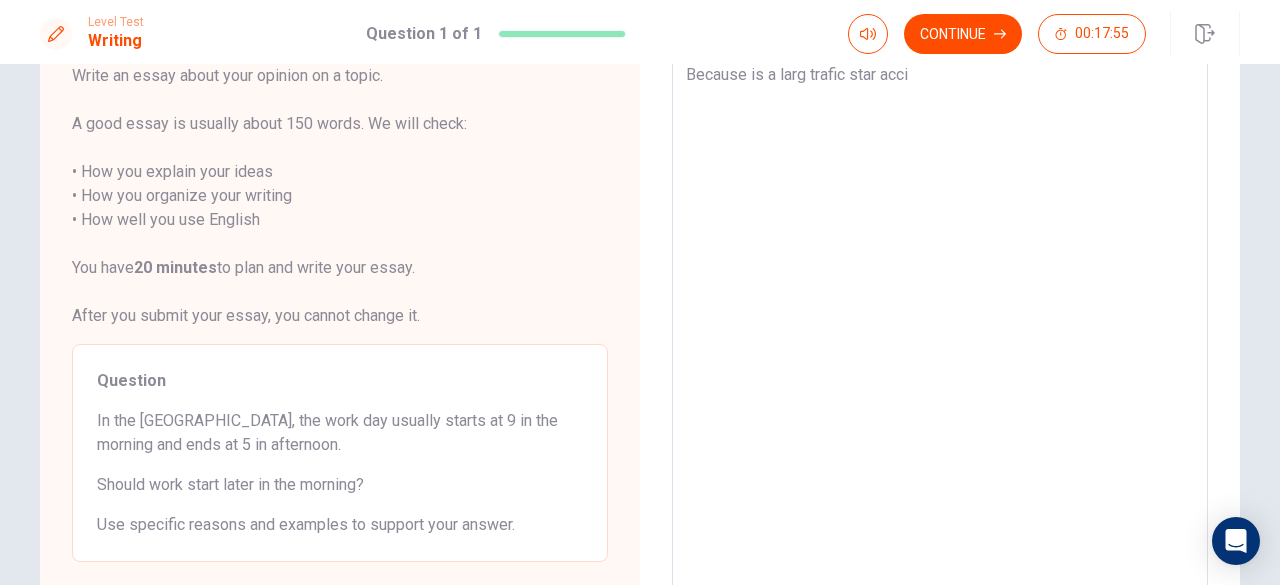 type on "Because is a larg trafic star accid" 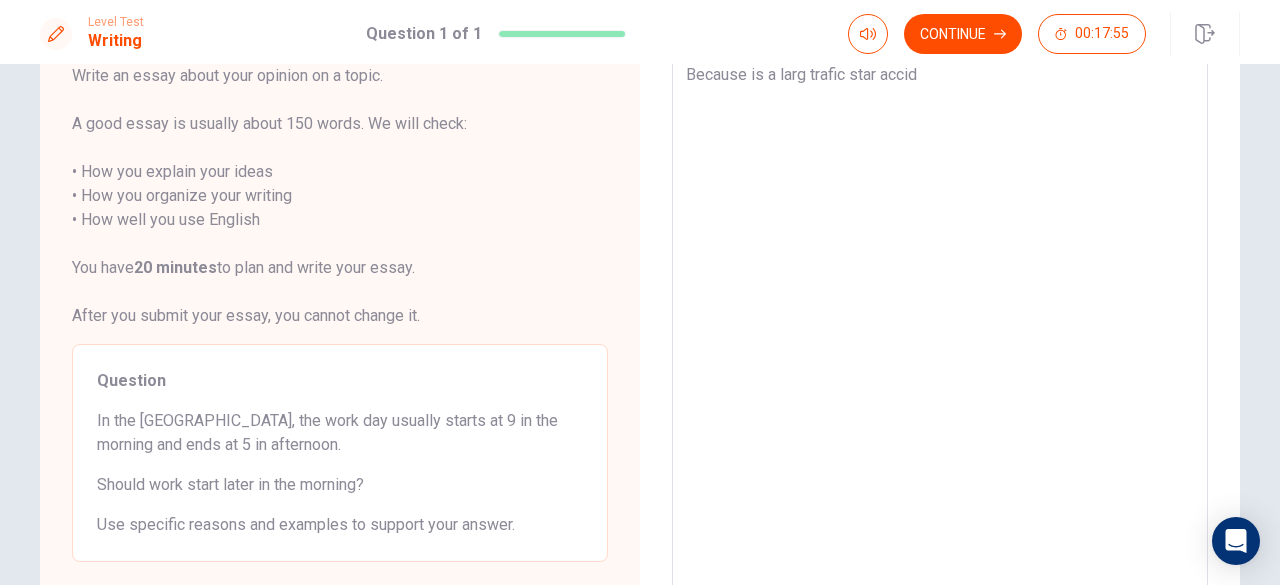 type on "x" 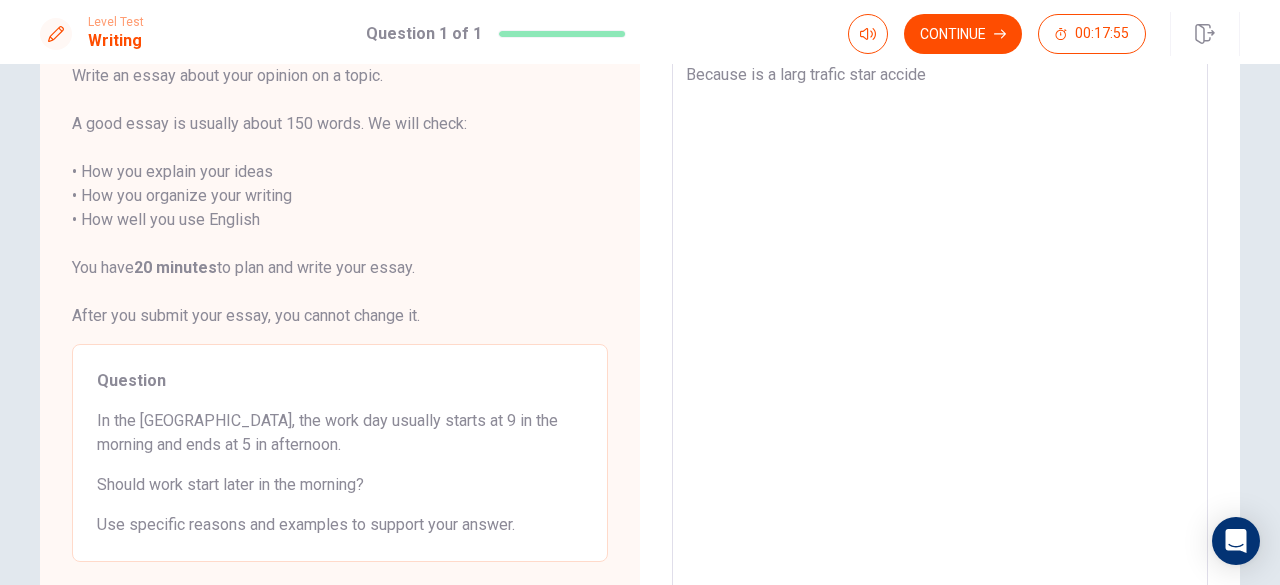 type on "x" 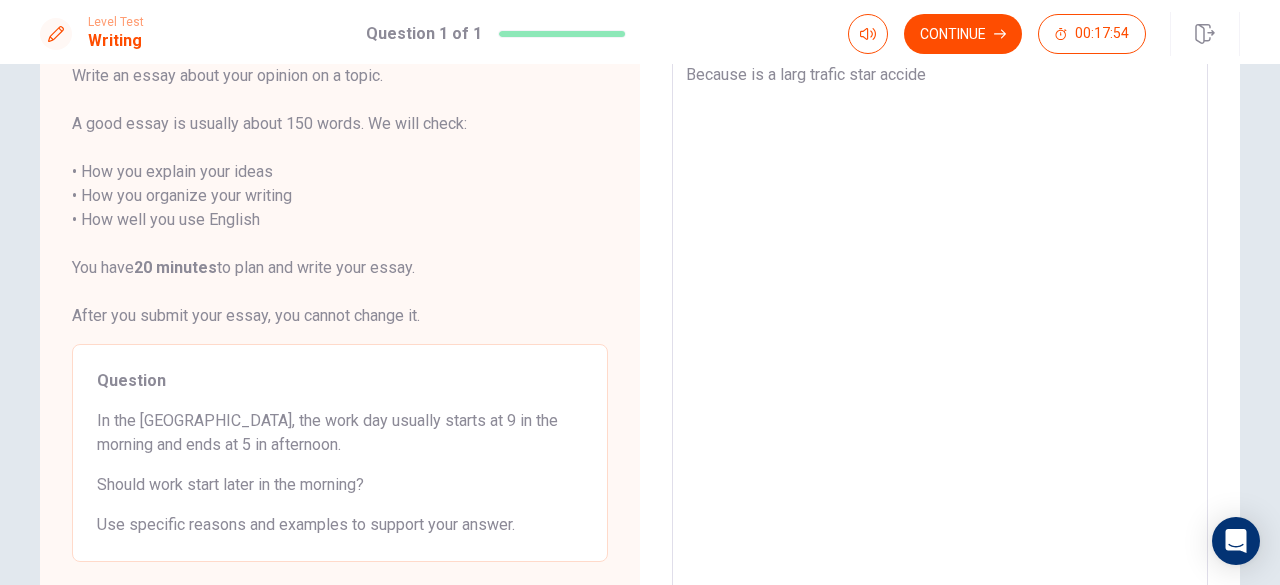 type on "Because is a larg trafic star acciden" 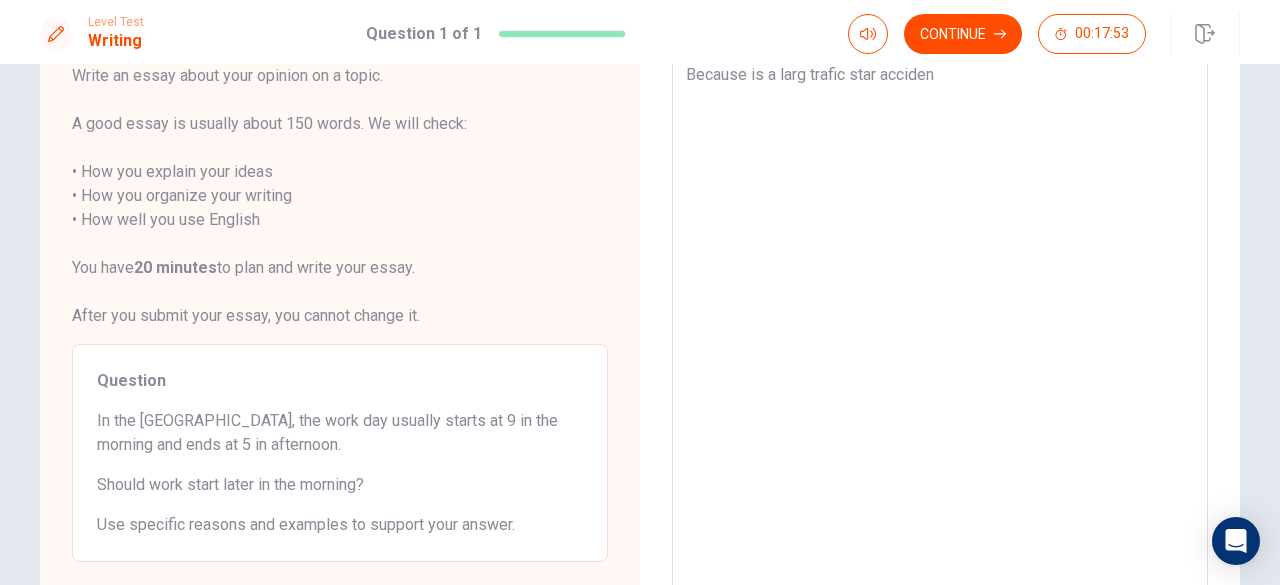 type on "x" 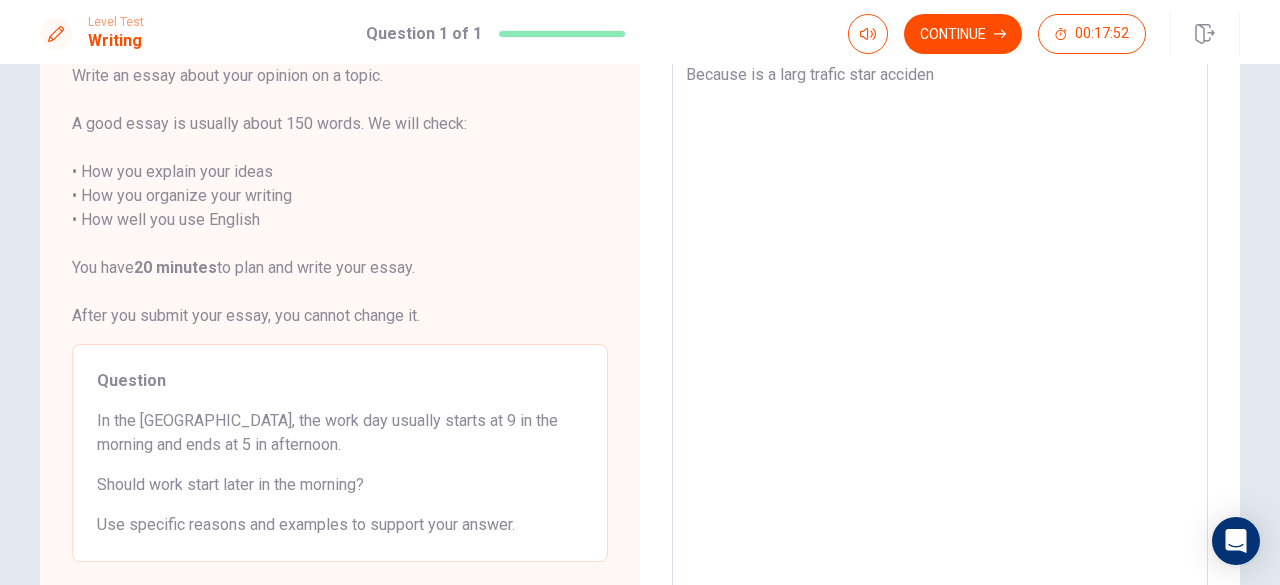 type on "Because is a larg trafic star acciden" 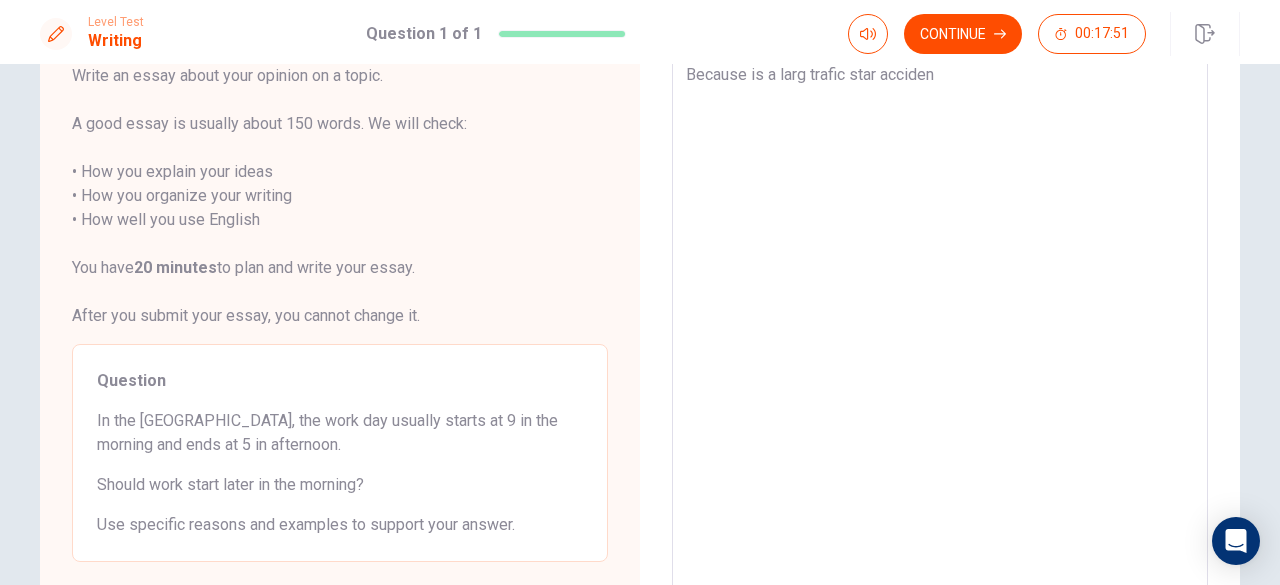 type on "Because is a larg trafic star acciden t" 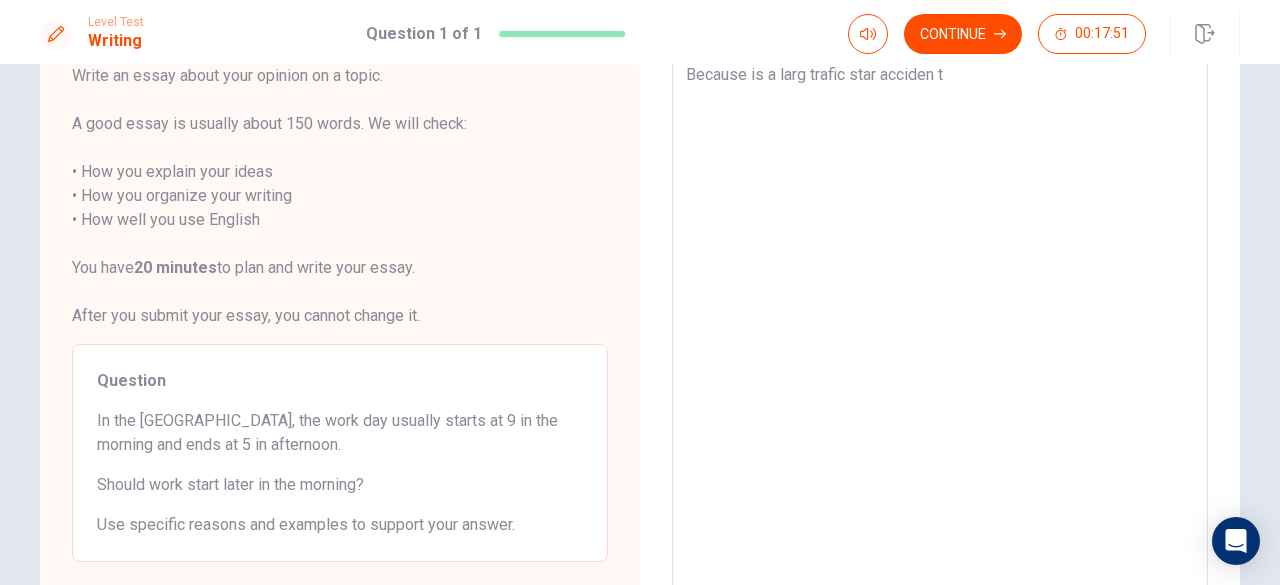 type on "x" 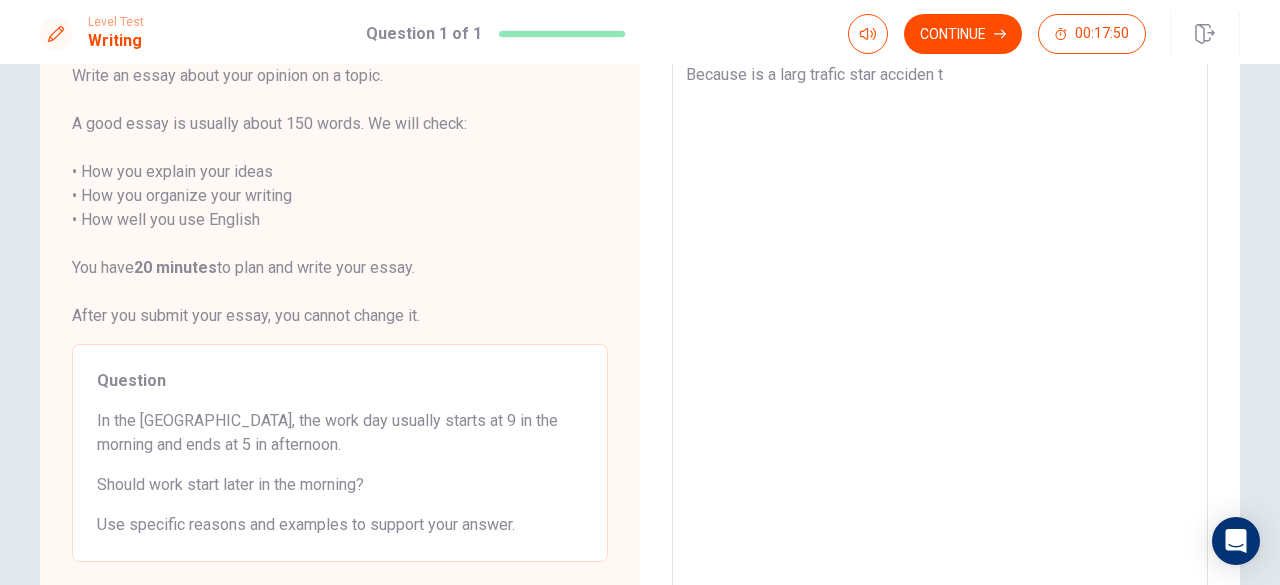 type on "Because is a larg trafic star acciden to" 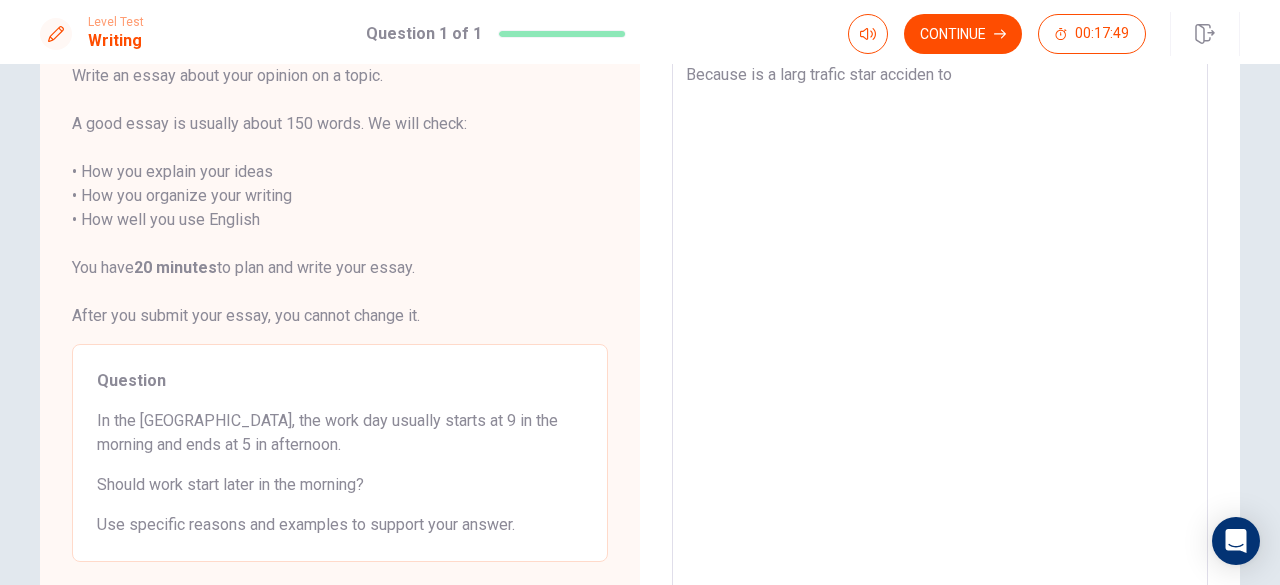 type on "x" 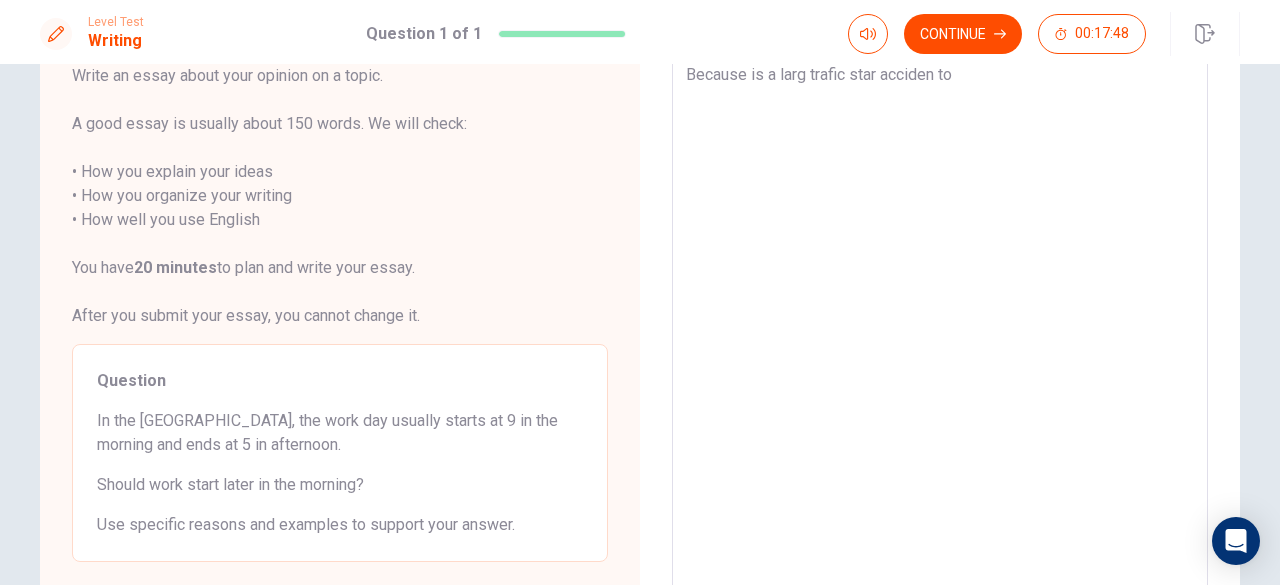 type on "Because is a larg trafic star acciden to" 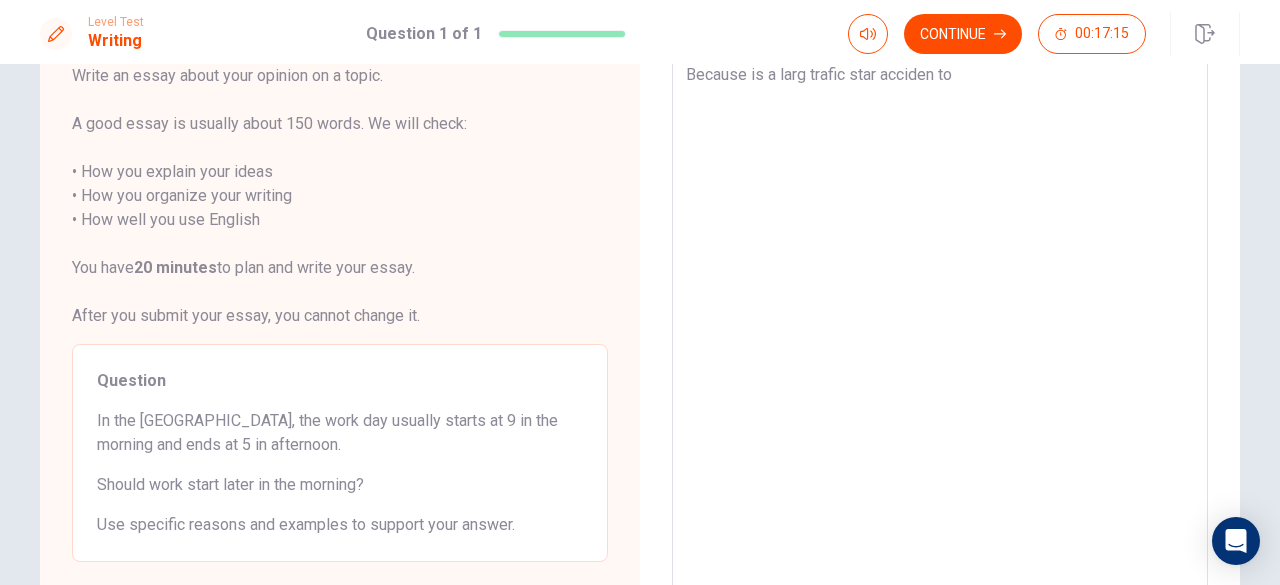 type on "x" 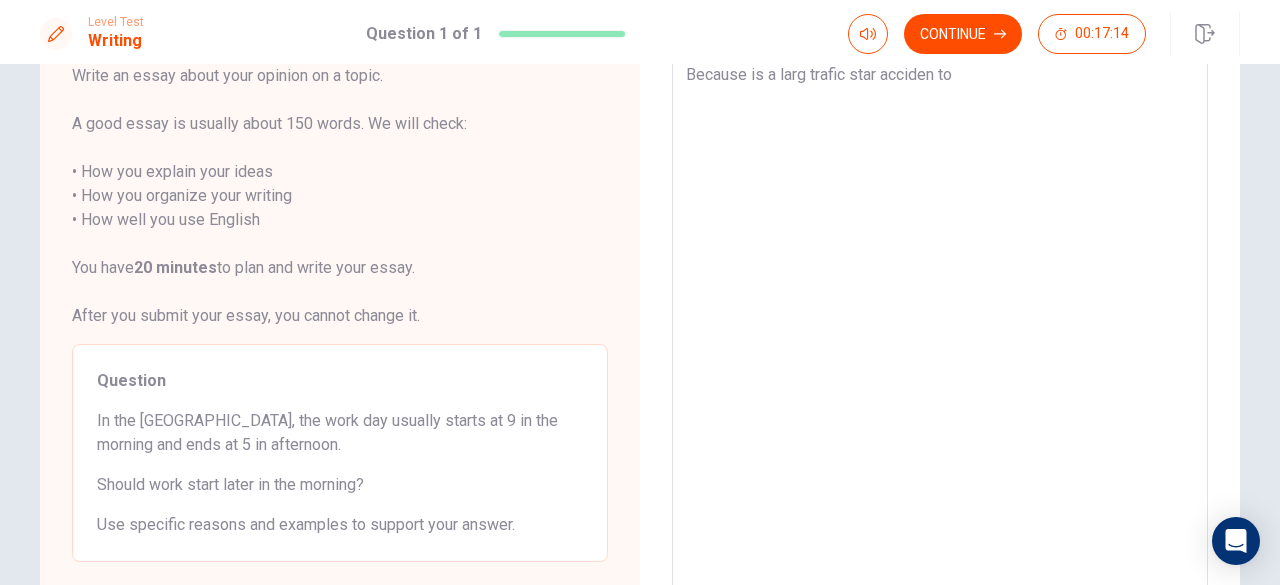 type on "Because is a larg trafic star acciden to t" 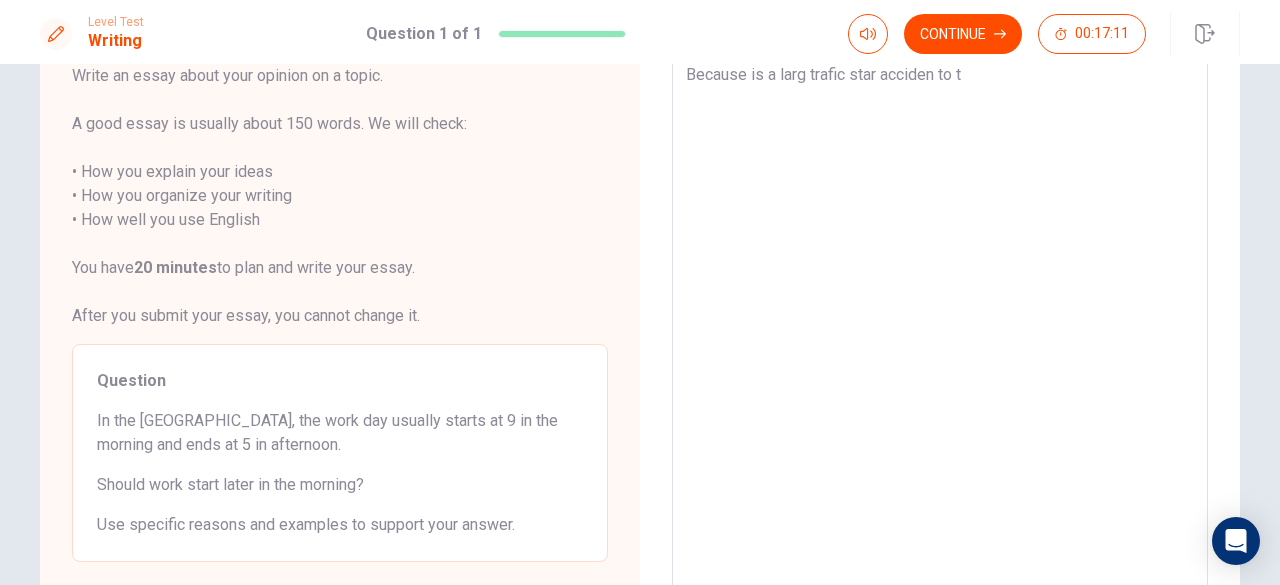 type on "x" 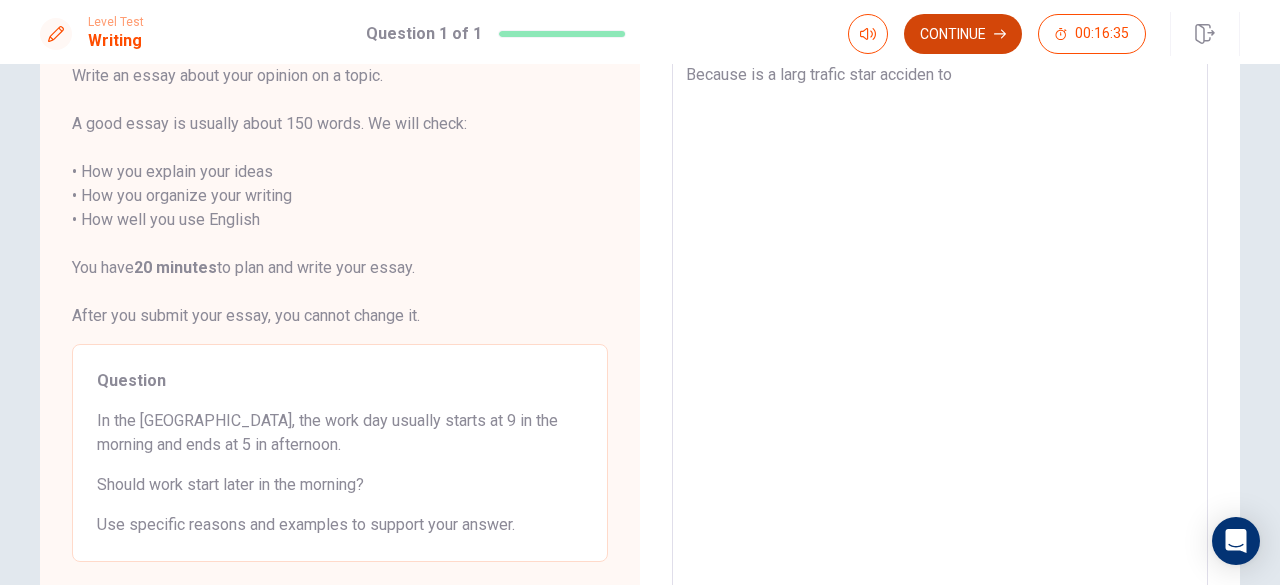 type on "x" 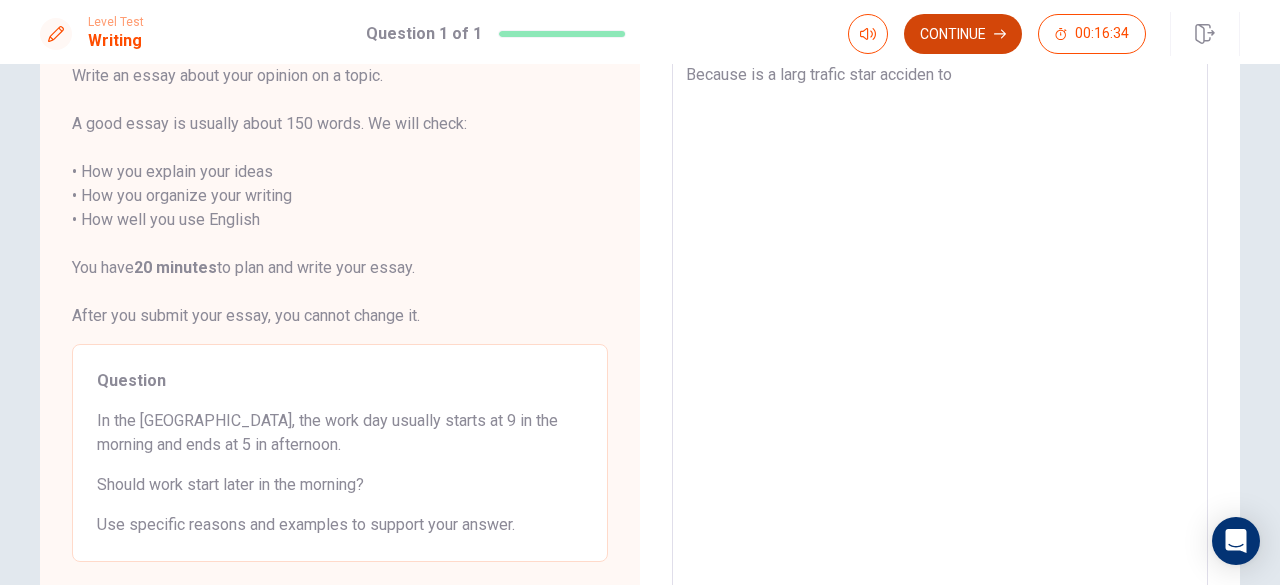 type on "Because is a larg trafic star acciden to" 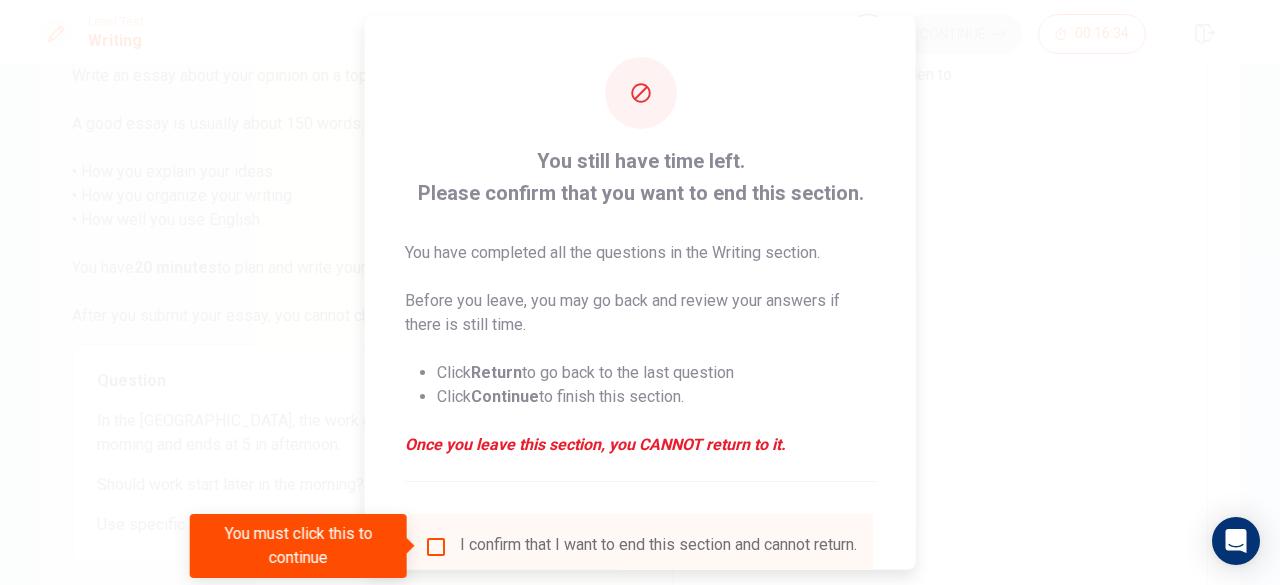 click at bounding box center [640, 292] 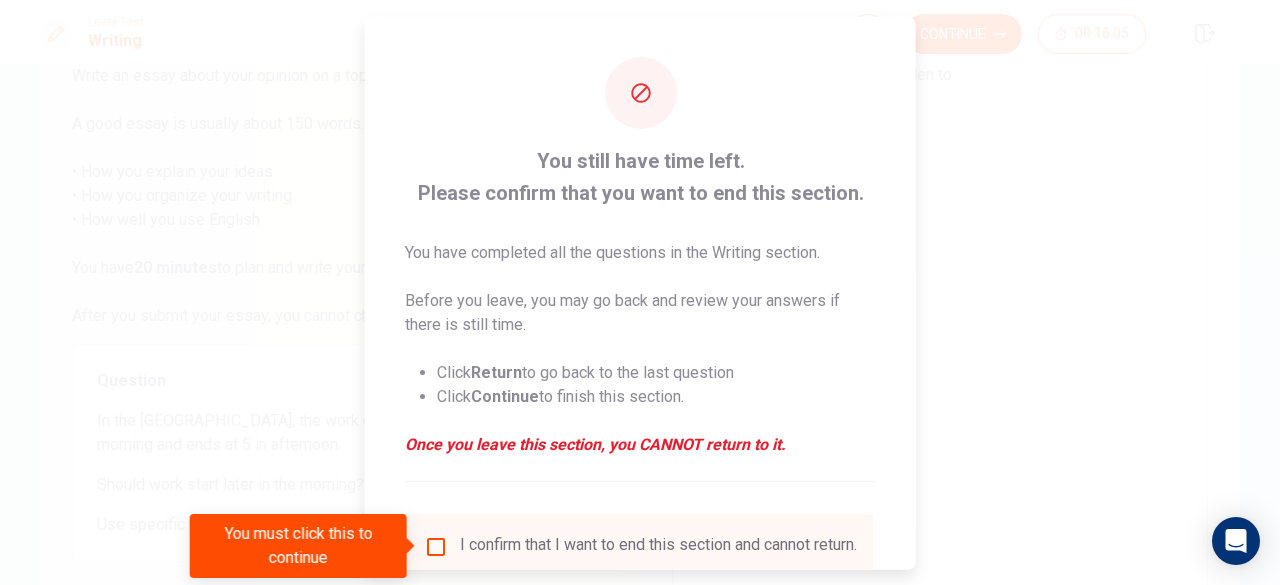 click at bounding box center (436, 546) 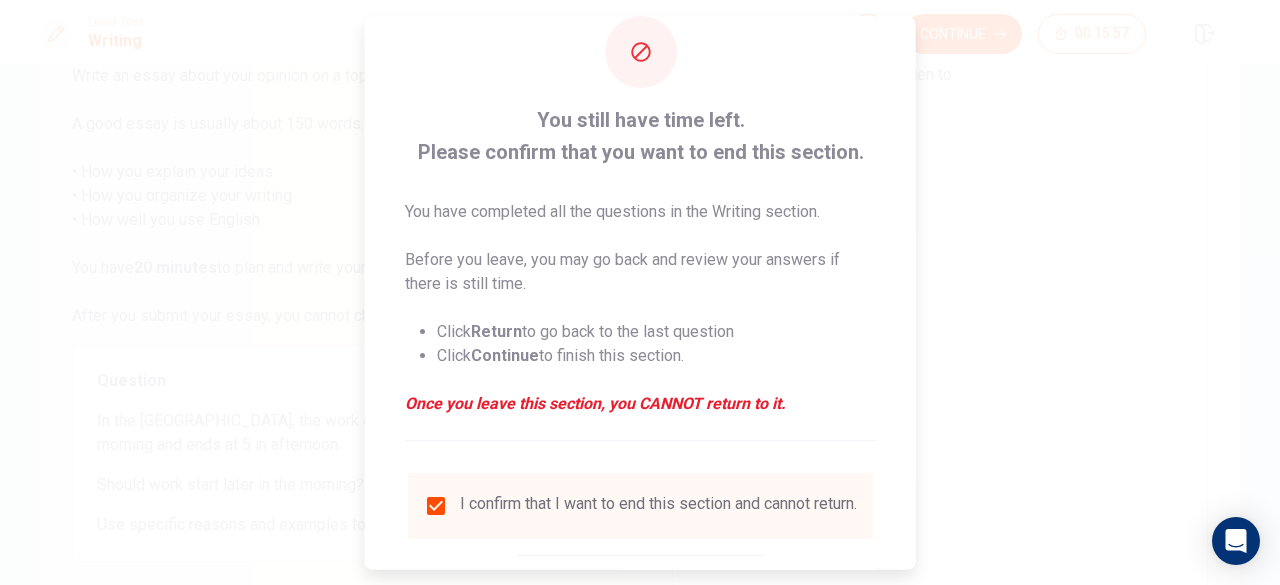 scroll, scrollTop: 160, scrollLeft: 0, axis: vertical 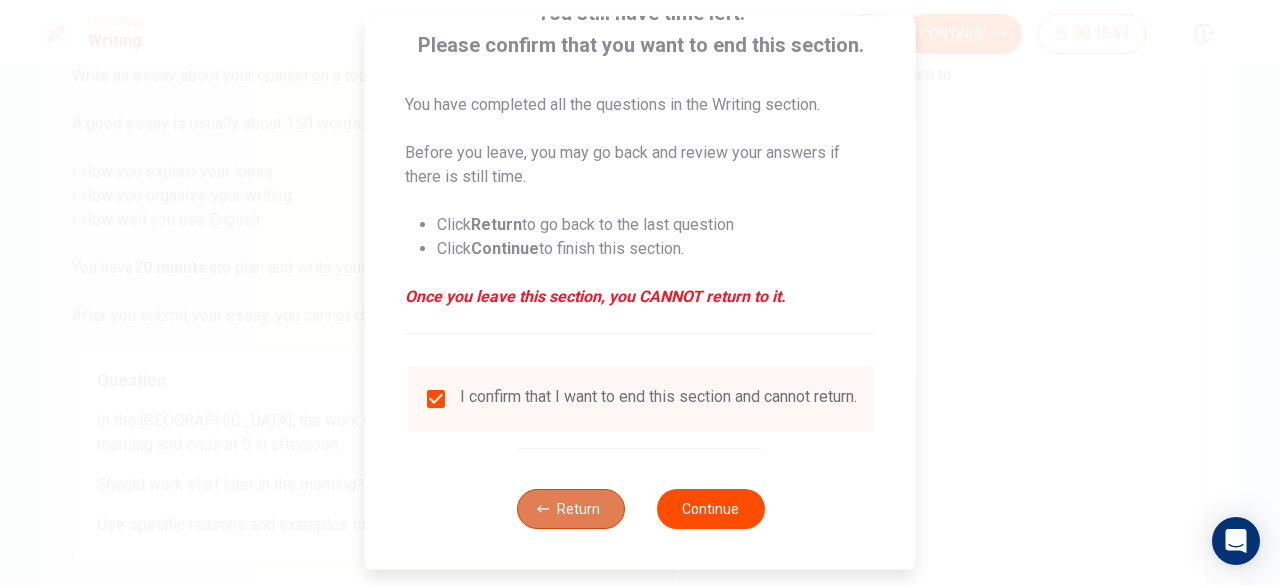 click on "Return" at bounding box center (570, 509) 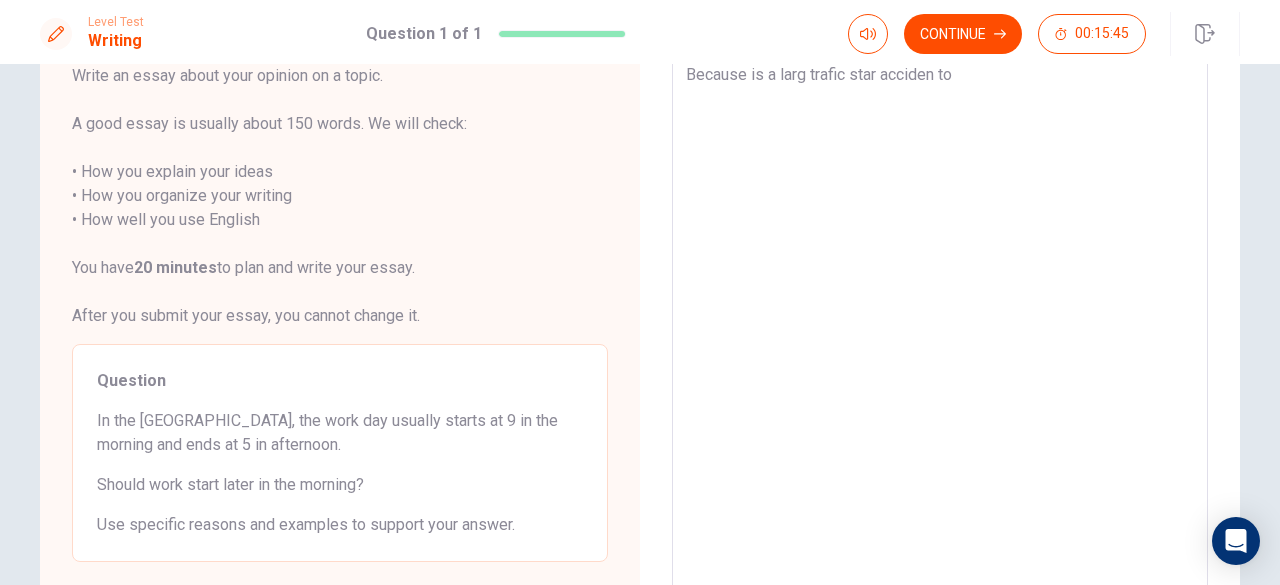 click on "Because is a larg trafic star acciden to" at bounding box center (940, 323) 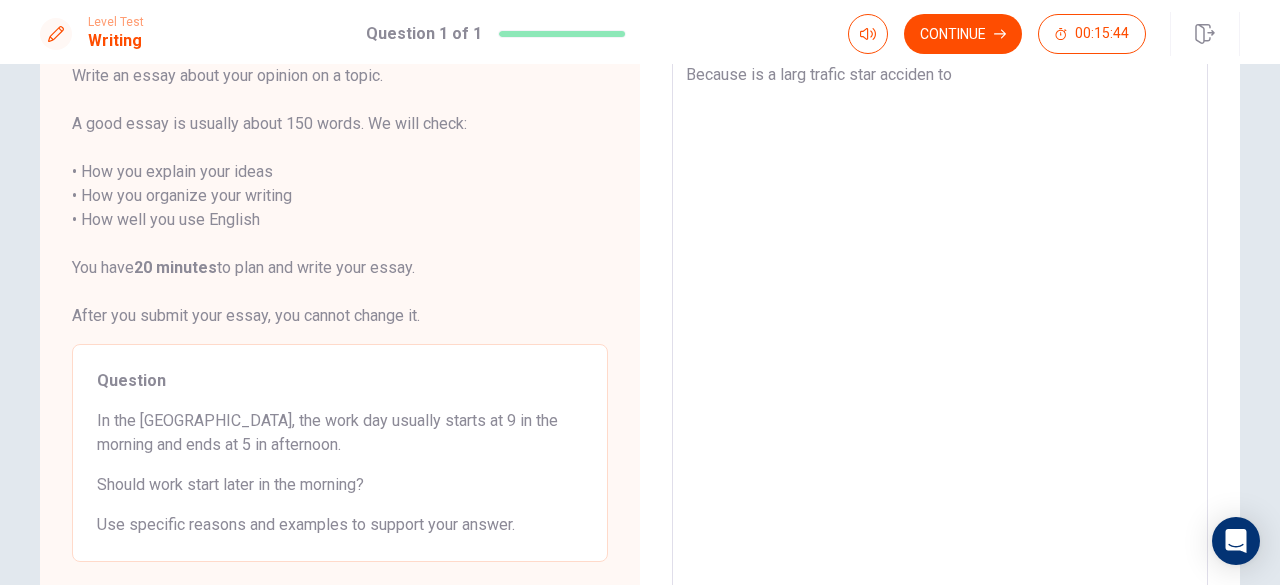 type on "x" 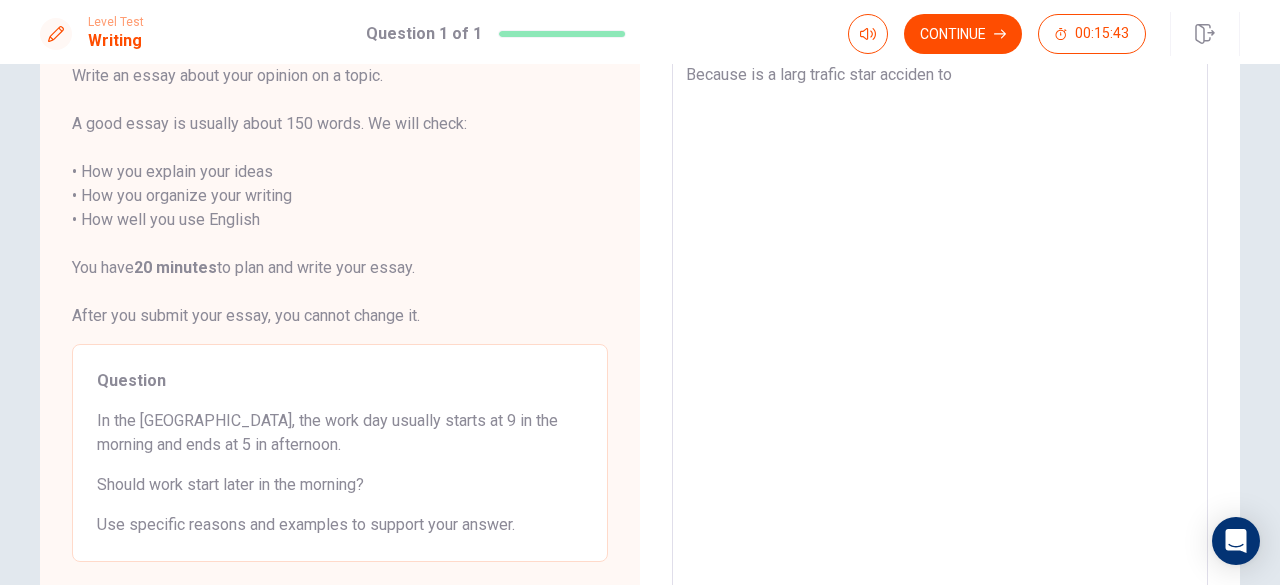type on "Because is a larg trafic star acciden to" 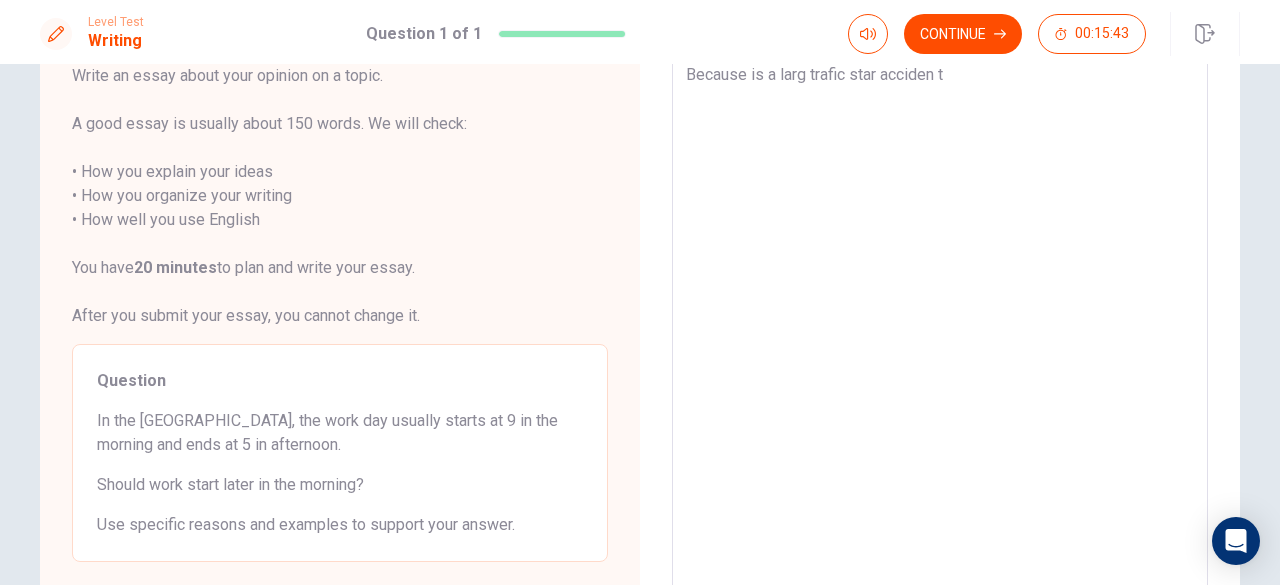 type on "Because is a larg trafic star acciden" 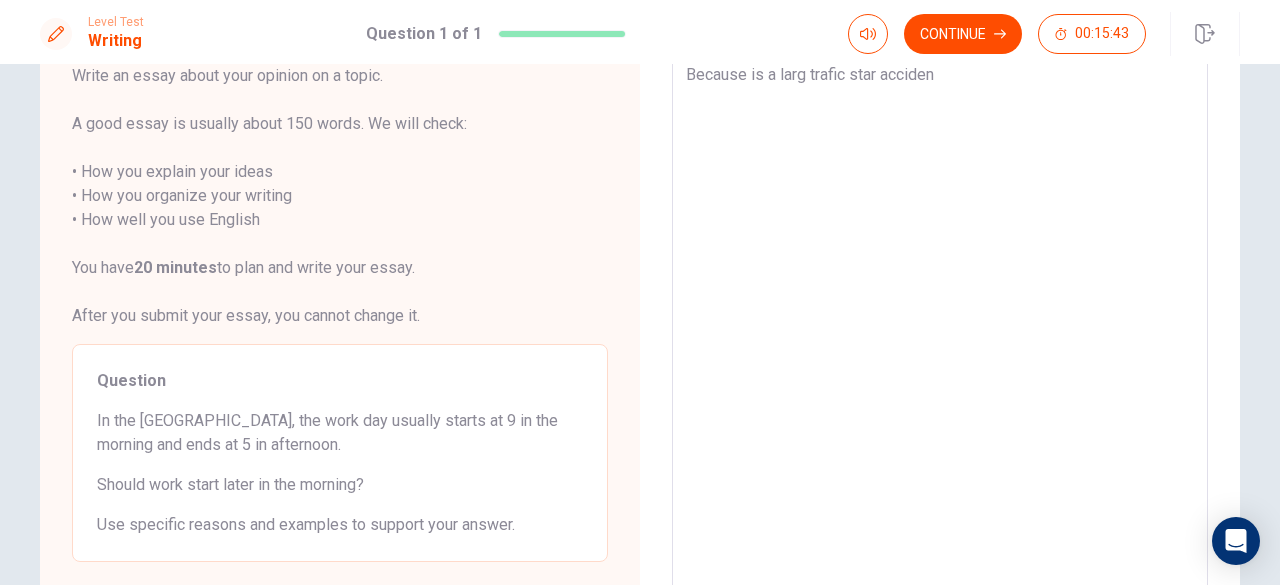 type on "x" 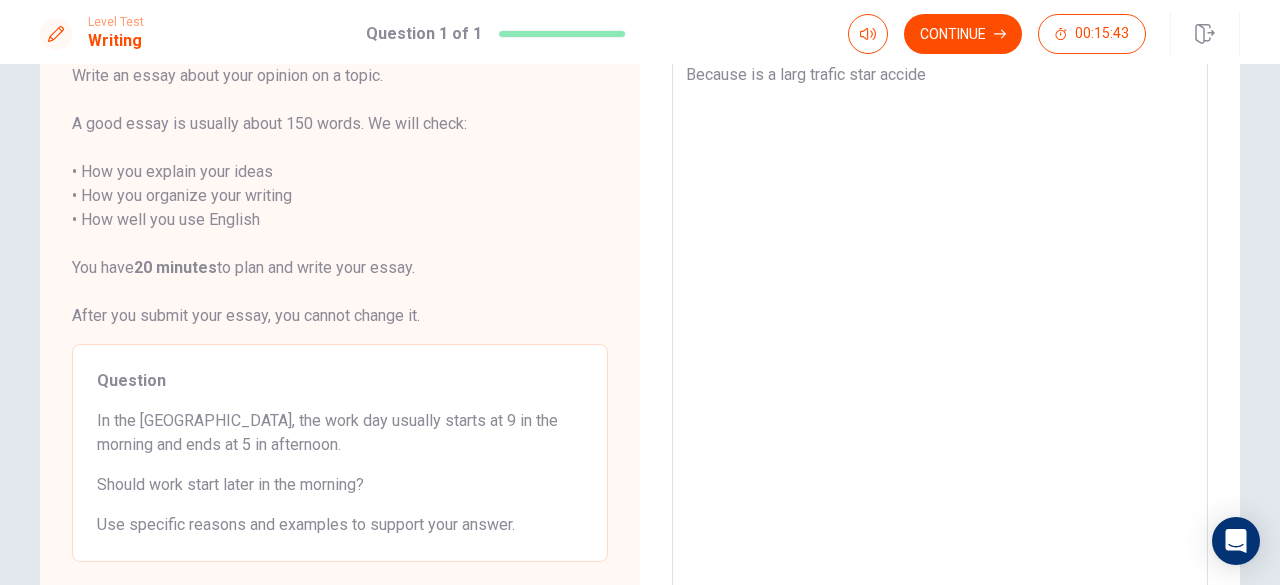 type on "x" 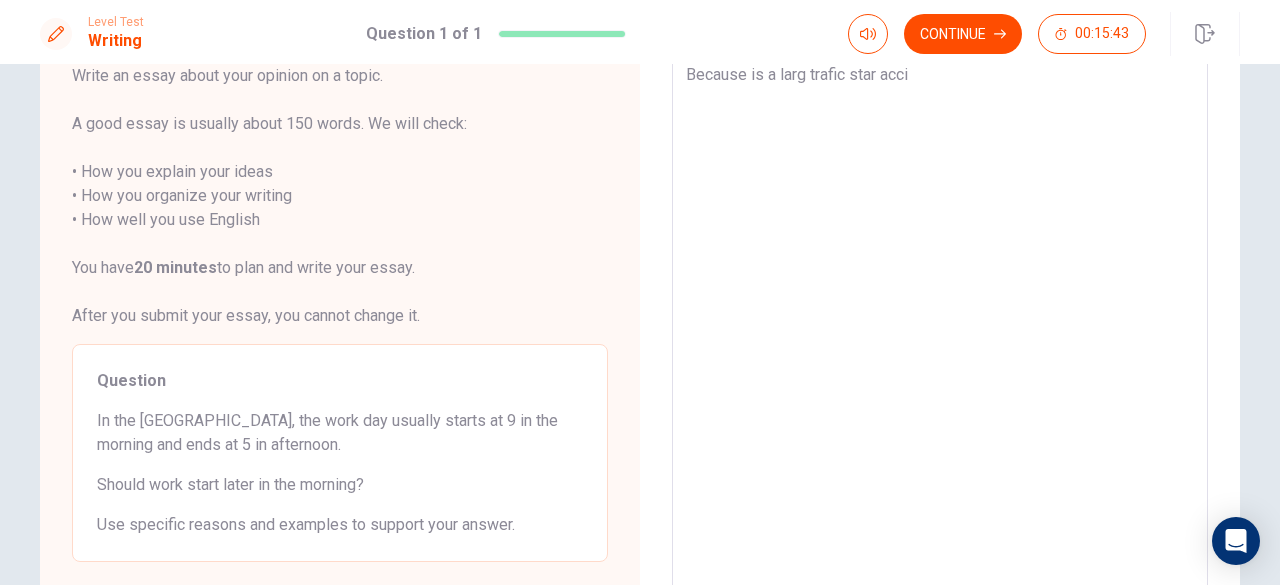 type on "Because is a larg trafic star acc" 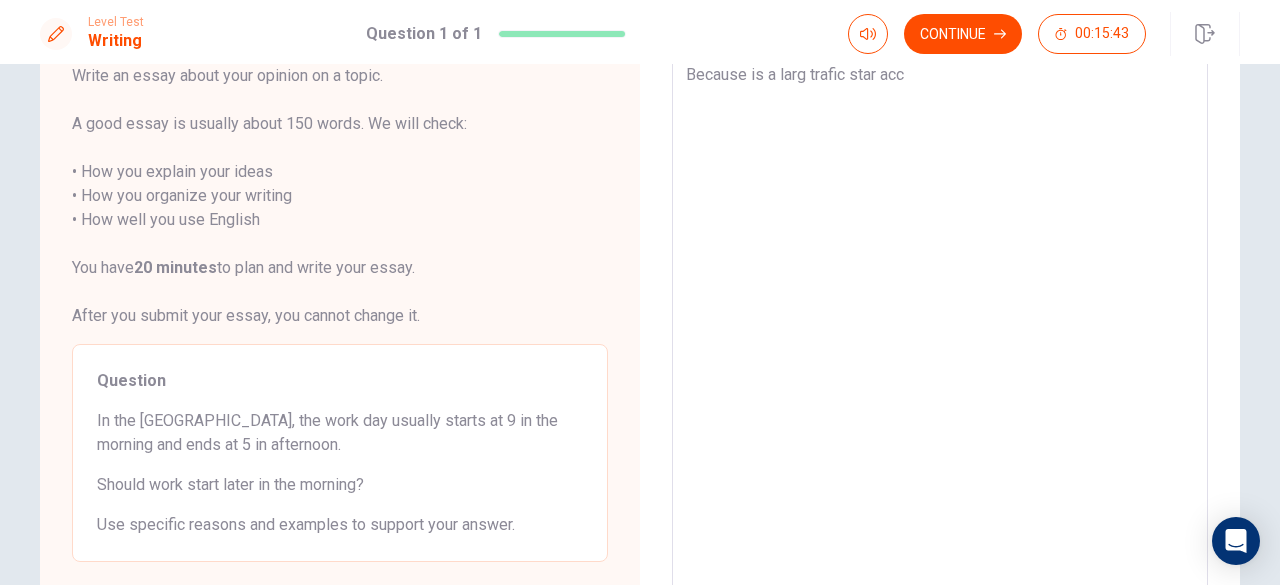 type on "Because is a larg trafic star ac" 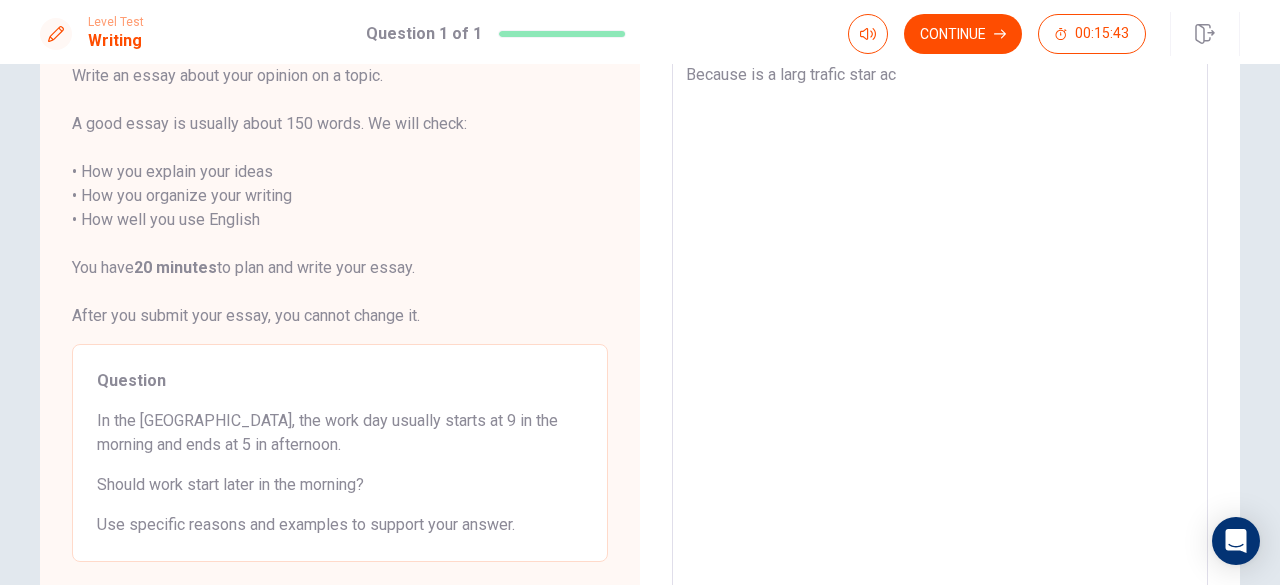 type on "x" 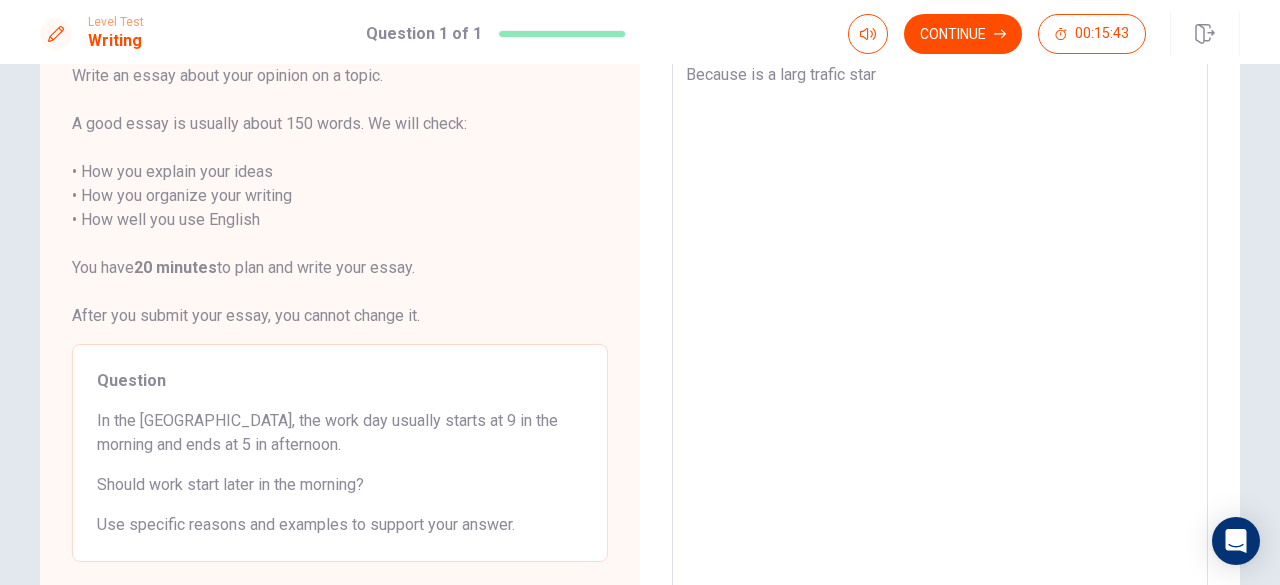 type on "Because is a larg trafic star" 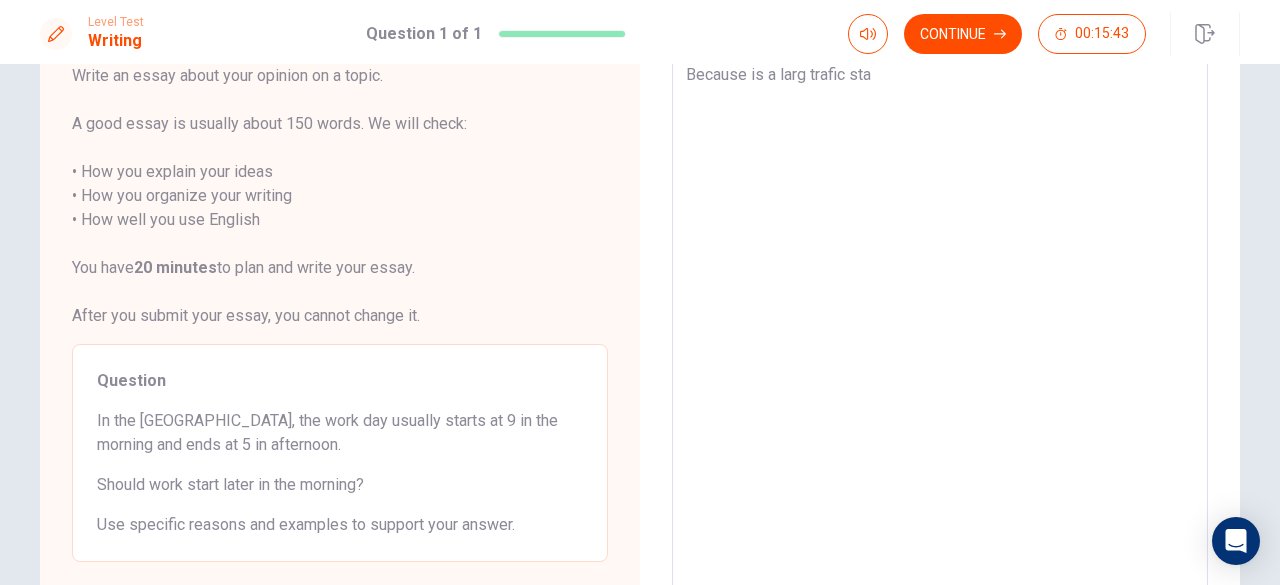 type on "Because is a larg trafic st" 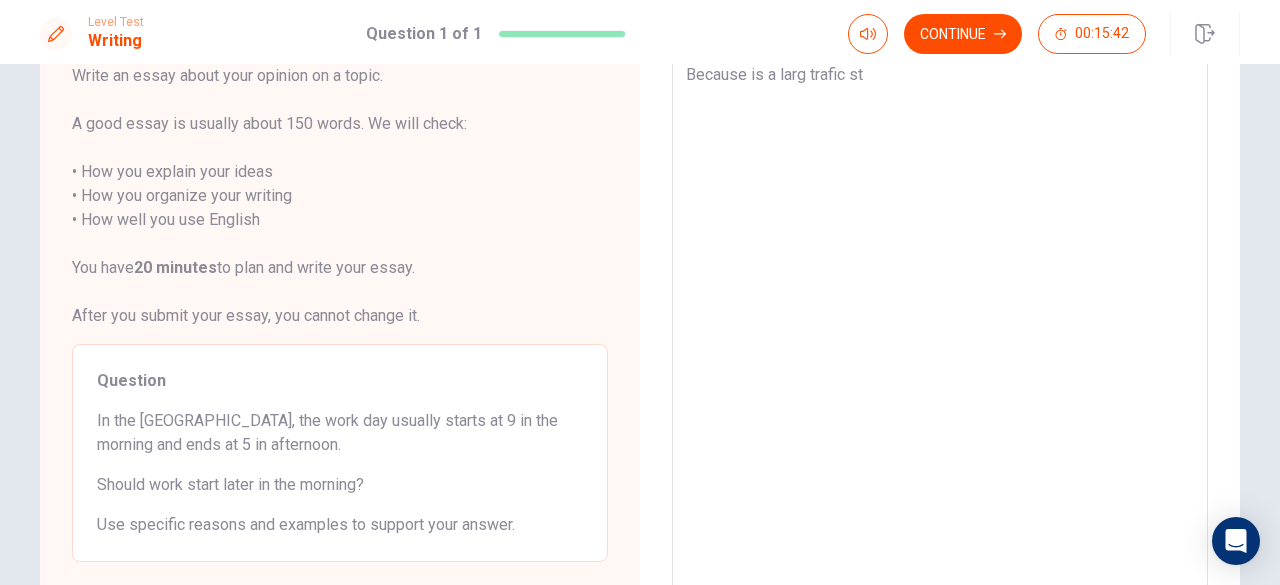 type on "x" 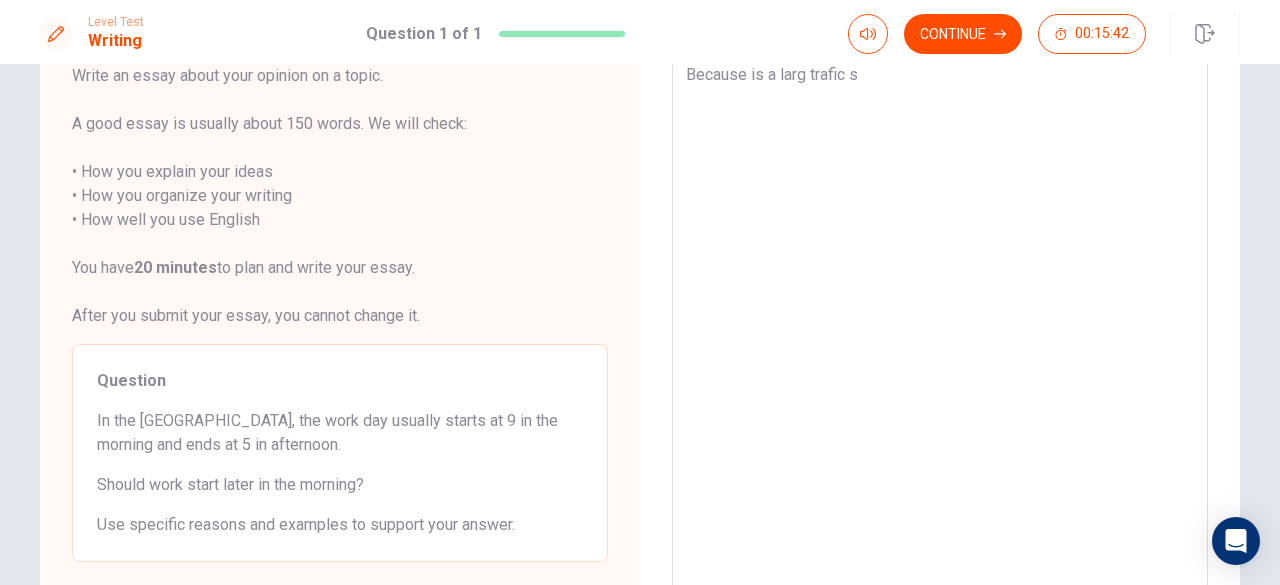 type on "Because is a larg trafic" 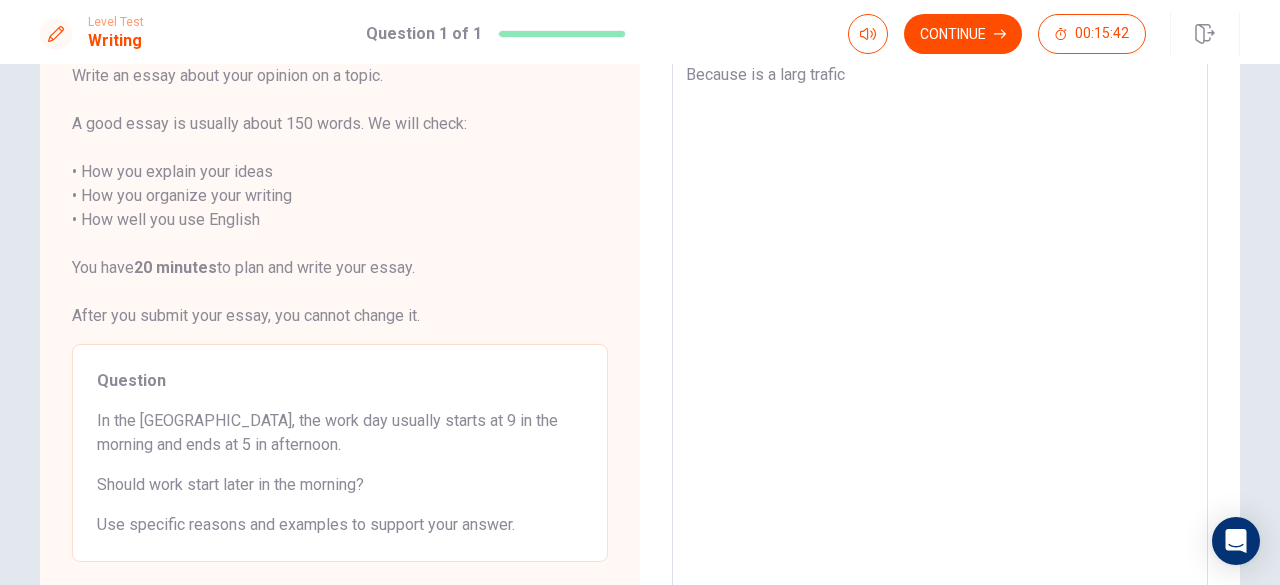 type on "Because is a larg trafic" 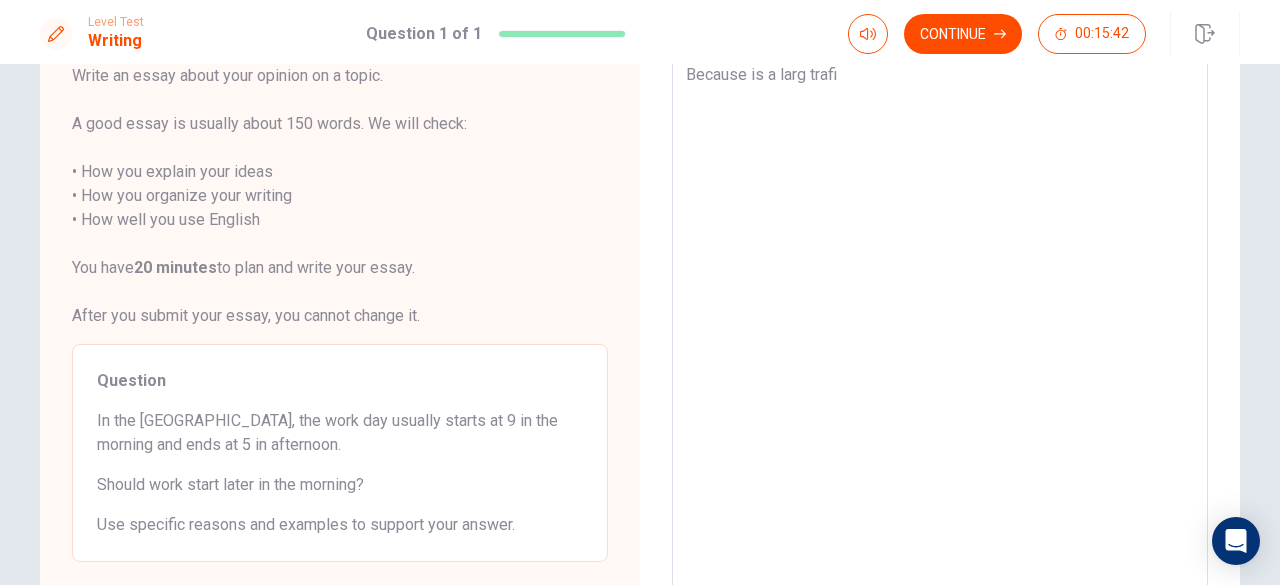 type on "Because is a larg traf" 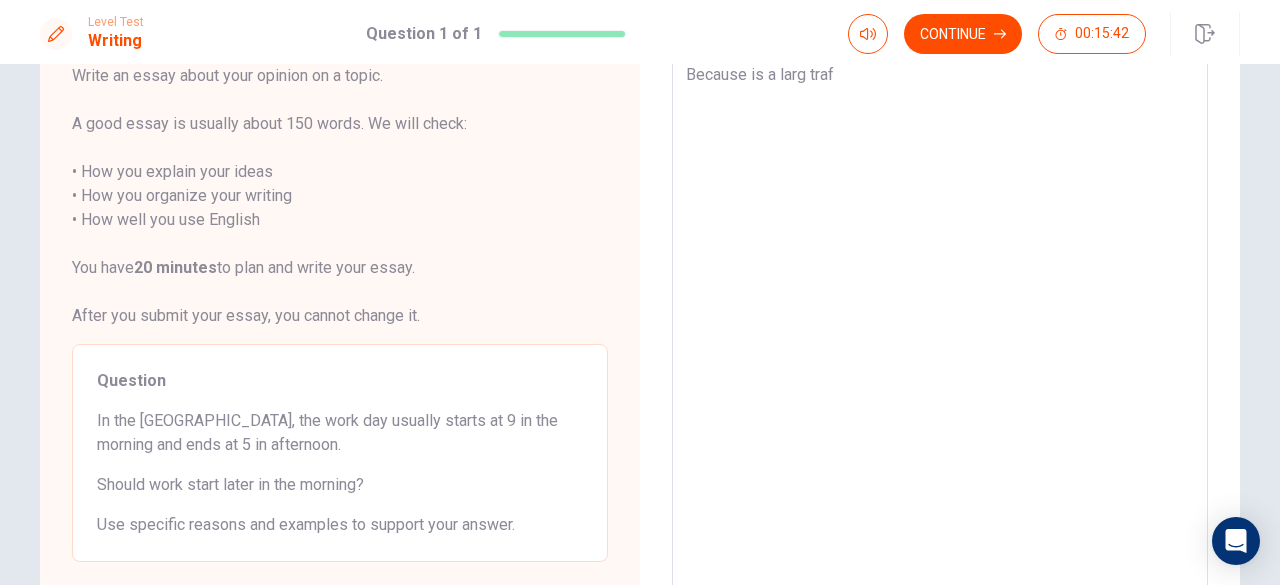 type on "Because is a larg tra" 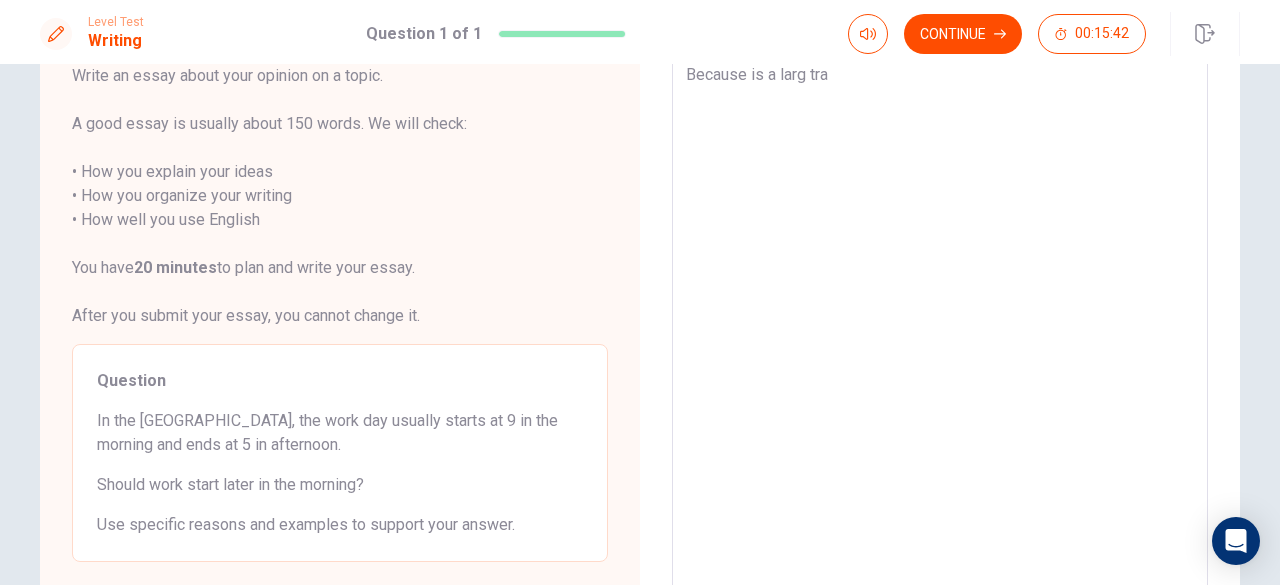 type on "Because is a larg tr" 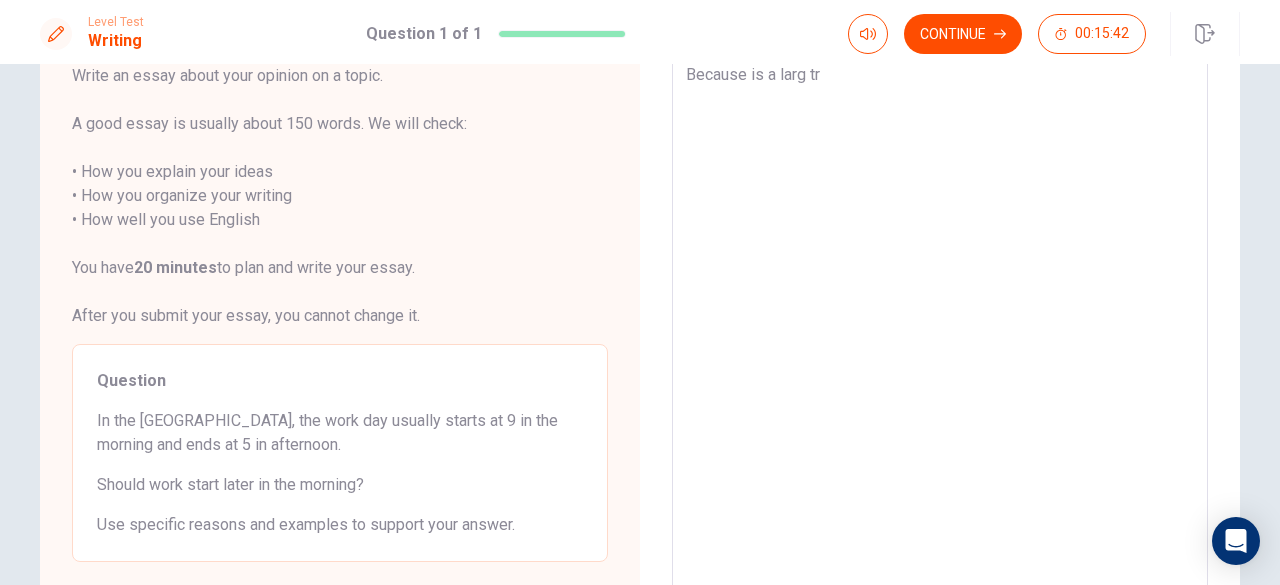 type on "Because is a larg t" 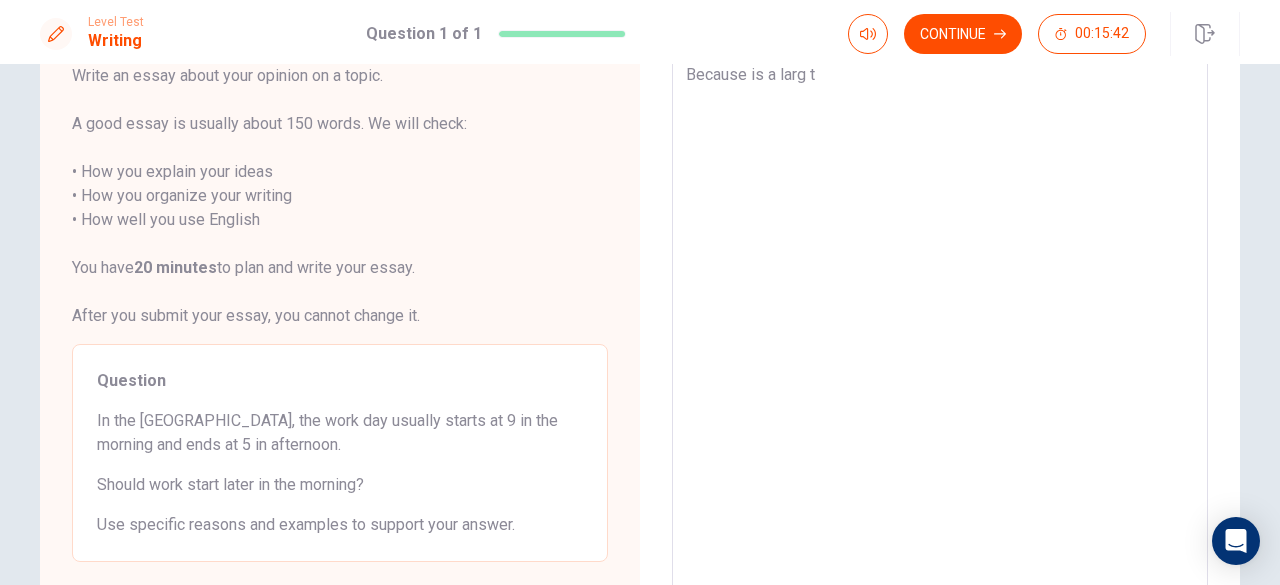 type on "Because is a larg" 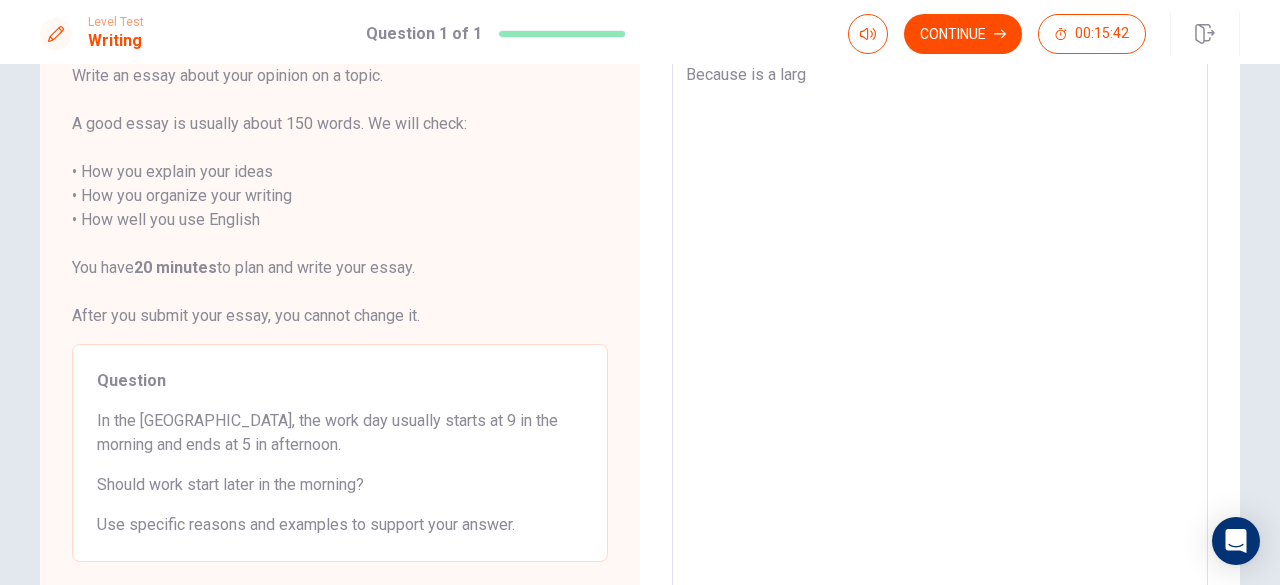 type on "Because is a larg" 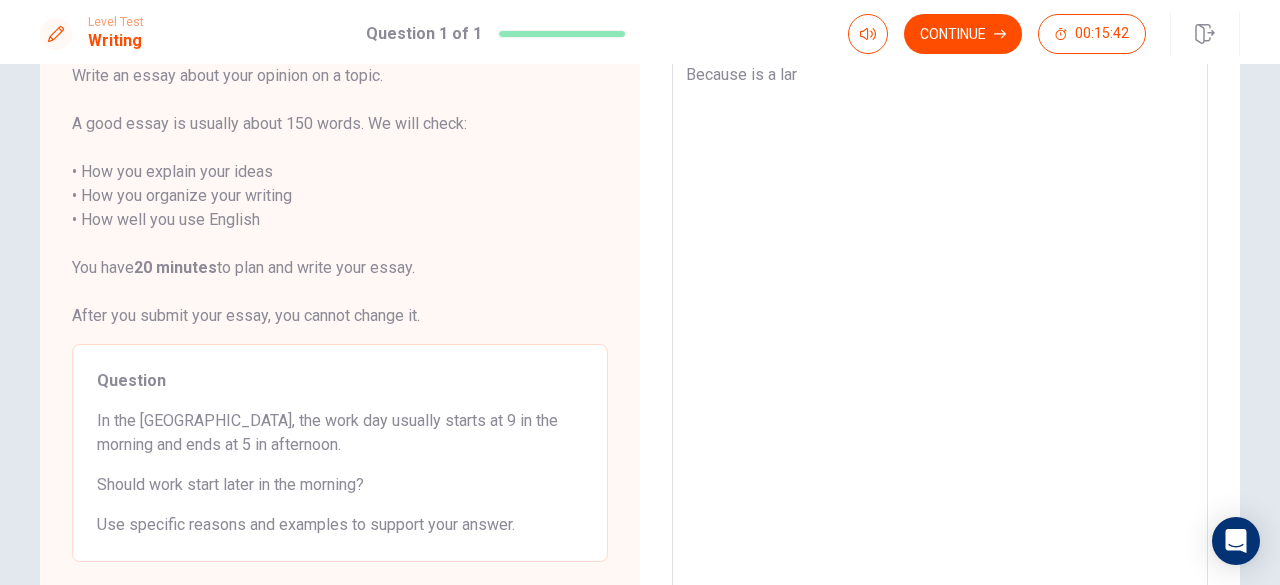 type on "Because is a la" 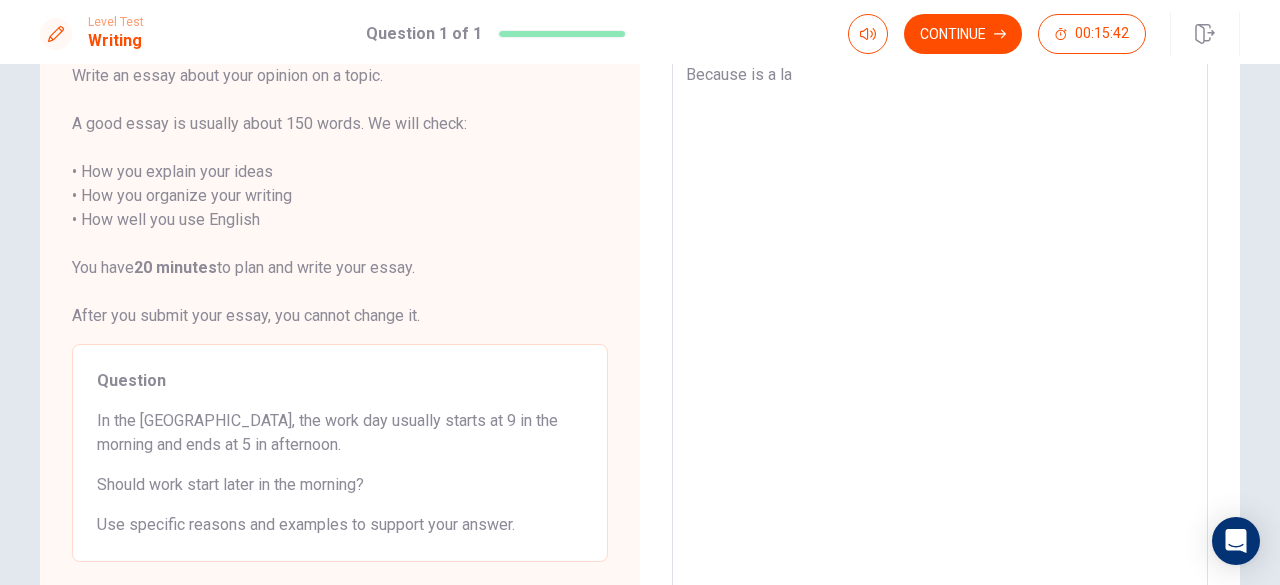 type on "Because is a l" 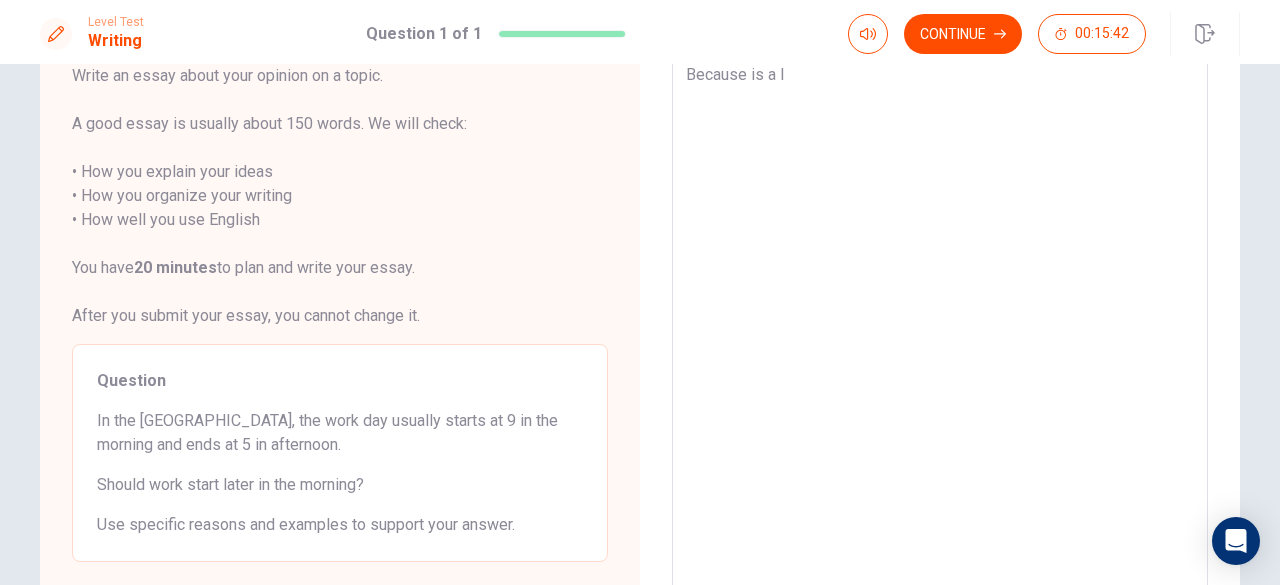 type on "Because is a" 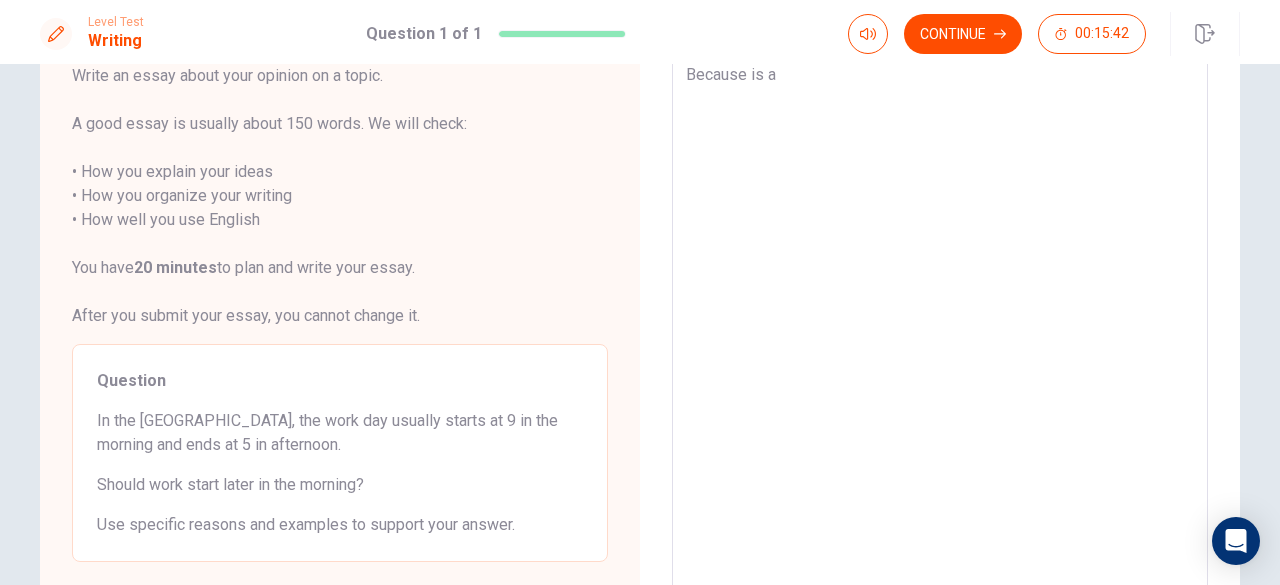 type on "Because is a" 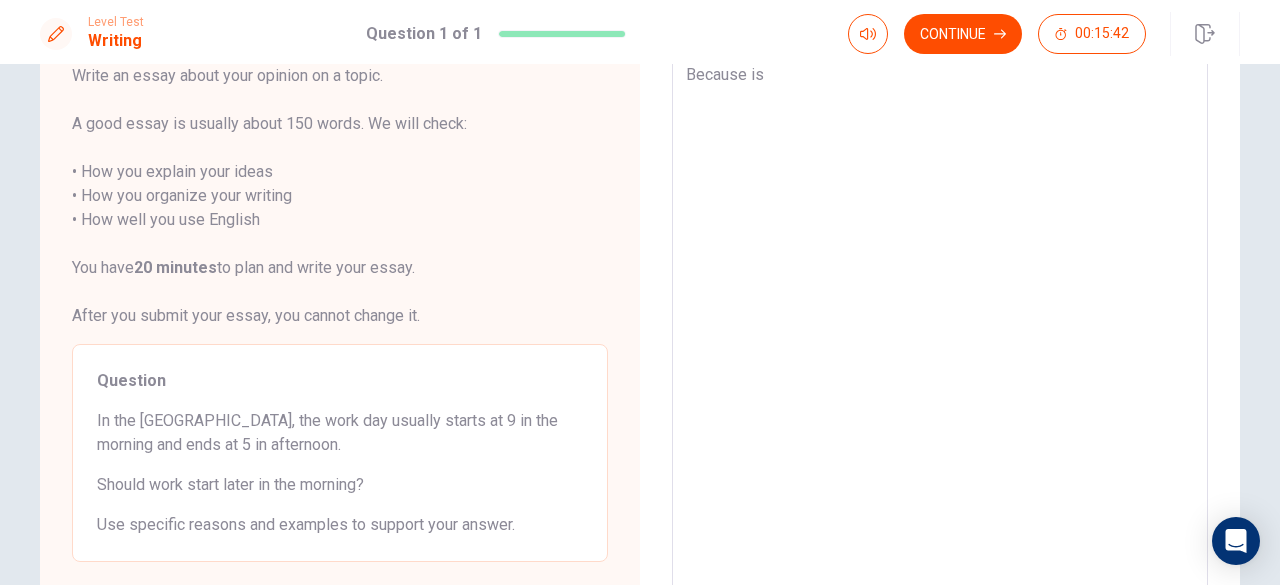 type on "Because i" 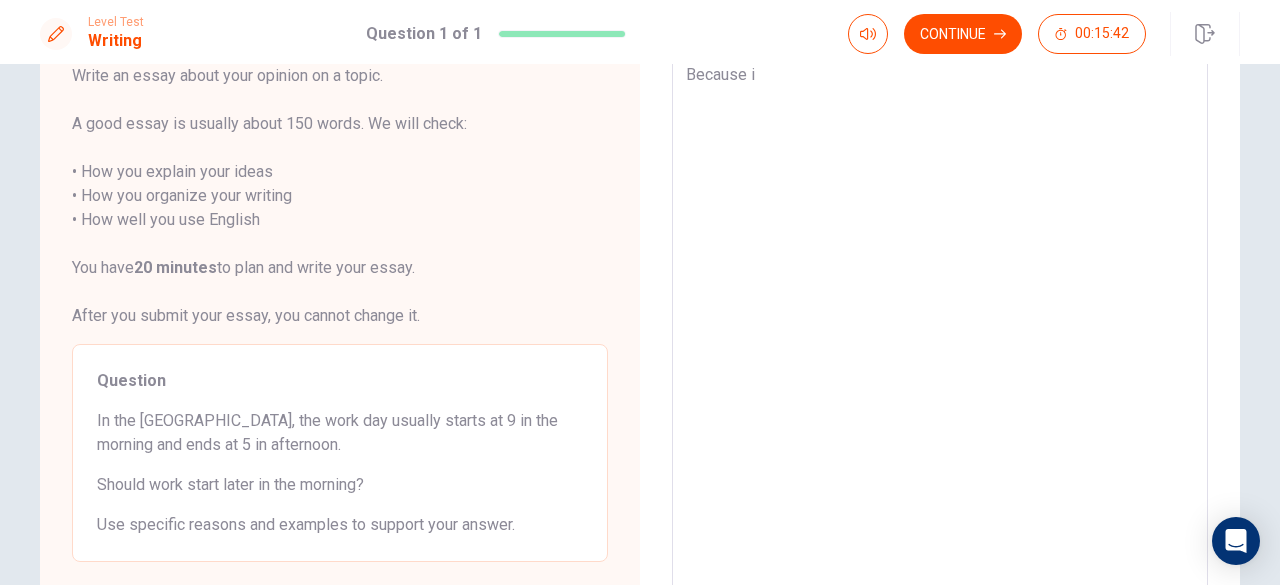type on "Because" 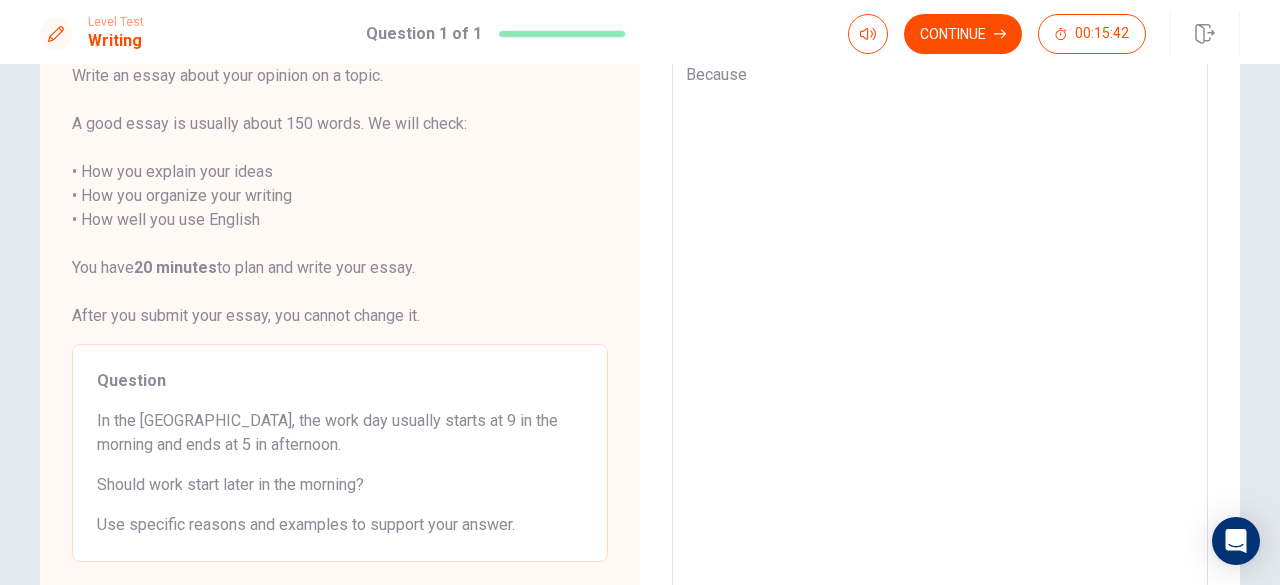 type on "x" 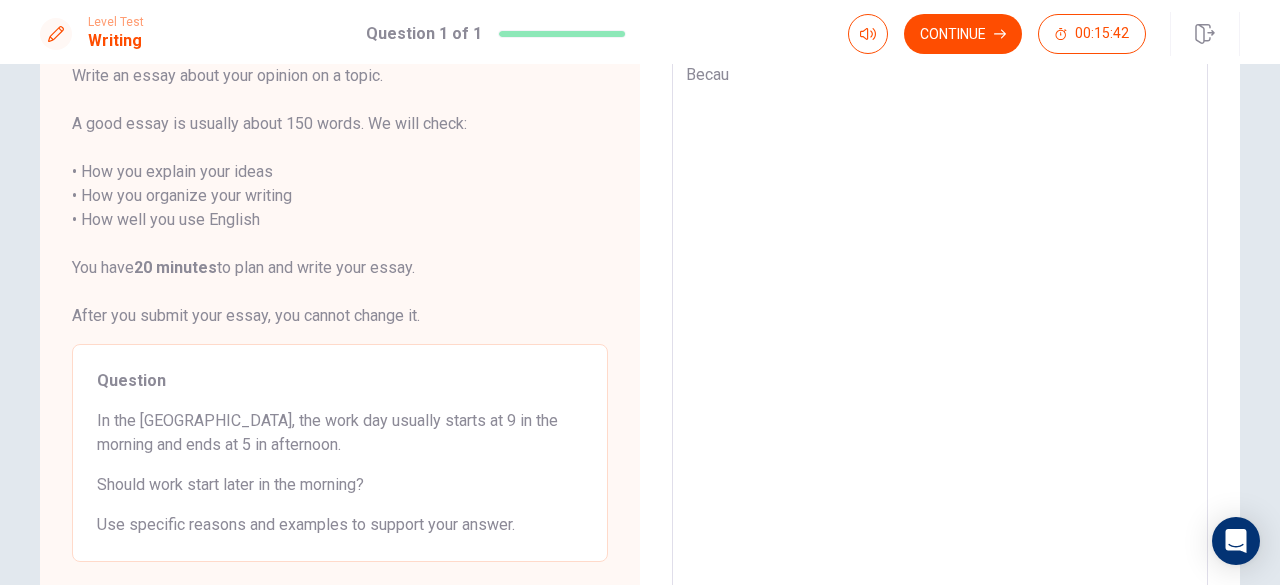 type on "Beca" 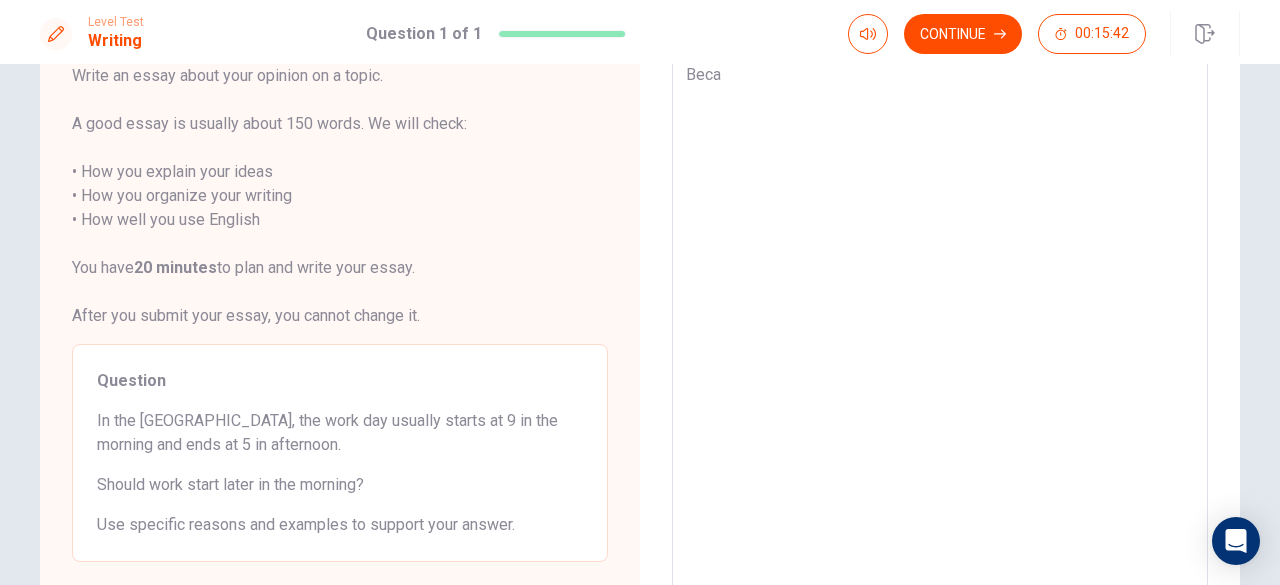 type on "Bec" 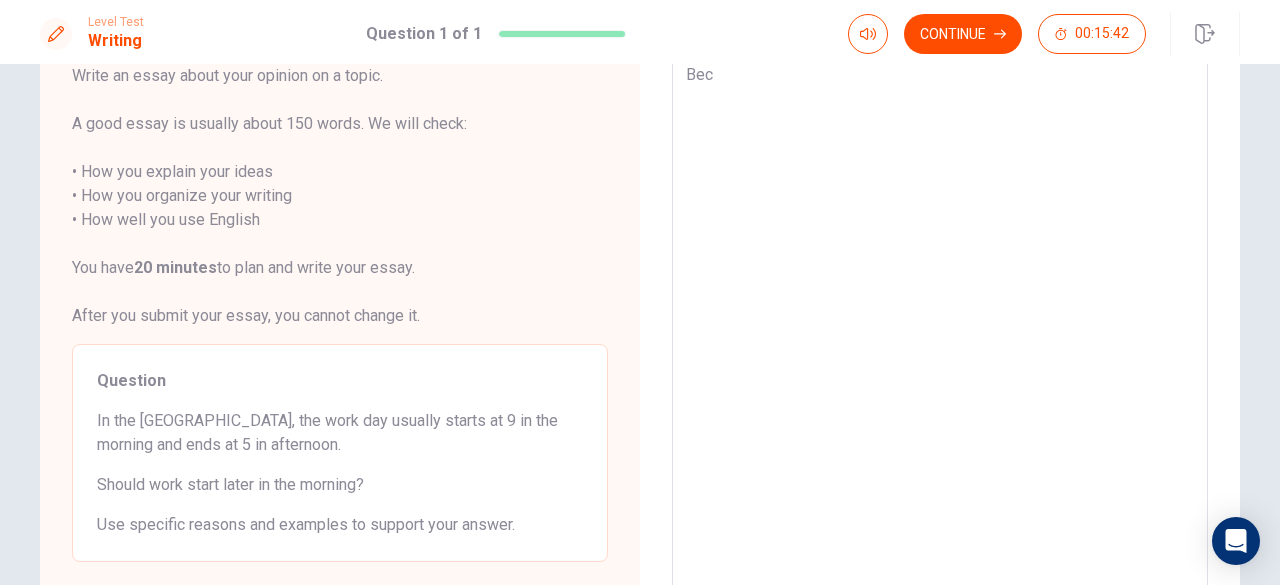 type on "x" 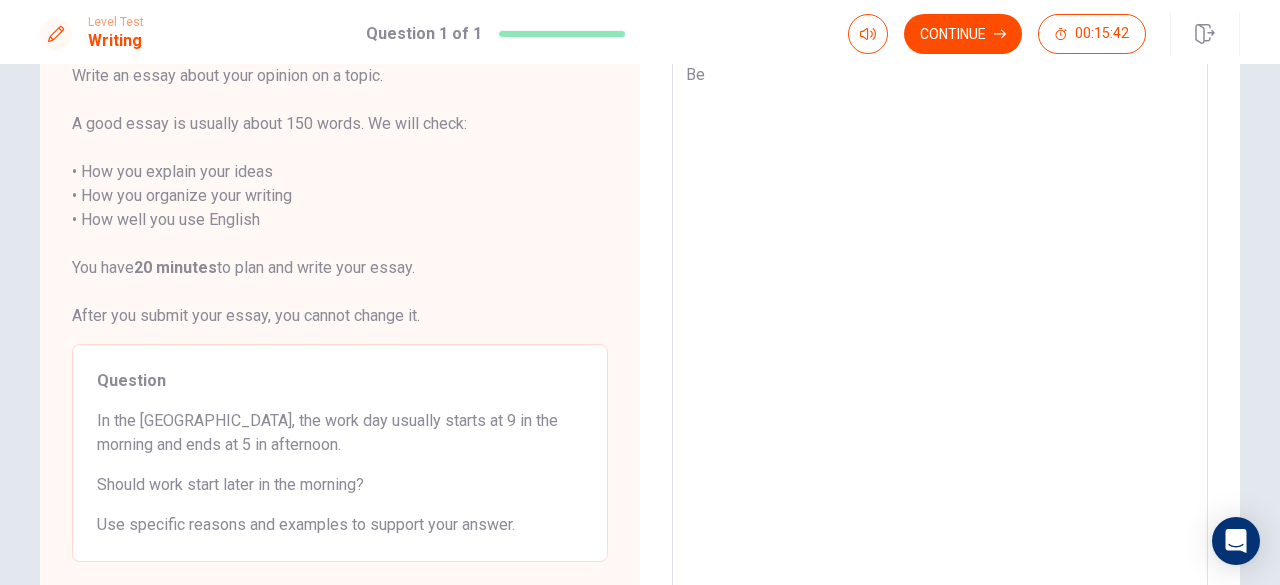 type on "B" 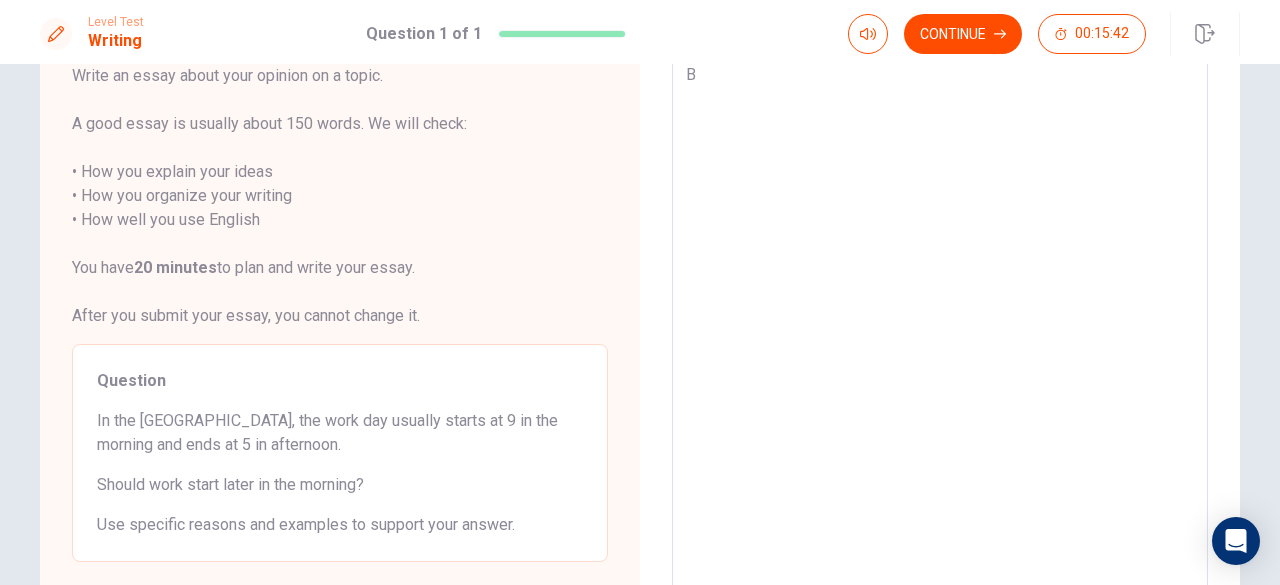 type 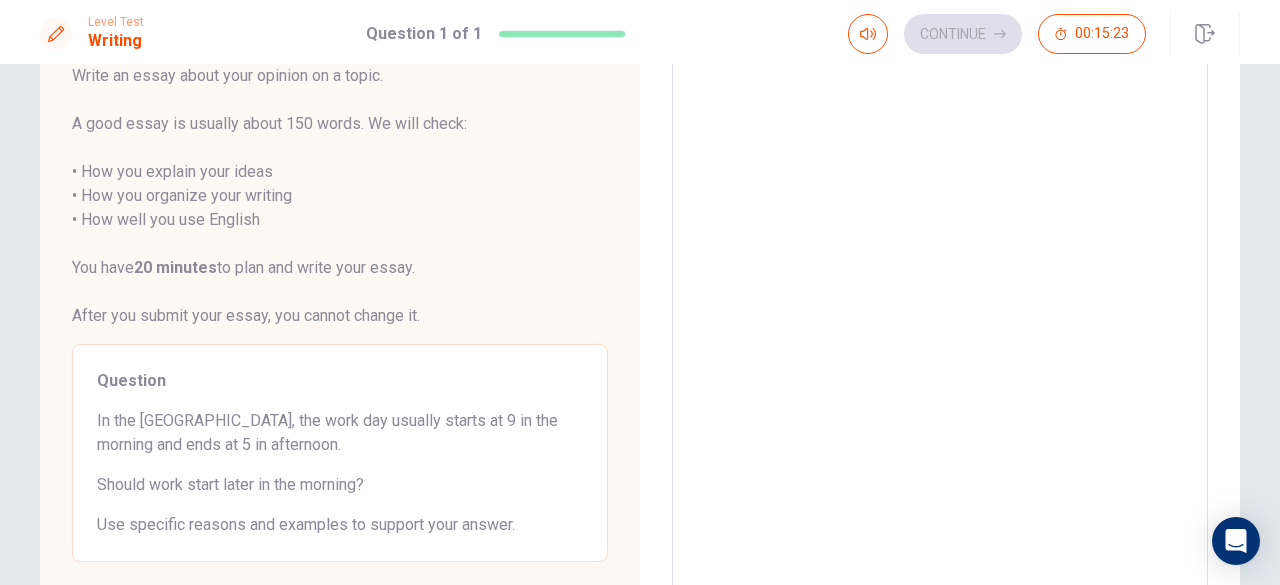 type on "B" 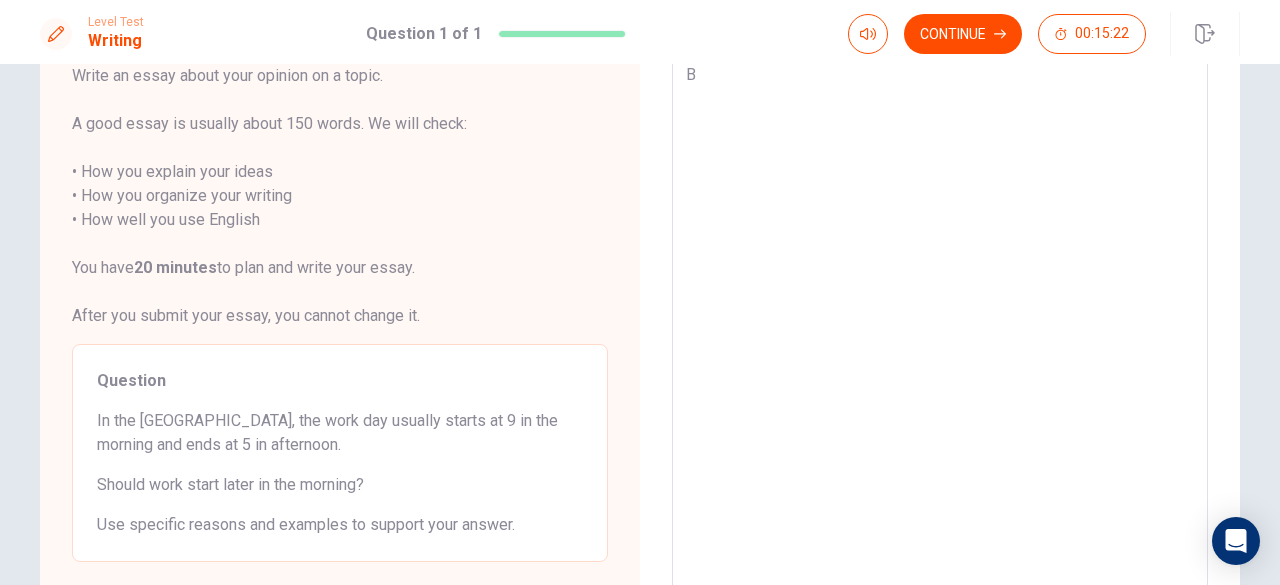 type on "x" 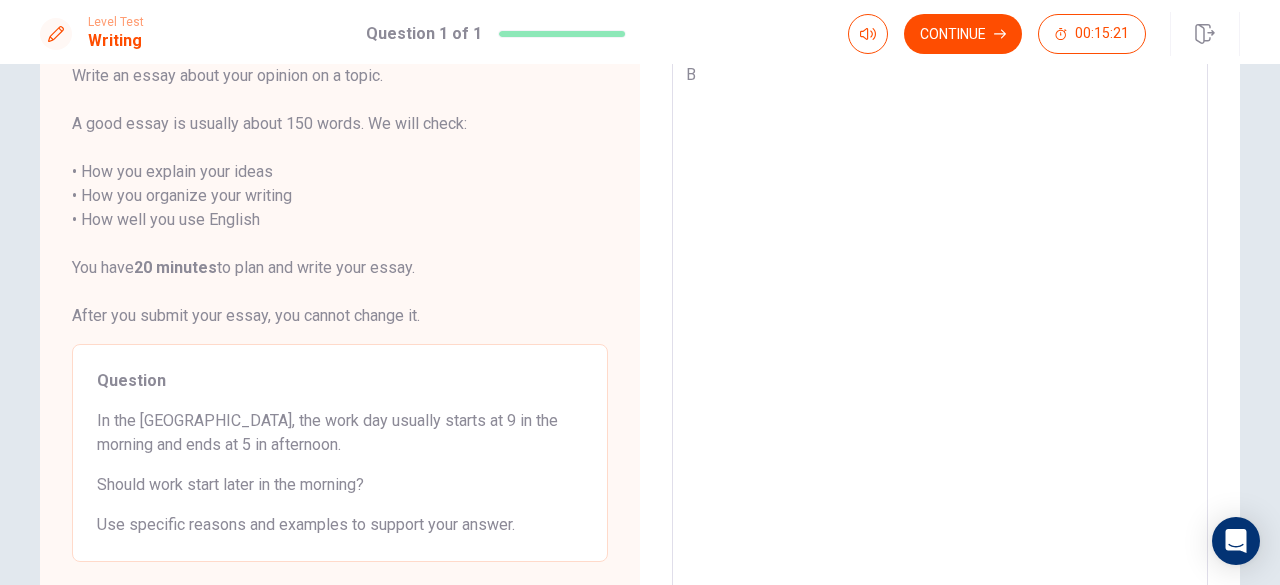type on "BE" 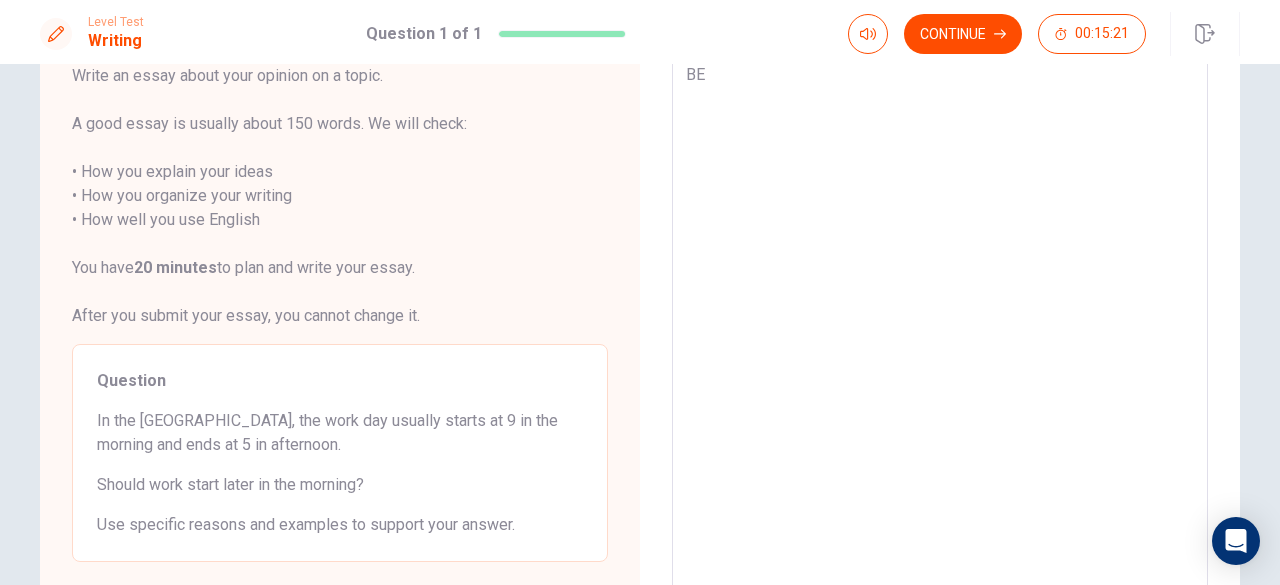 type on "x" 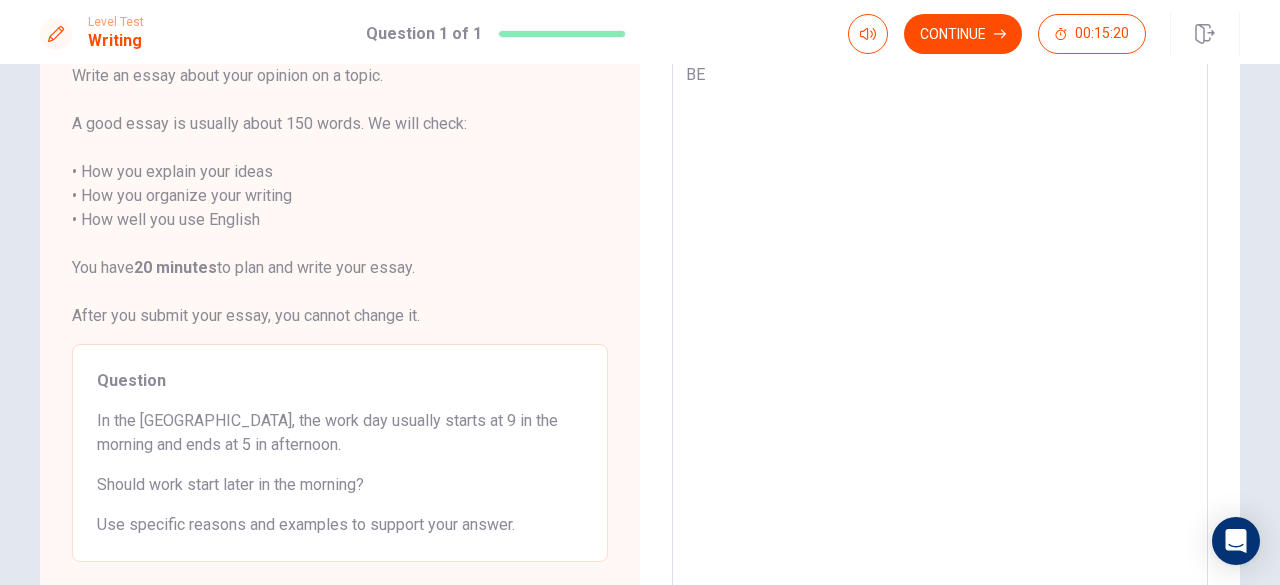 type on "BEC" 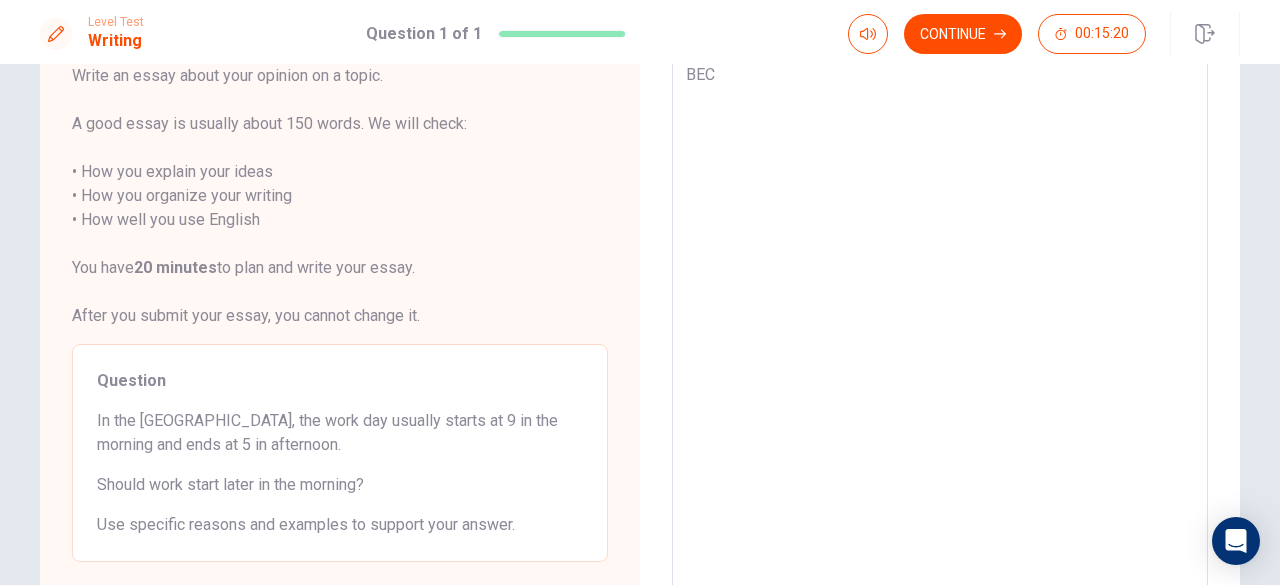 type on "x" 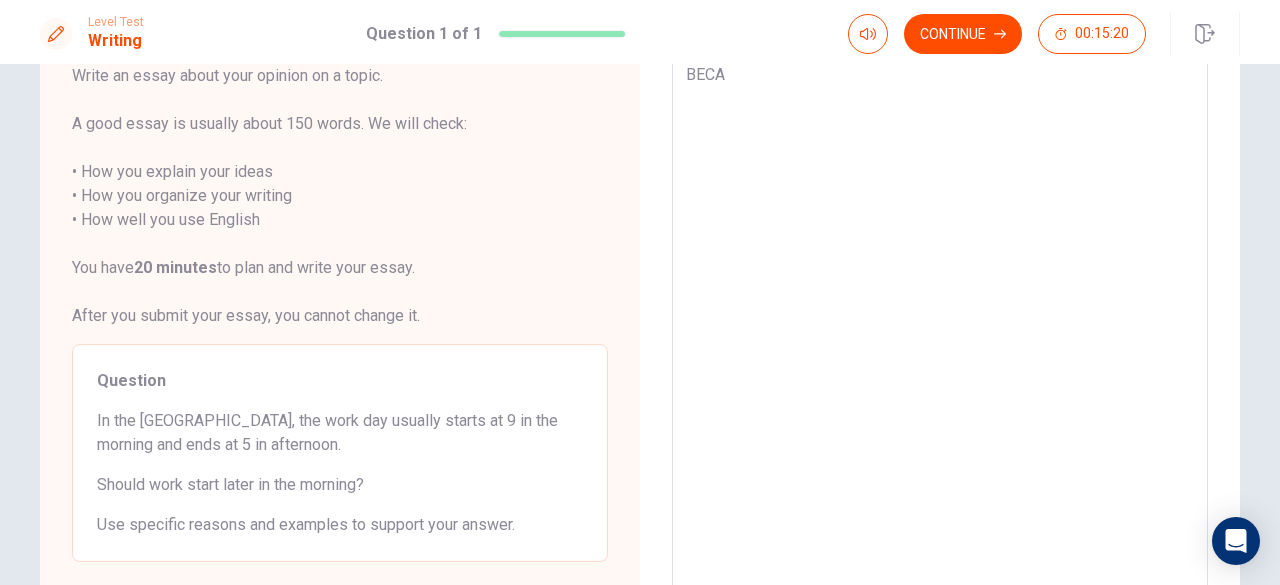 type on "x" 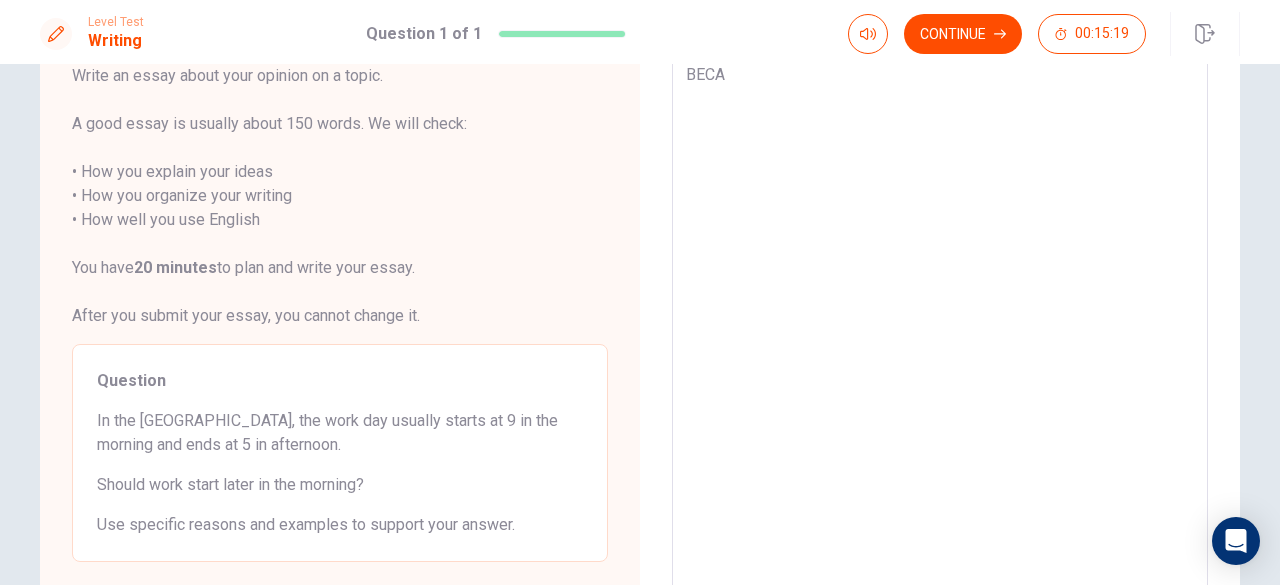 type on "BECAU" 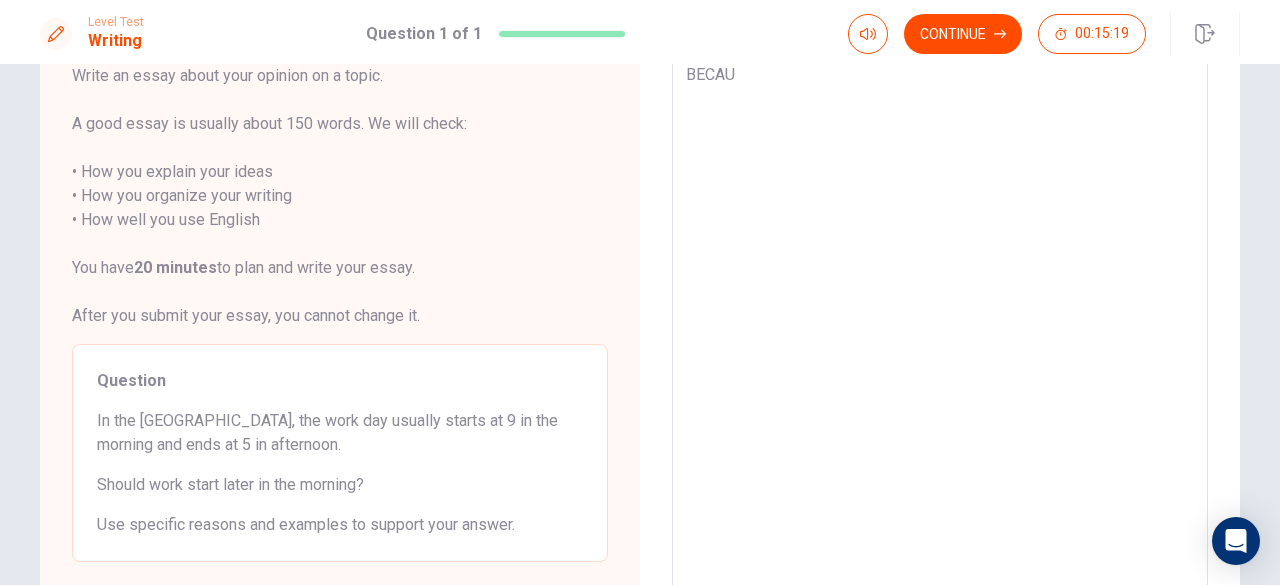 type on "x" 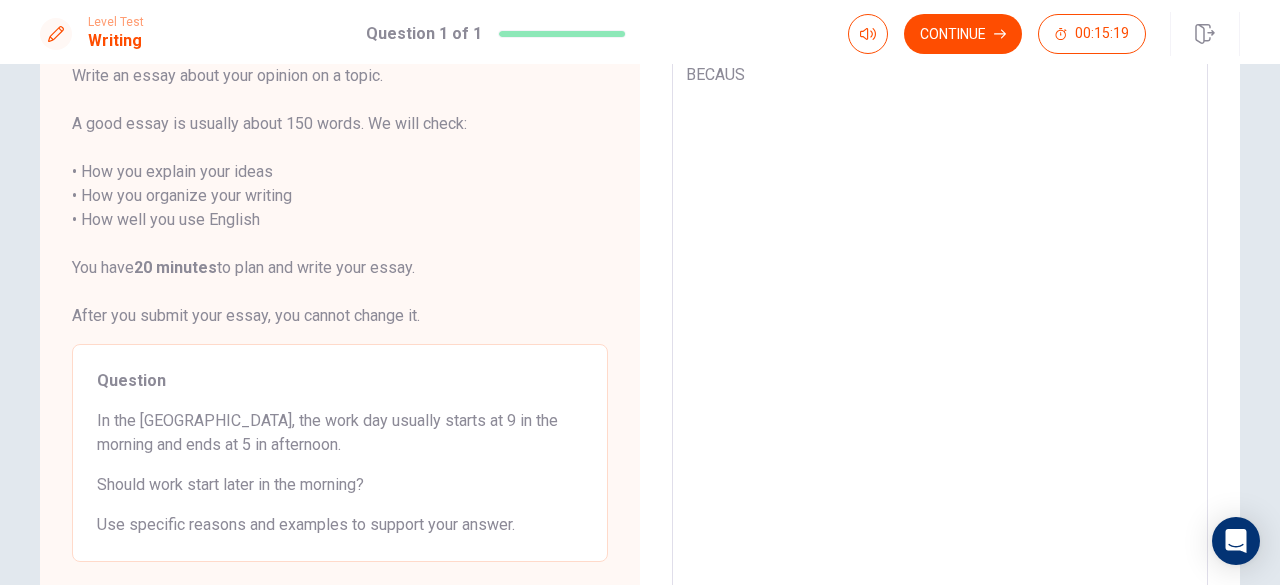 type on "x" 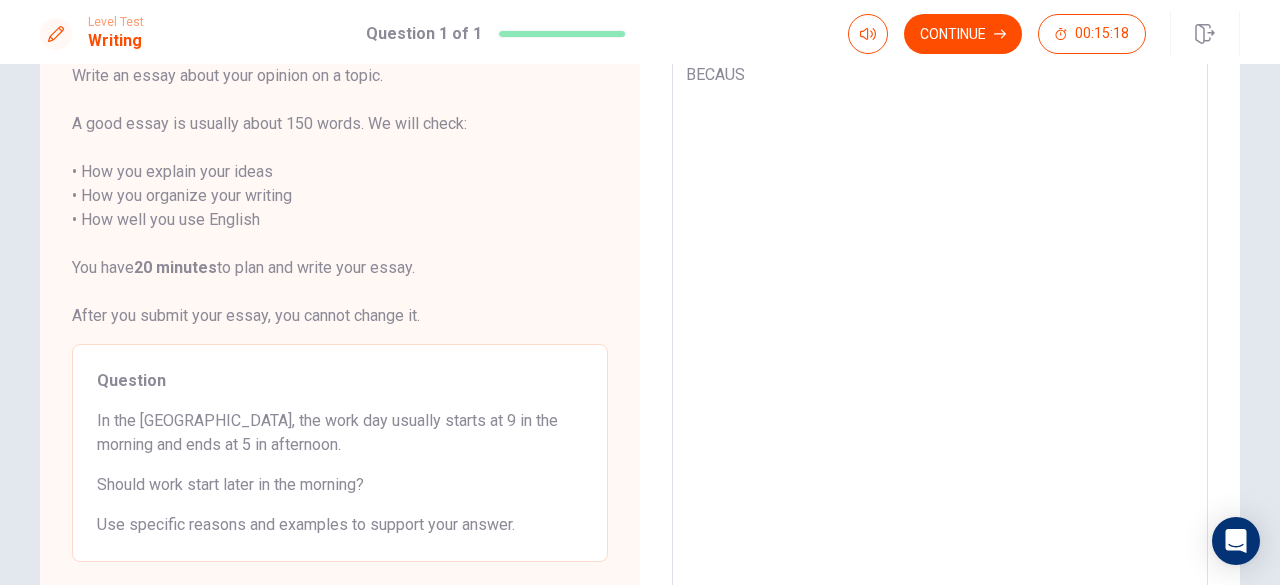 type on "BECAUSE" 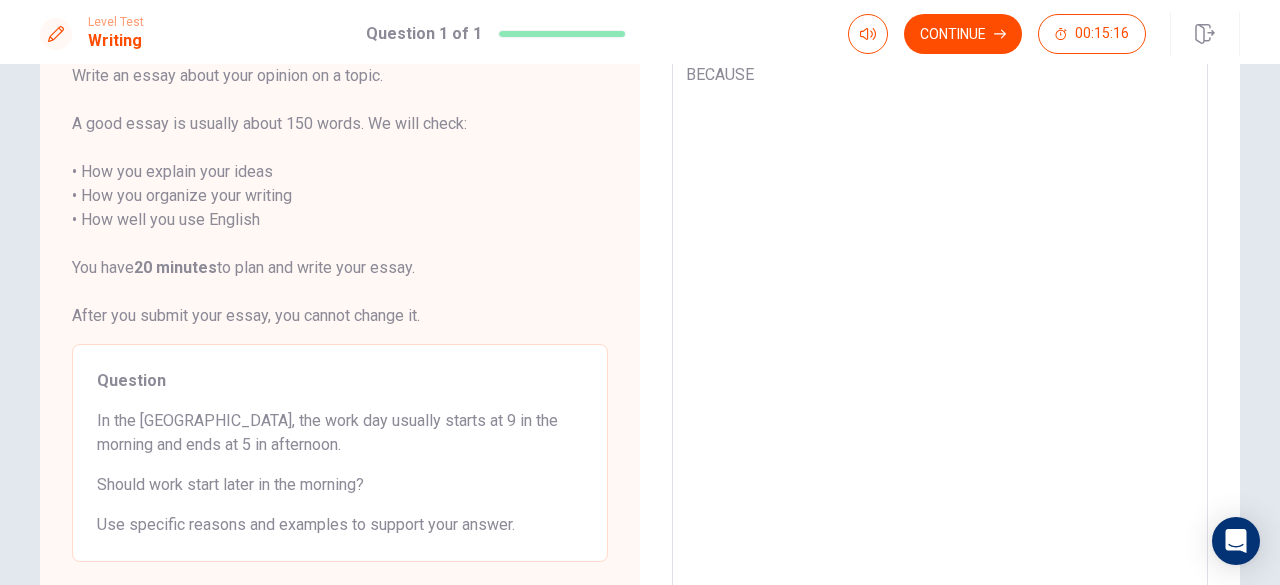 type on "x" 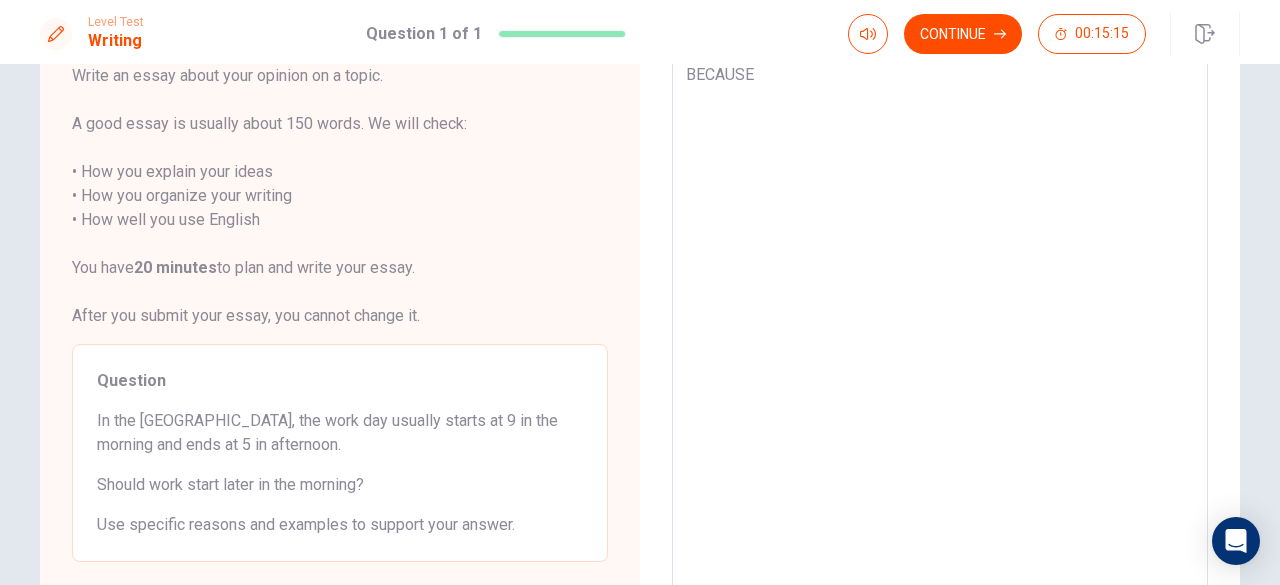 type on "BECAUS" 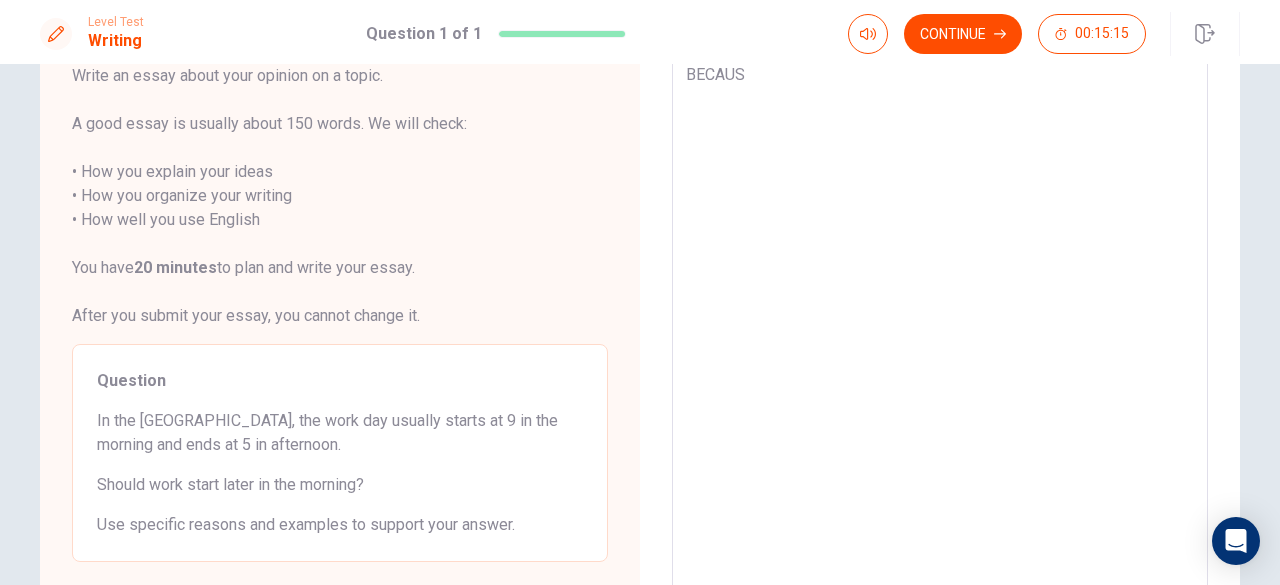 type on "x" 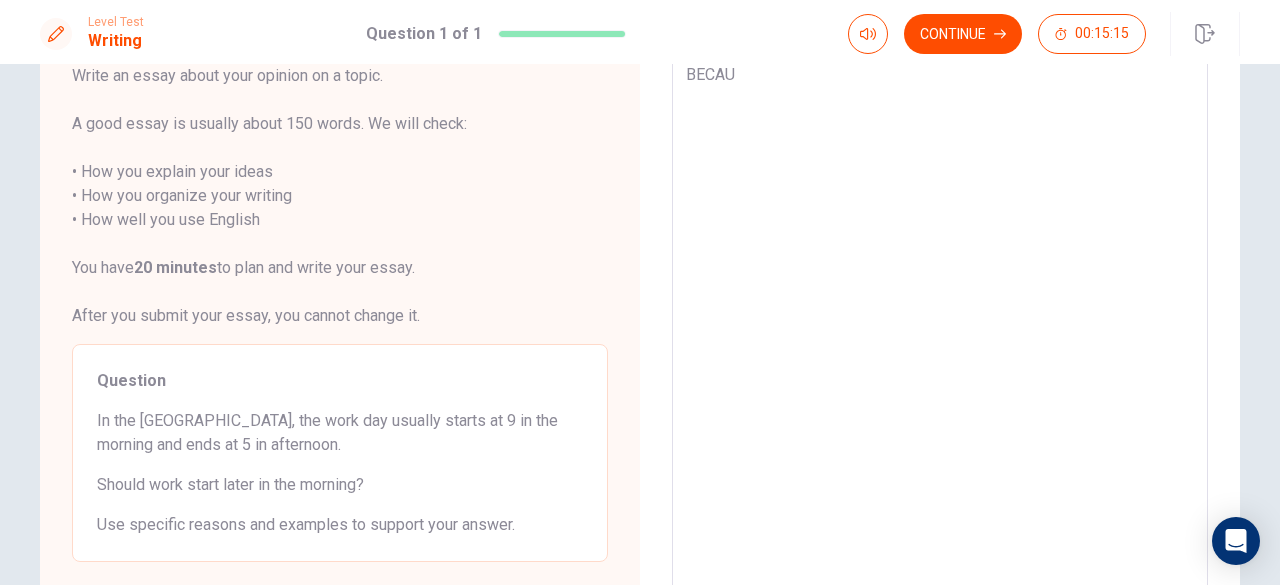 type on "x" 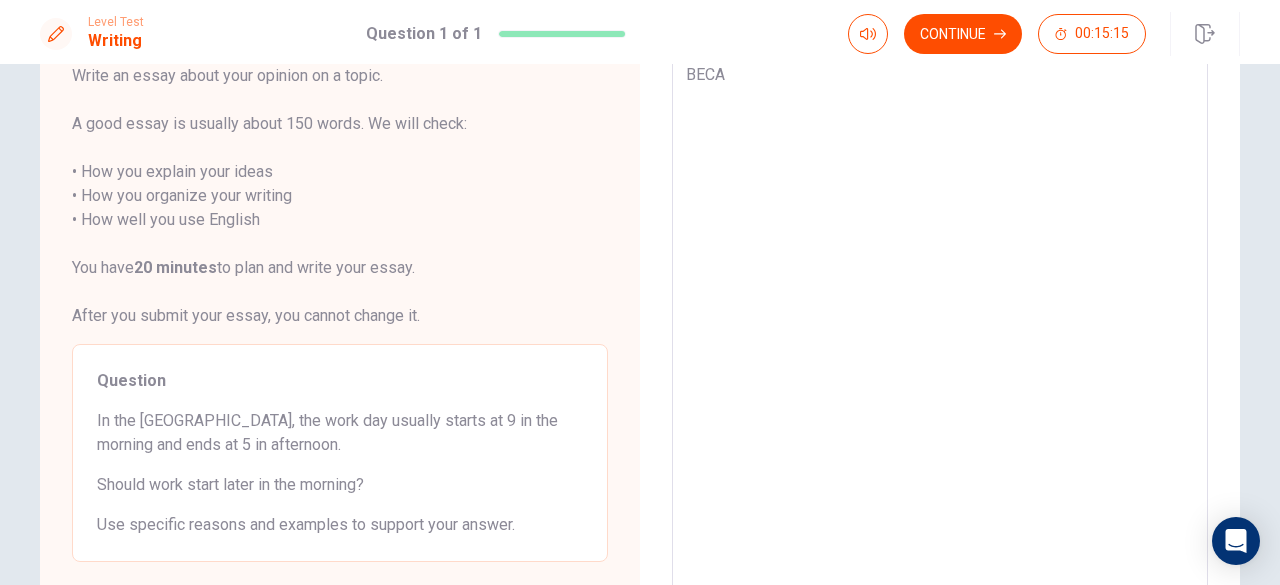 type on "x" 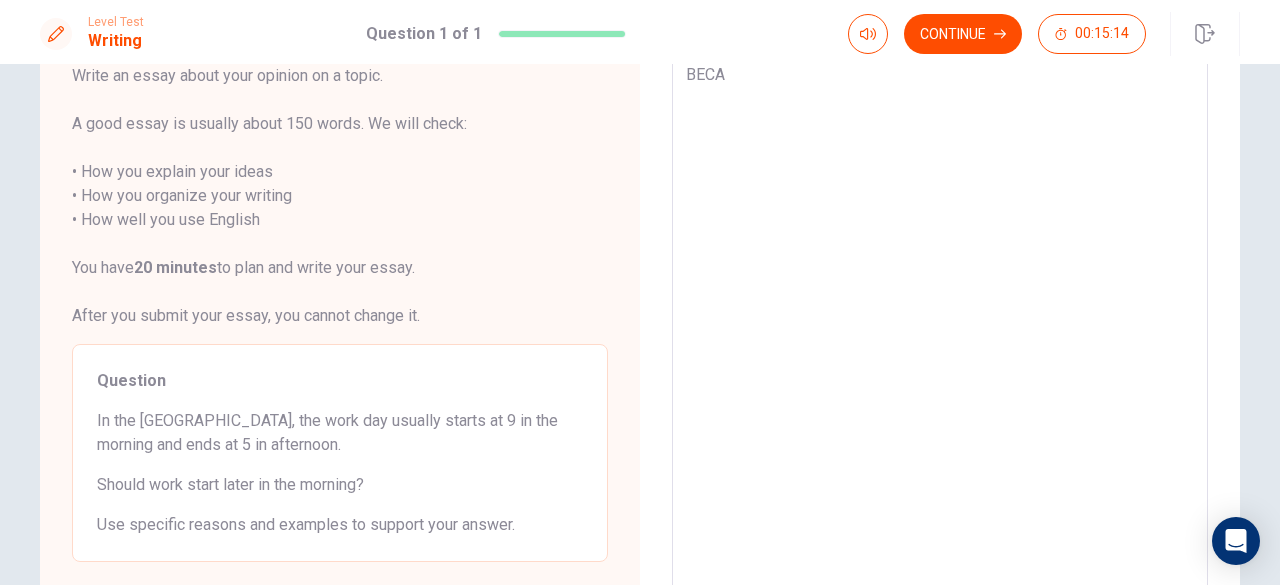 type on "BEC" 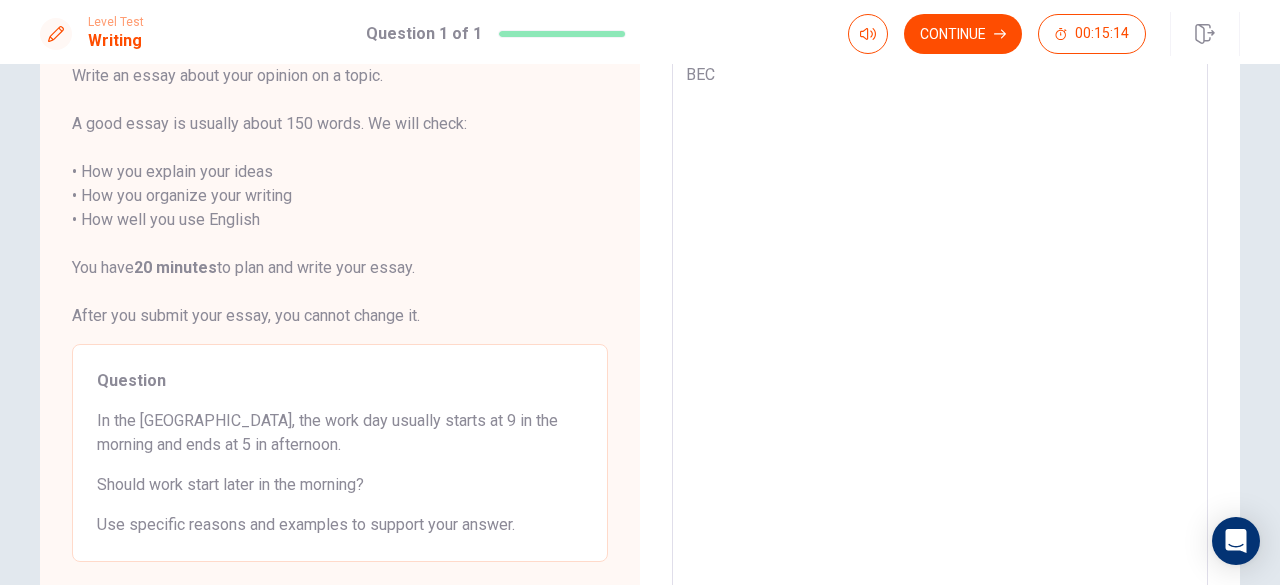 type on "x" 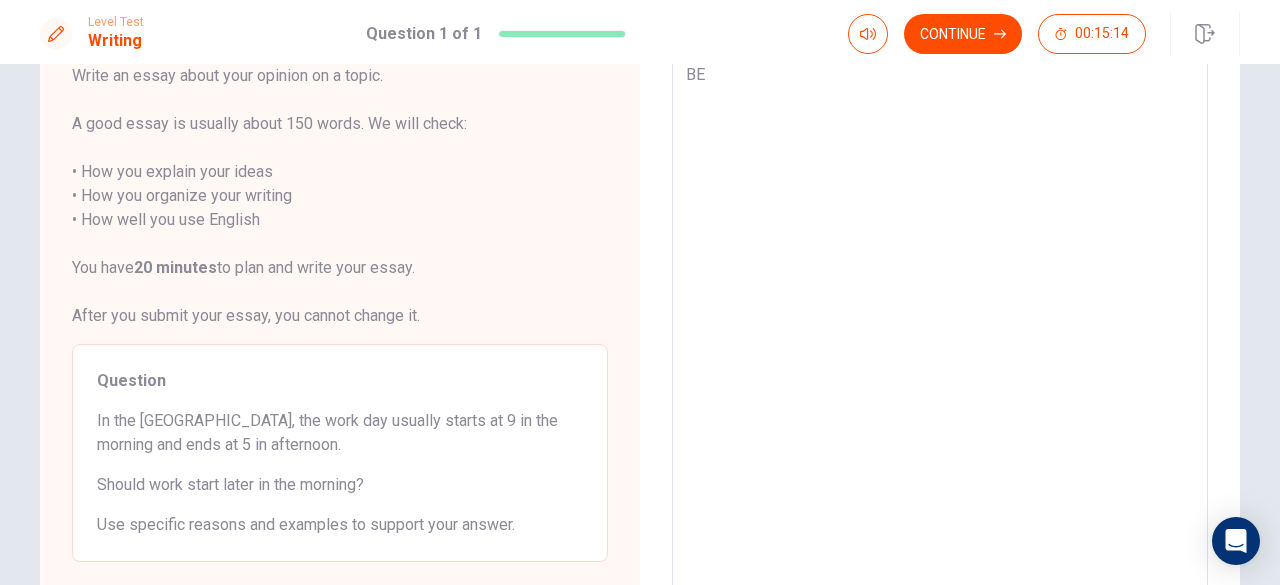 type on "x" 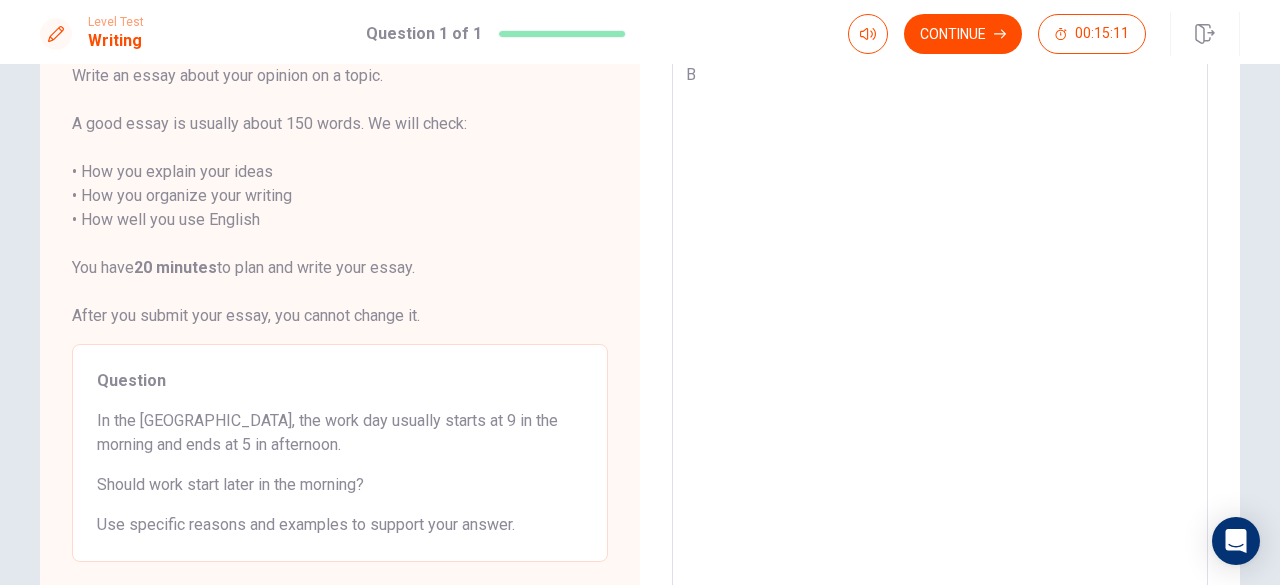 type on "x" 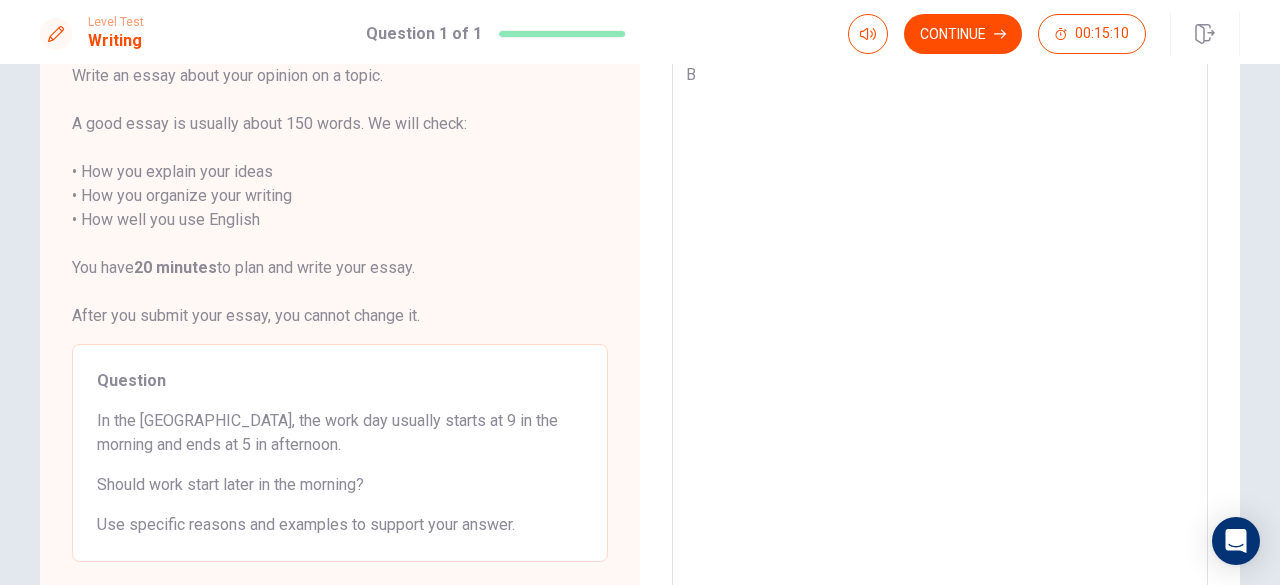 type on "Be" 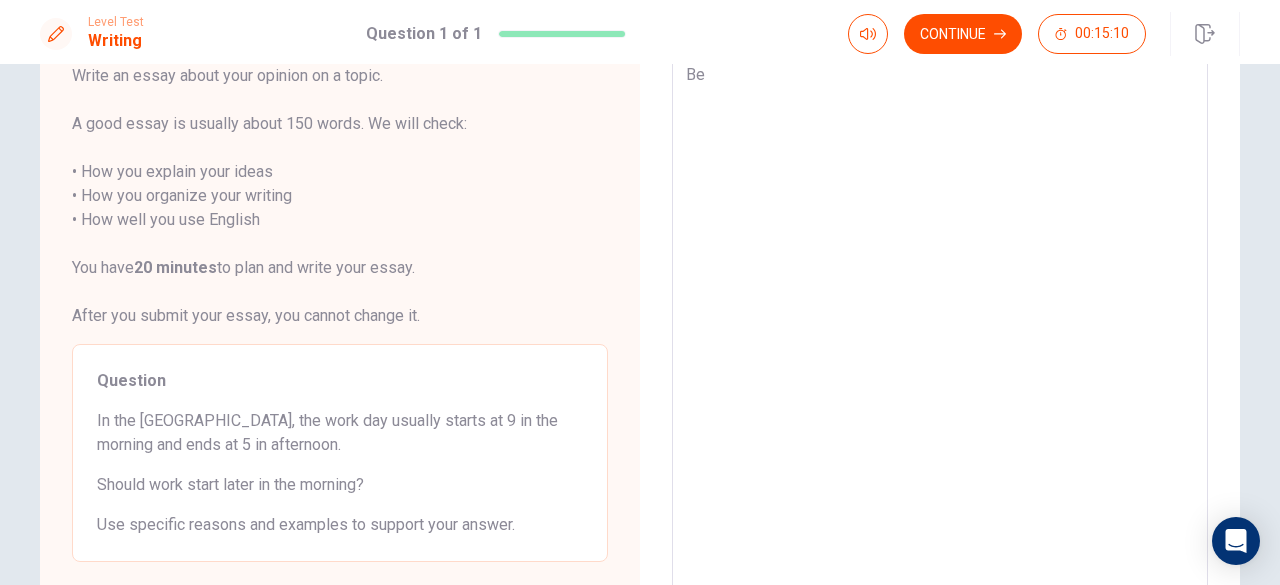 type on "x" 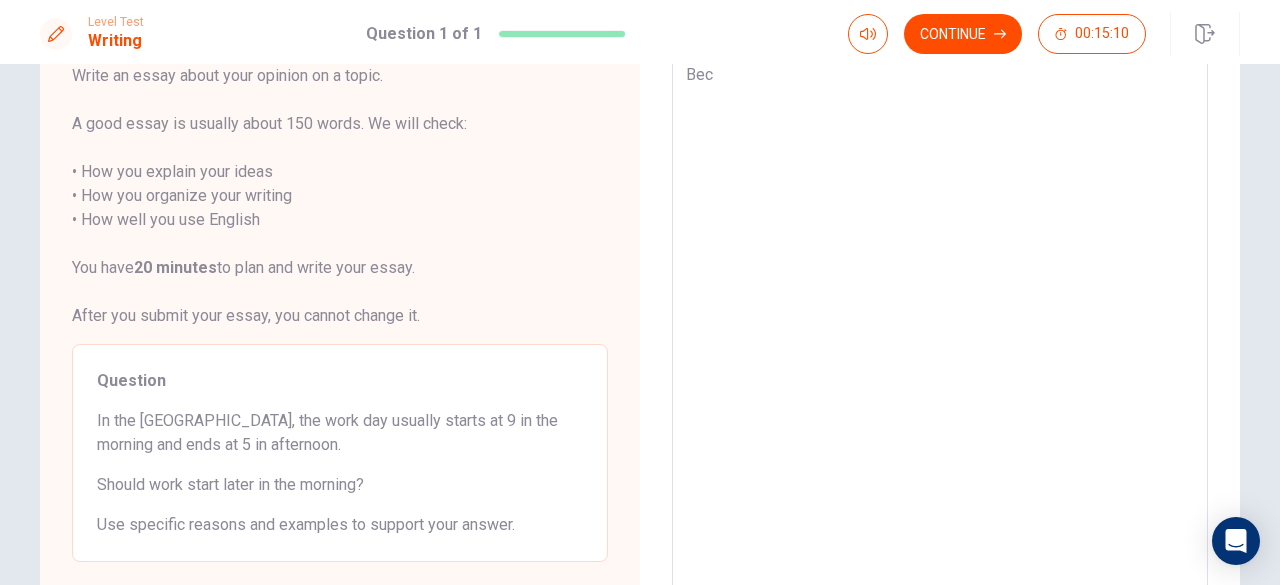 type on "x" 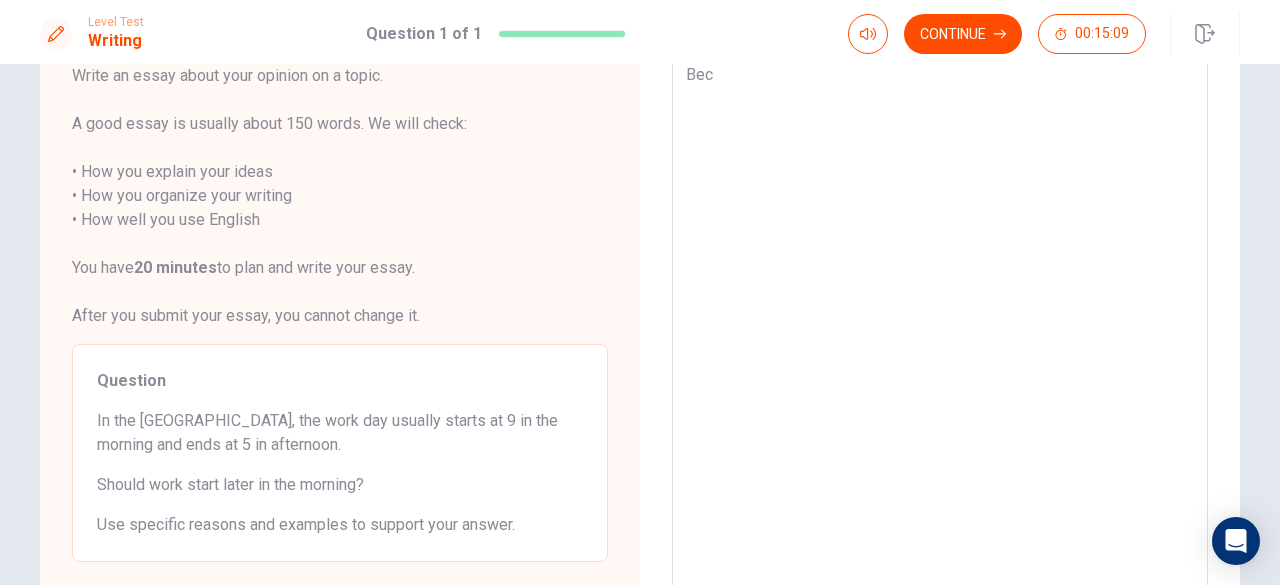 type on "Beca" 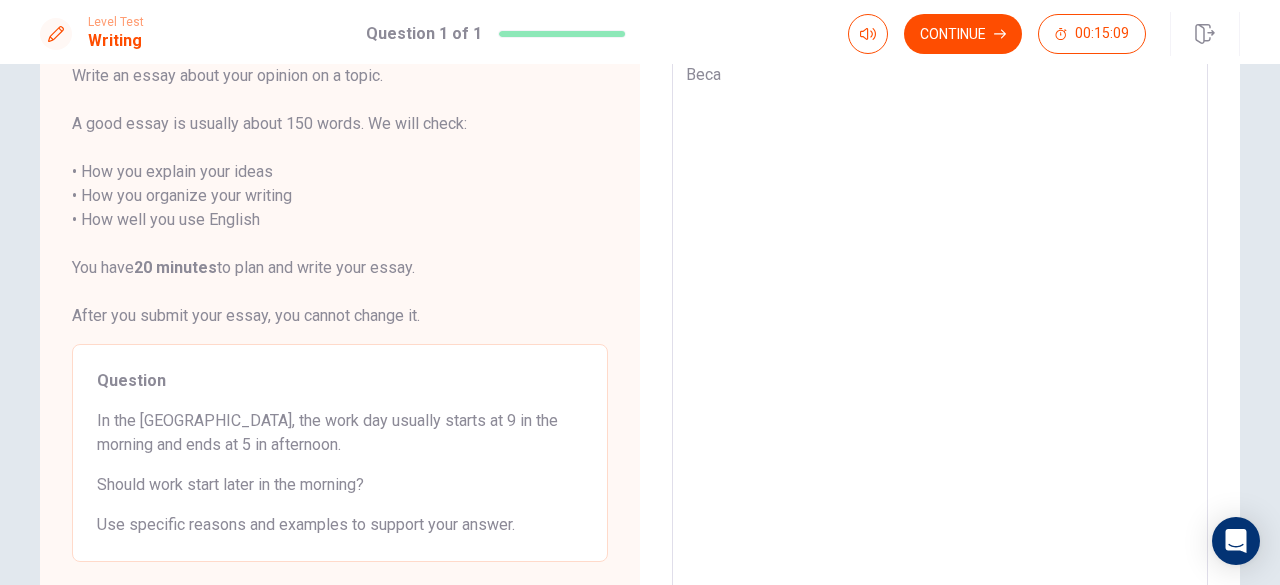 type on "x" 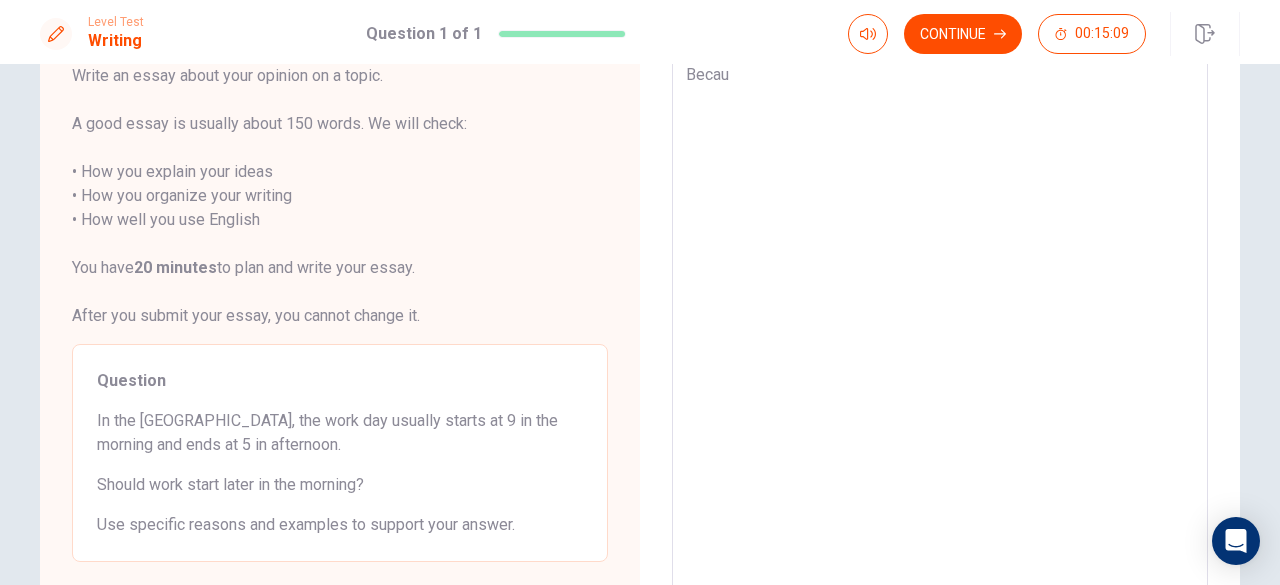 type on "x" 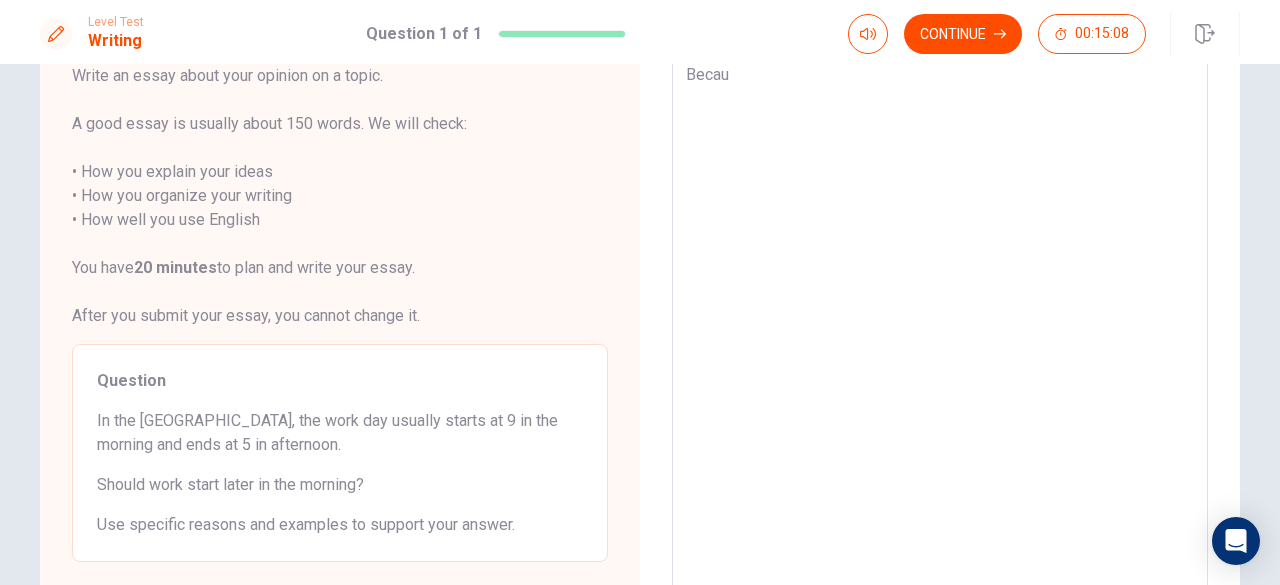 type on "Becaus" 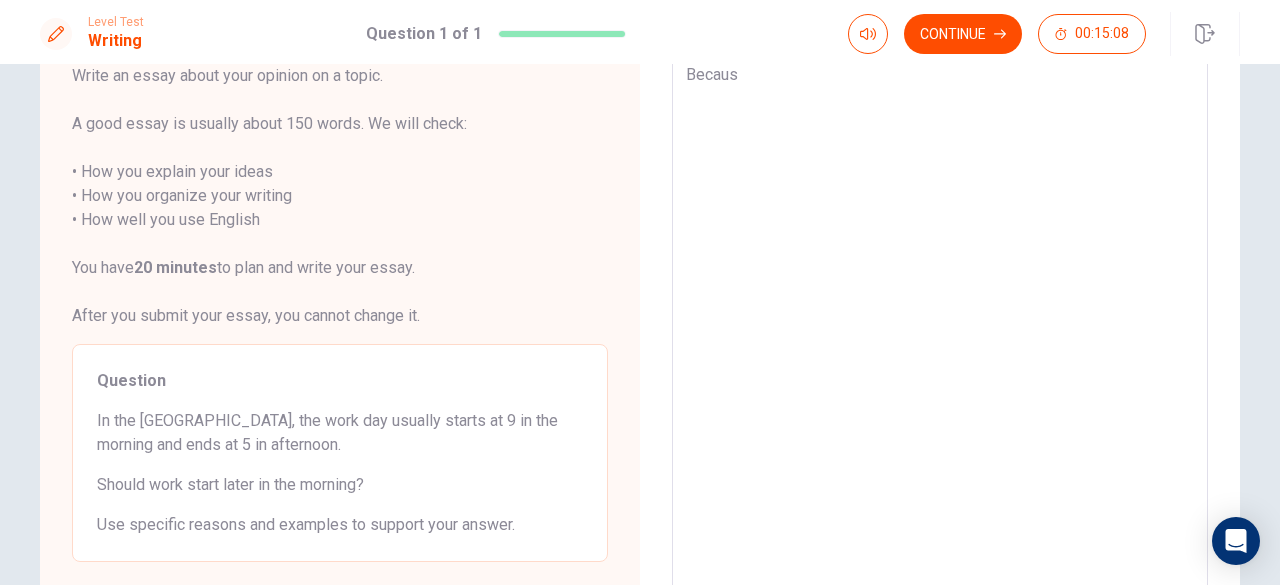 type on "x" 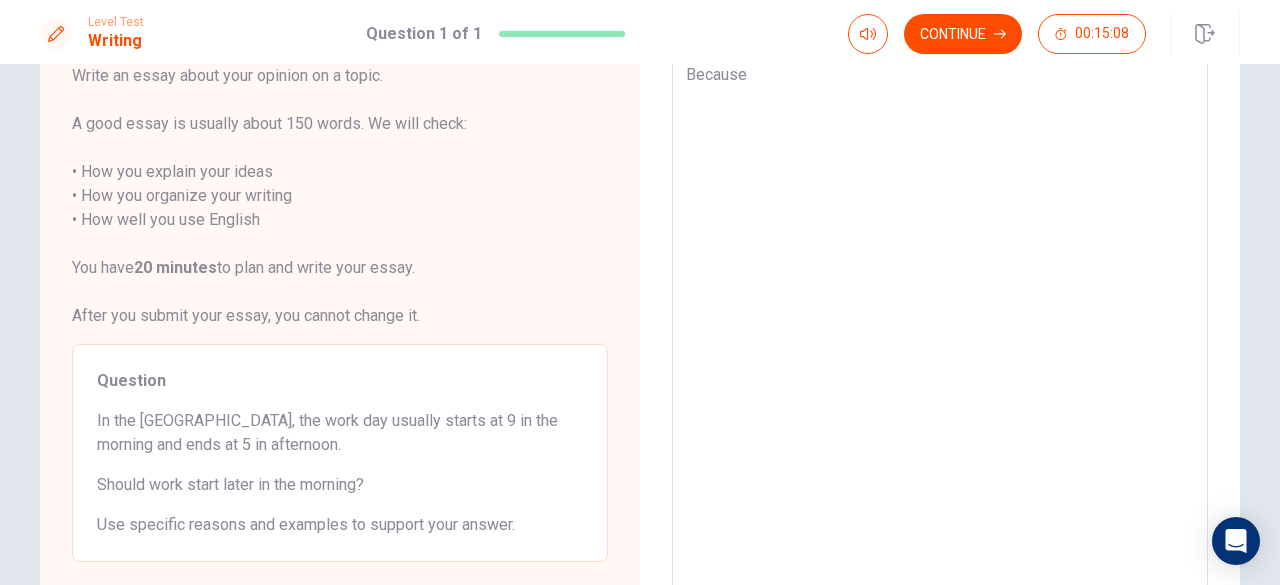 type on "x" 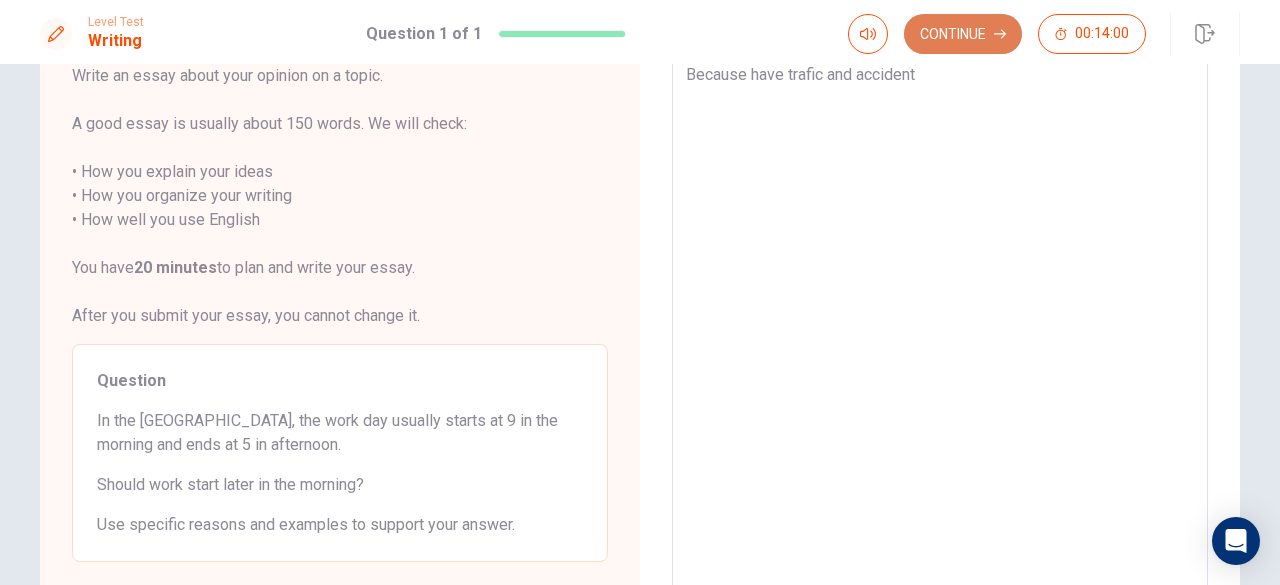 drag, startPoint x: 990, startPoint y: 27, endPoint x: 979, endPoint y: 26, distance: 11.045361 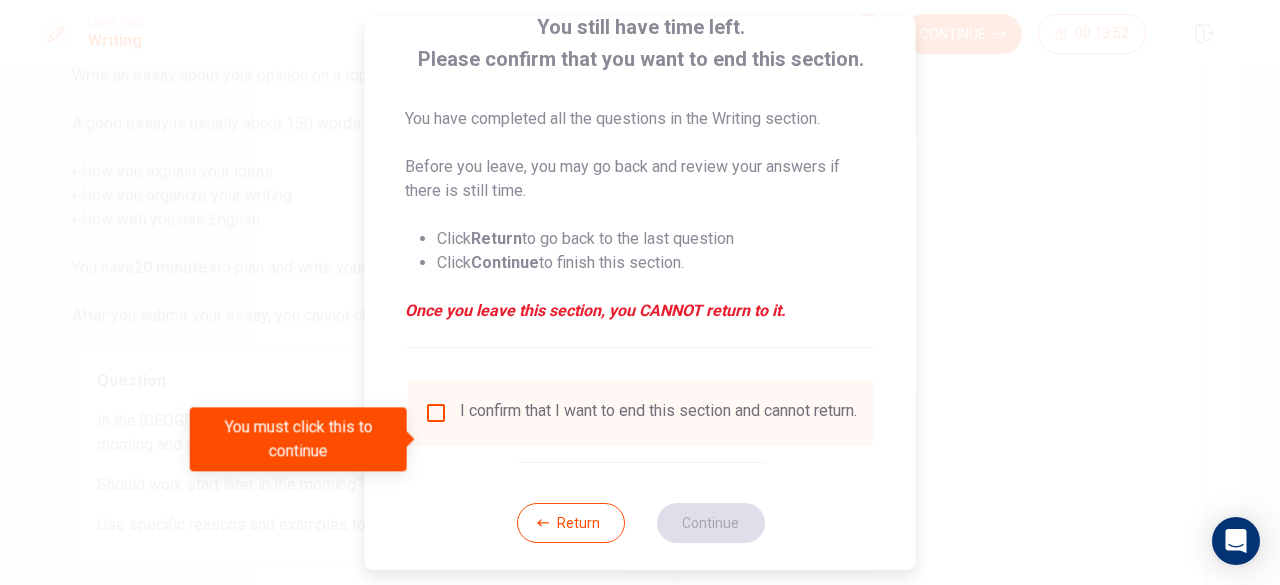 scroll, scrollTop: 160, scrollLeft: 0, axis: vertical 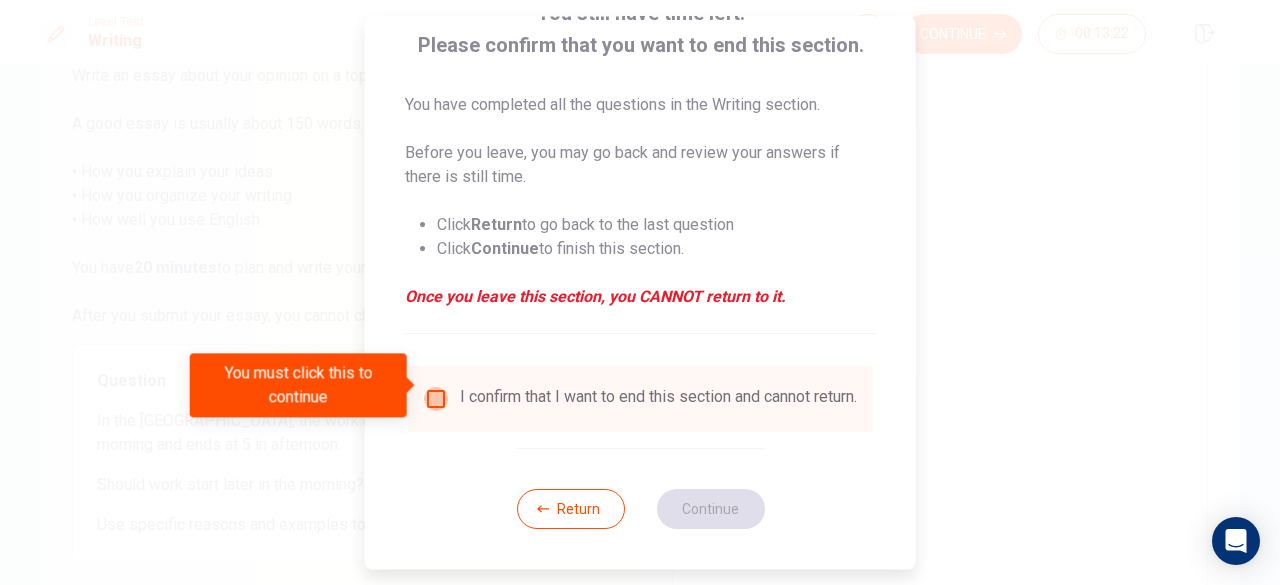 click at bounding box center [436, 399] 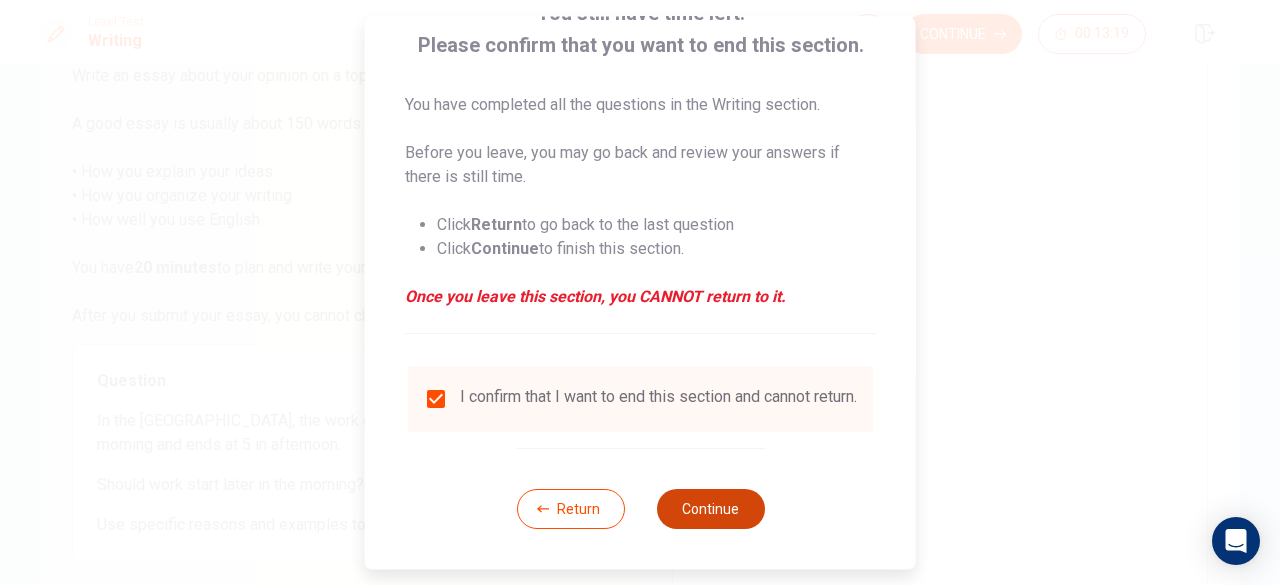 click on "Continue" at bounding box center (710, 509) 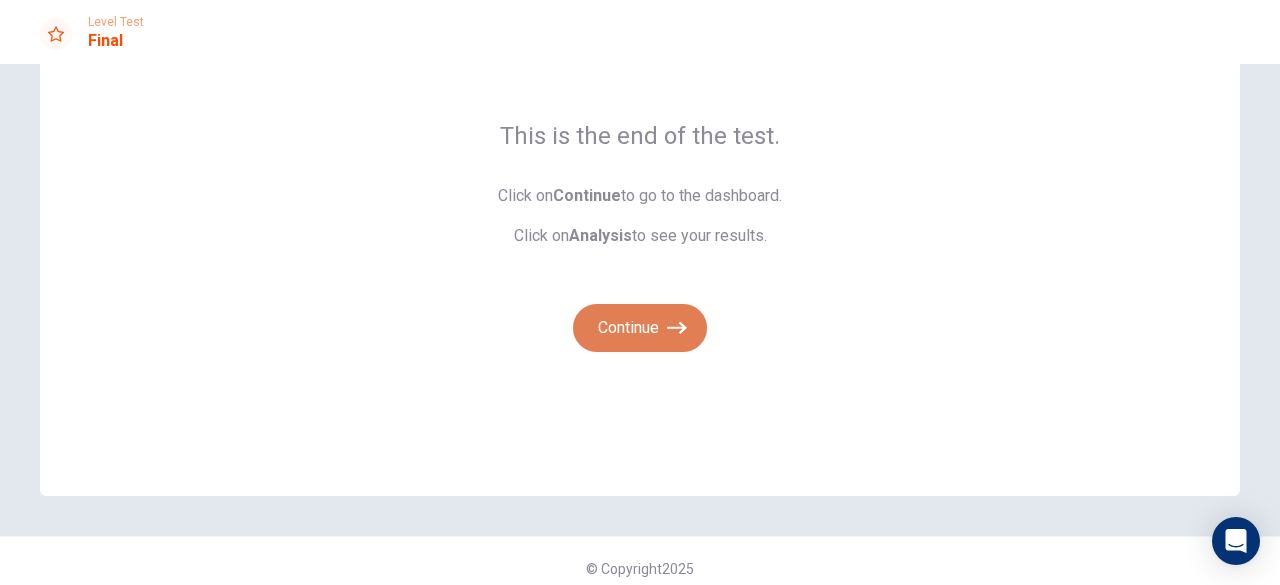 click on "Continue" at bounding box center [640, 328] 